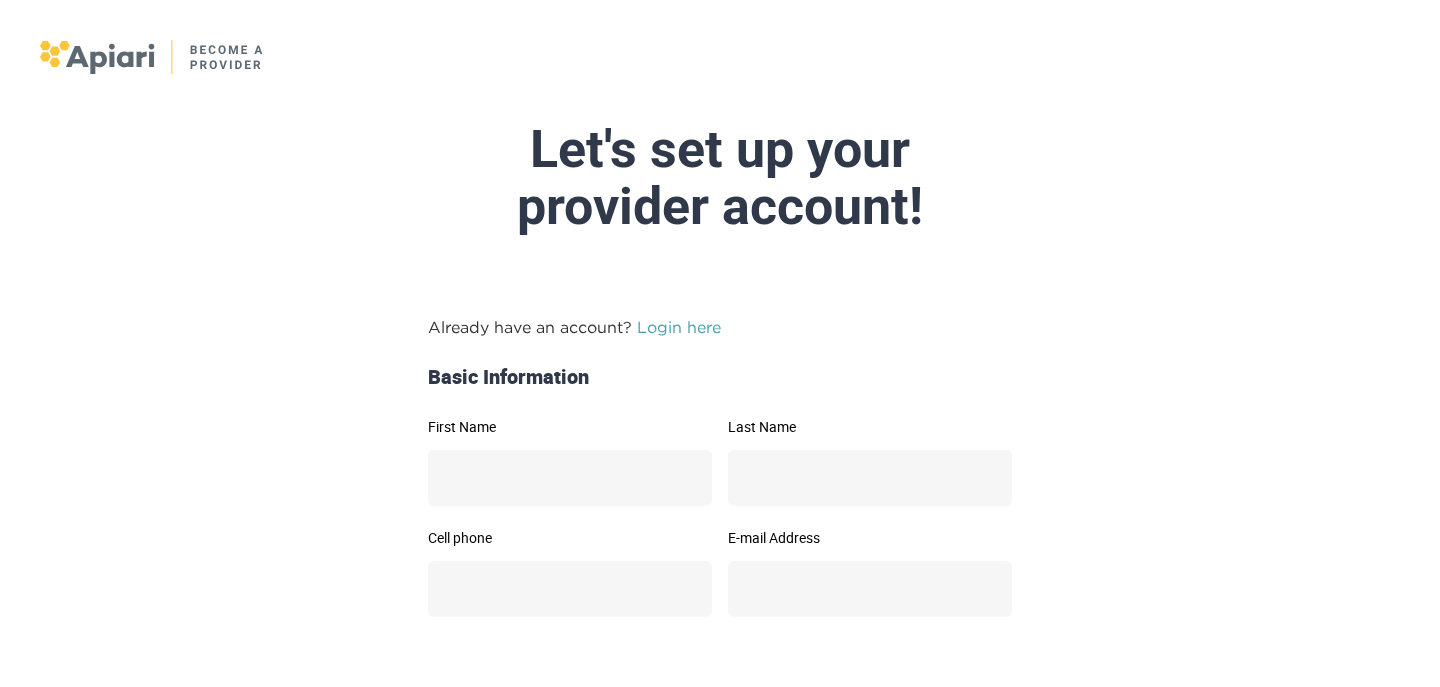 scroll, scrollTop: -3, scrollLeft: 0, axis: vertical 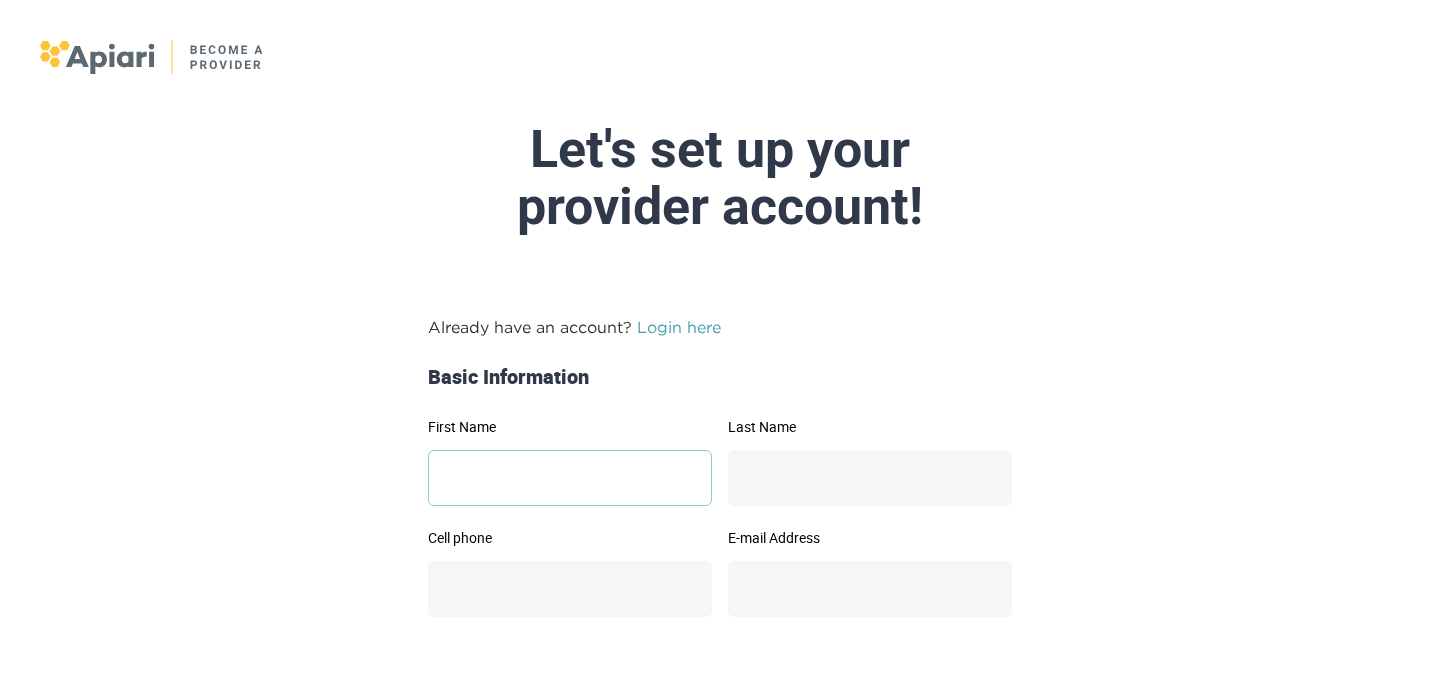 click on "First Name" at bounding box center [570, 478] 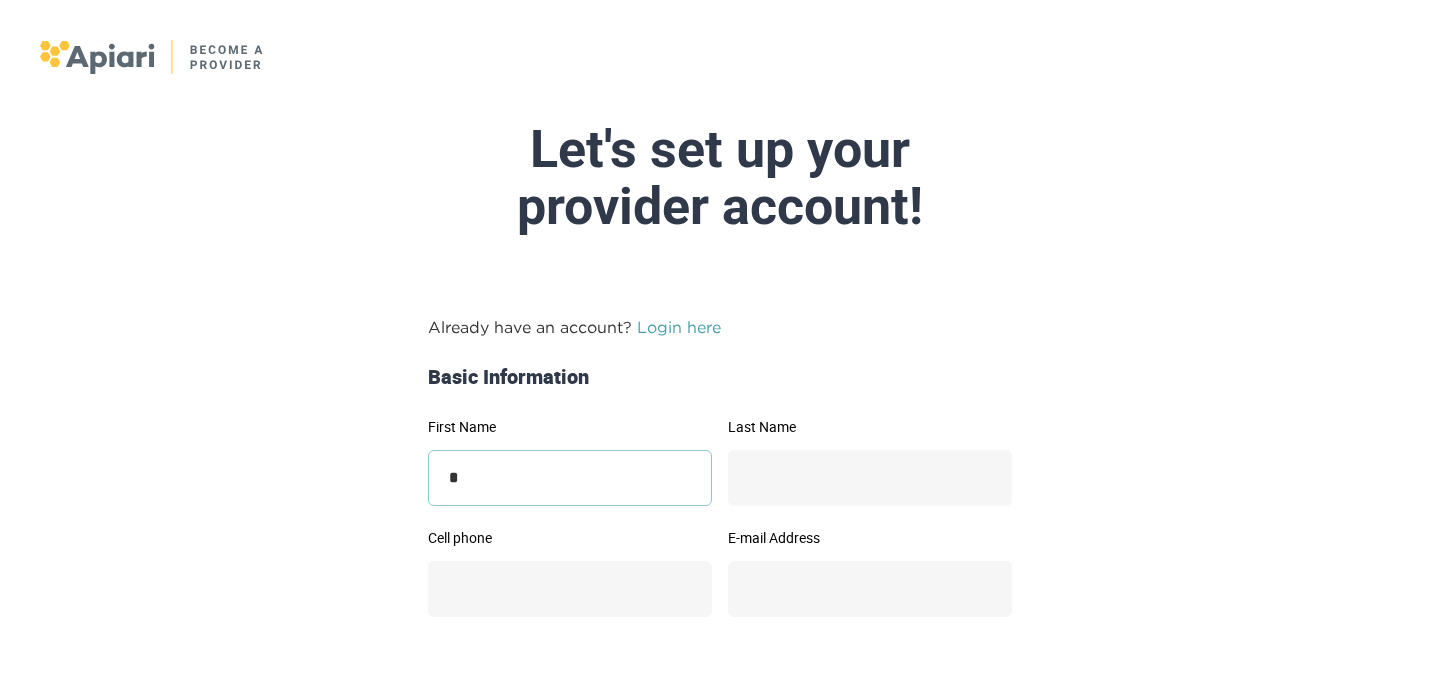 scroll, scrollTop: 0, scrollLeft: 0, axis: both 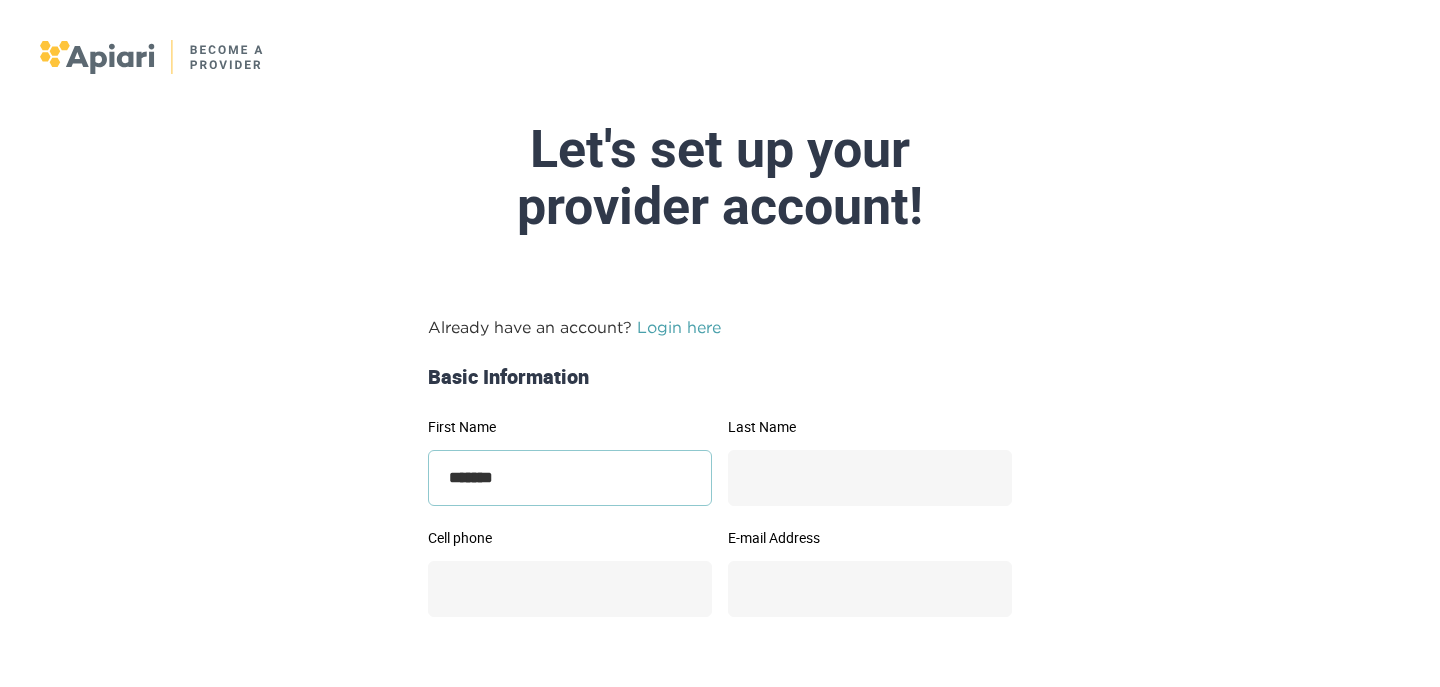 type on "*******" 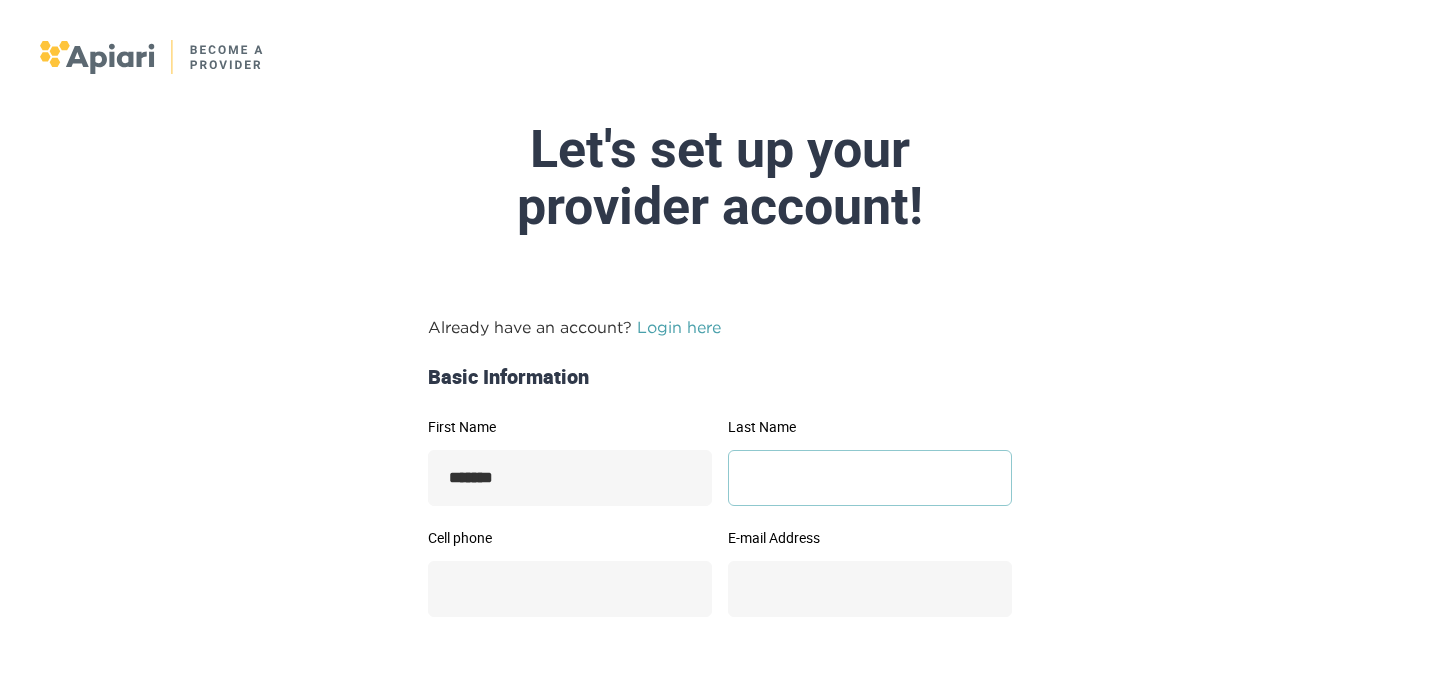 click on "Last Name" at bounding box center [870, 478] 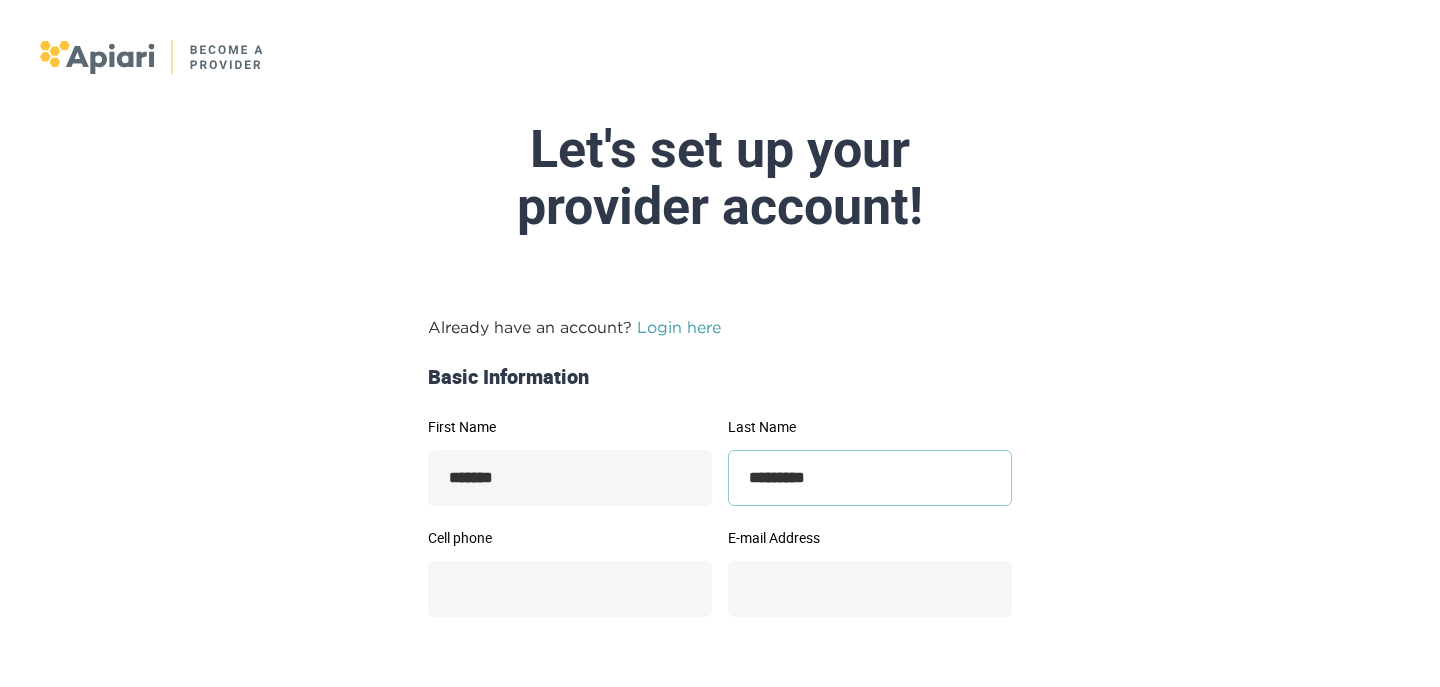 type on "*********" 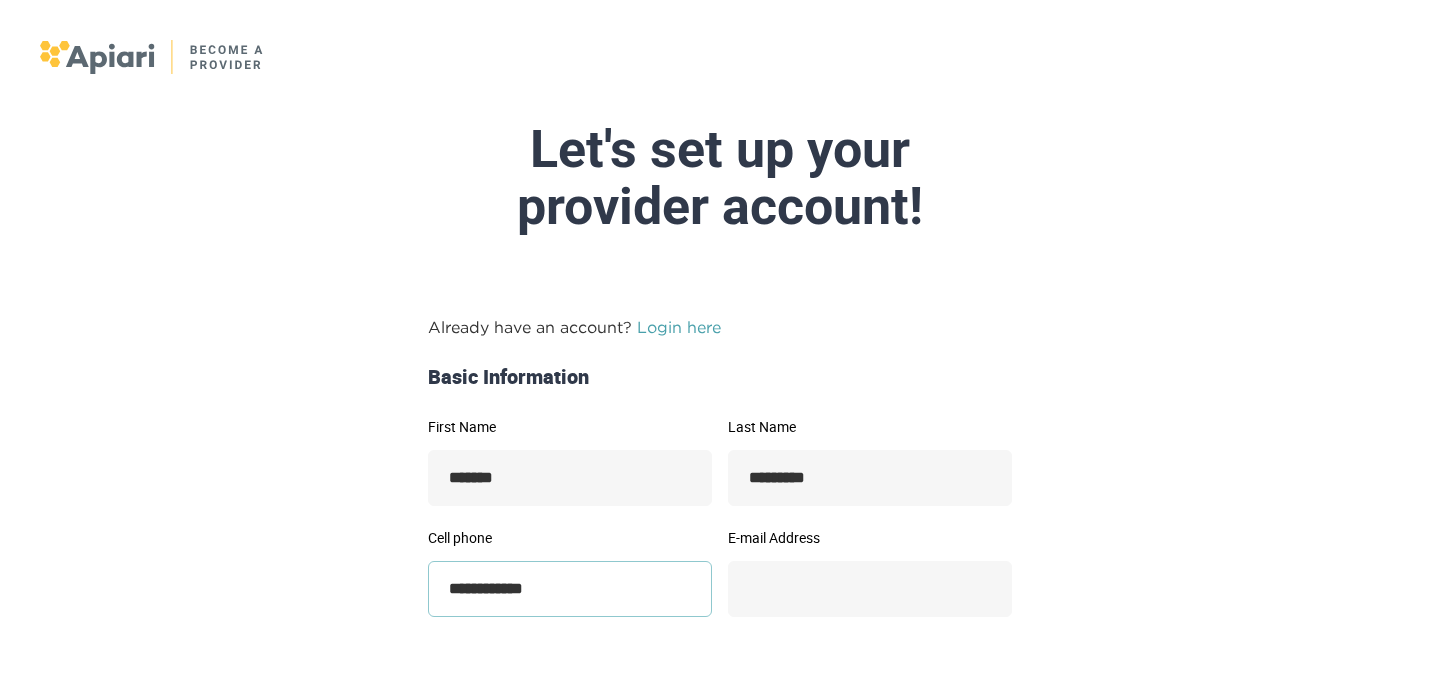 type on "**********" 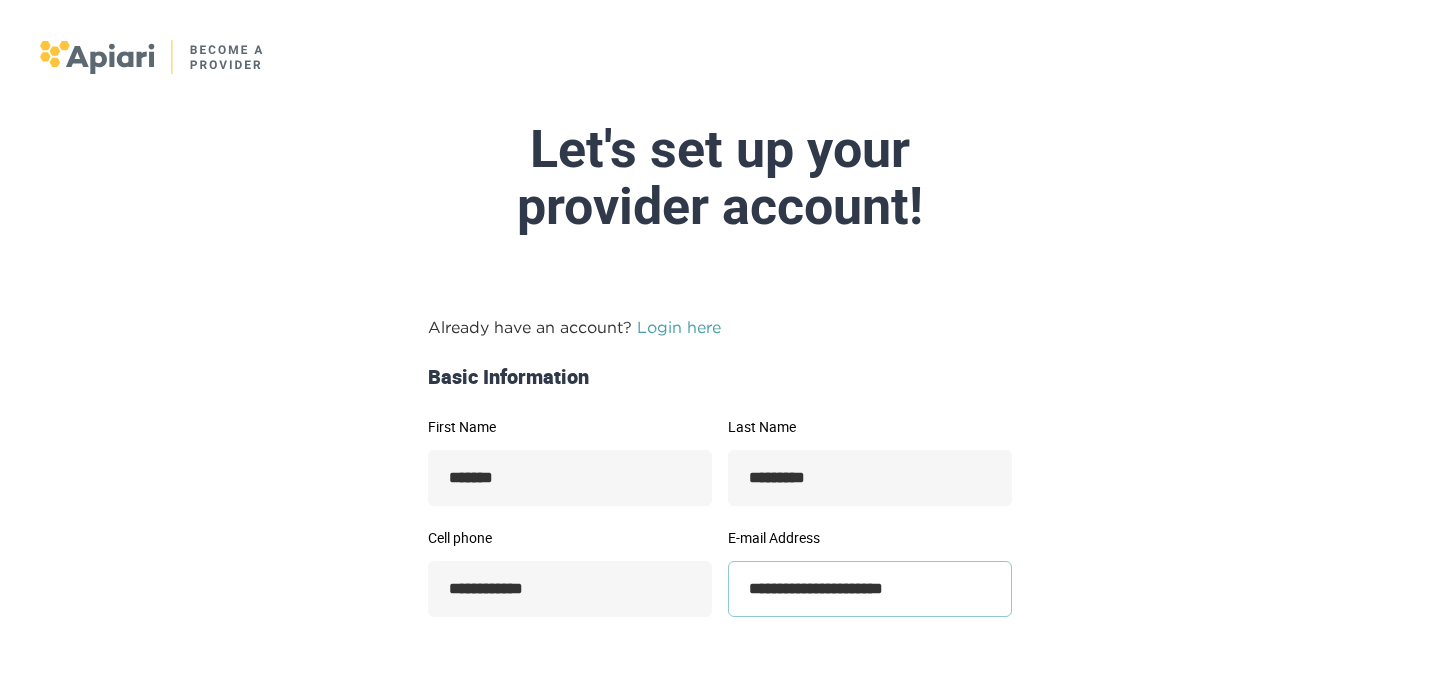 type on "**********" 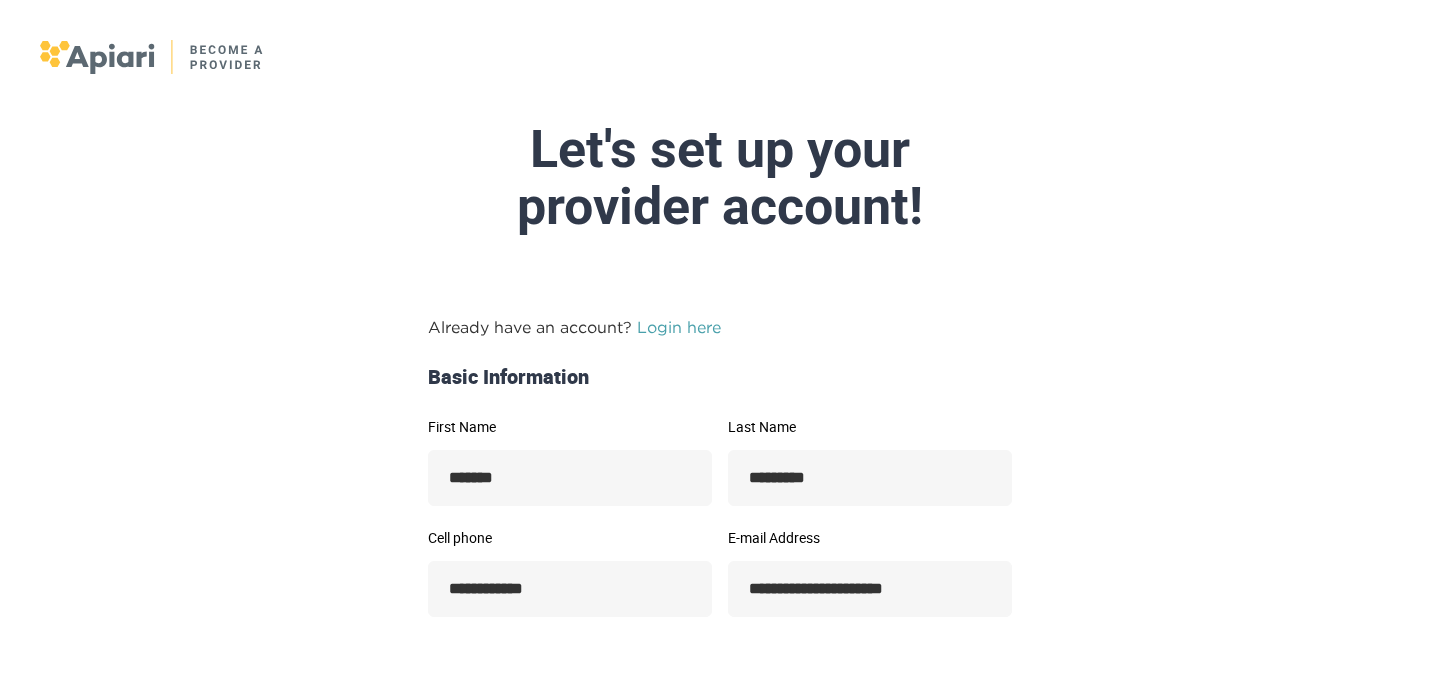 click on "**********" at bounding box center (720, 672) 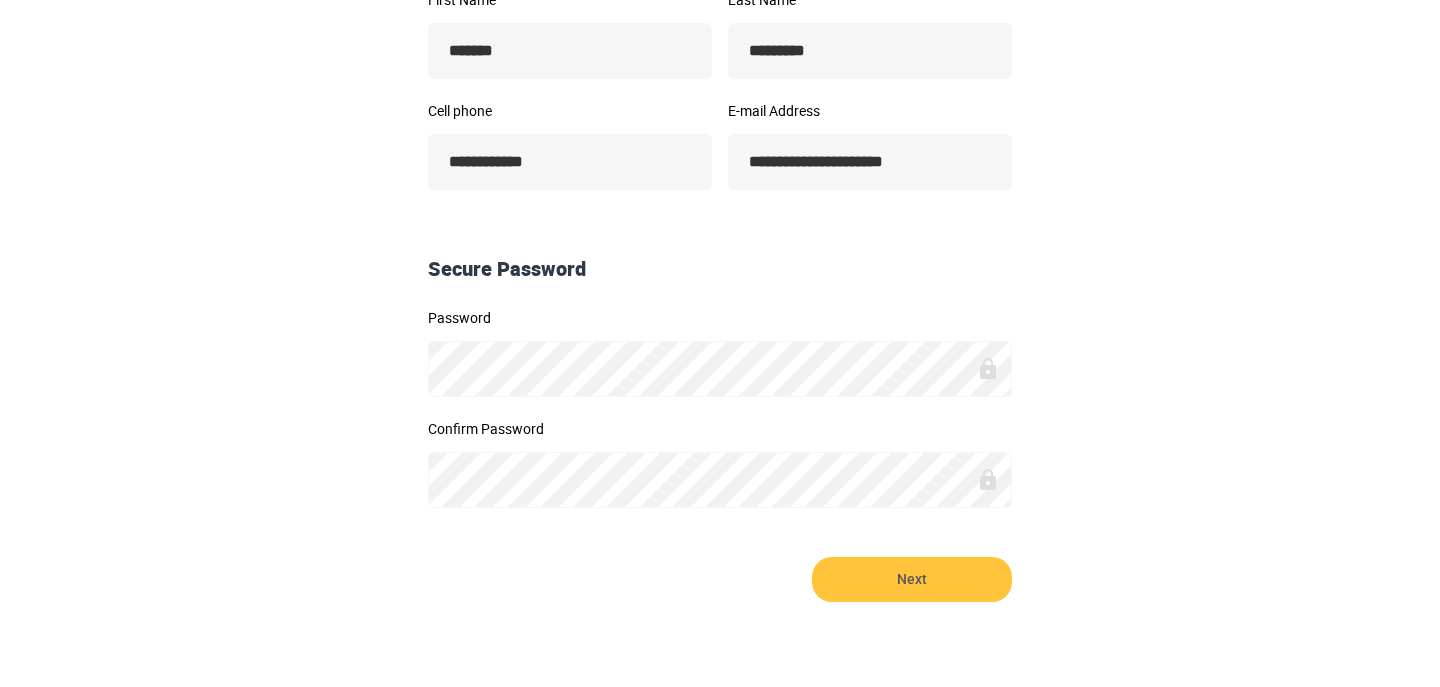 scroll, scrollTop: 430, scrollLeft: 0, axis: vertical 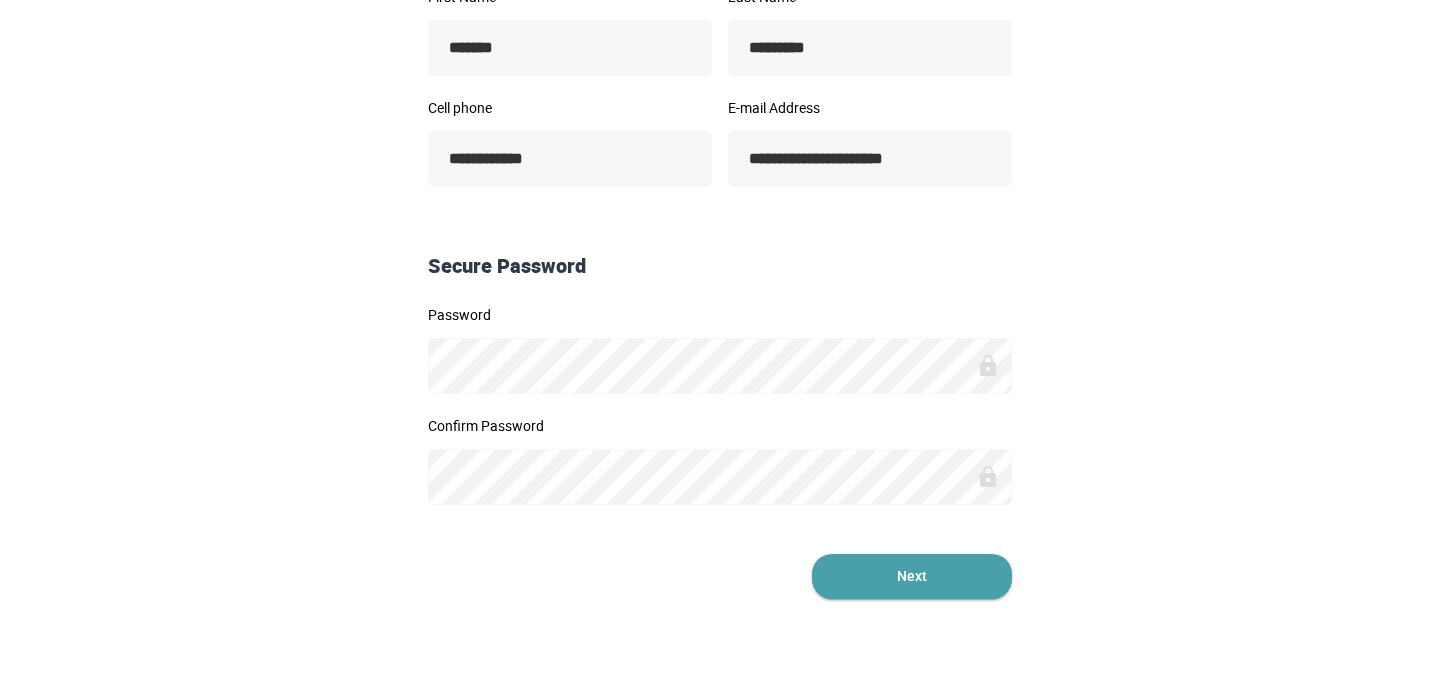 click on "Next" at bounding box center (912, 576) 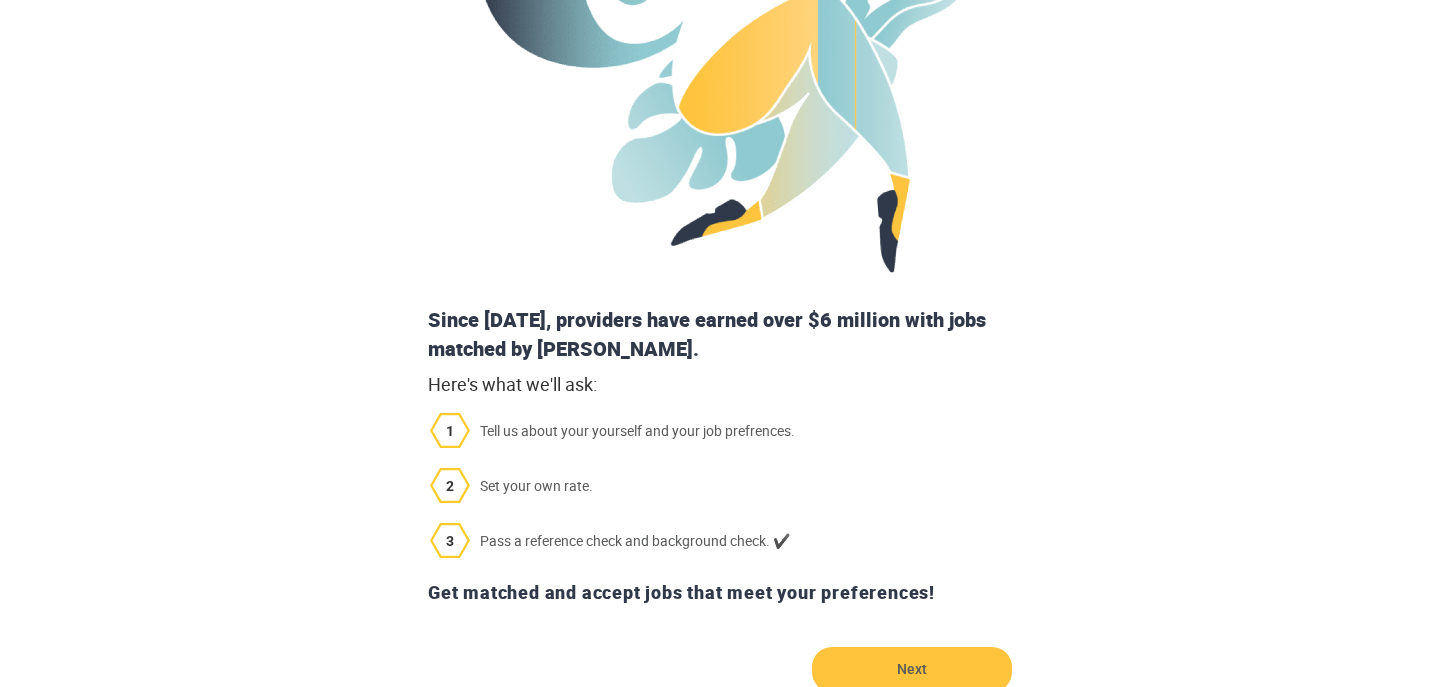 scroll, scrollTop: 0, scrollLeft: 0, axis: both 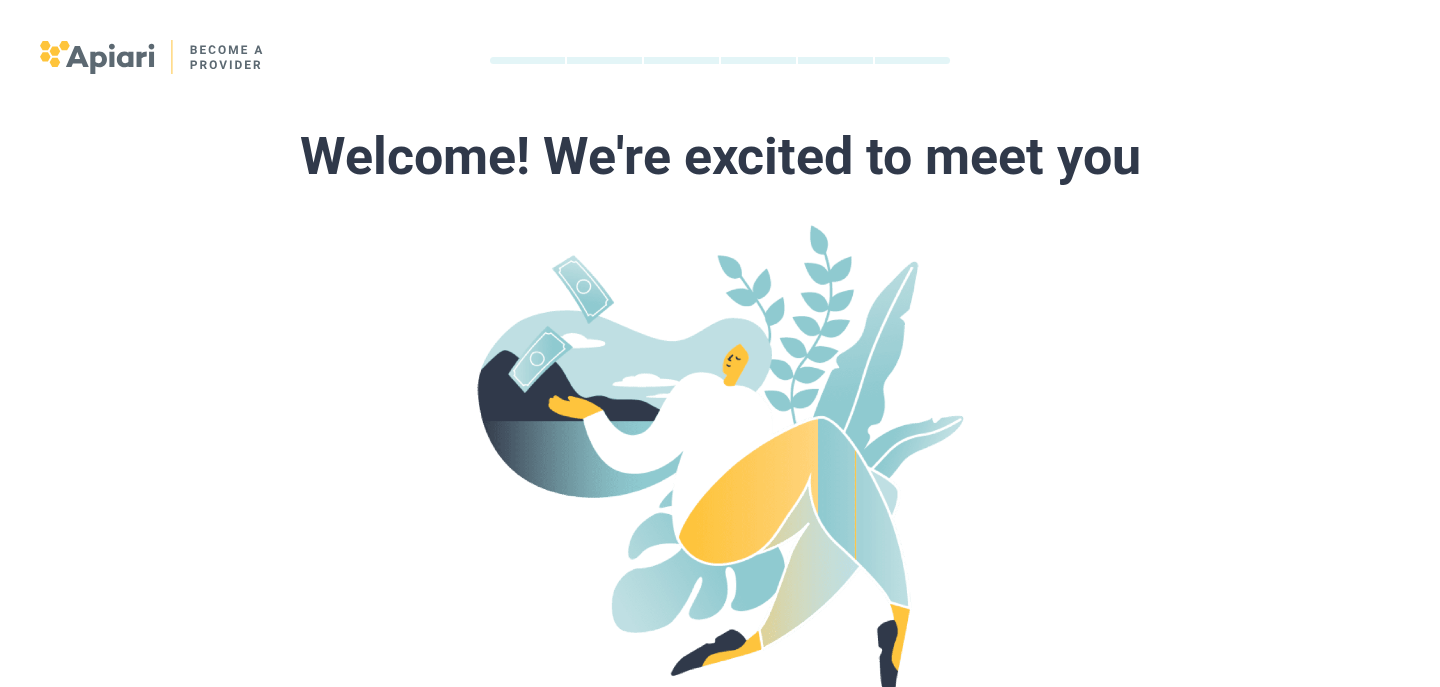 click on "Since [DATE], providers have earned over $6 million with jobs matched by [PERSON_NAME]. Here's what we'll ask: 1 Tell us about your yourself and your job prefrences. 2 Set your own rate. 3 Pass a reference check and background check. ✔️ Get matched and accept jobs that meet your preferences! Next" at bounding box center (720, 693) 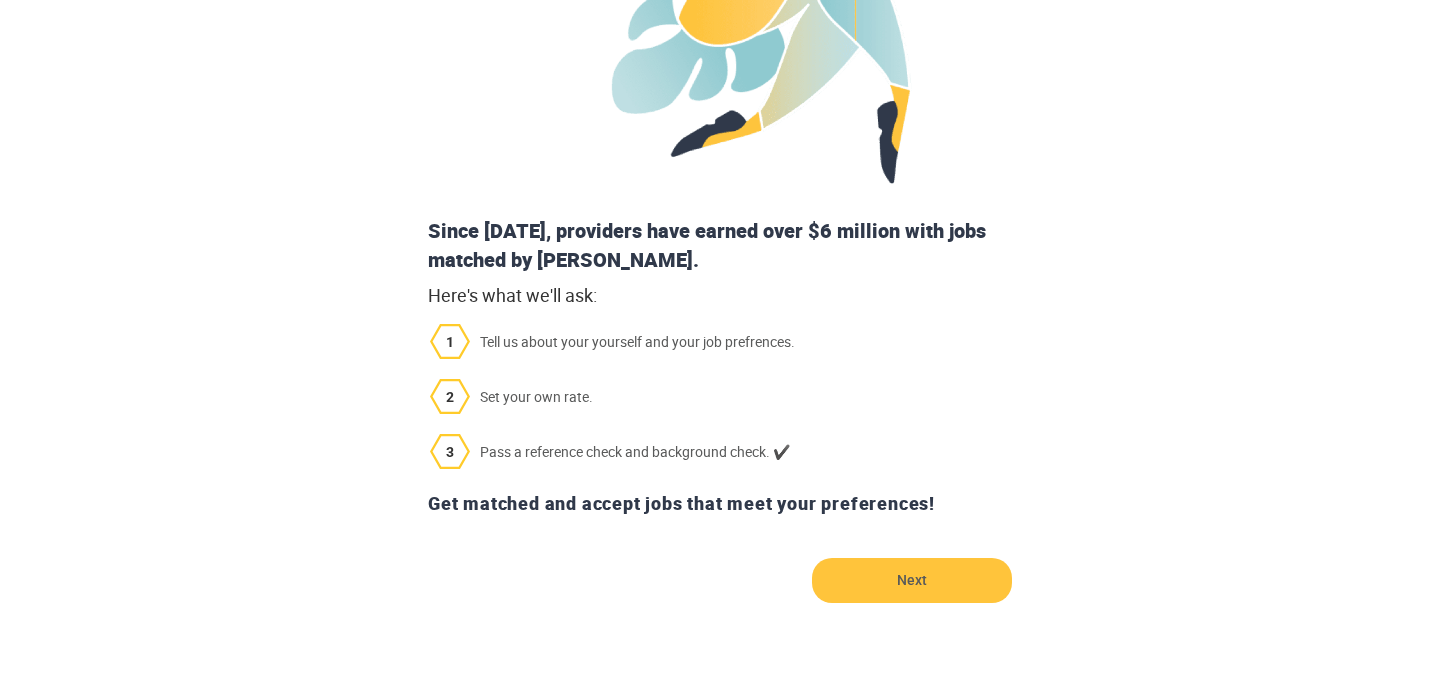 scroll, scrollTop: 520, scrollLeft: 0, axis: vertical 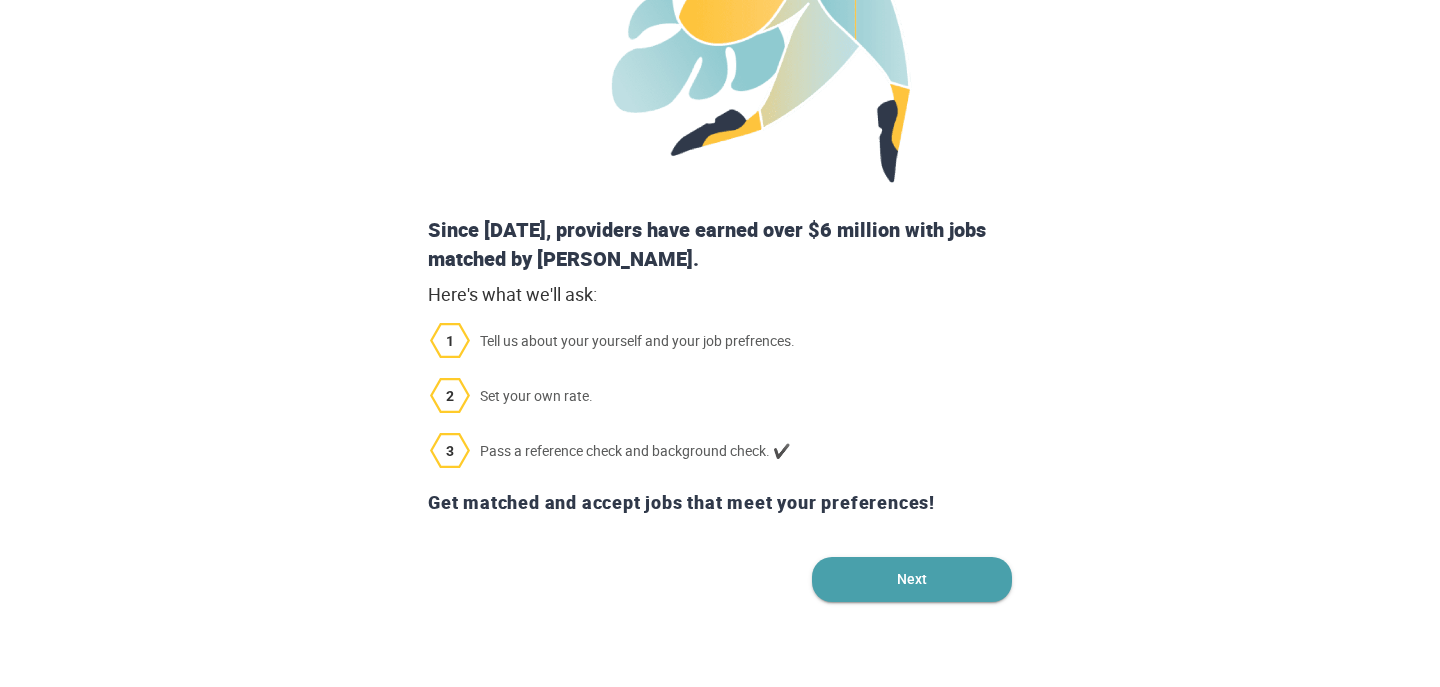 click on "Next" at bounding box center [912, 579] 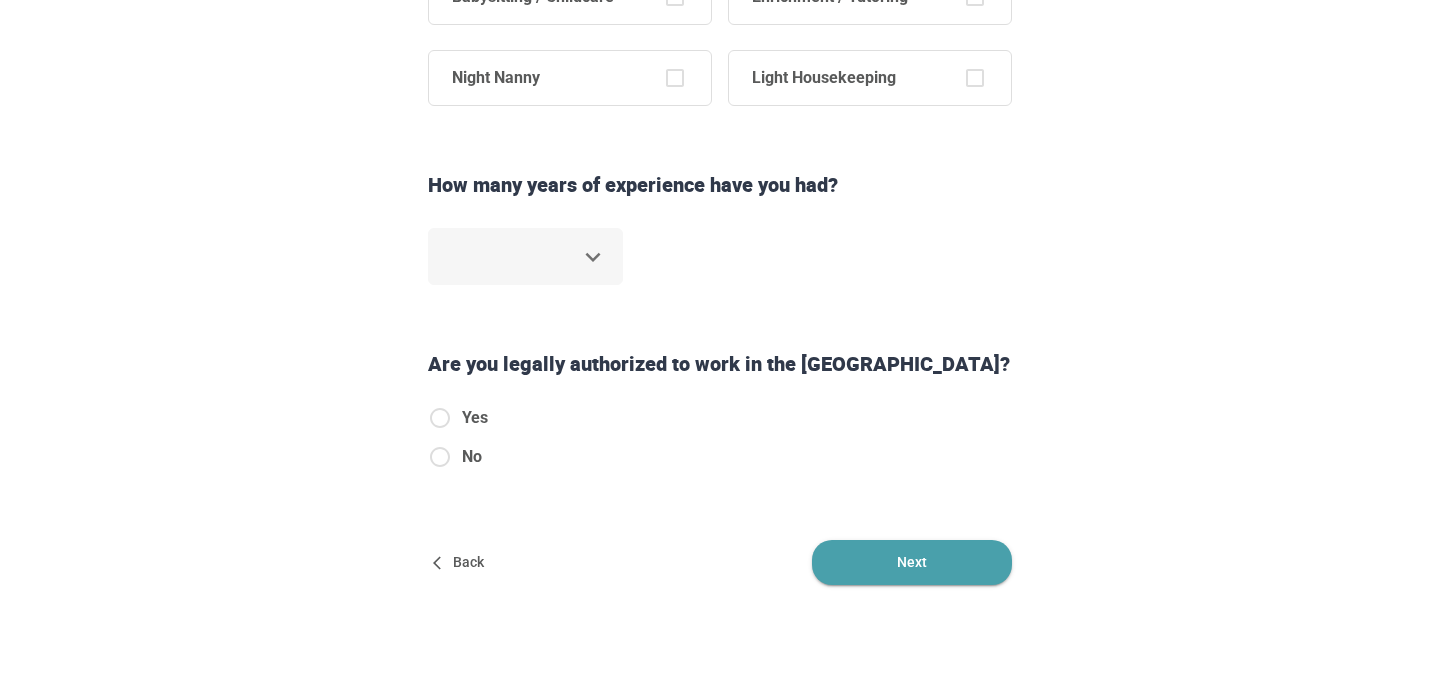 scroll, scrollTop: 0, scrollLeft: 0, axis: both 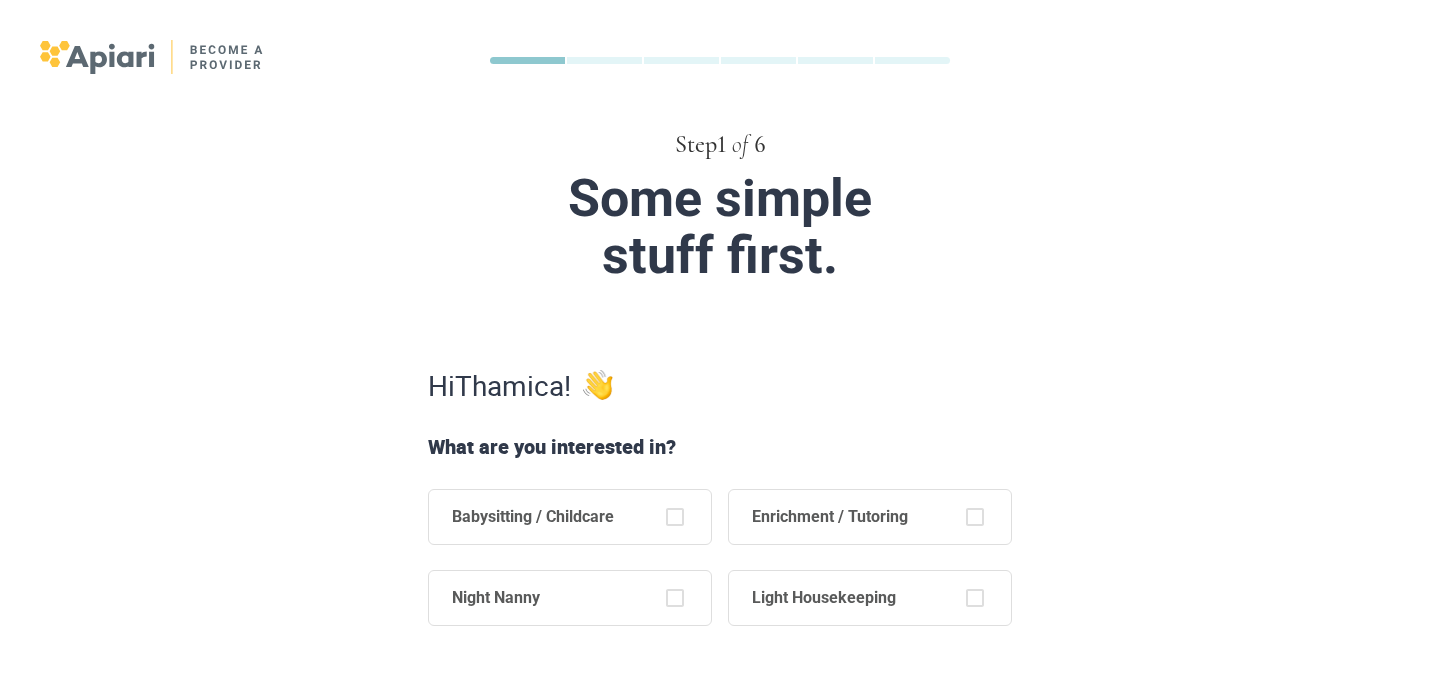 click on "Hi  Thamica ! What are you interested in? Babysitting / Childcare Enrichment / Tutoring Night Nanny Light Housekeeping How many years of experience have you had ? ​ Are you legally authorized to work in the [GEOGRAPHIC_DATA]? Yes No Back Next" at bounding box center [720, 735] 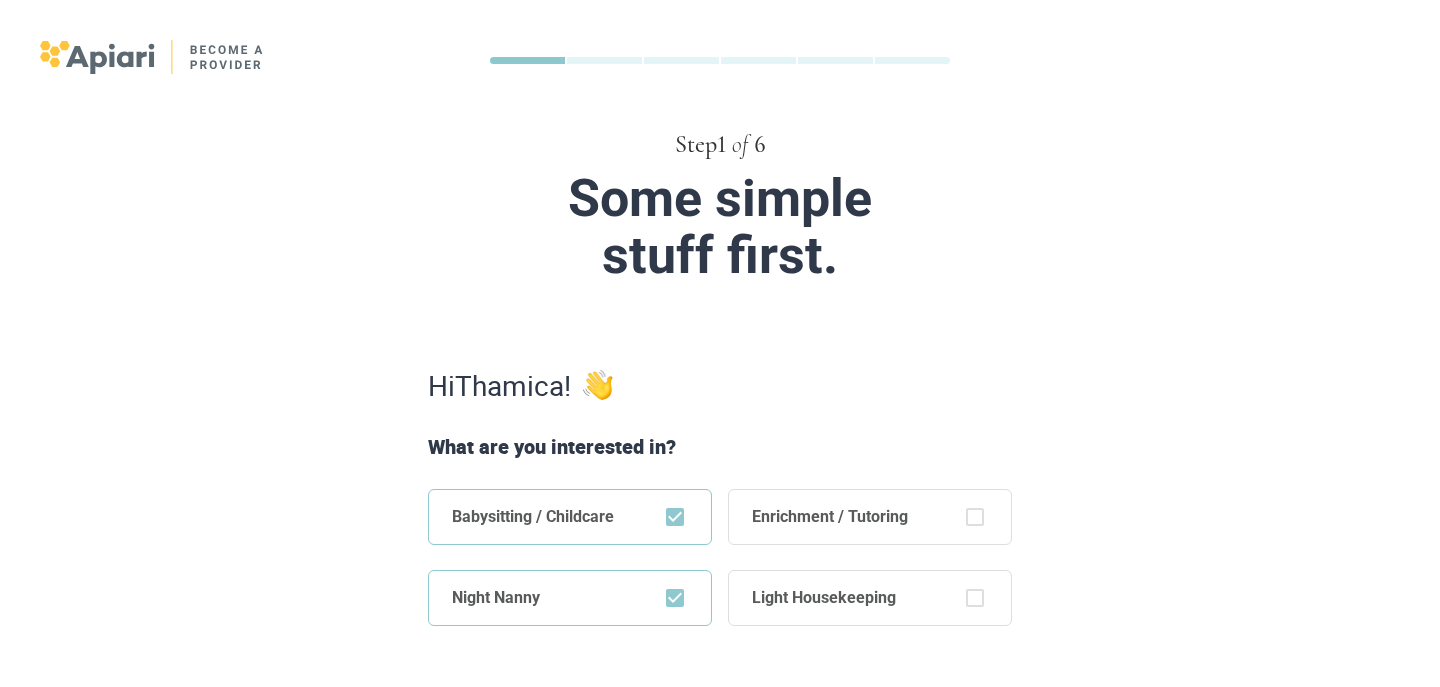 click on "Step  1   of   6 Some simple  stuff first. Hi  Thamica ! What are you interested in? Babysitting / Childcare Enrichment / Tutoring Night Nanny Light Housekeeping How many years of experience have you had  in Babysitting / Childcare and Night Nanny ? ​ Are you legally authorized to work in the [GEOGRAPHIC_DATA]? Yes No Back Next" at bounding box center [720, 595] 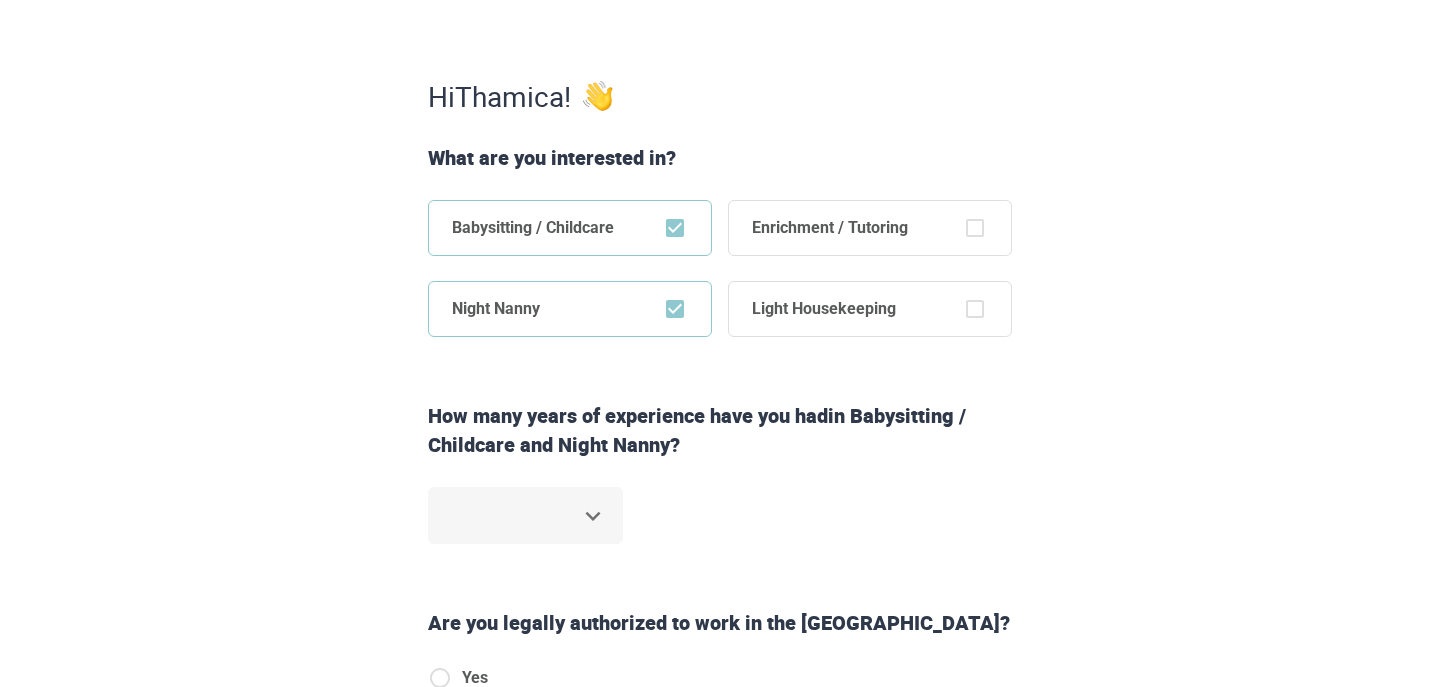 scroll, scrollTop: 303, scrollLeft: 0, axis: vertical 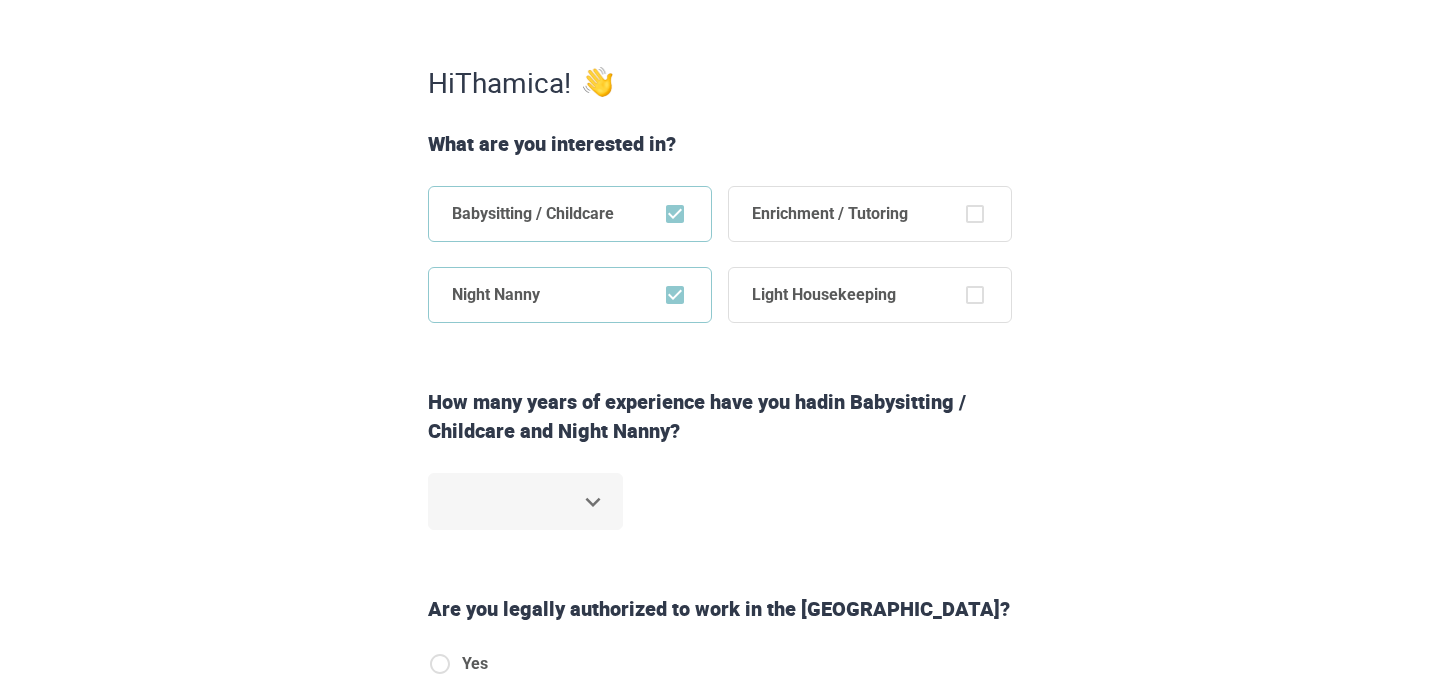 click on "Step  1   of   6 Some simple  stuff first. Hi  Thamica ! What are you interested in? Babysitting / Childcare Enrichment / Tutoring Night Nanny Light Housekeeping How many years of experience have you had  in Babysitting / Childcare and Night Nanny ? ​ Are you legally authorized to work in the [GEOGRAPHIC_DATA]? Yes No Back Next Copyright  2025 [EMAIL_ADDRESS][DOMAIN_NAME] [PHONE_NUMBER] Jobs Signup Terms of service Privacy The Sweet Life" at bounding box center (720, 40) 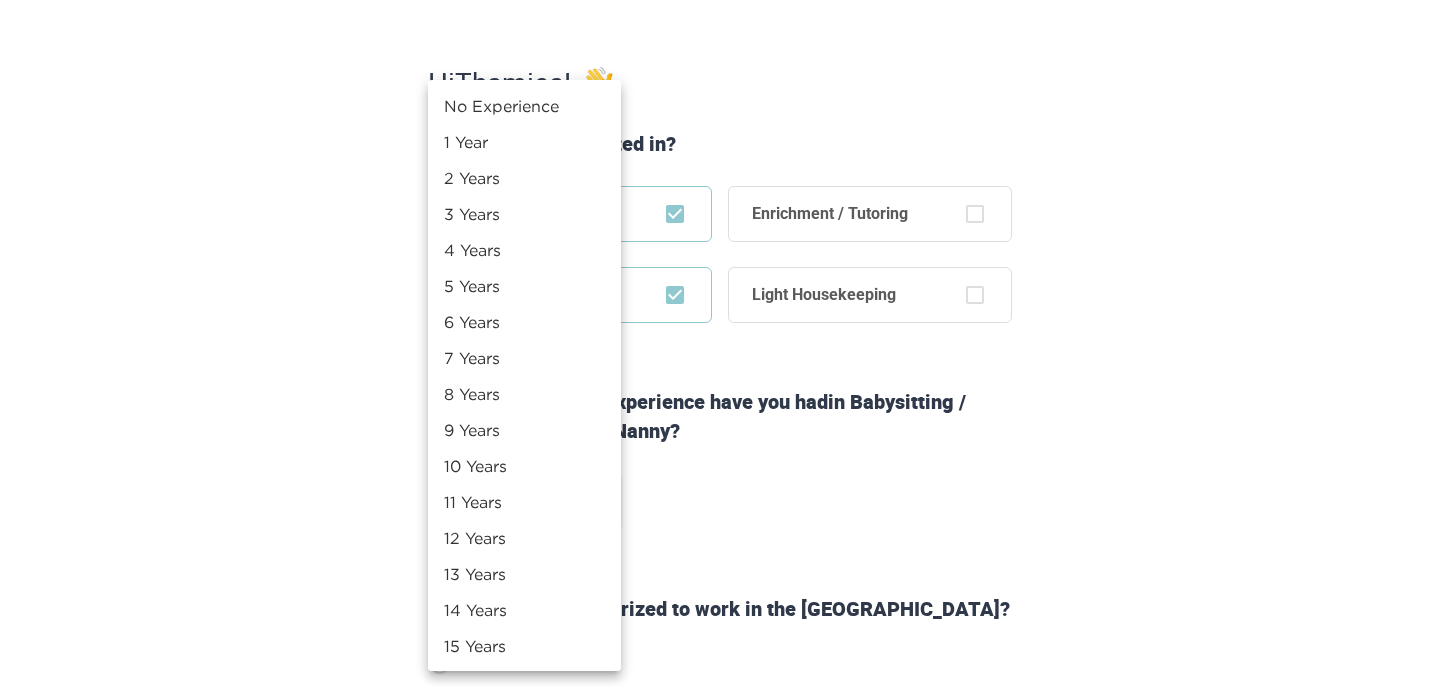 click on "7 Years" at bounding box center (524, 358) 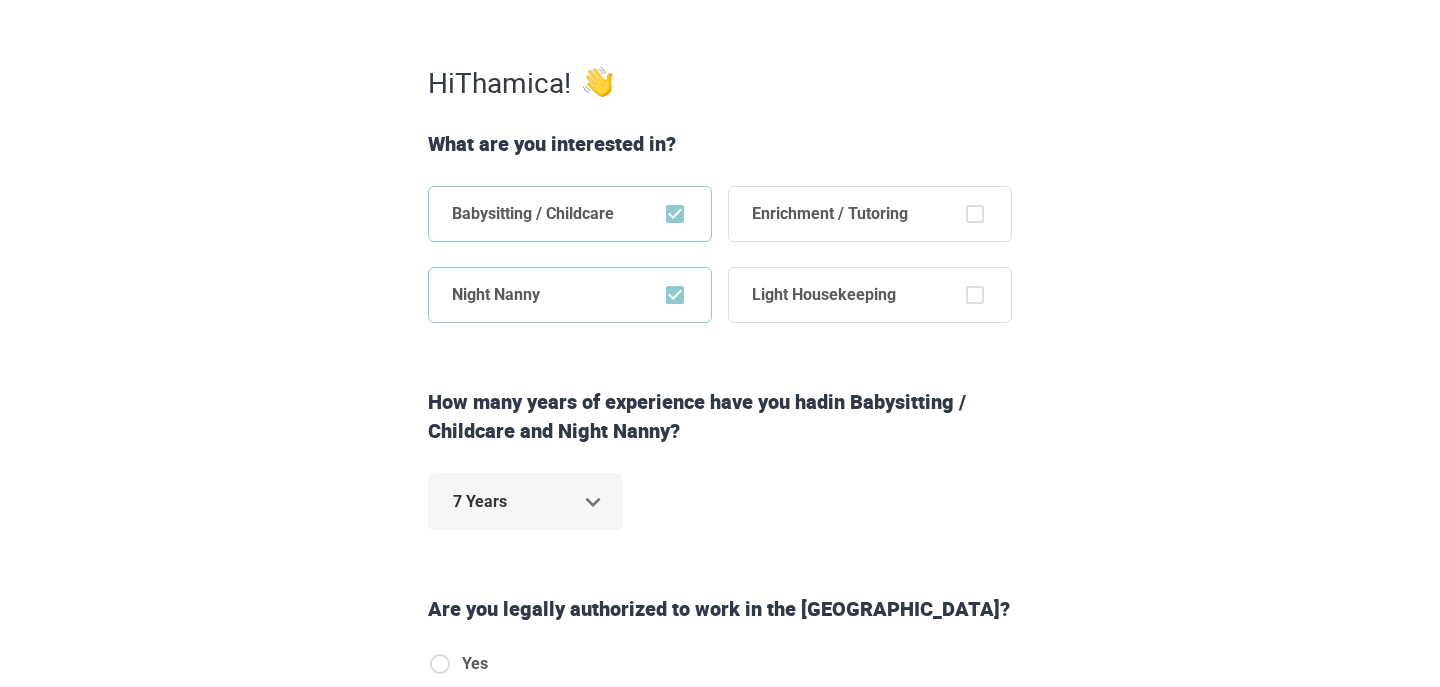 click on "7 Years *" at bounding box center (720, 514) 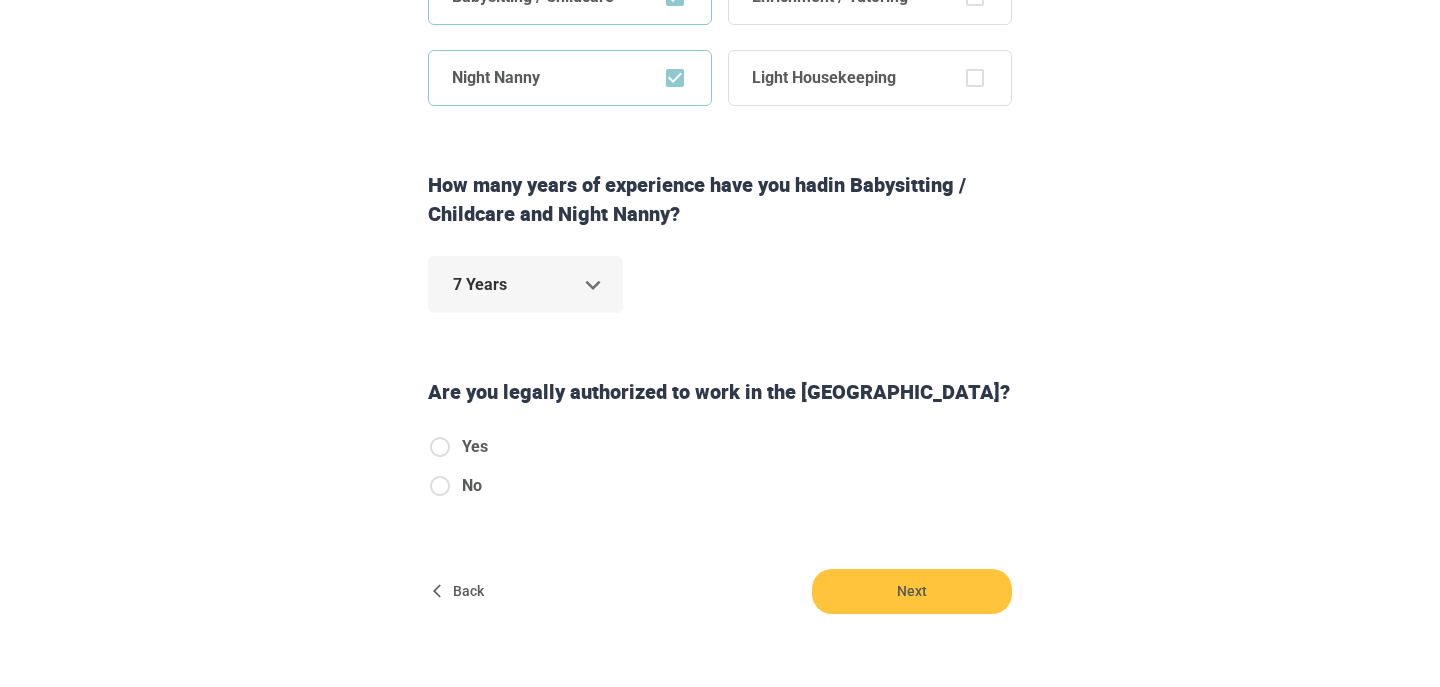 scroll, scrollTop: 531, scrollLeft: 0, axis: vertical 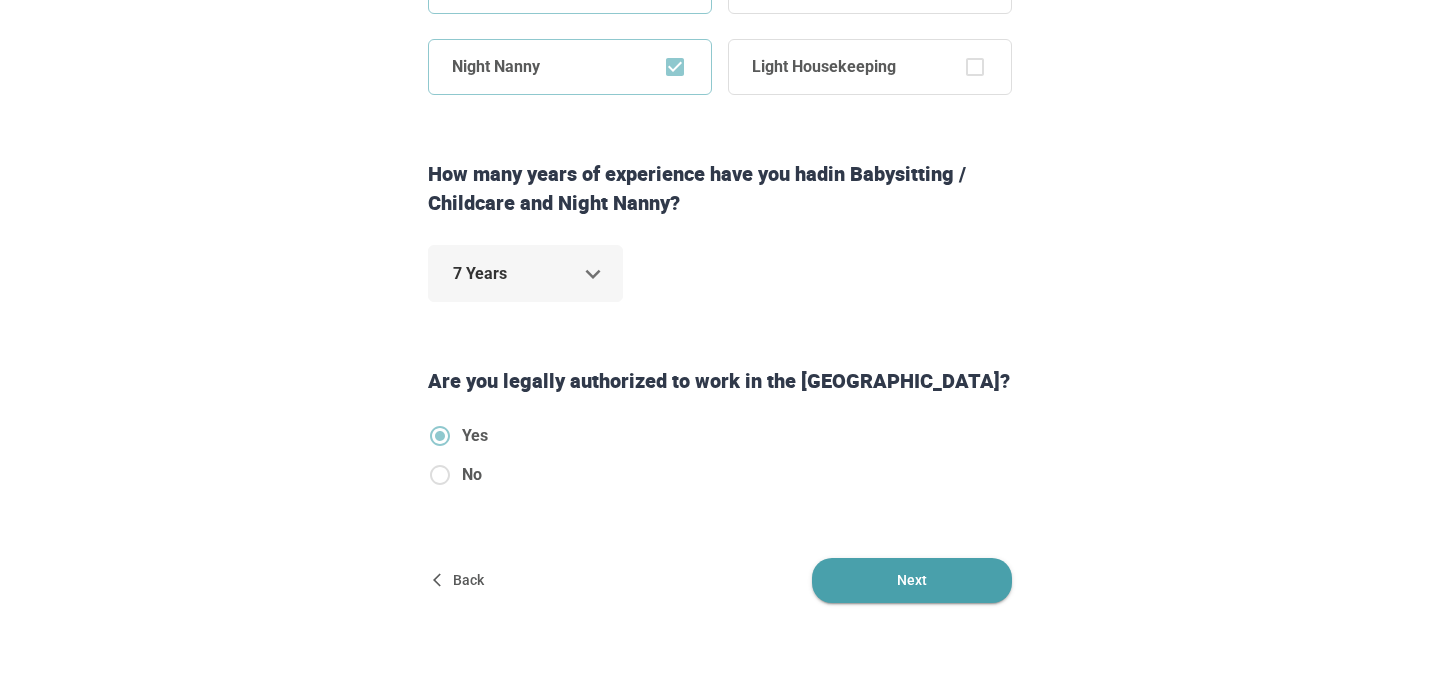 click on "Next" at bounding box center [912, 580] 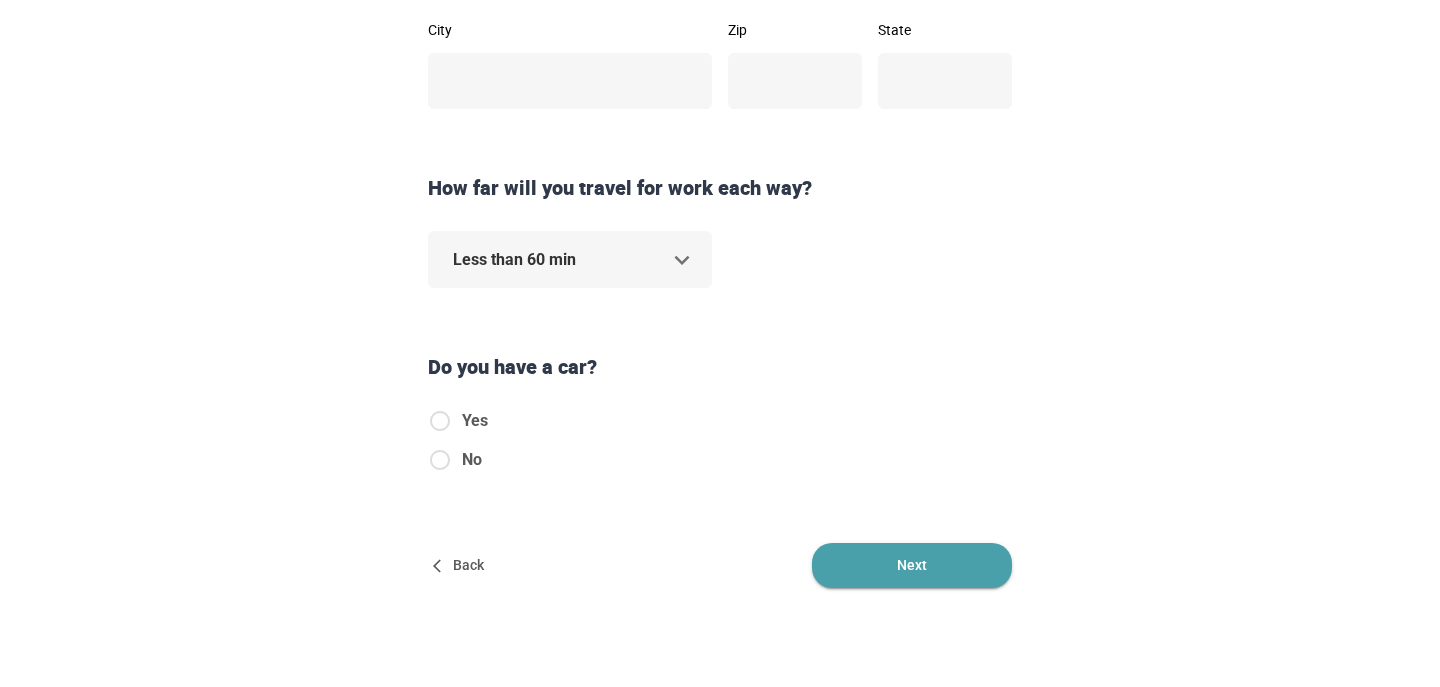 scroll, scrollTop: 0, scrollLeft: 0, axis: both 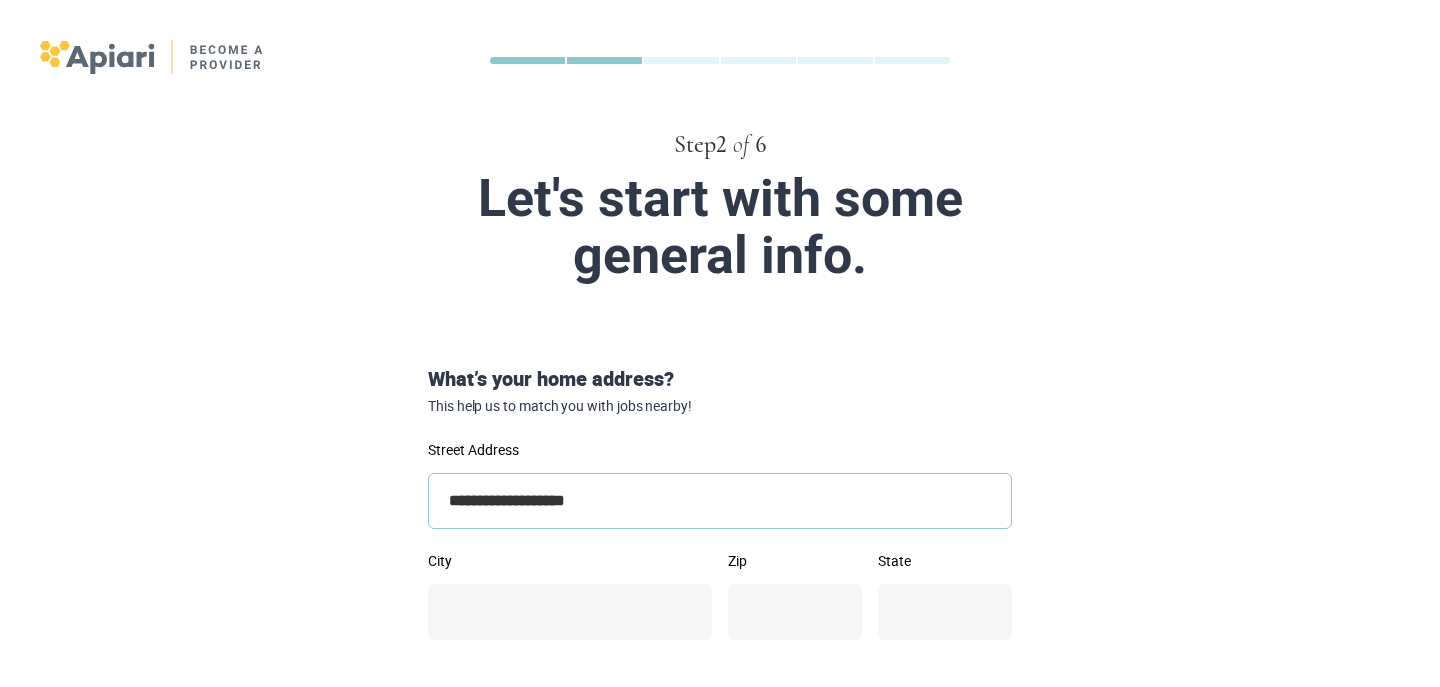type on "**********" 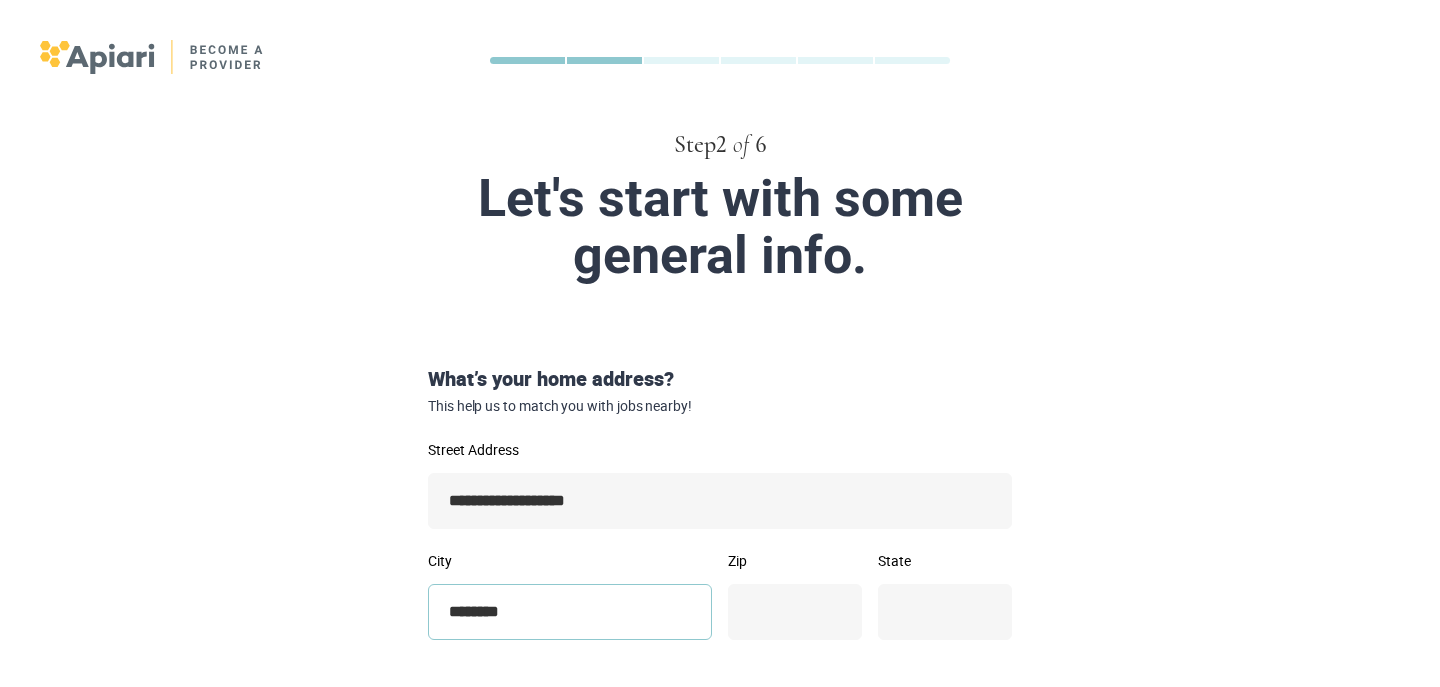 type on "********" 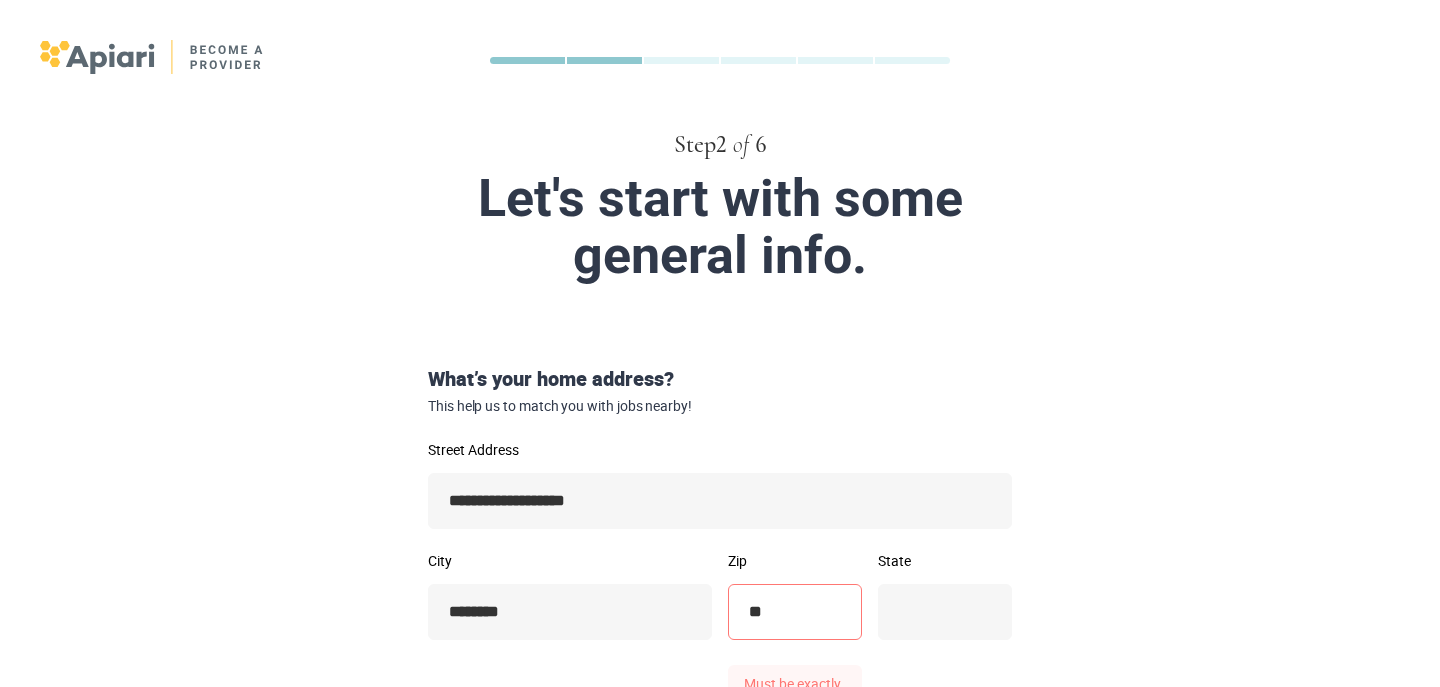 click on "**" at bounding box center (795, 612) 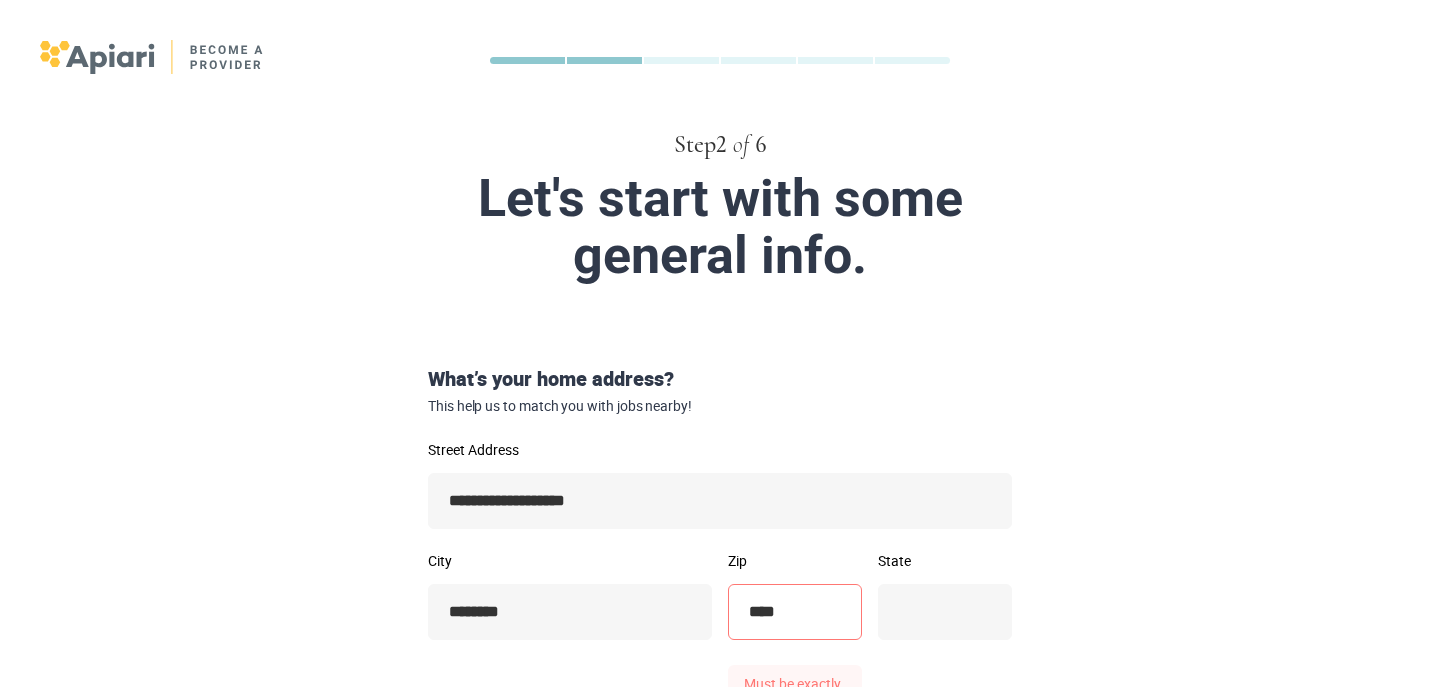 type on "*****" 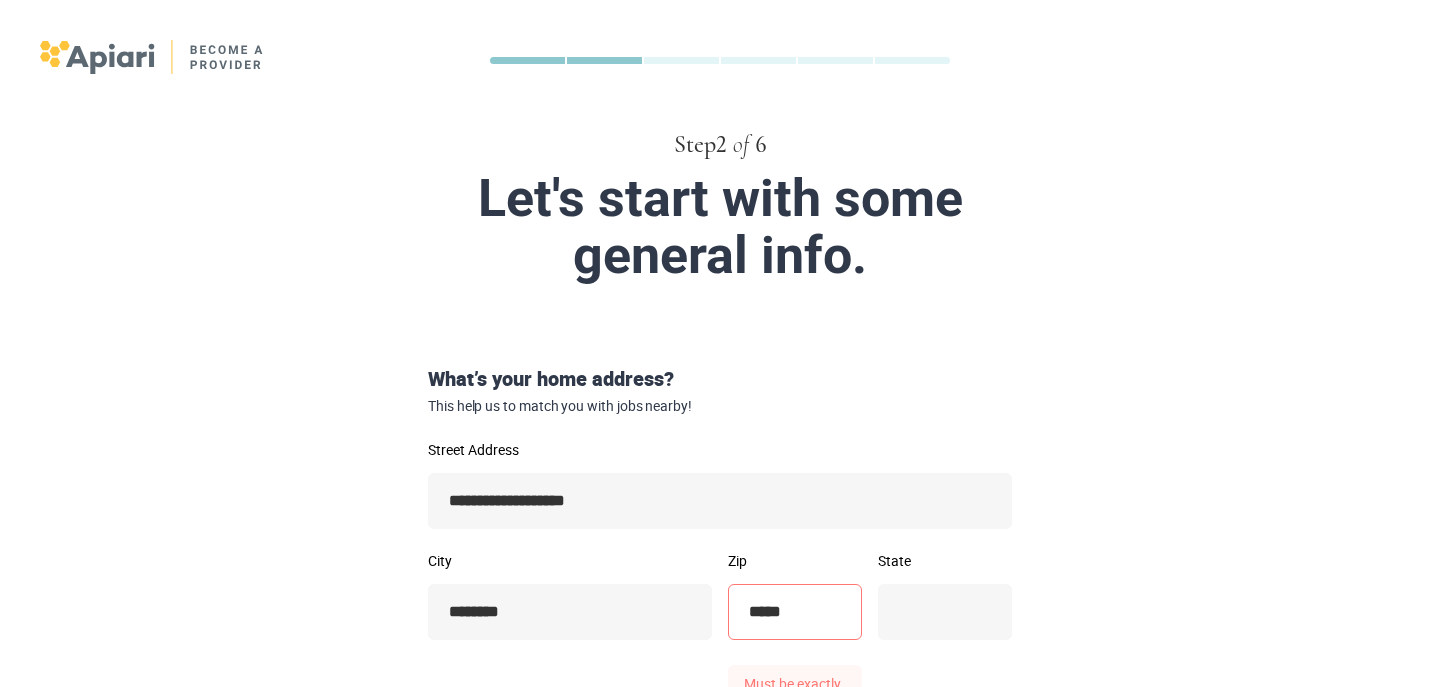 type on "**" 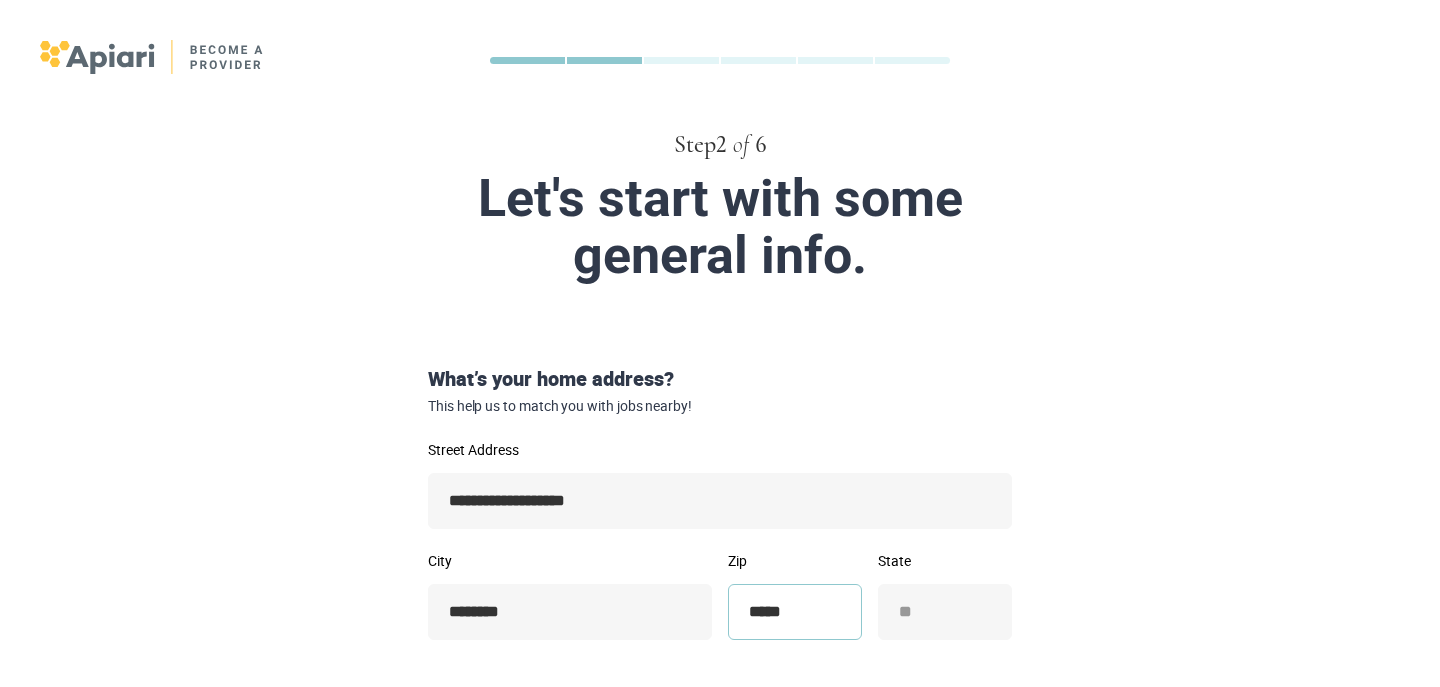 type on "*****" 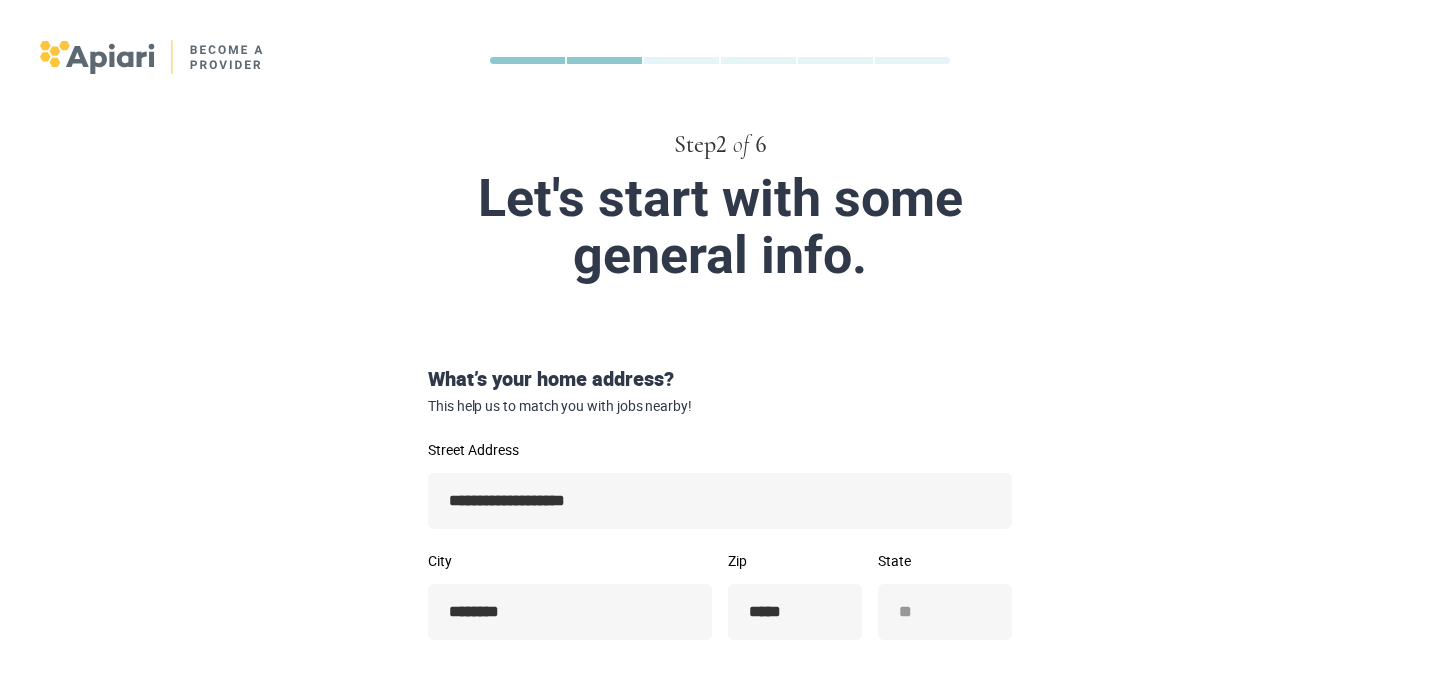 click on "**********" at bounding box center [720, 742] 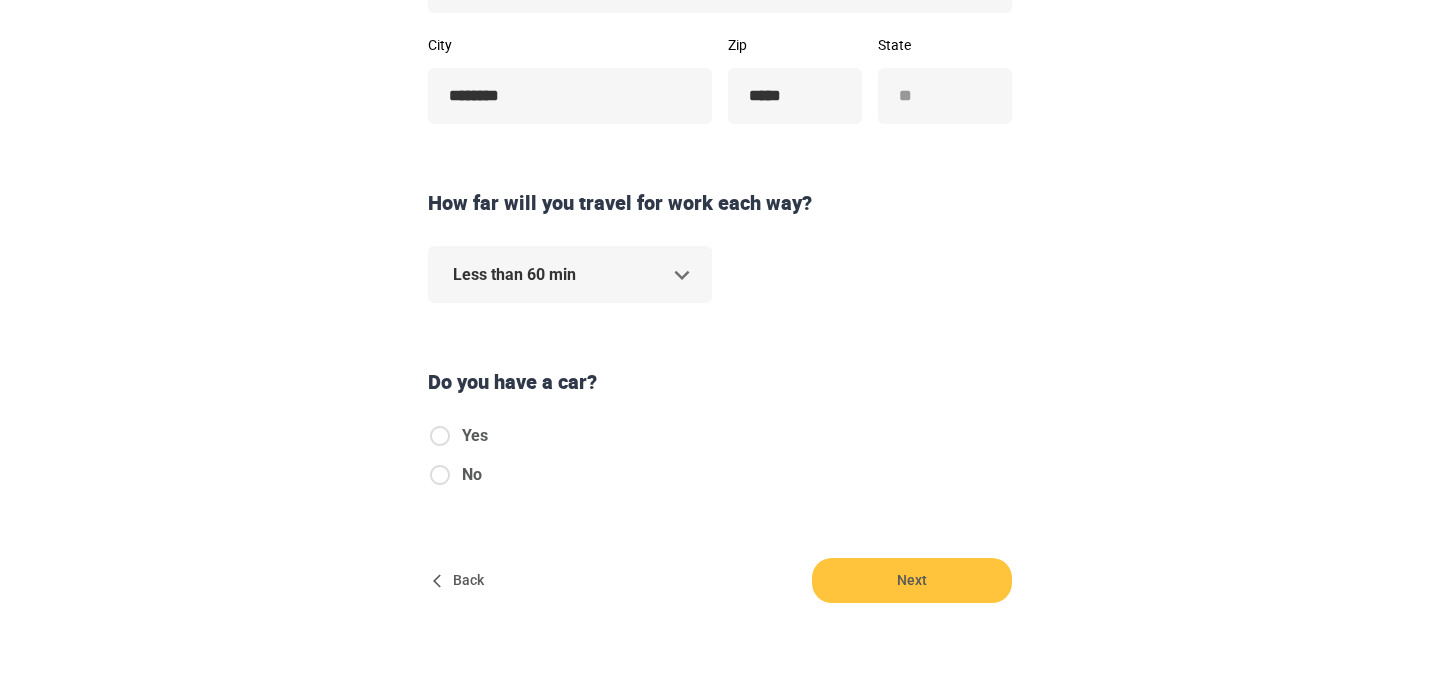 scroll, scrollTop: 517, scrollLeft: 0, axis: vertical 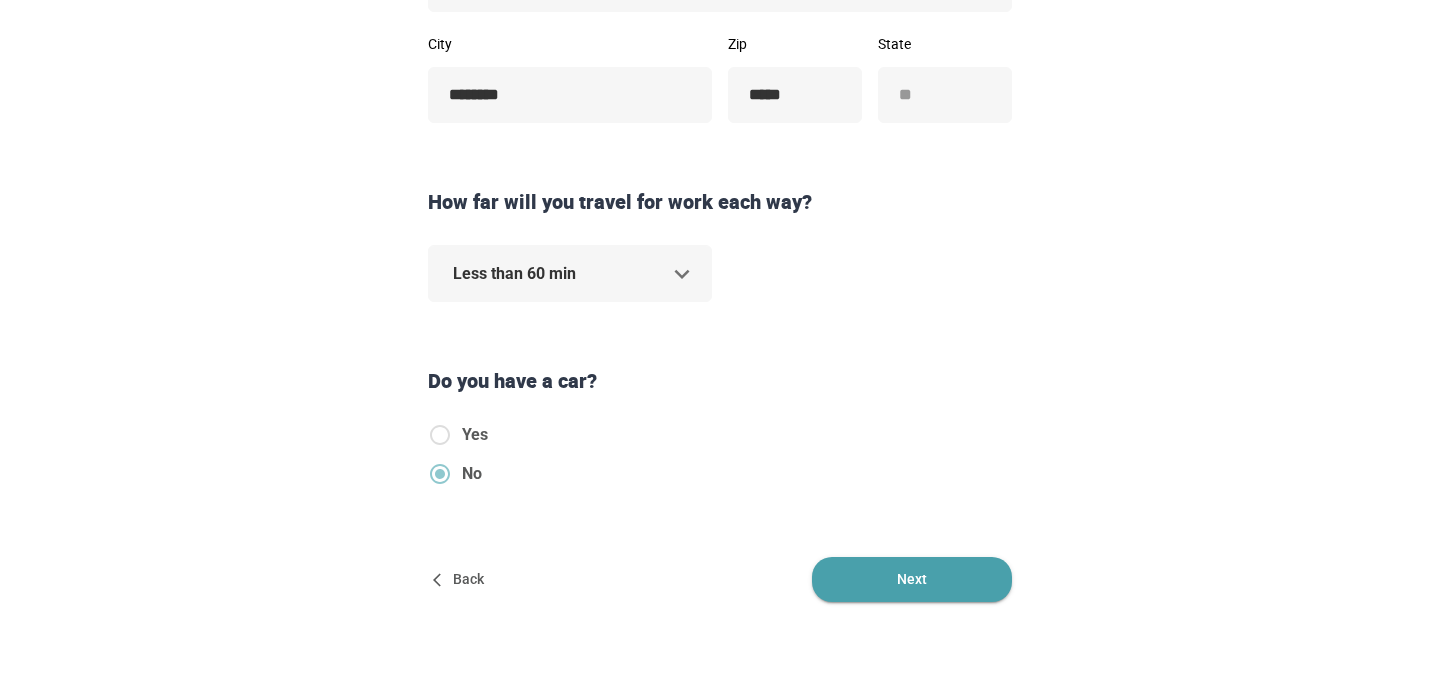 click on "Next" at bounding box center [912, 579] 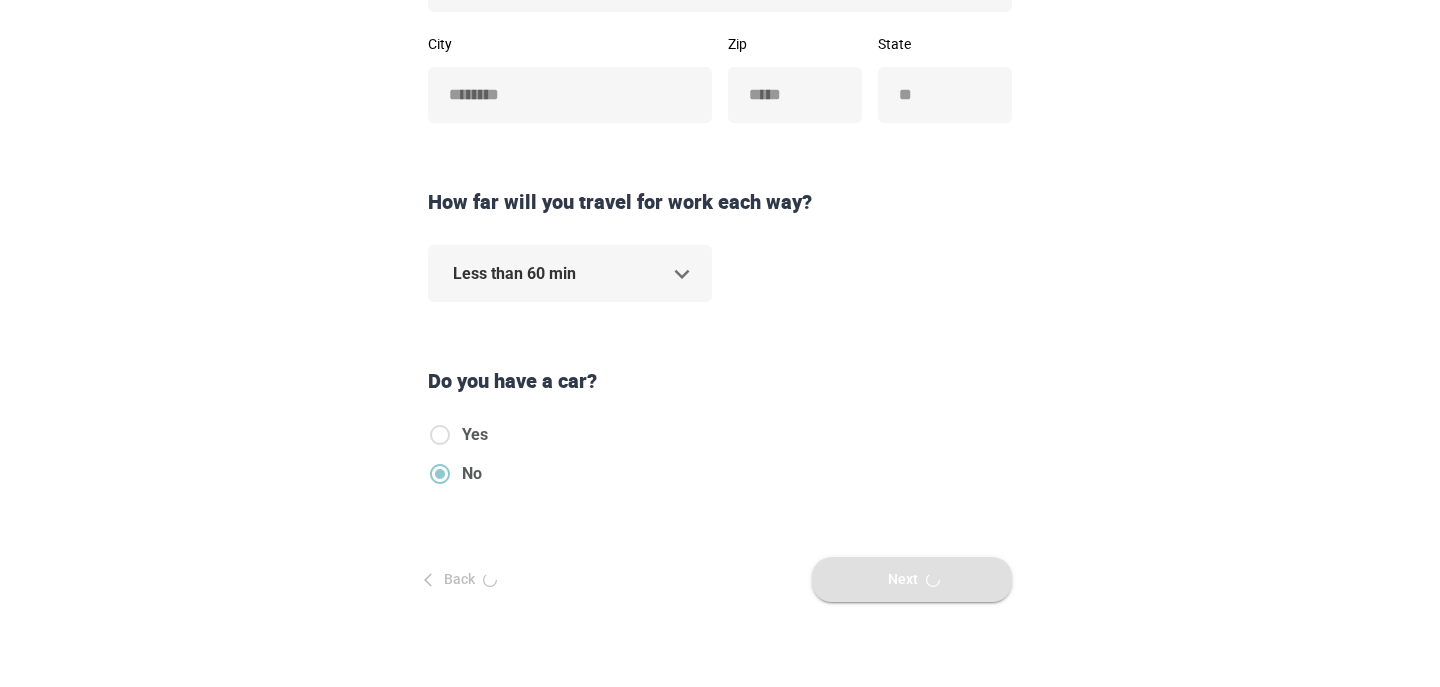 scroll, scrollTop: 0, scrollLeft: 0, axis: both 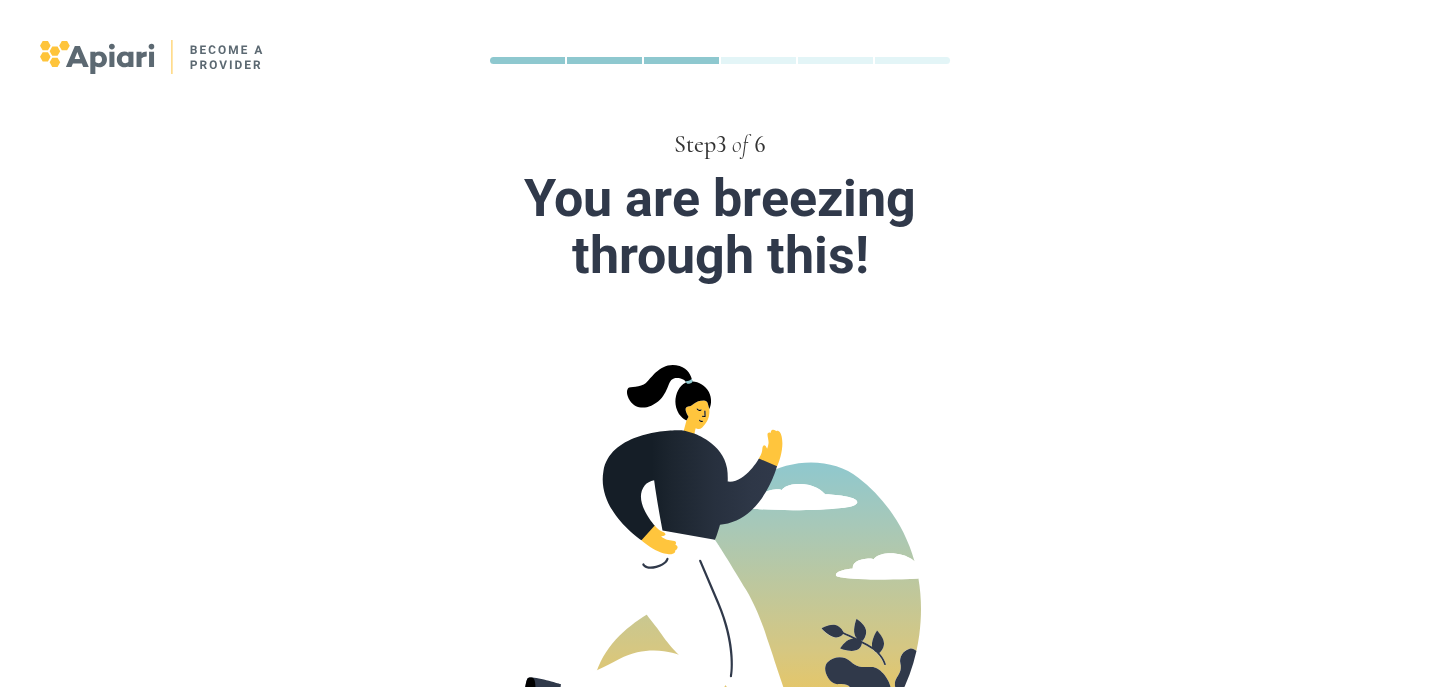 click on "Did you know? The more impressive your profile, the faster you get booked. Back Next" at bounding box center (720, 682) 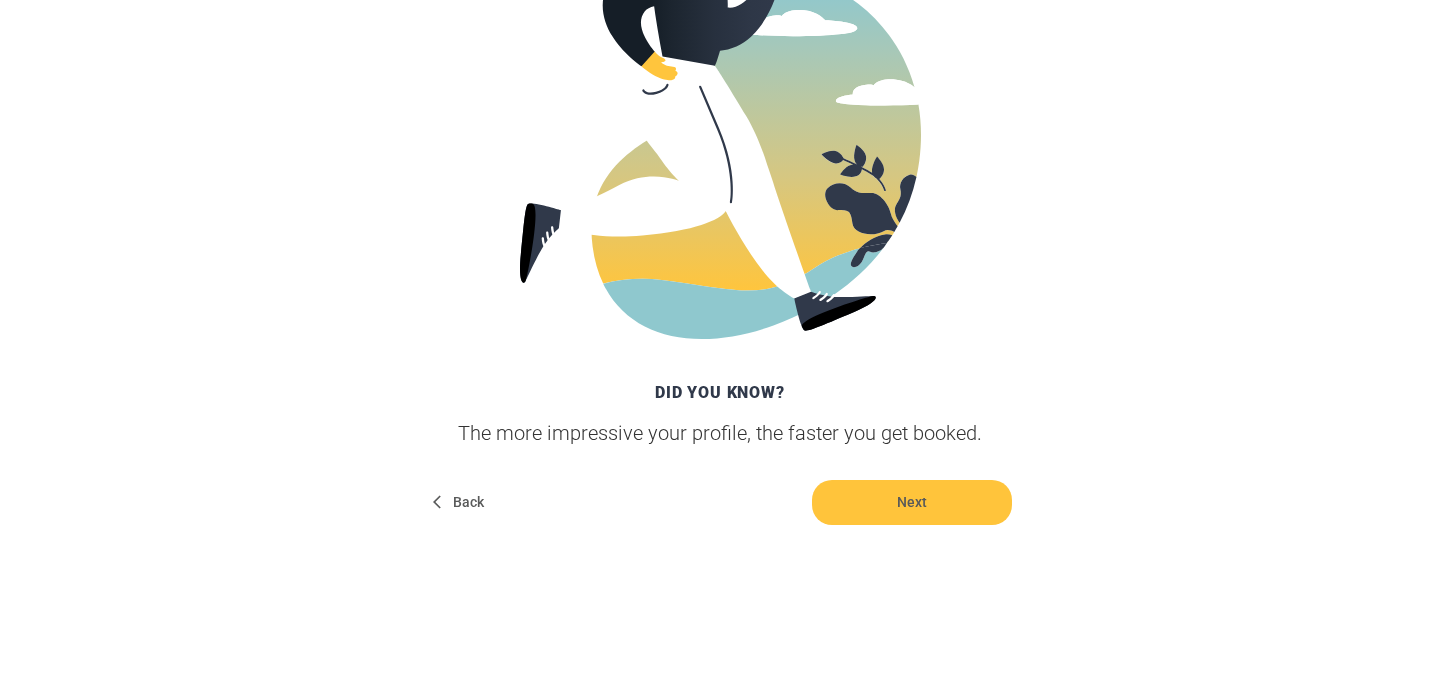 scroll, scrollTop: 473, scrollLeft: 0, axis: vertical 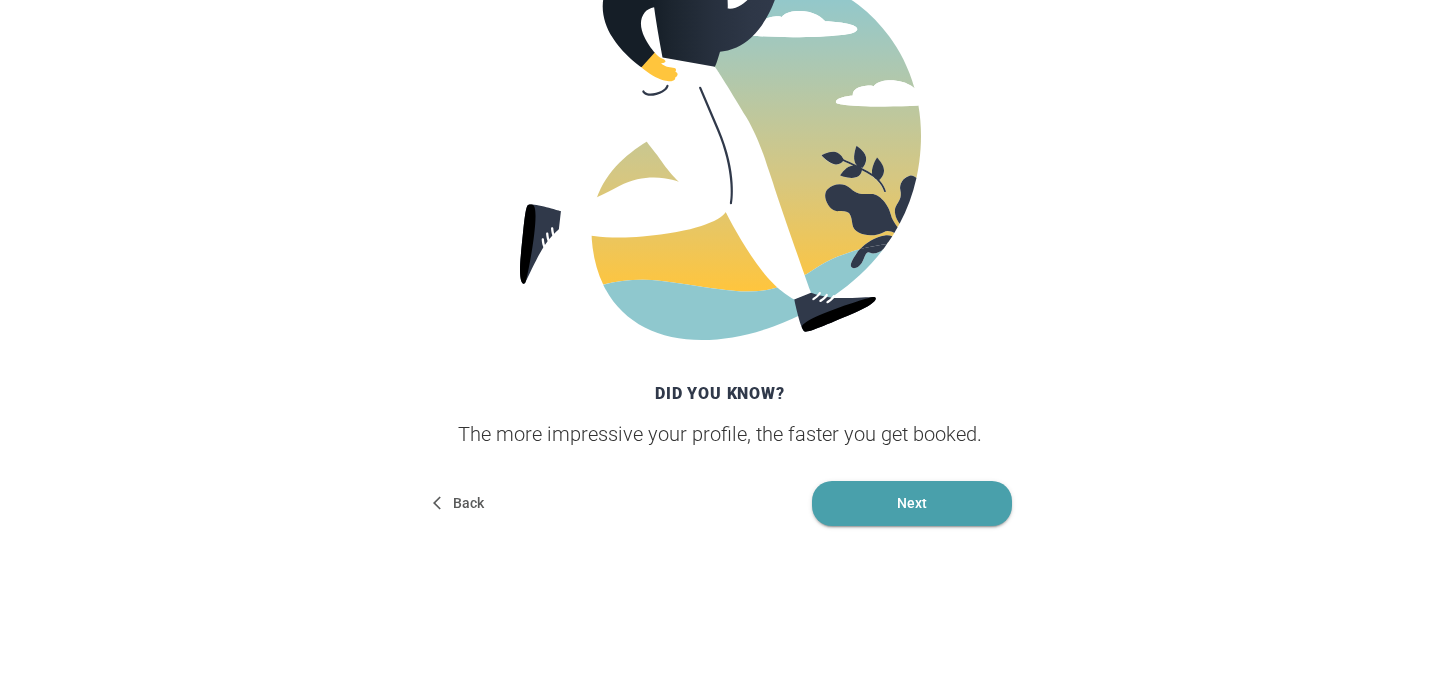 click on "Next" at bounding box center [912, 503] 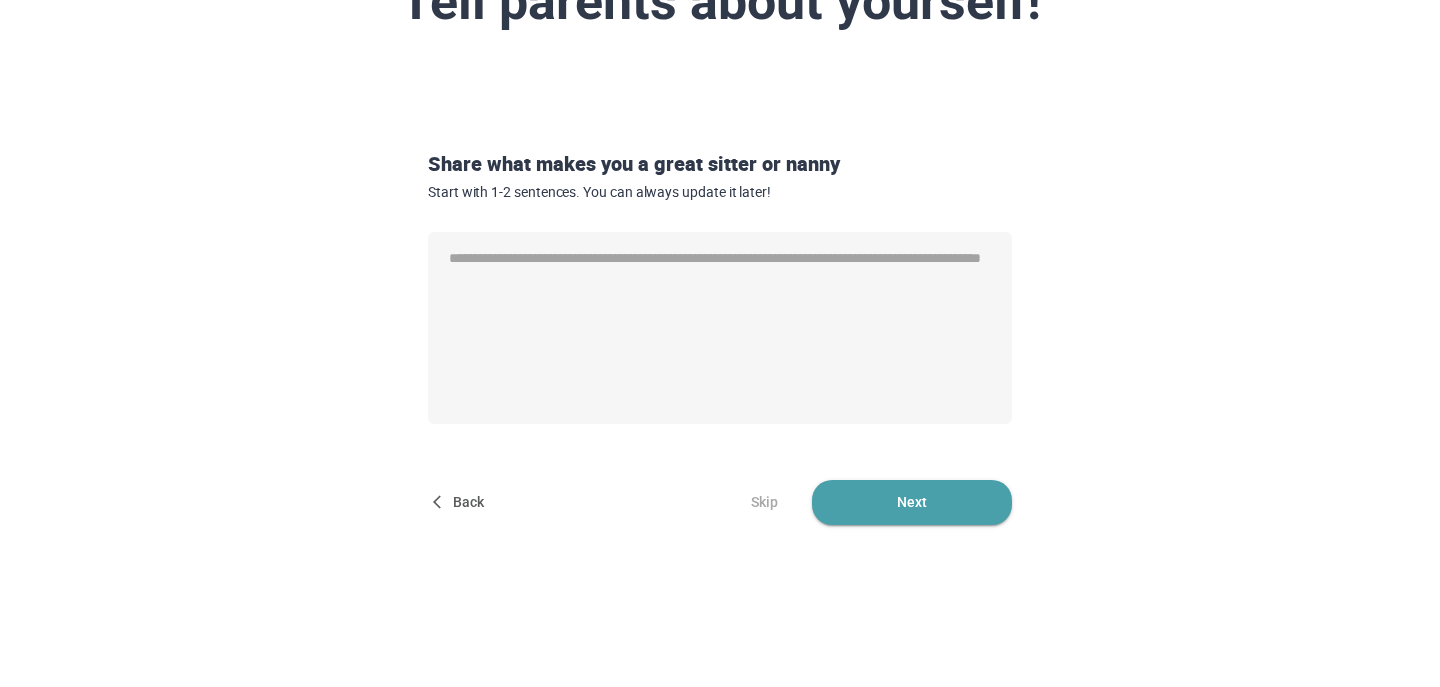 scroll, scrollTop: 0, scrollLeft: 0, axis: both 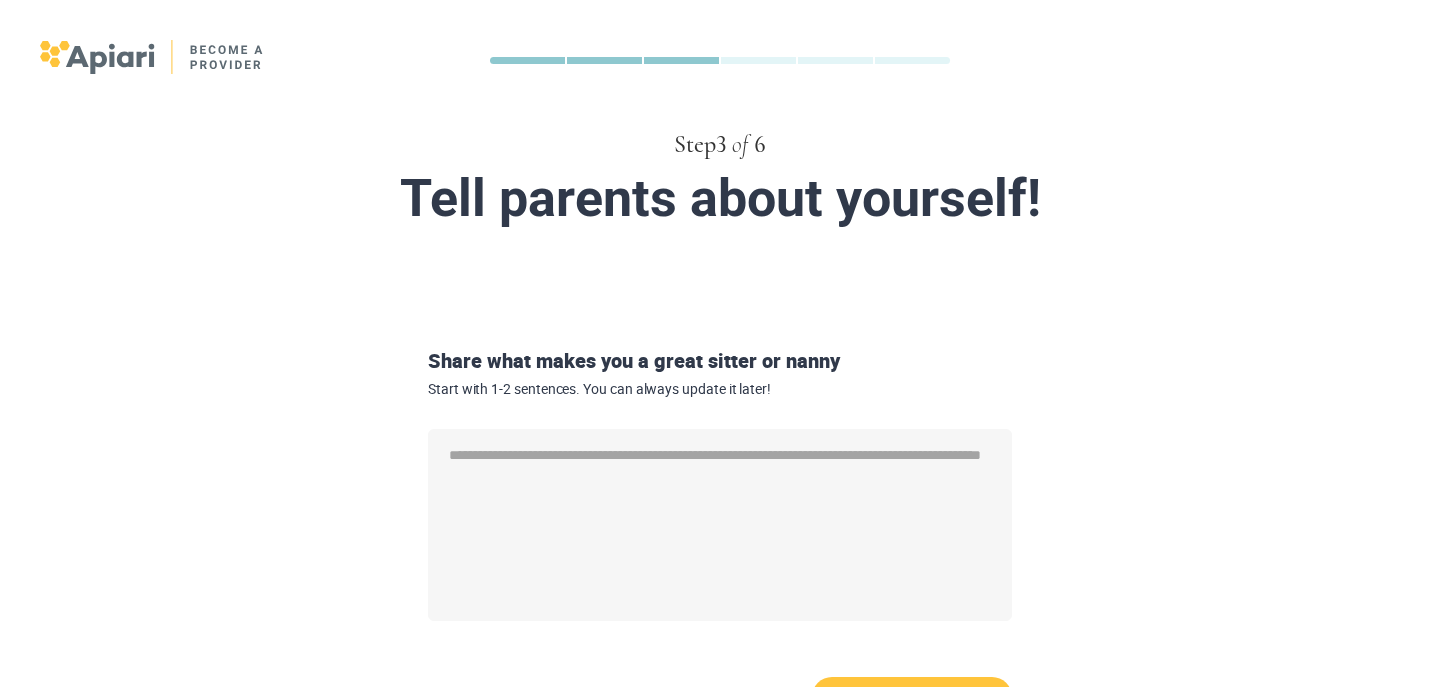 click on "Share what makes you a great sitter or nanny Start with 1-2 sentences. You can always update it later!   * Back Skip Next" at bounding box center (720, 514) 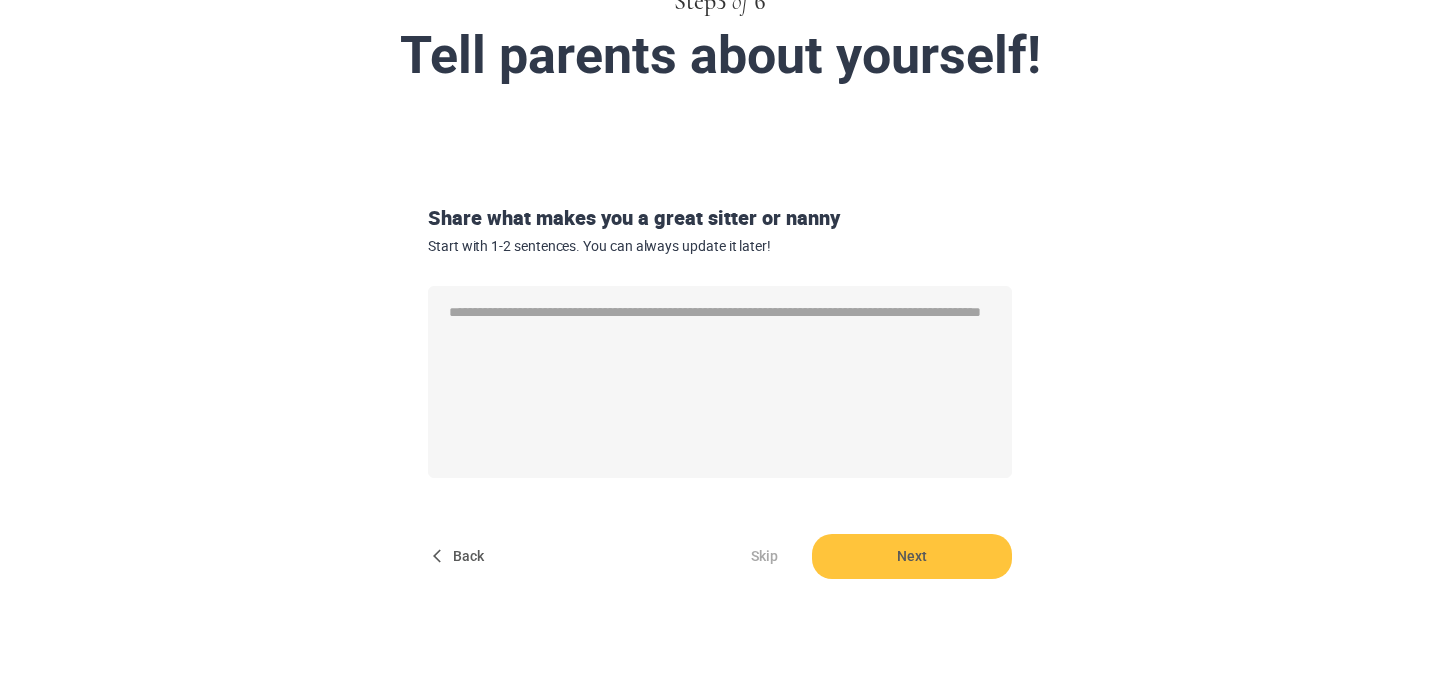 scroll, scrollTop: 193, scrollLeft: 0, axis: vertical 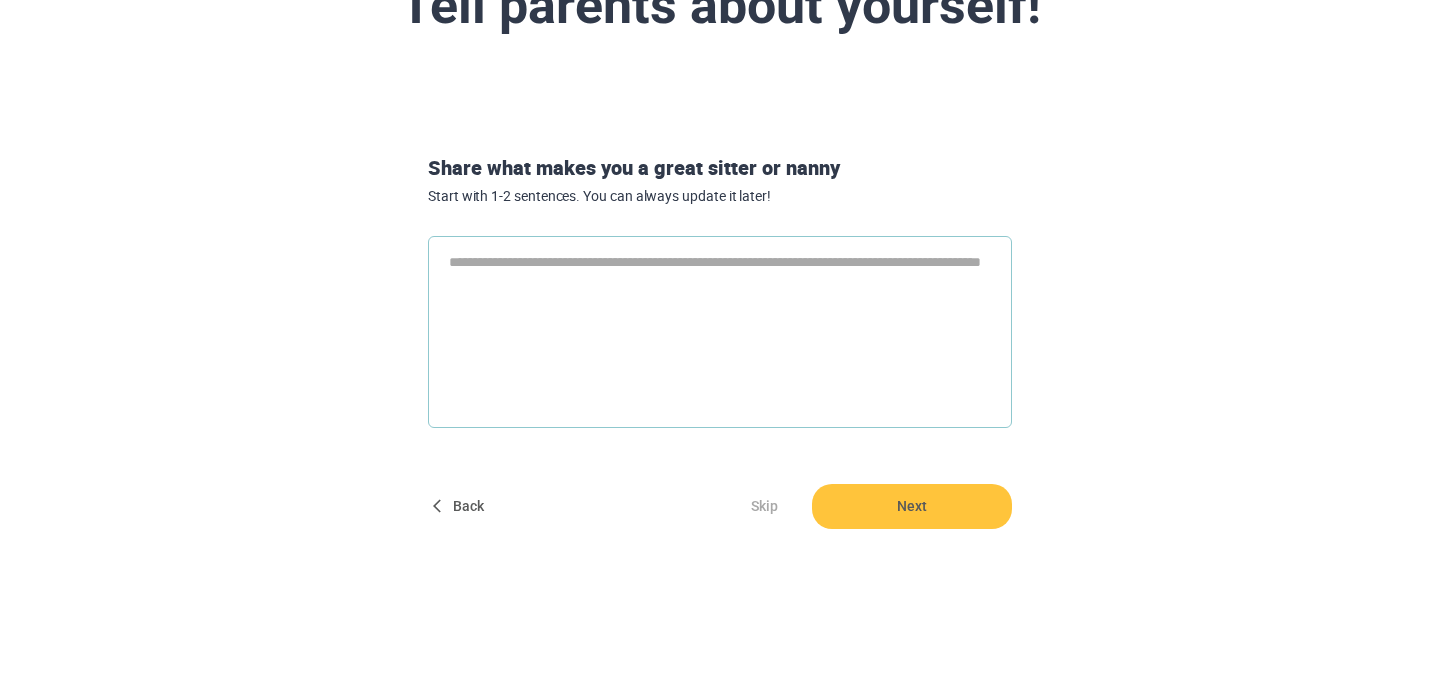 type on "*" 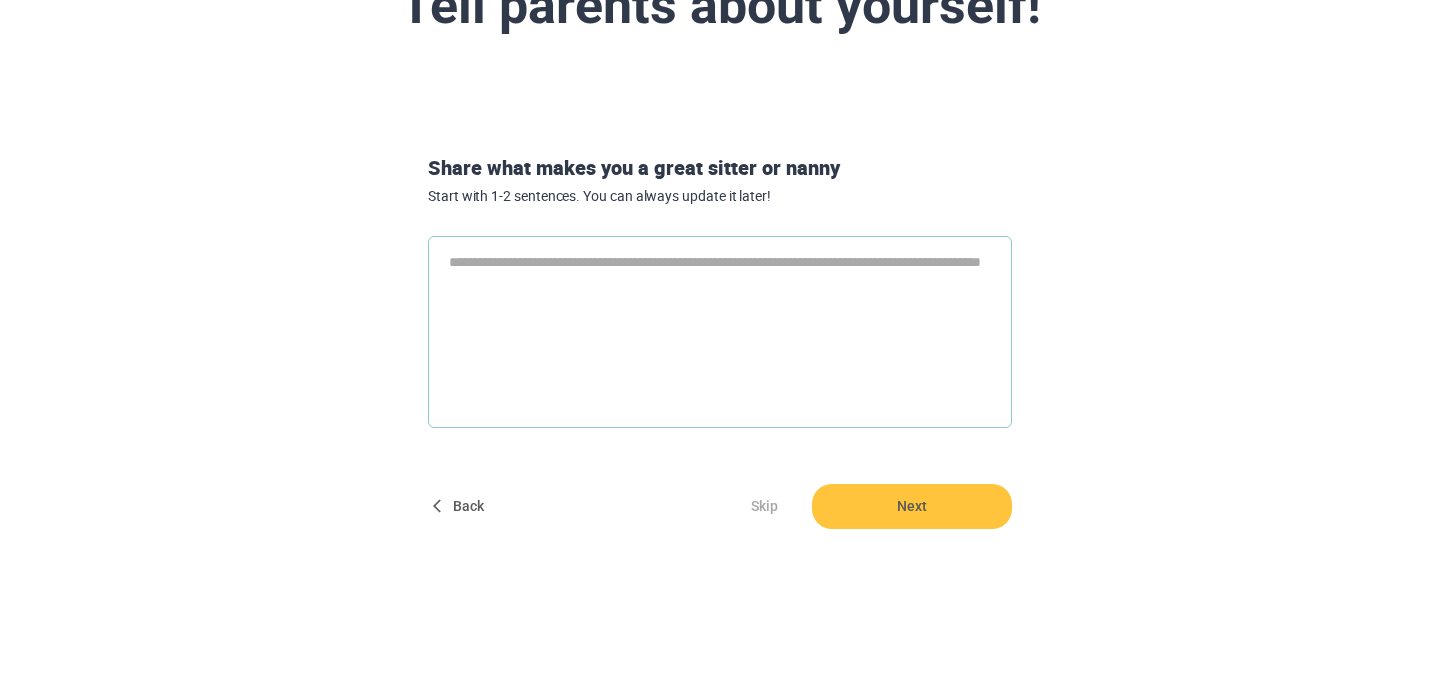 click at bounding box center [720, 332] 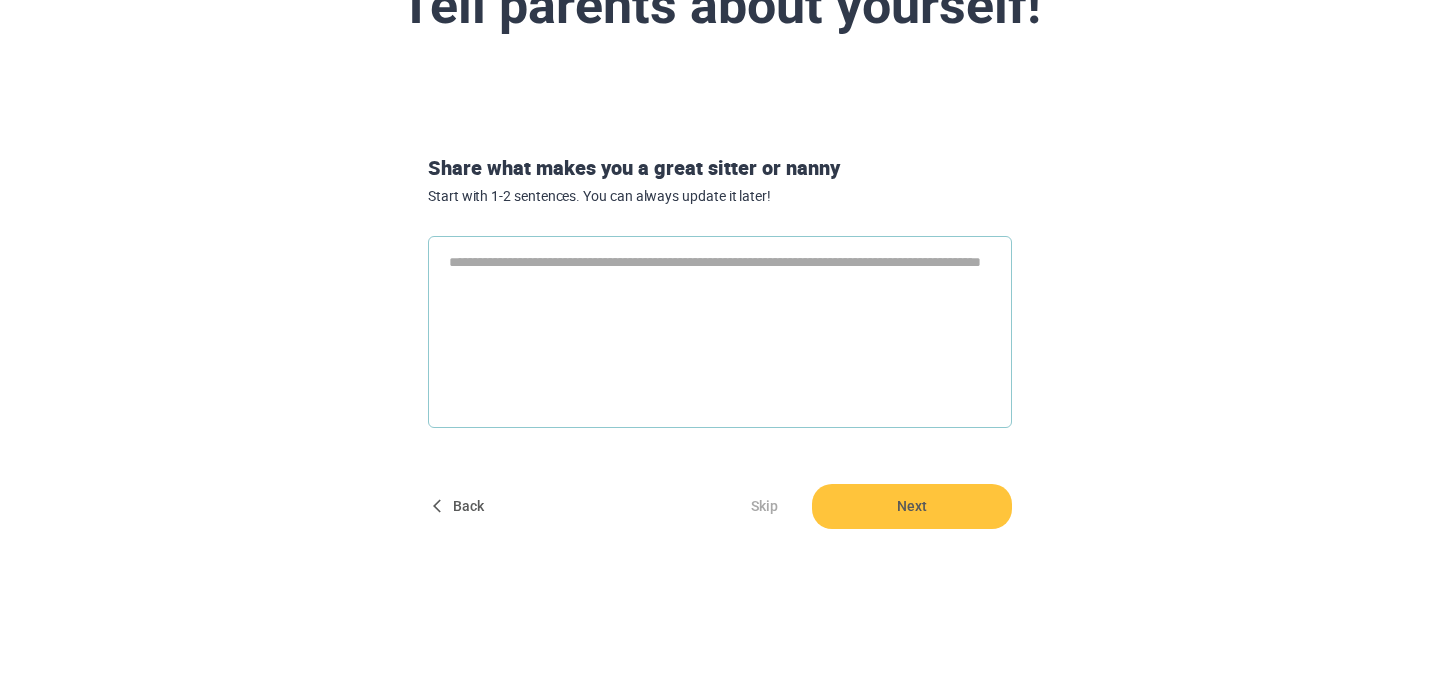 type on "*" 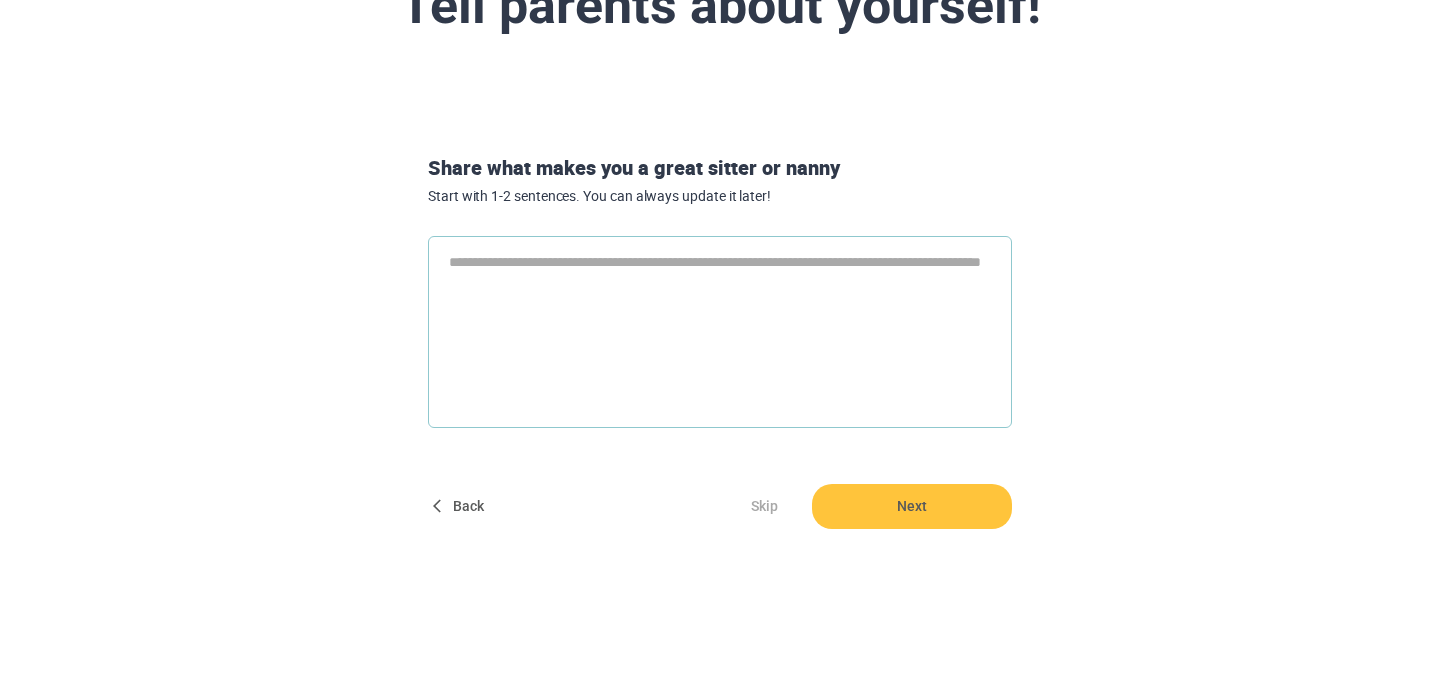 type on "*" 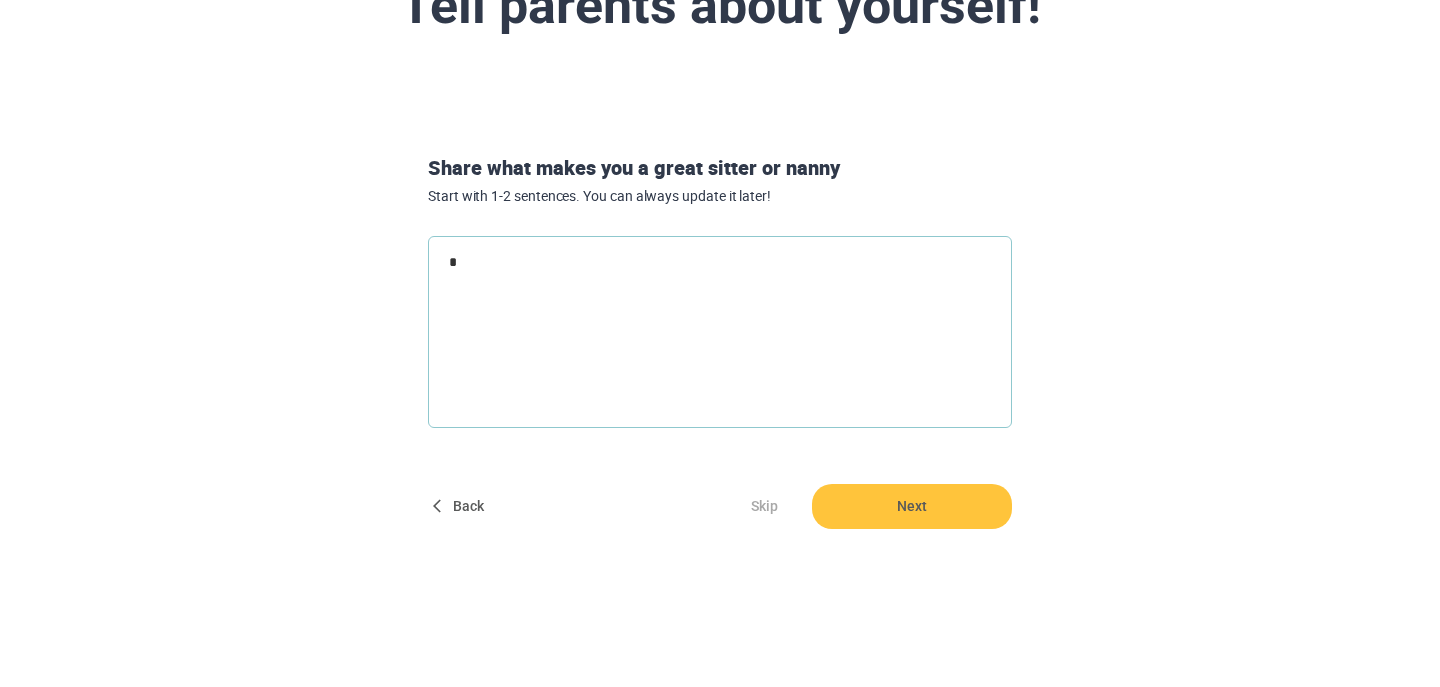 type on "*" 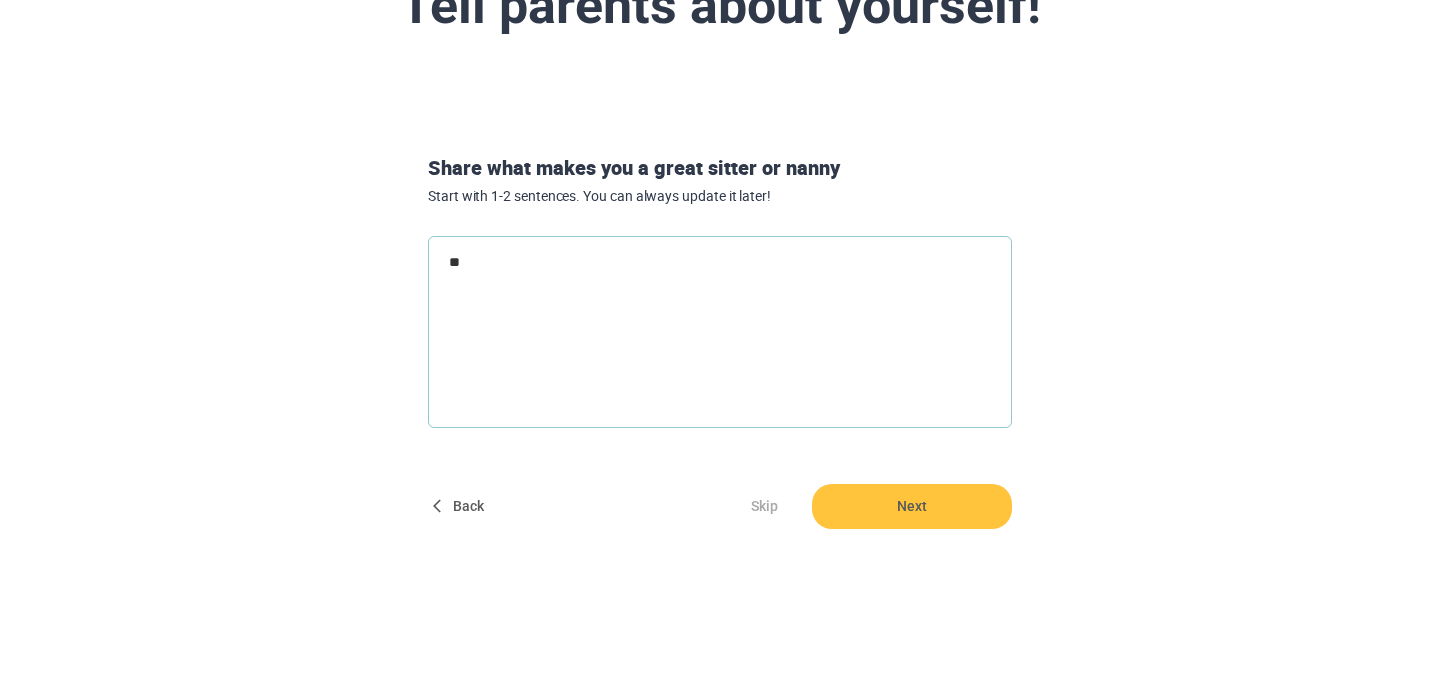 type on "***" 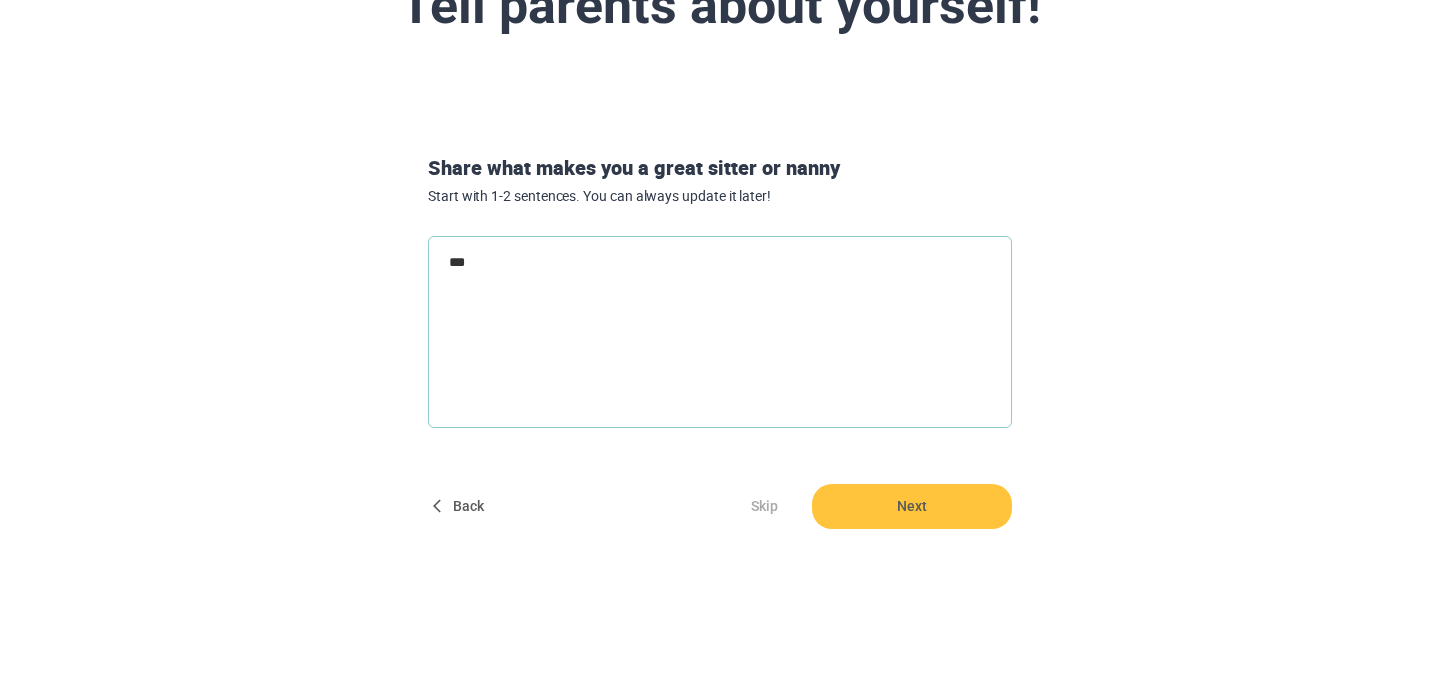 type on "****" 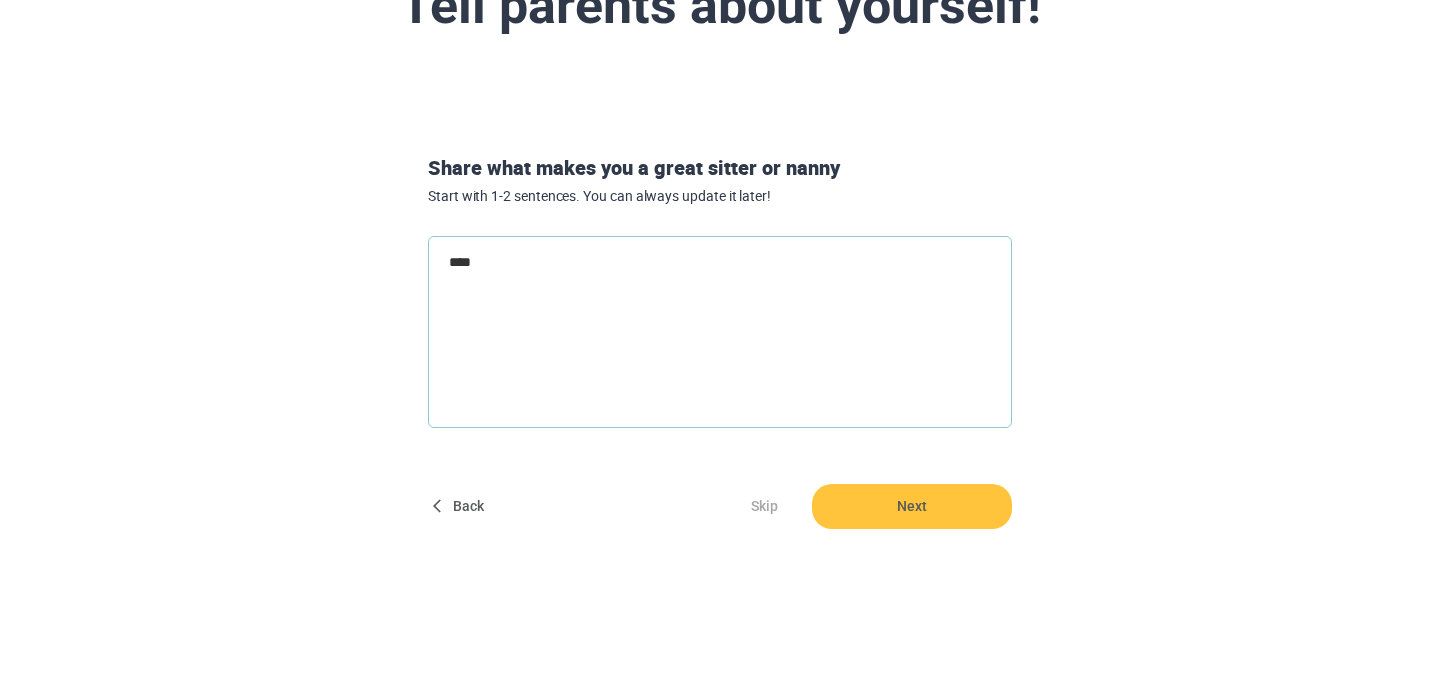 type on "*****" 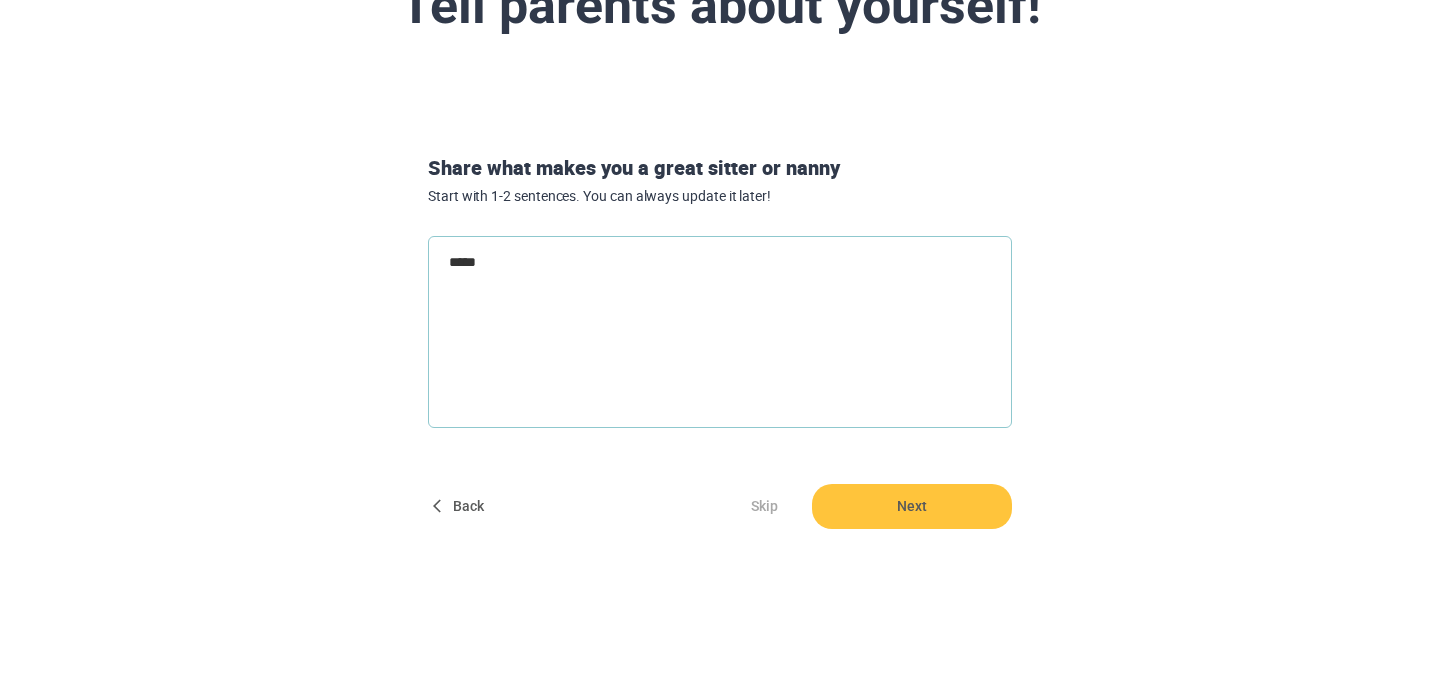 type on "****" 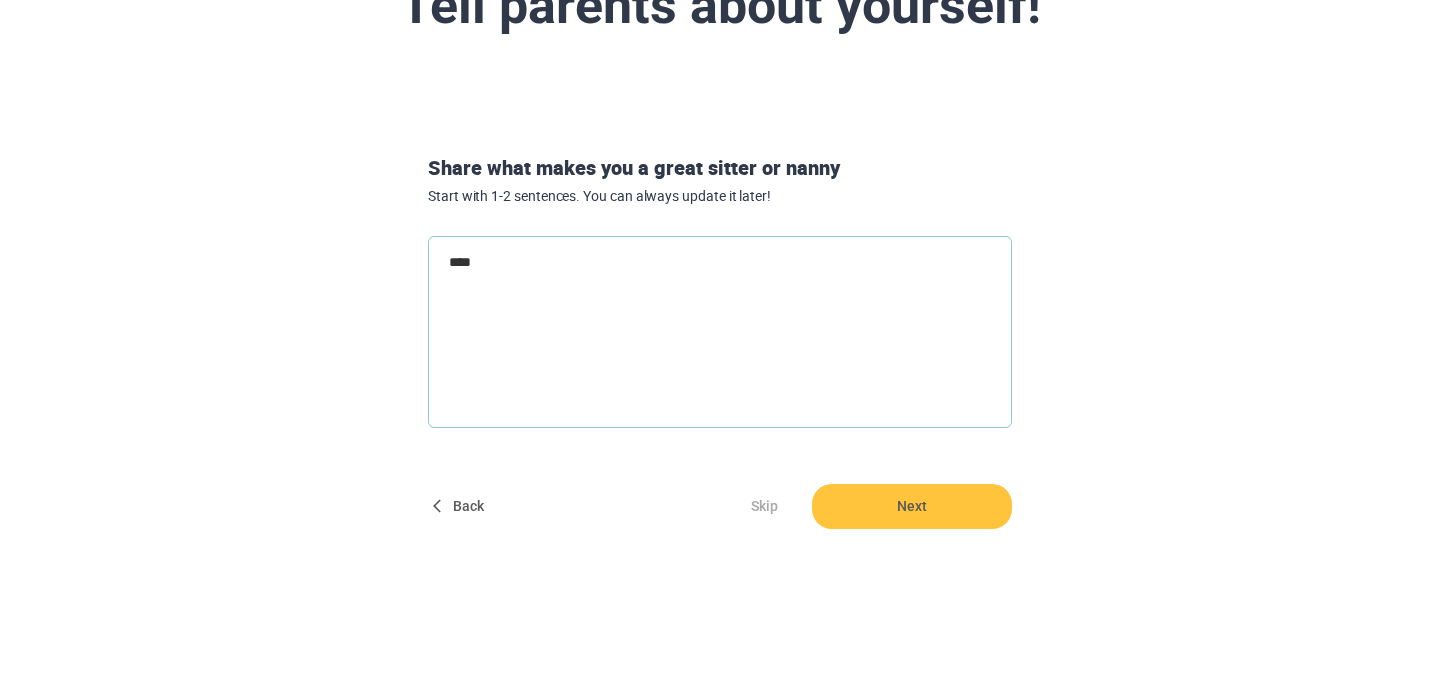 type on "***" 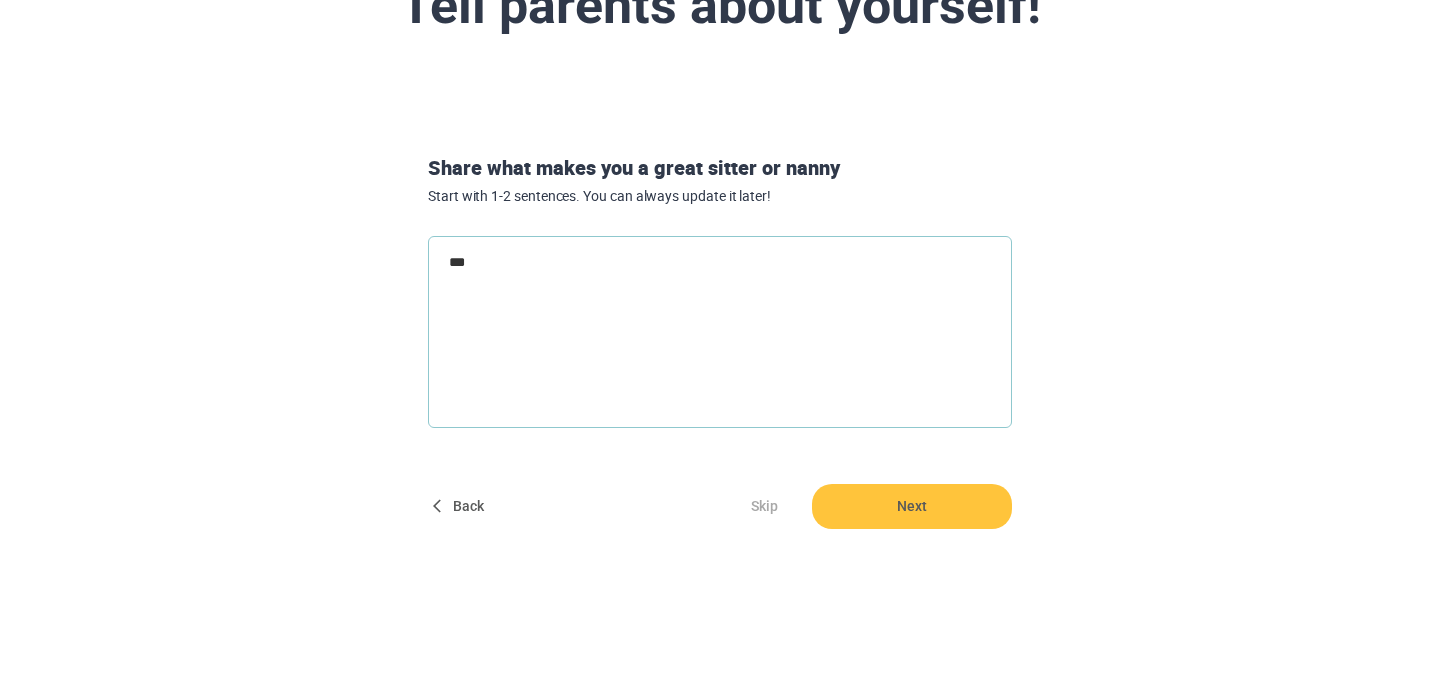 type on "*" 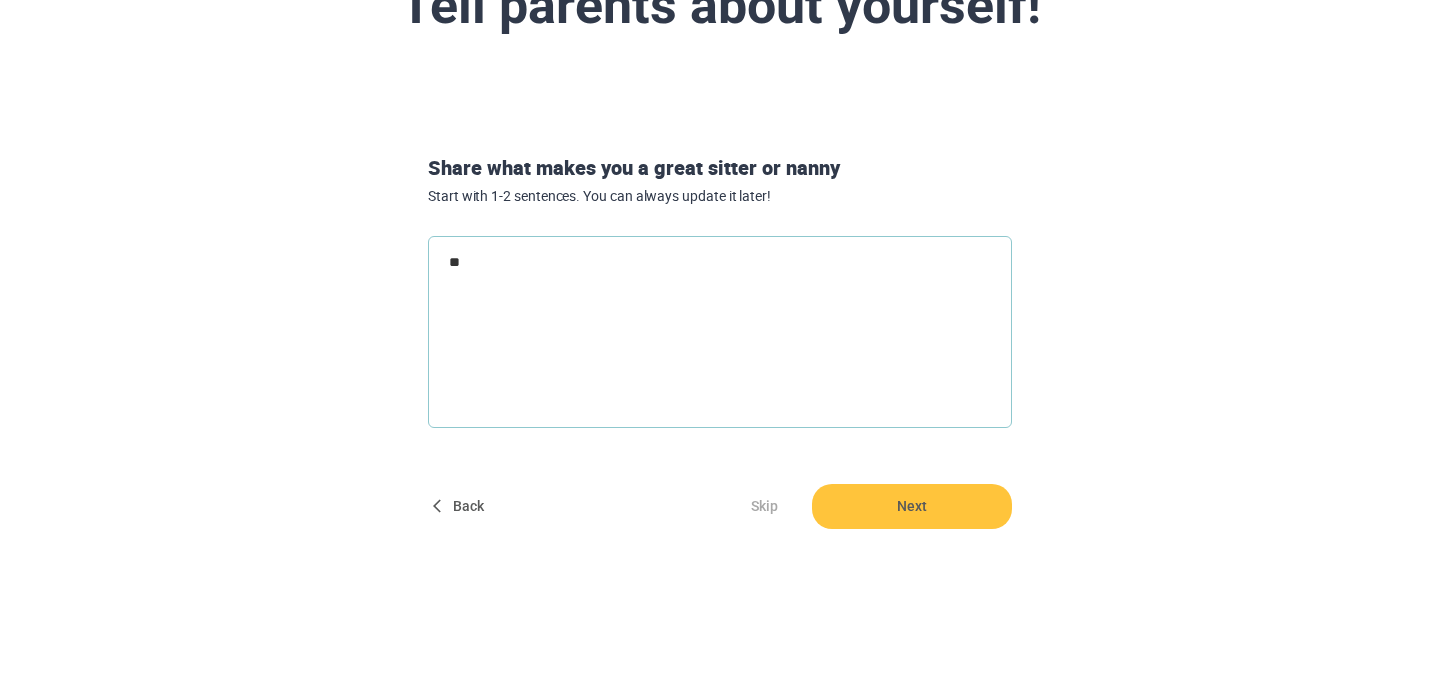type on "***" 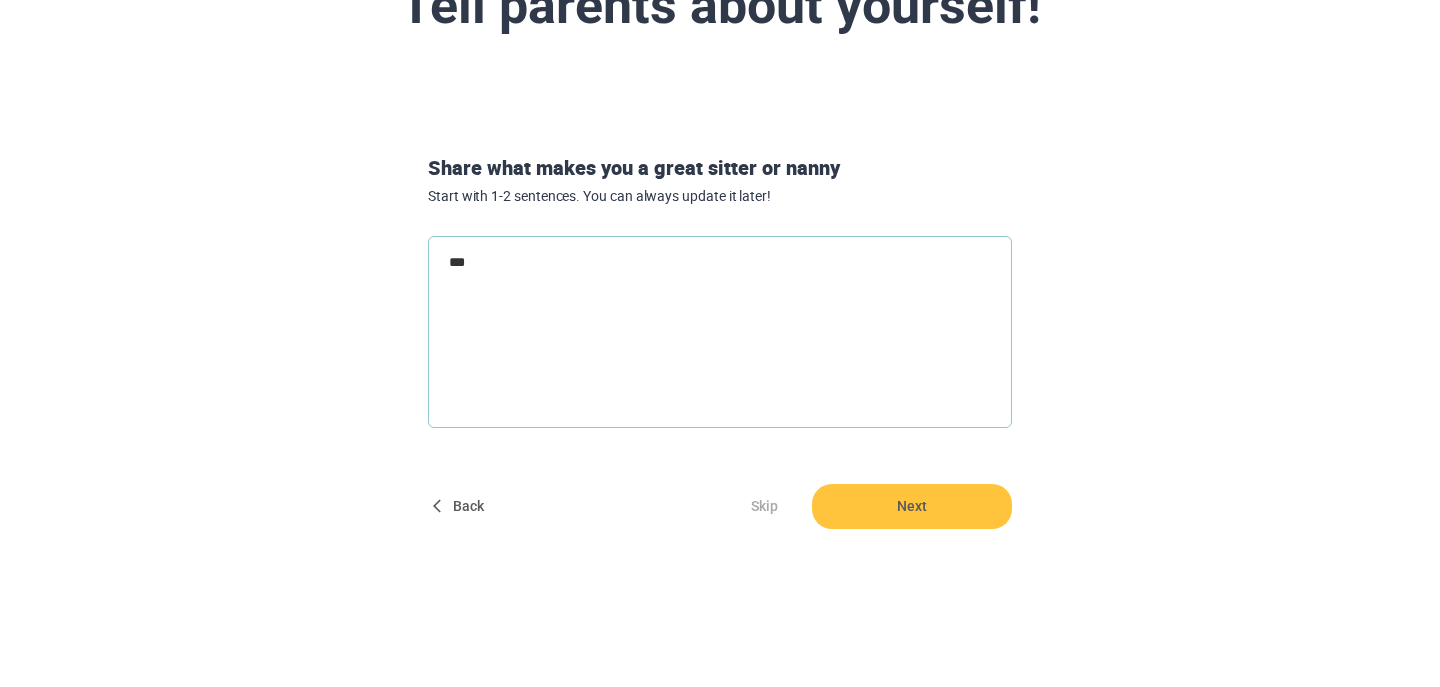type on "****" 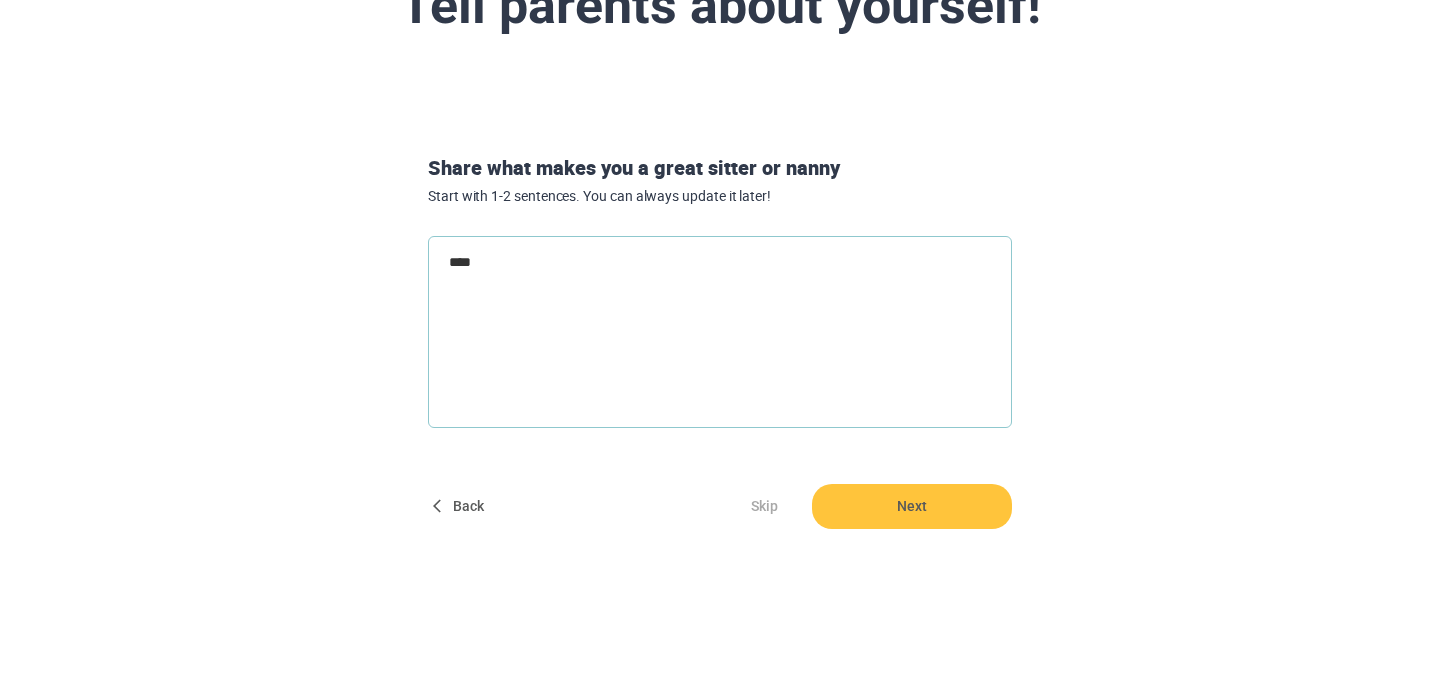 type on "*****" 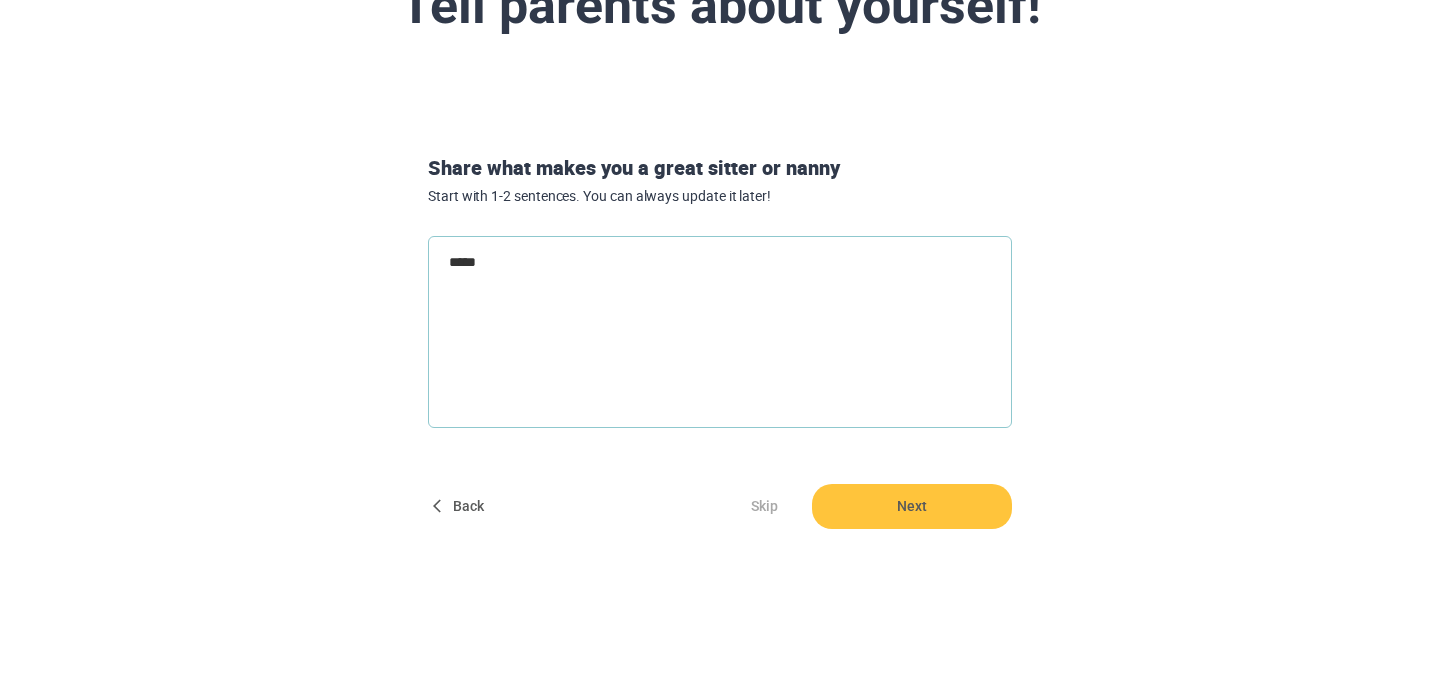 type on "******" 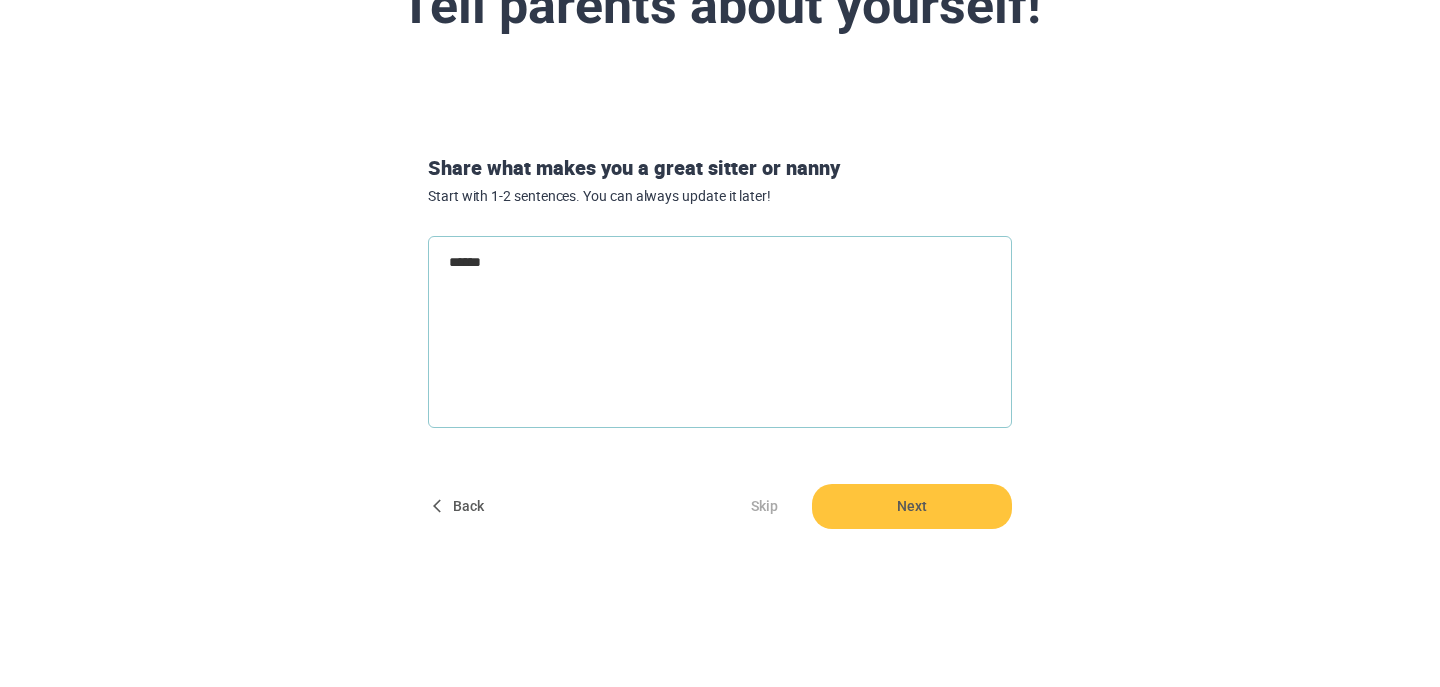 type on "******" 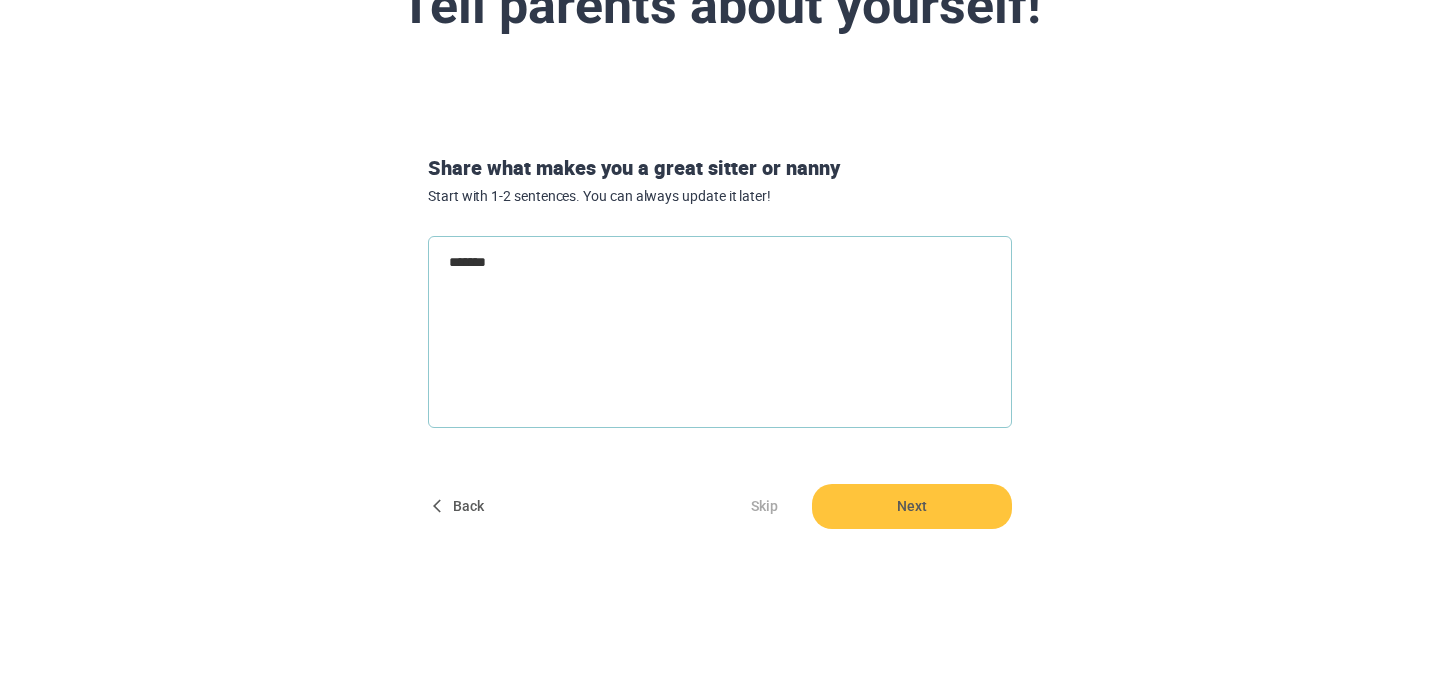 type on "********" 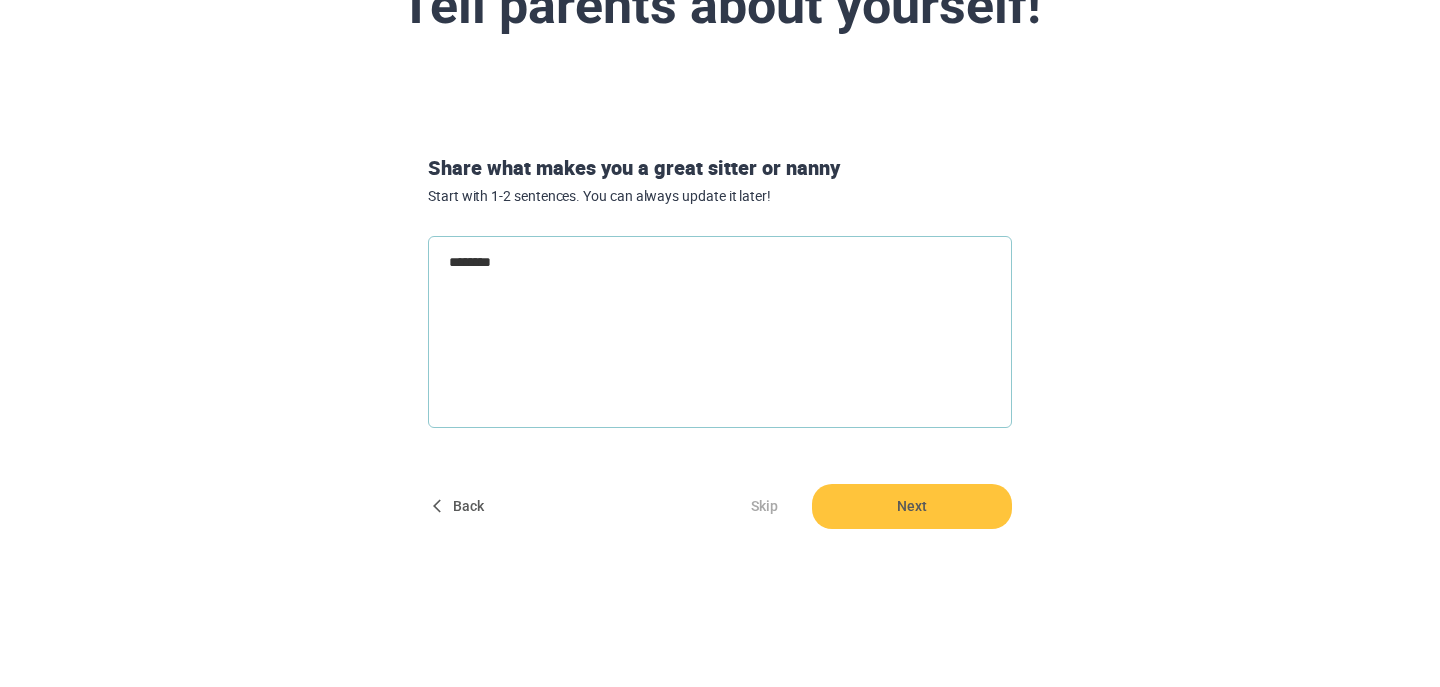 type on "********" 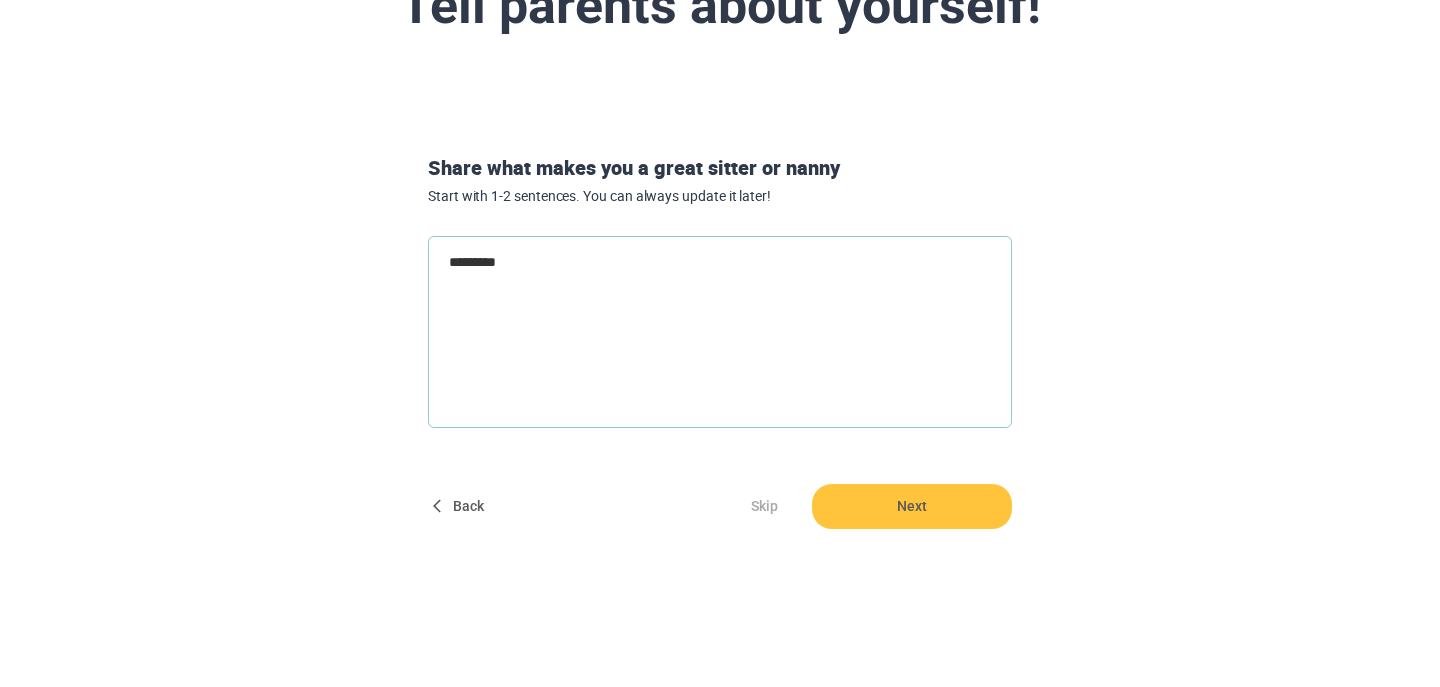 type on "**********" 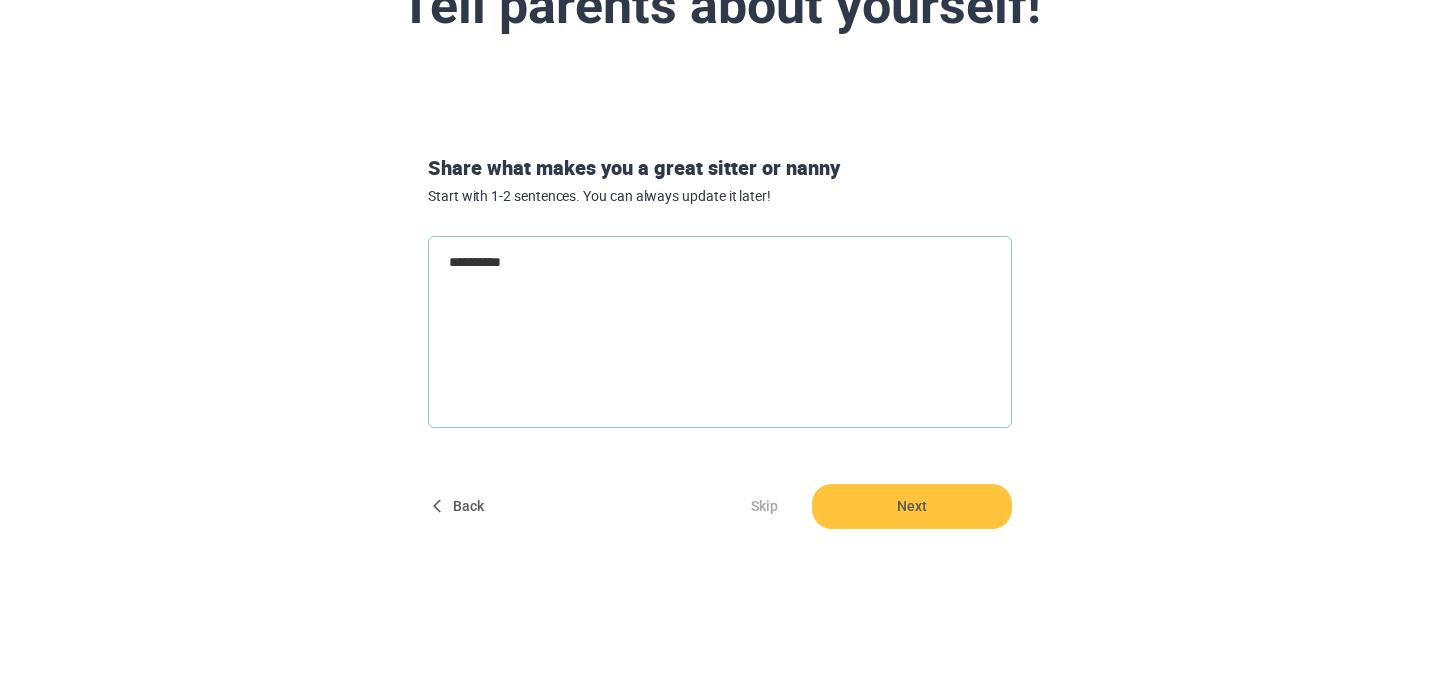 type on "**********" 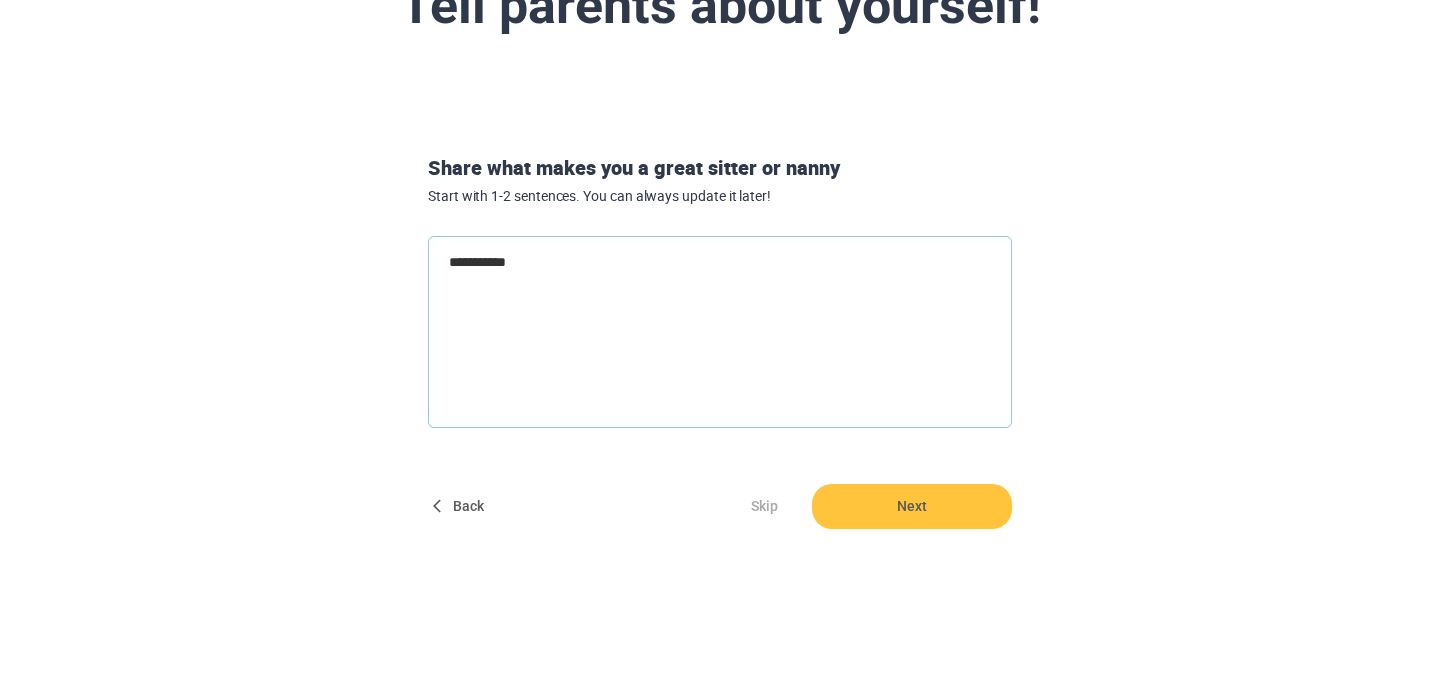type on "*" 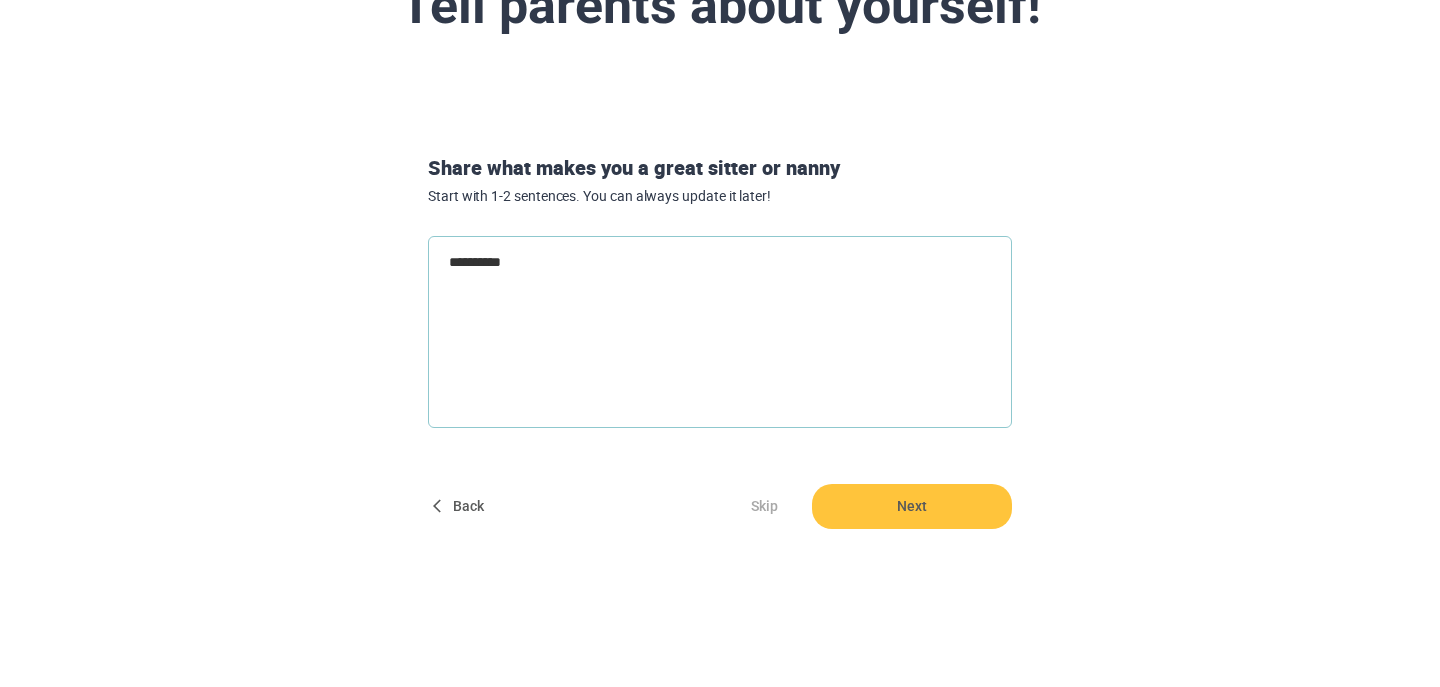 type on "********" 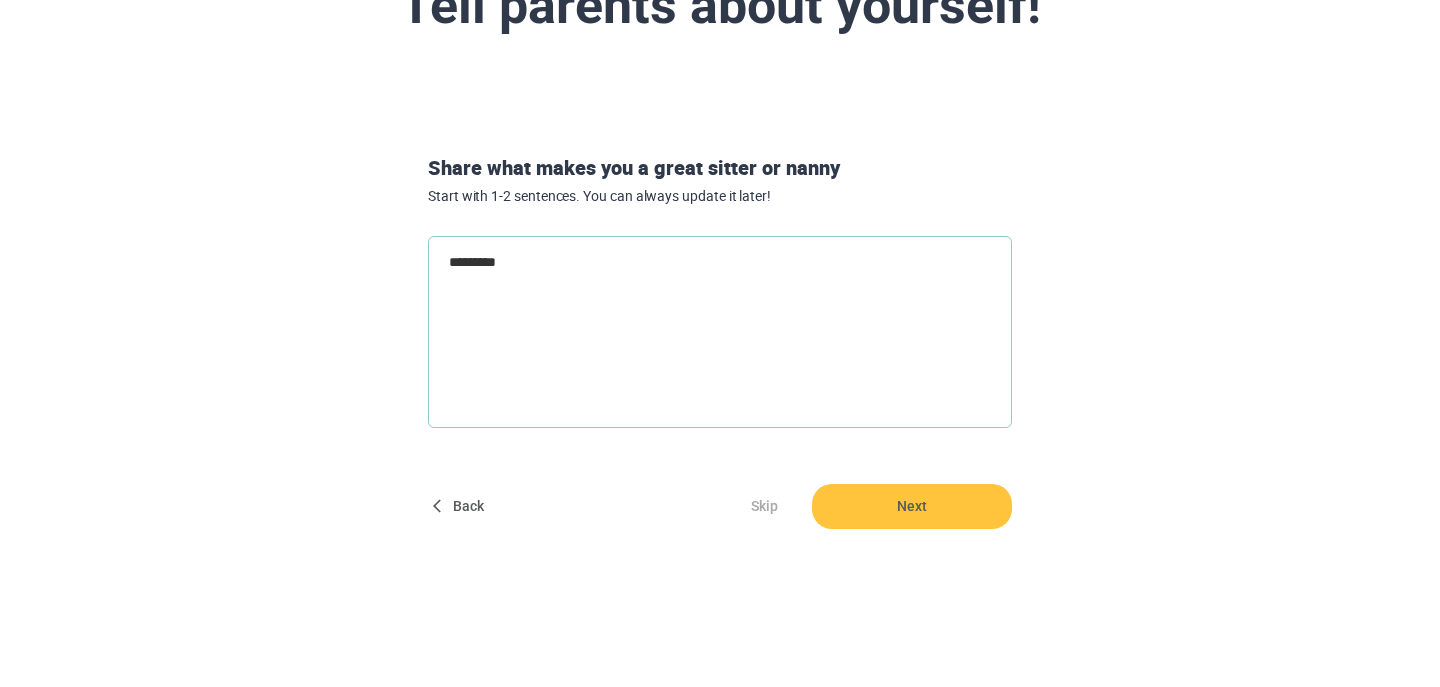 type on "**********" 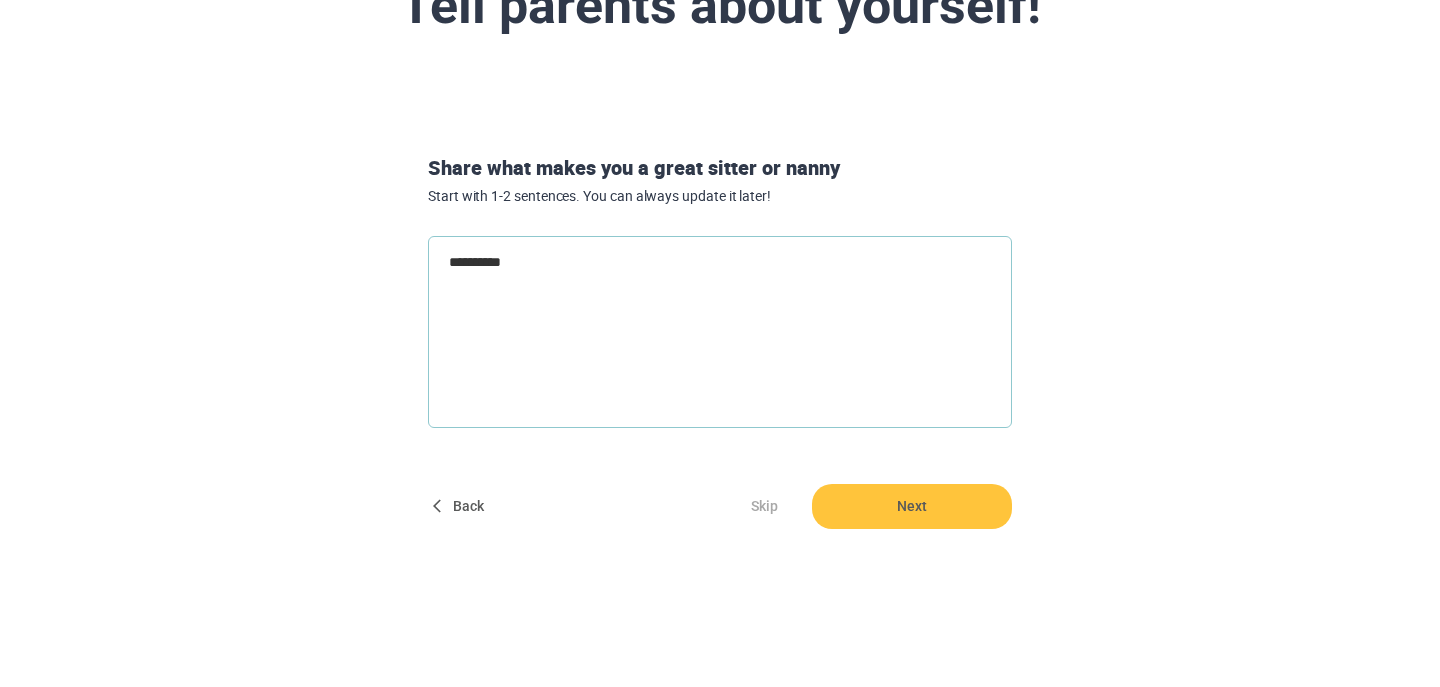 type on "**********" 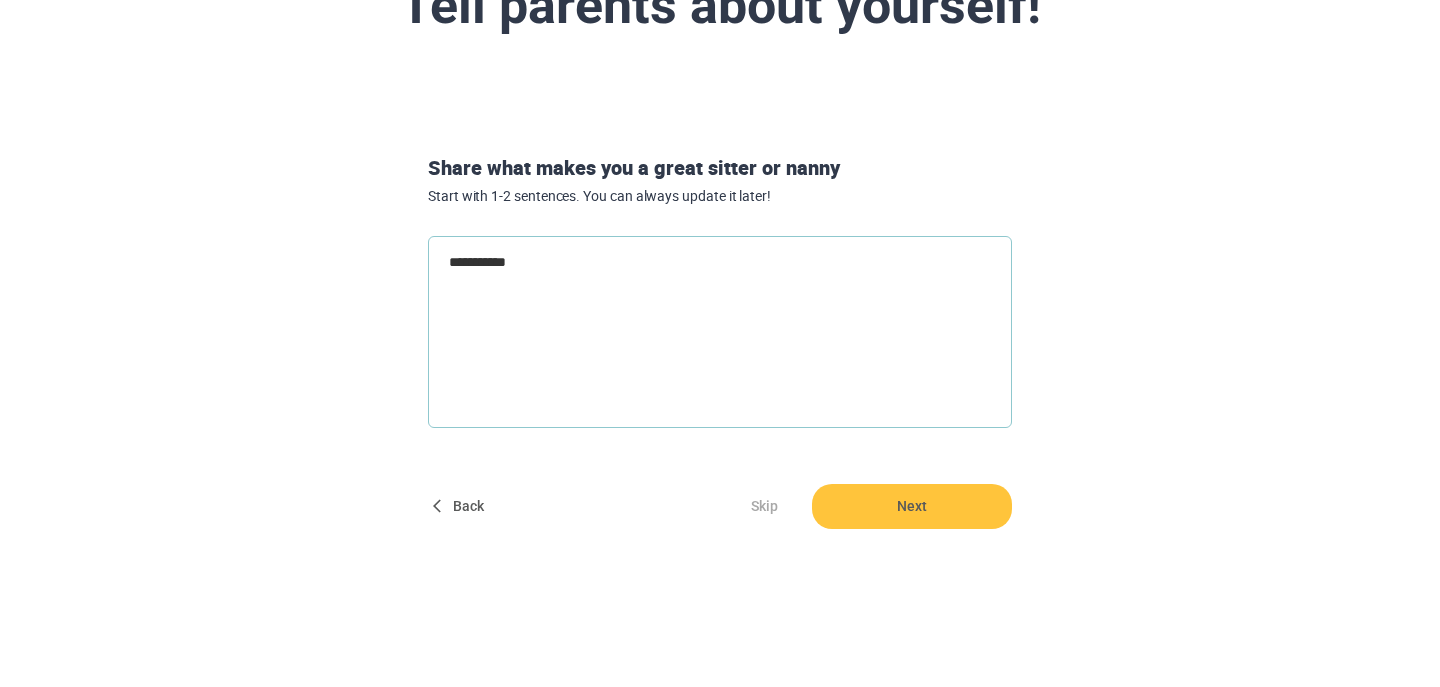 type on "**********" 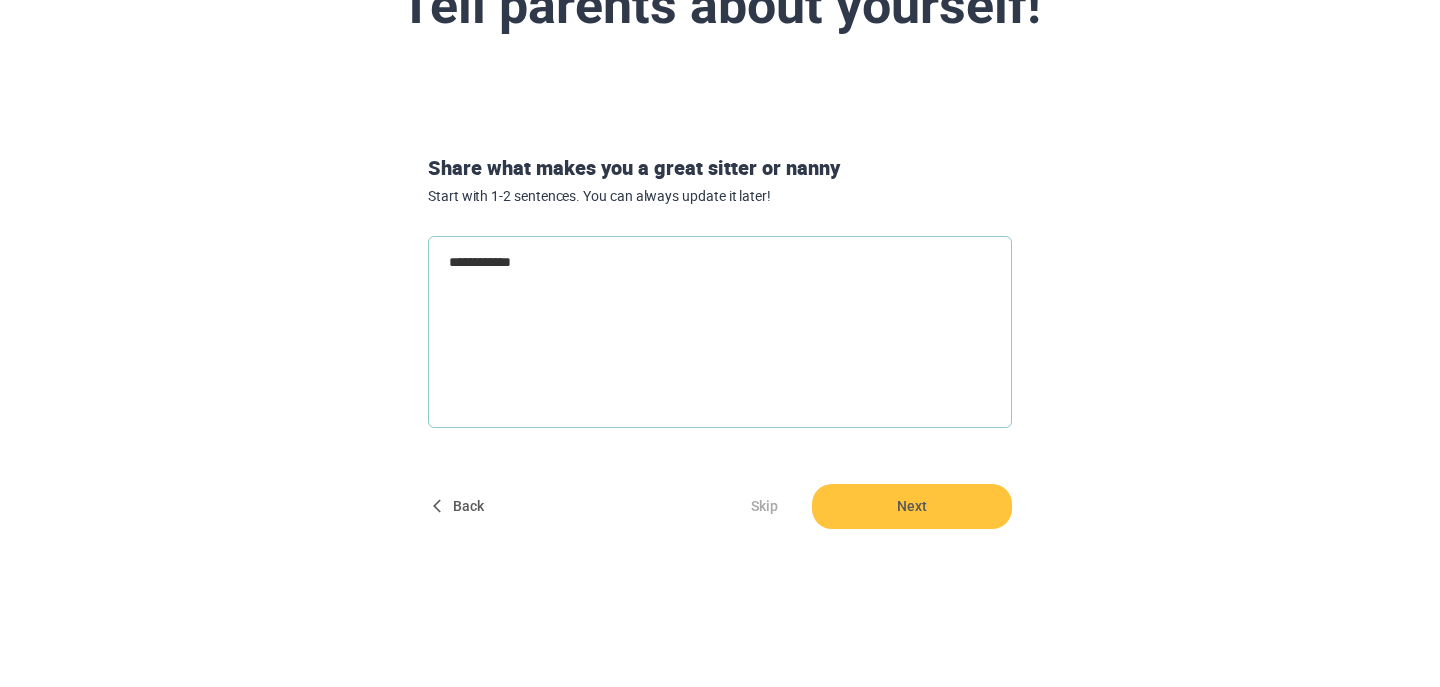 type on "**********" 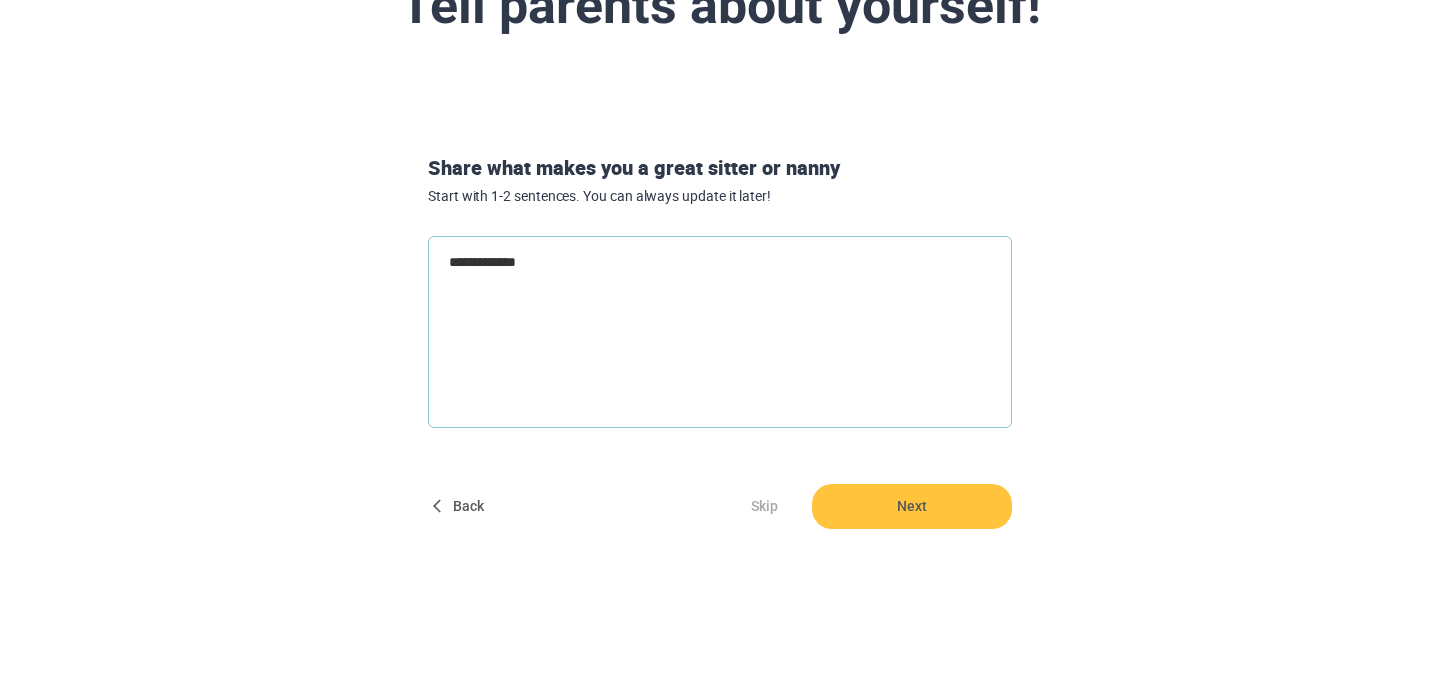 type on "**********" 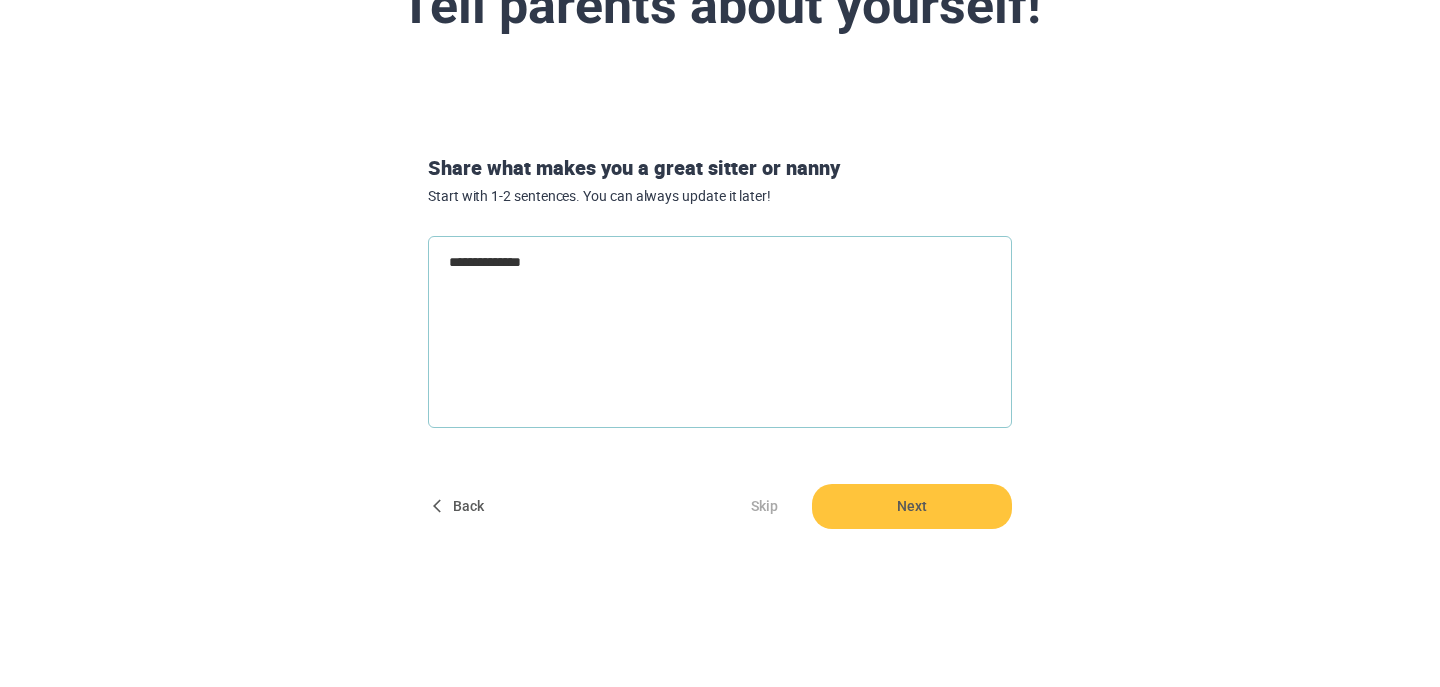 type on "**********" 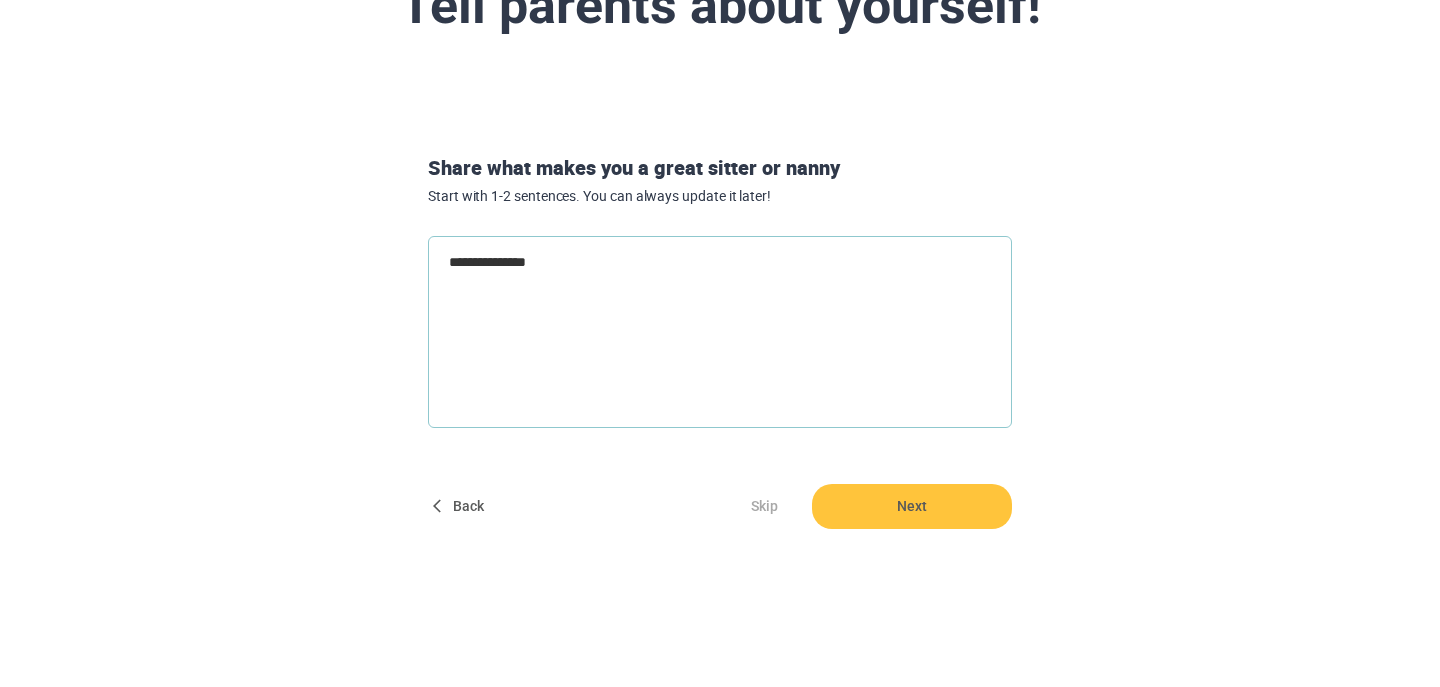 type on "**********" 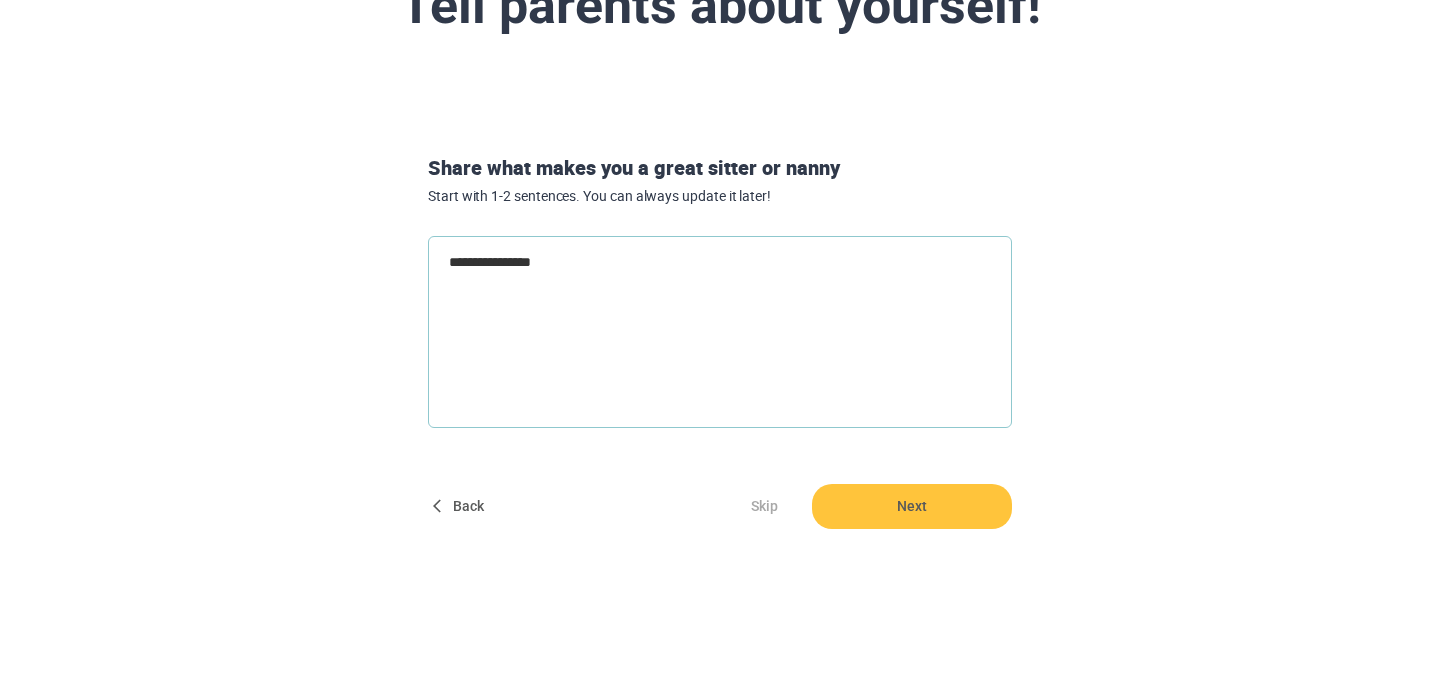 type on "**********" 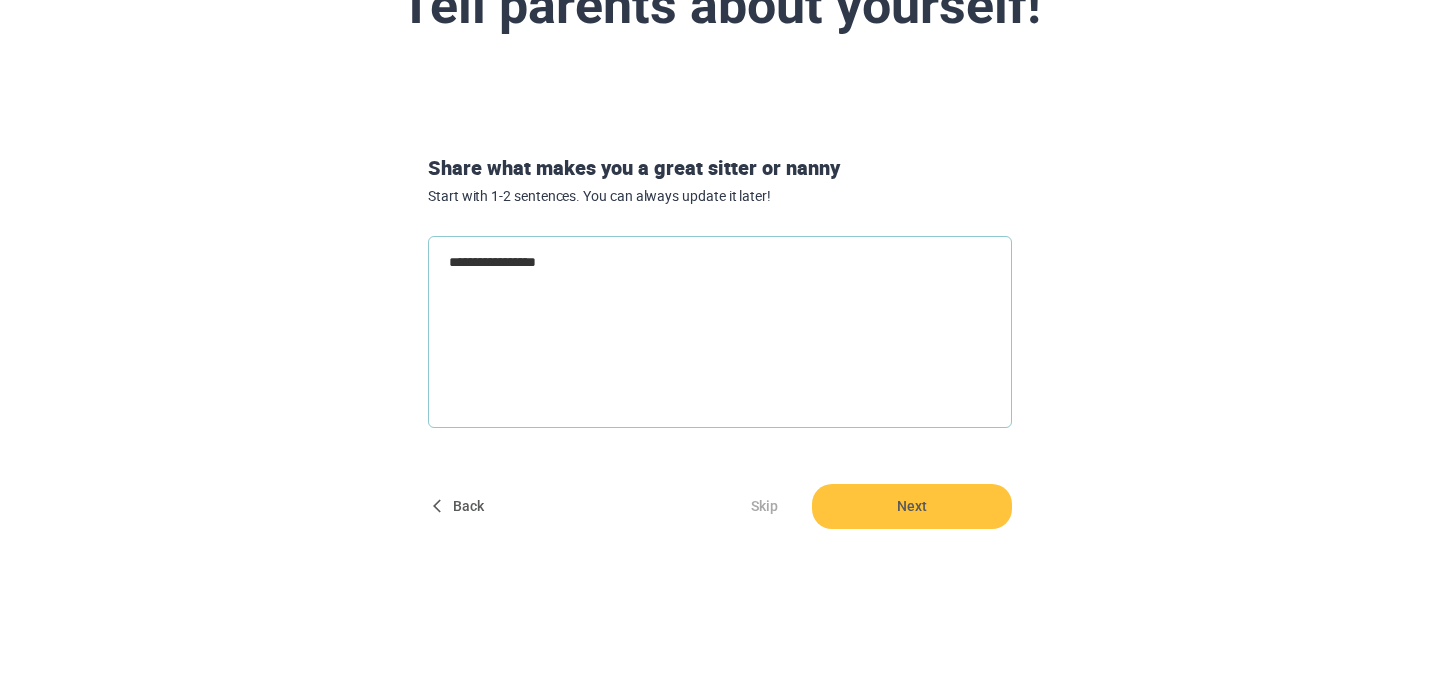type on "**********" 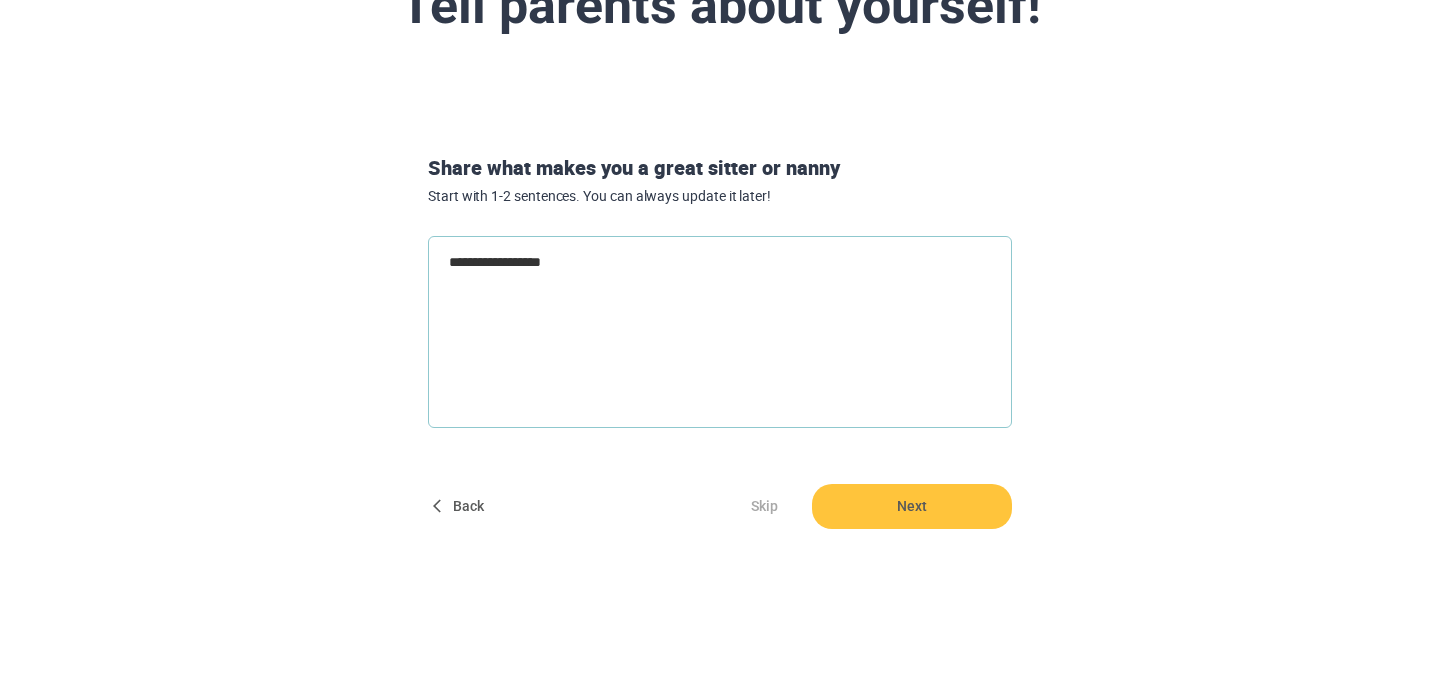 type on "**********" 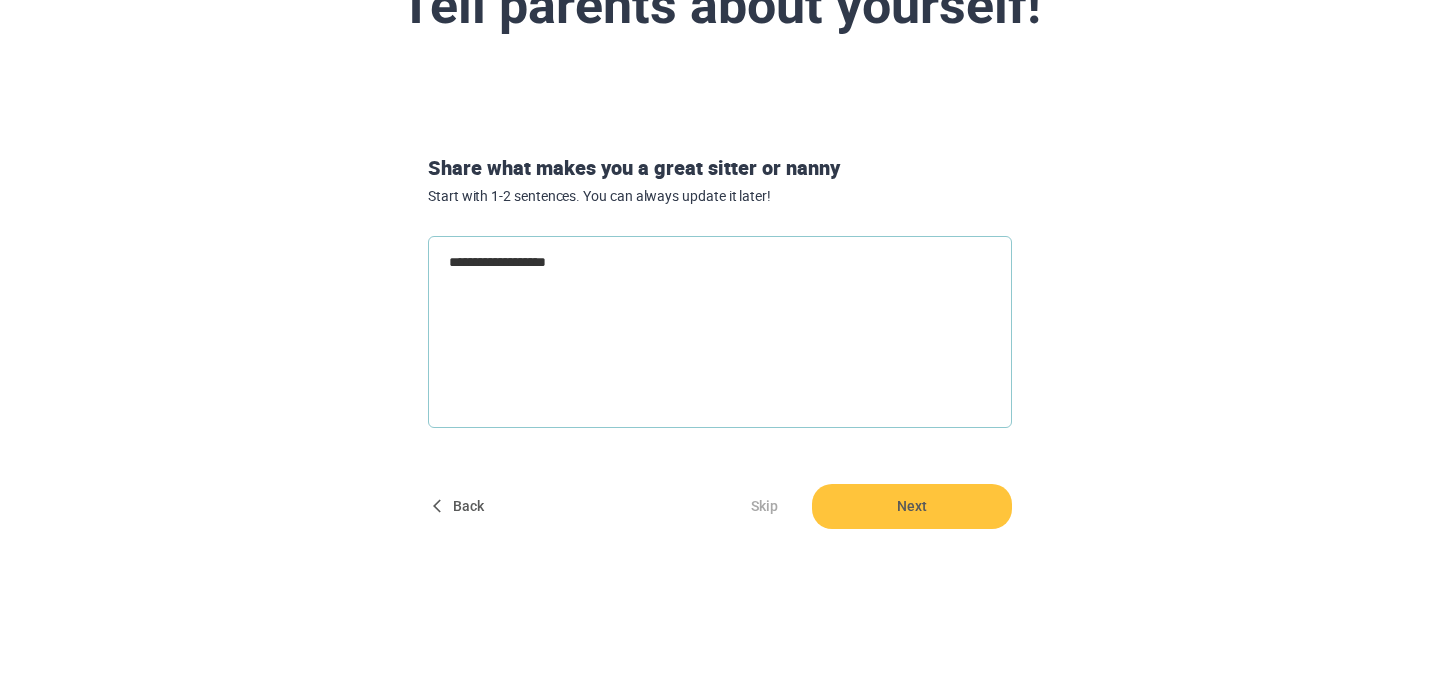 type on "**********" 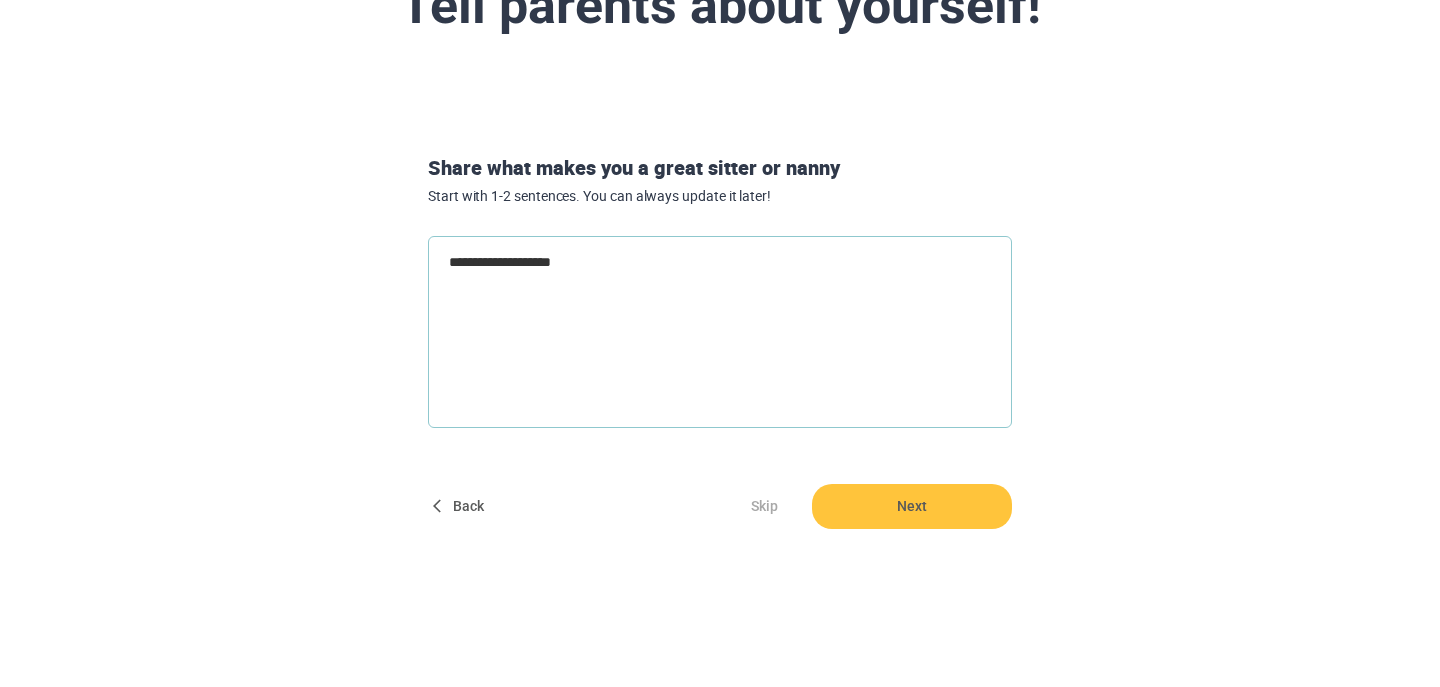 type on "**********" 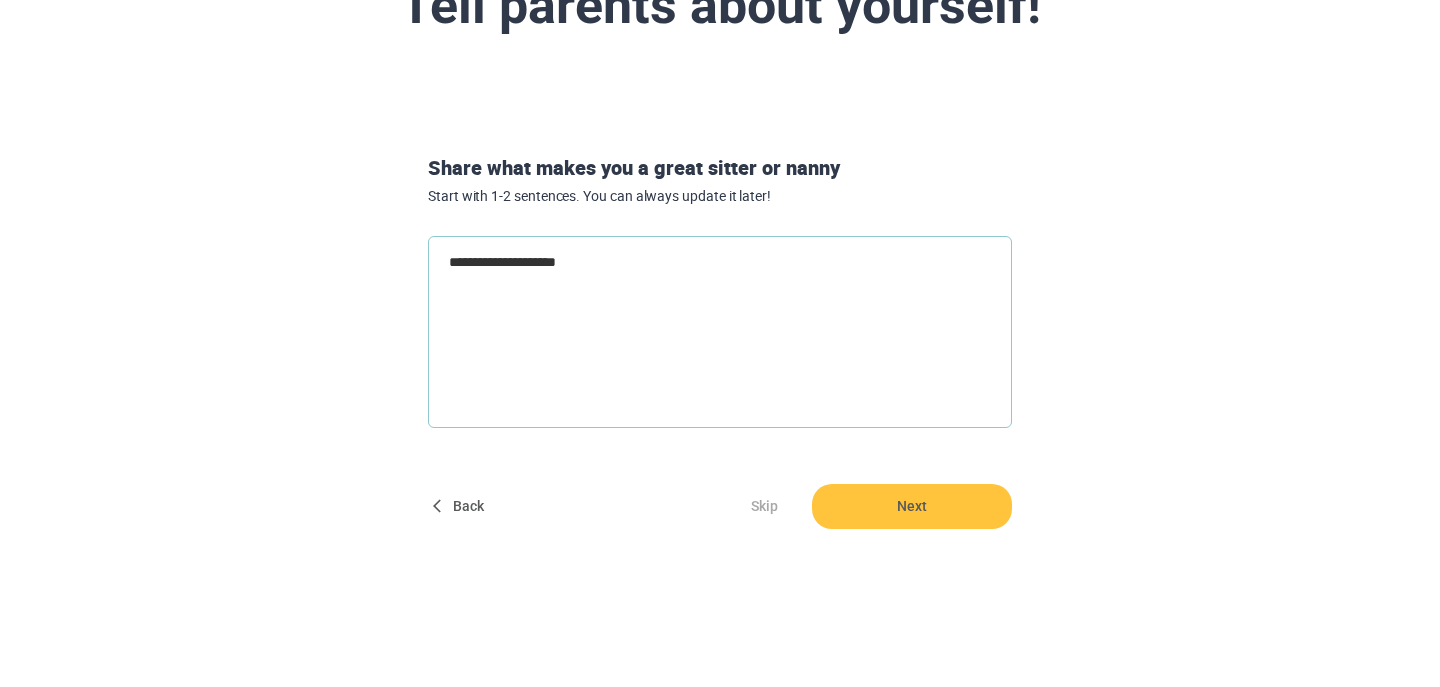 type on "**********" 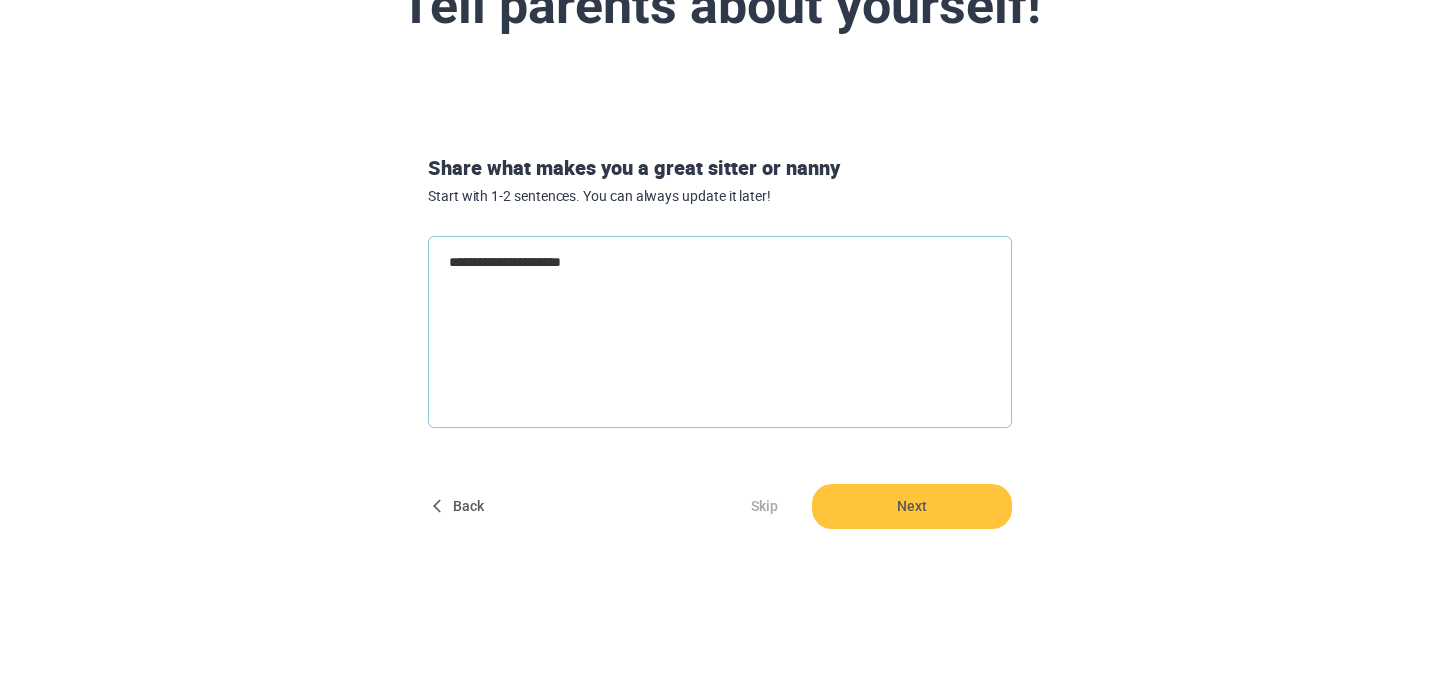 type on "**********" 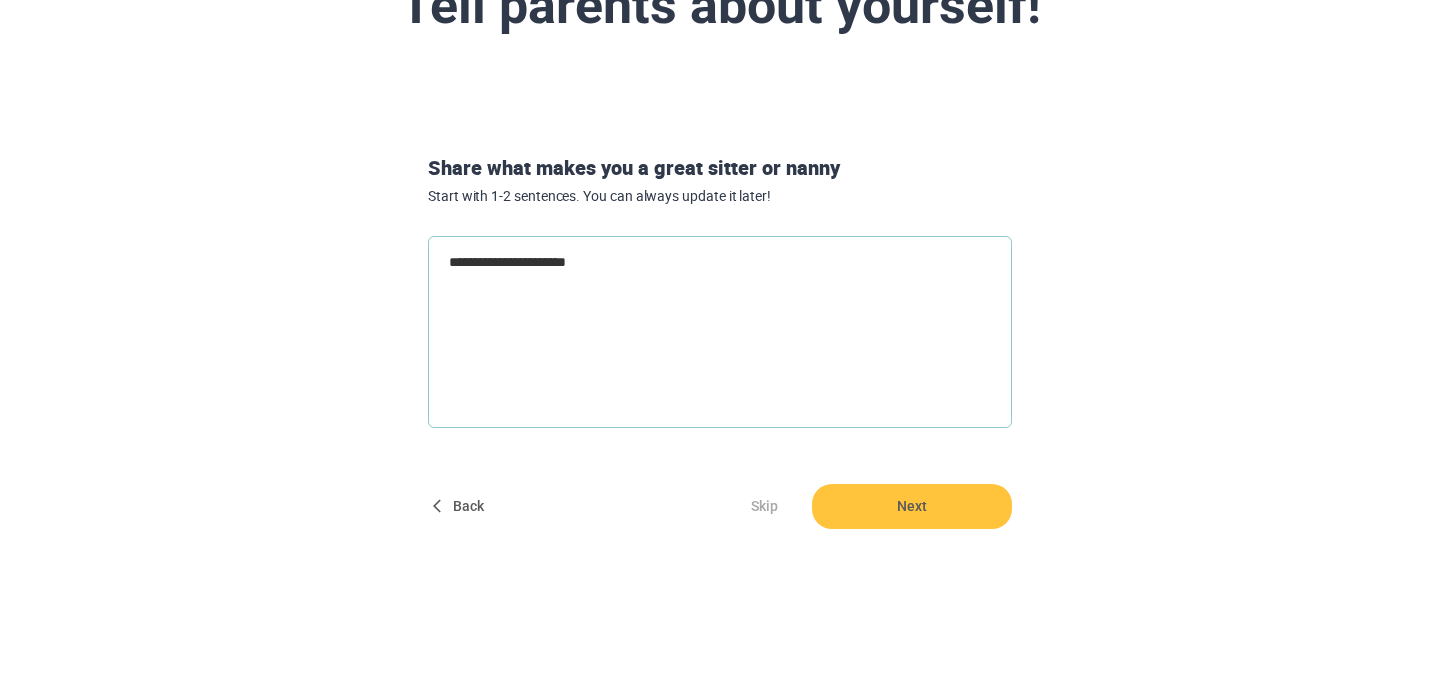 type on "**********" 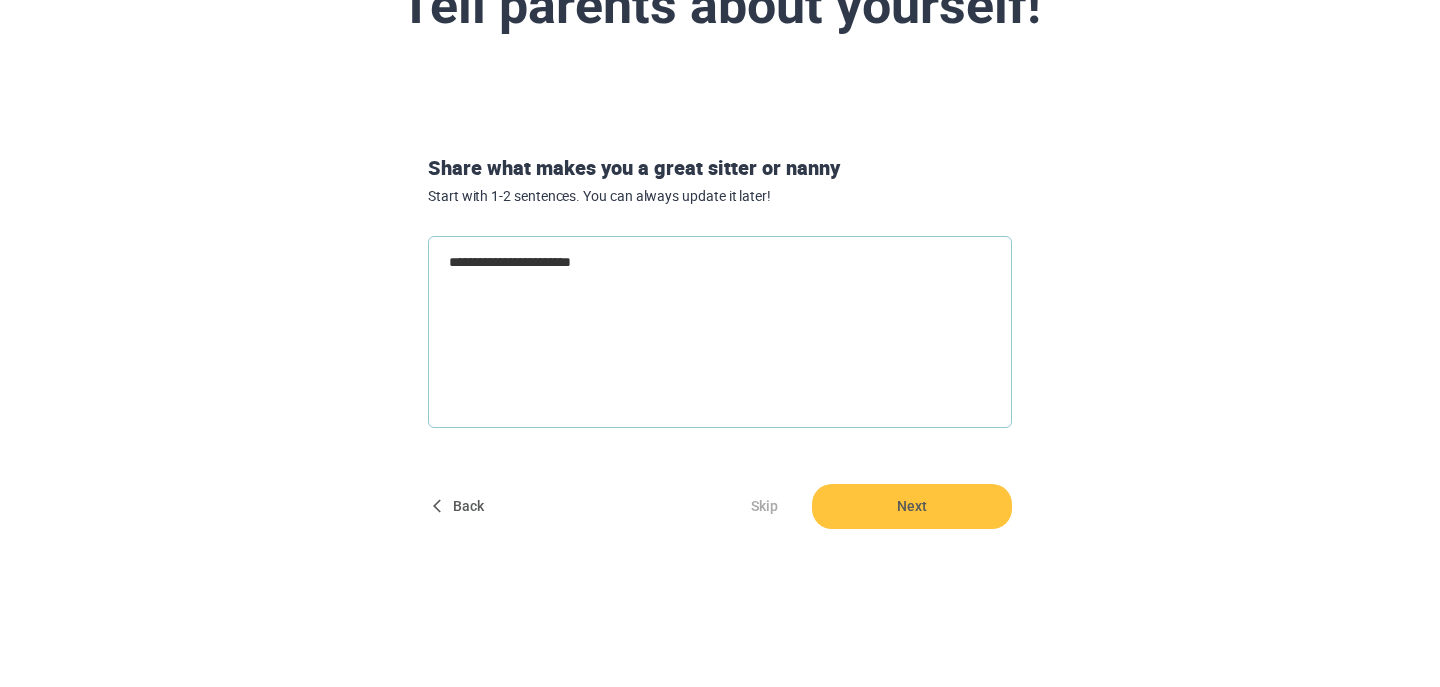type on "**********" 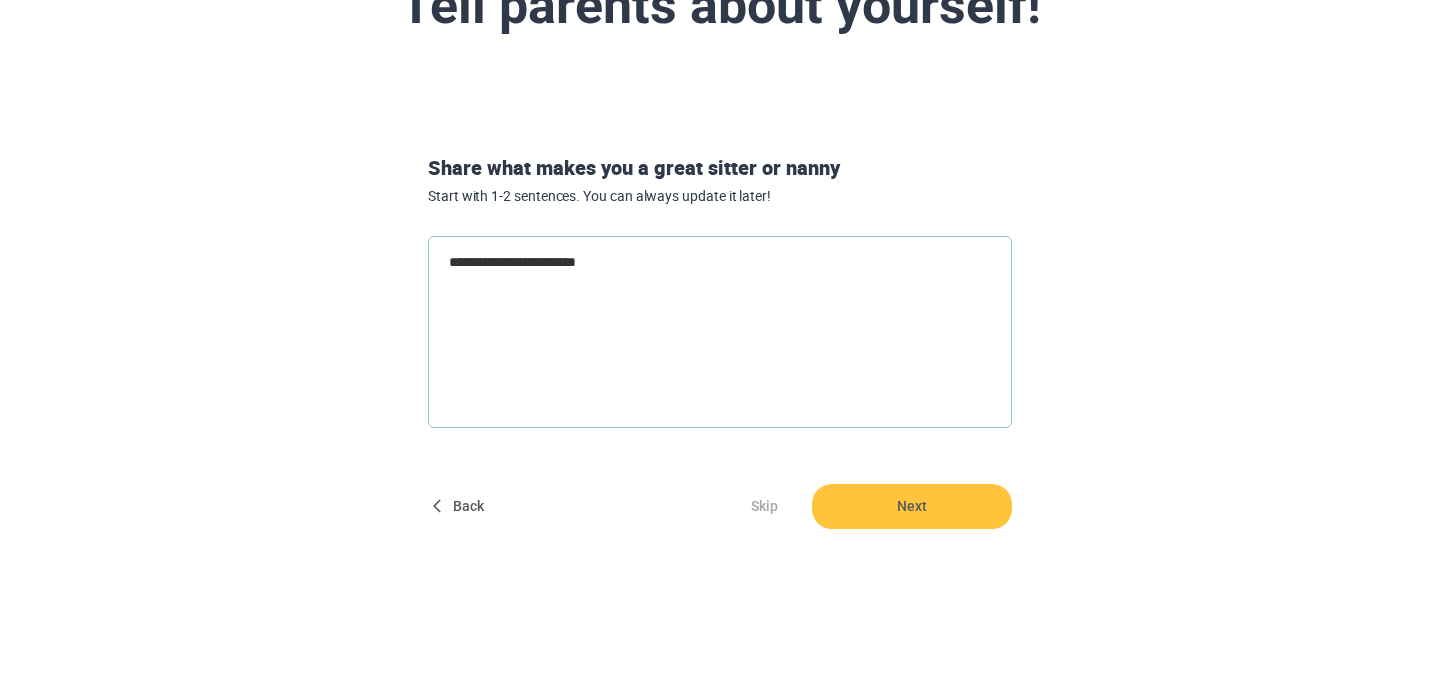 type on "**********" 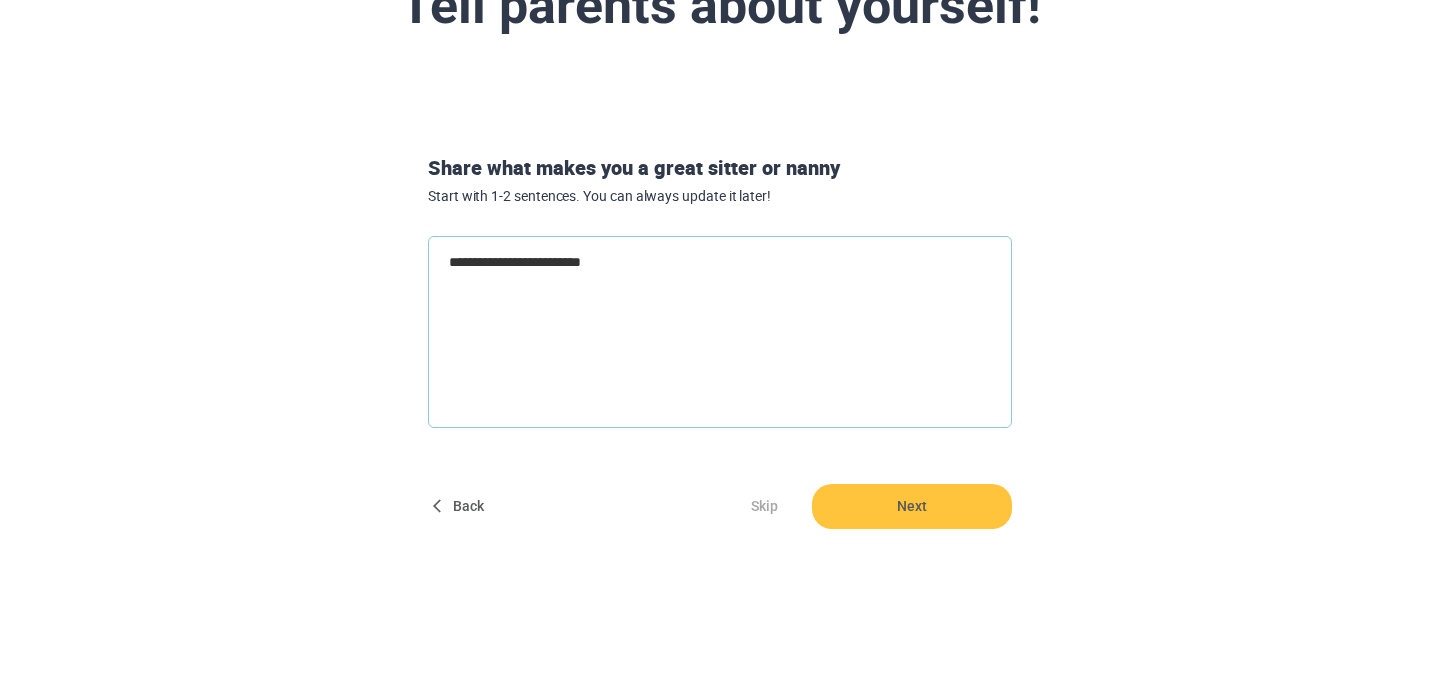 type on "**********" 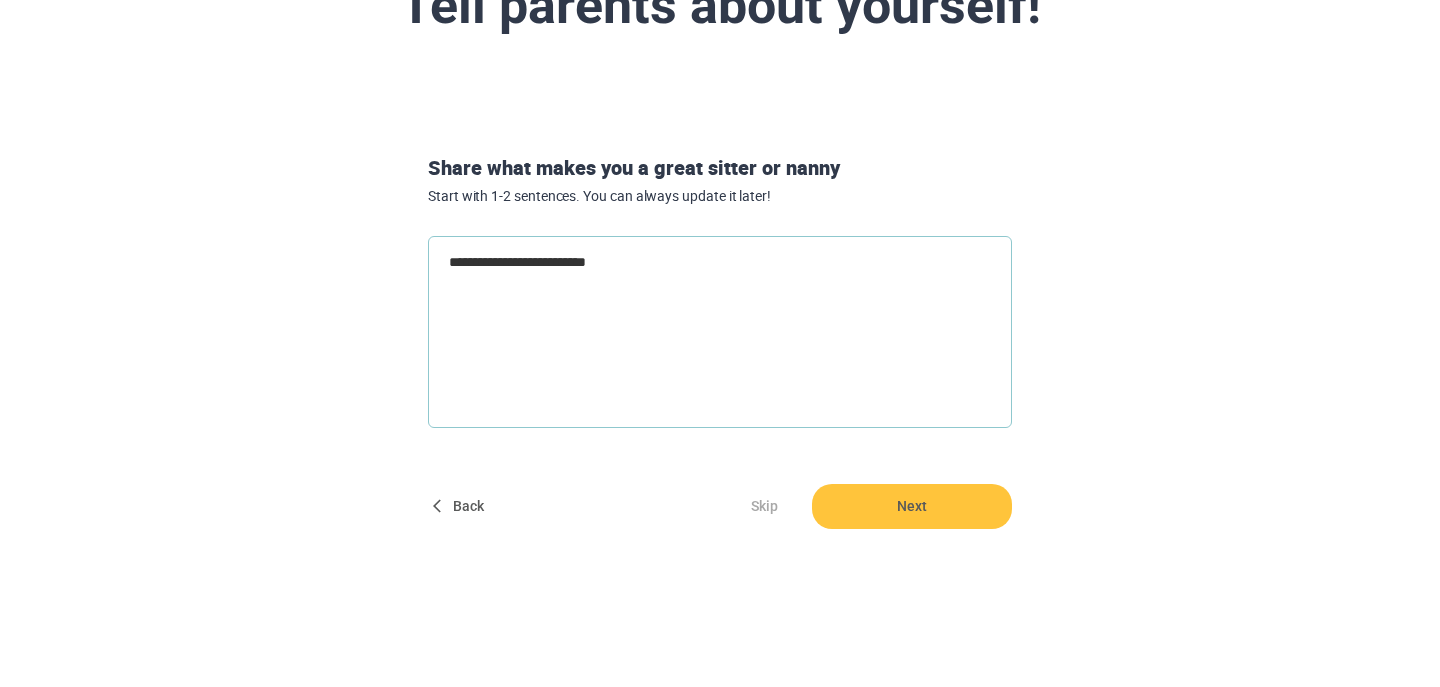 type on "**********" 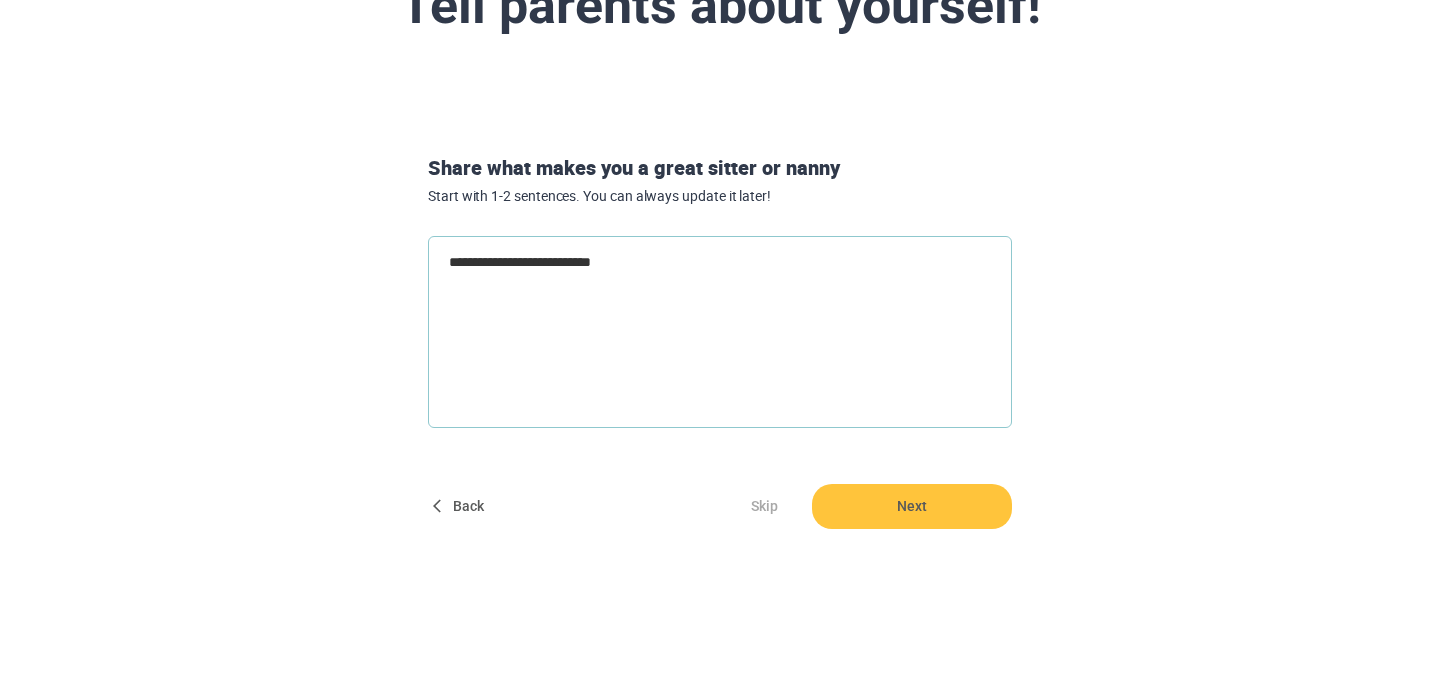 type on "**********" 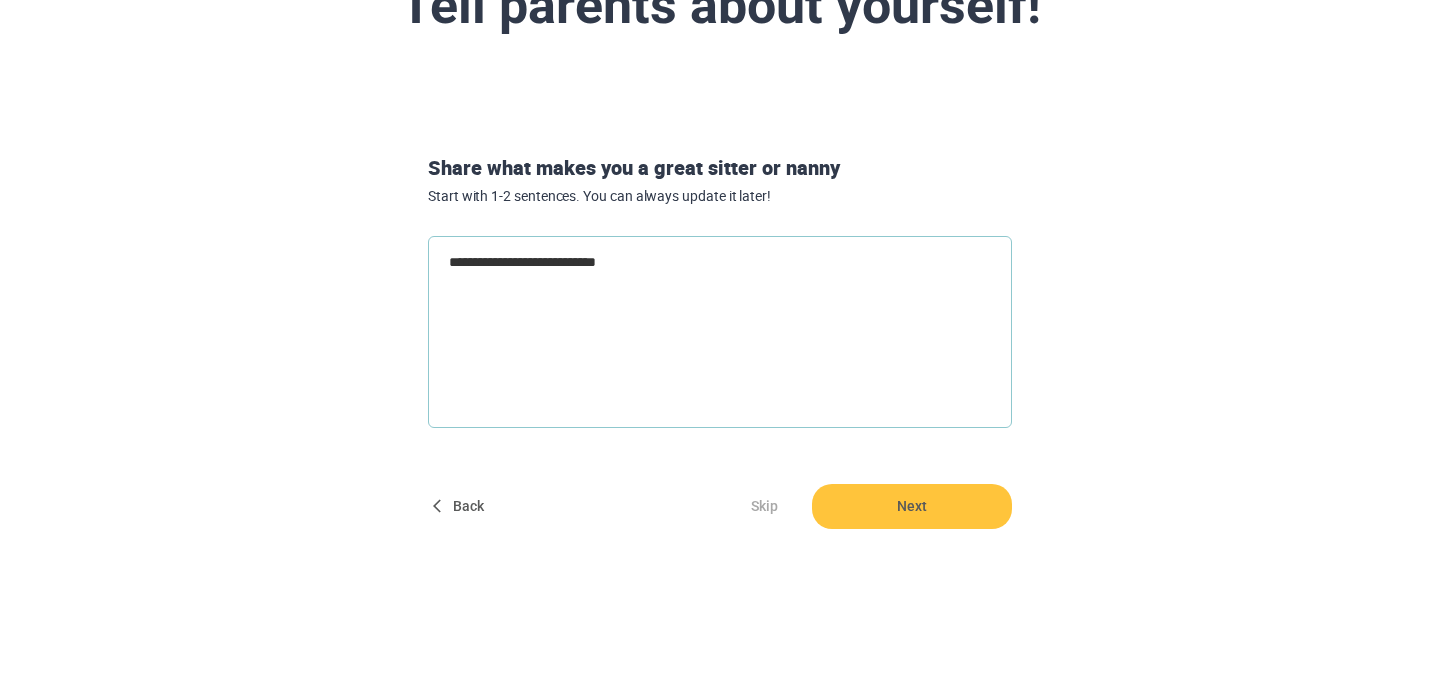 type on "**********" 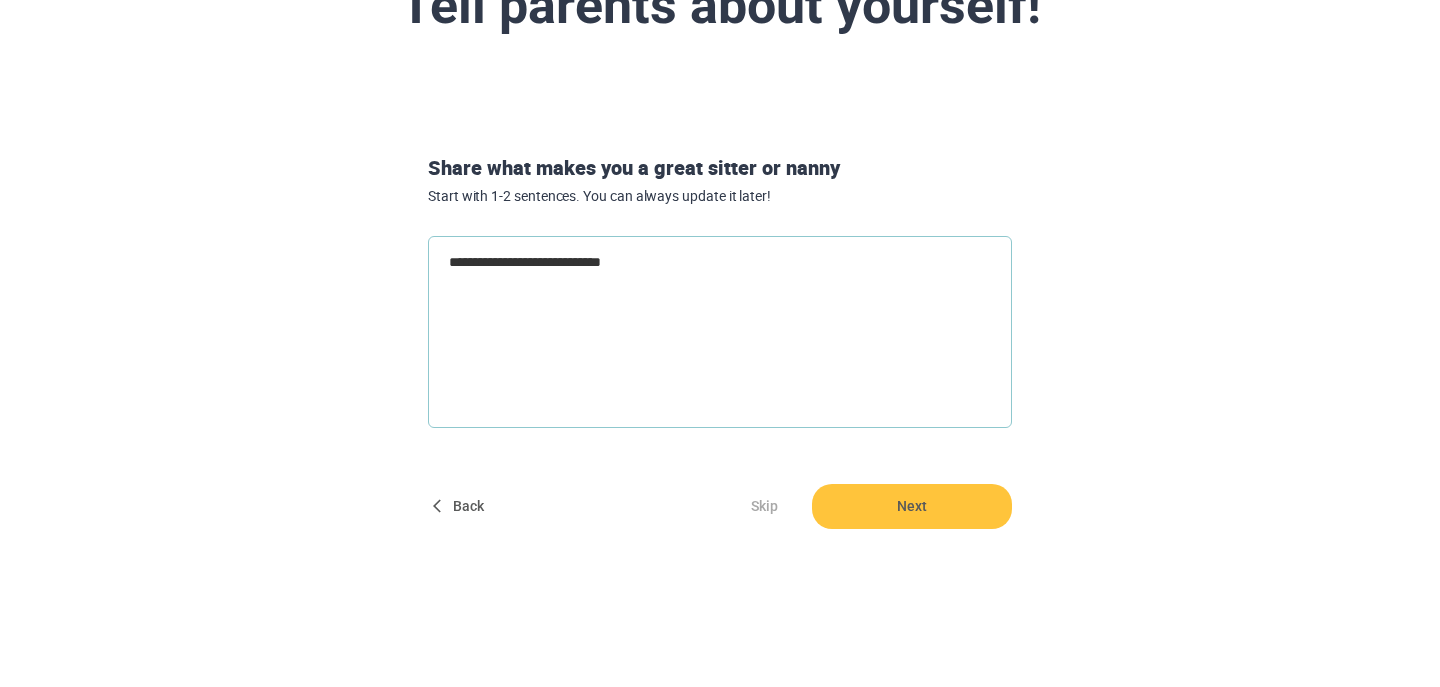 type on "**********" 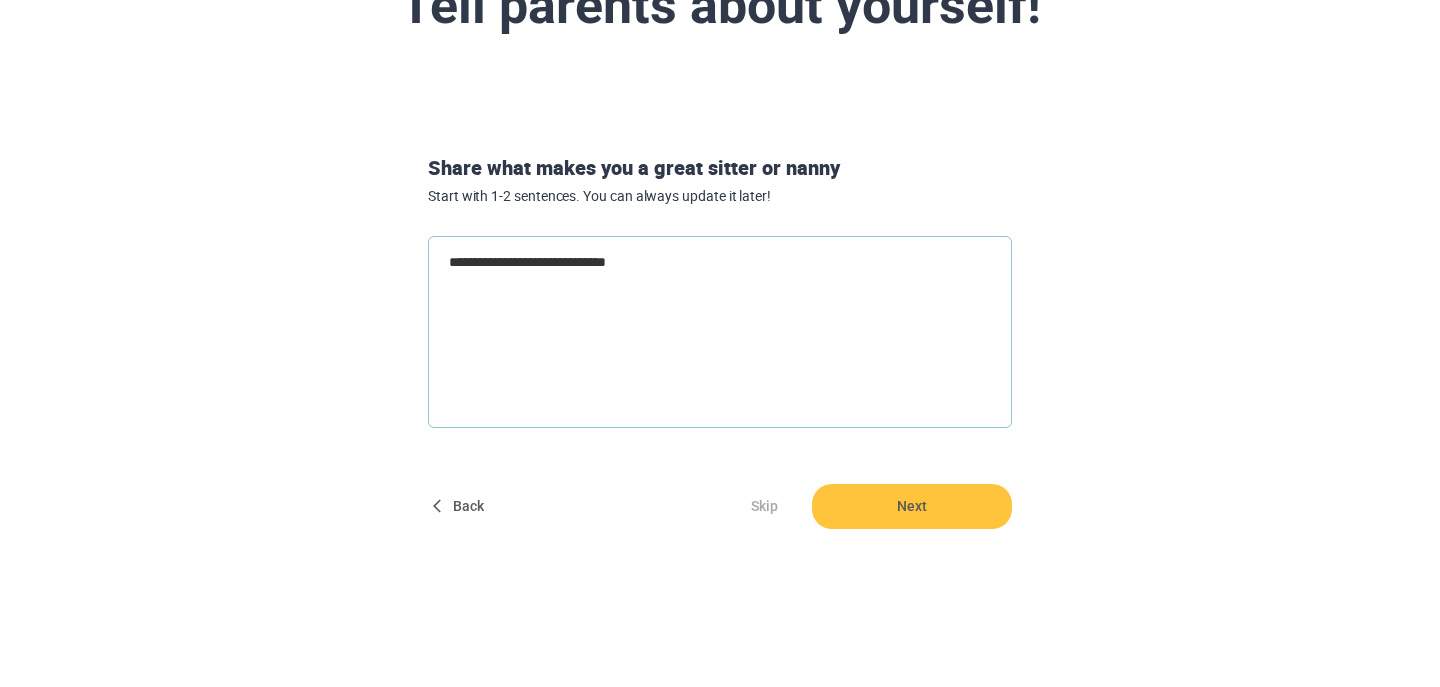 type on "**********" 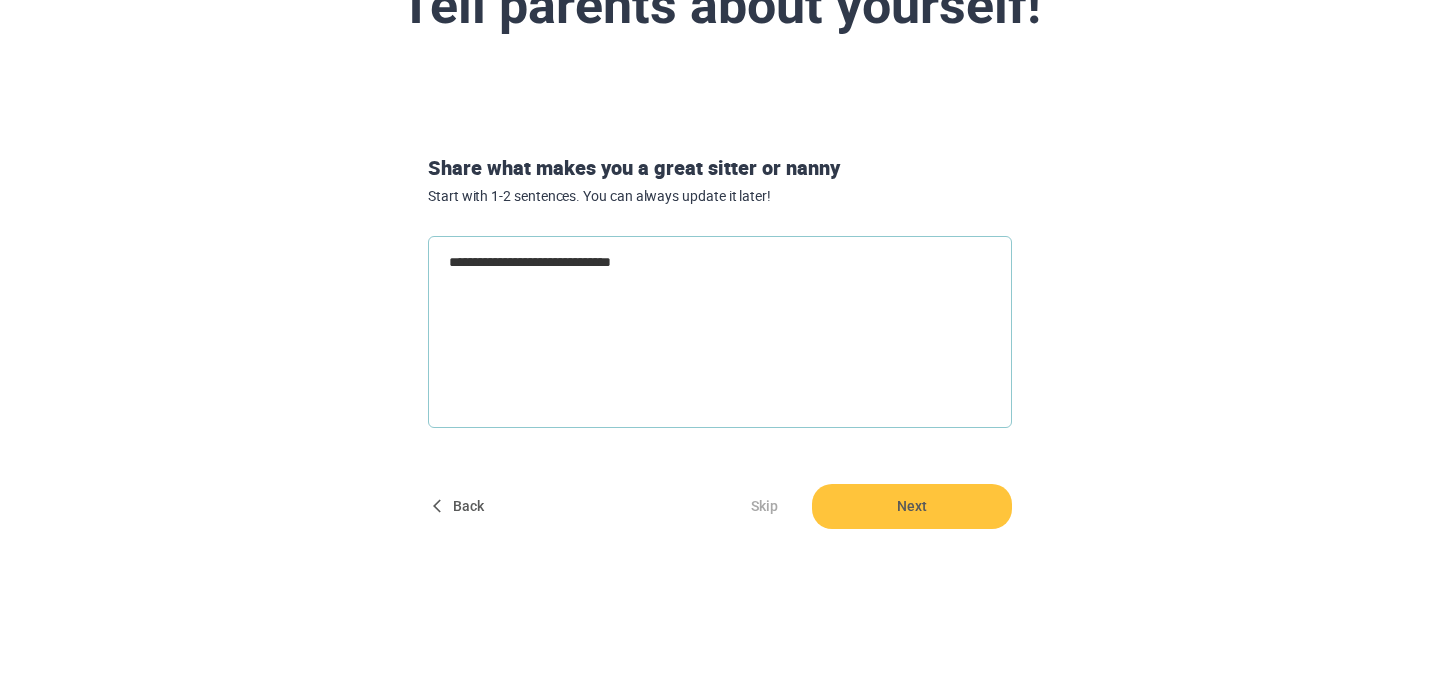 type on "**********" 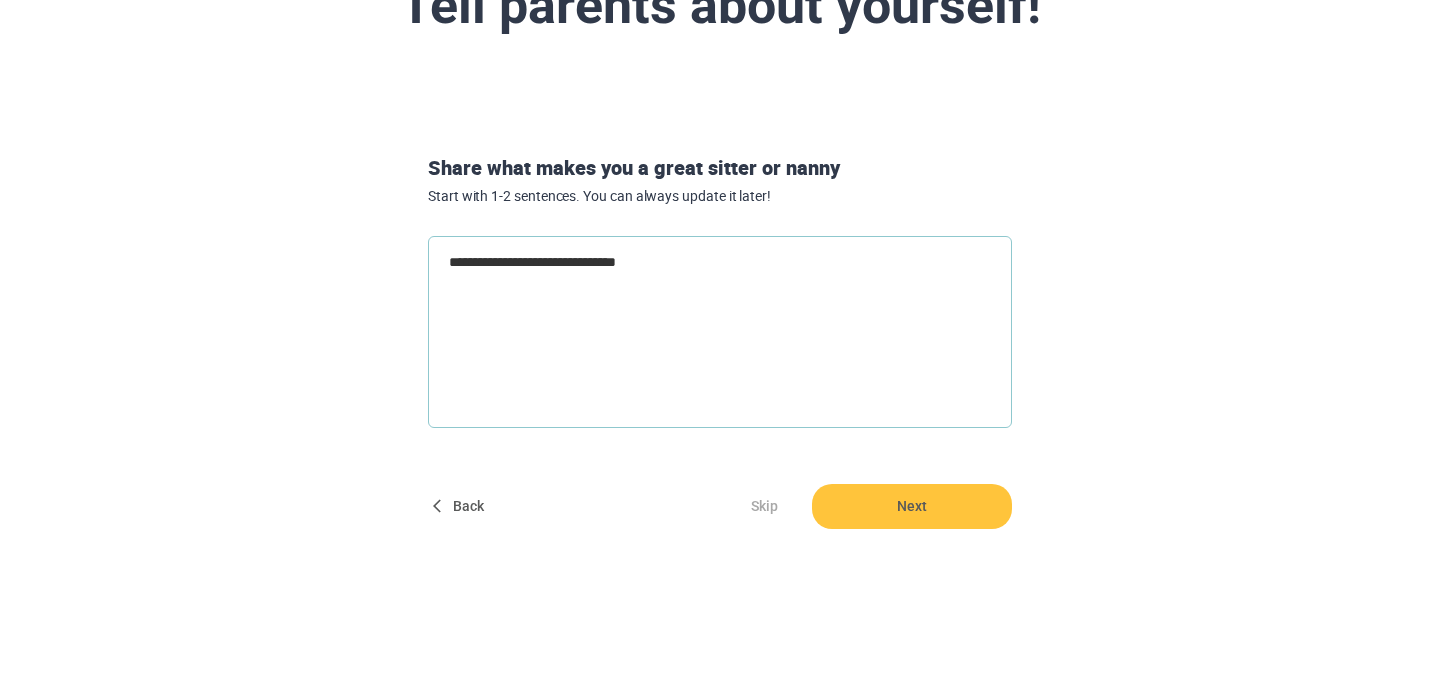 type on "**********" 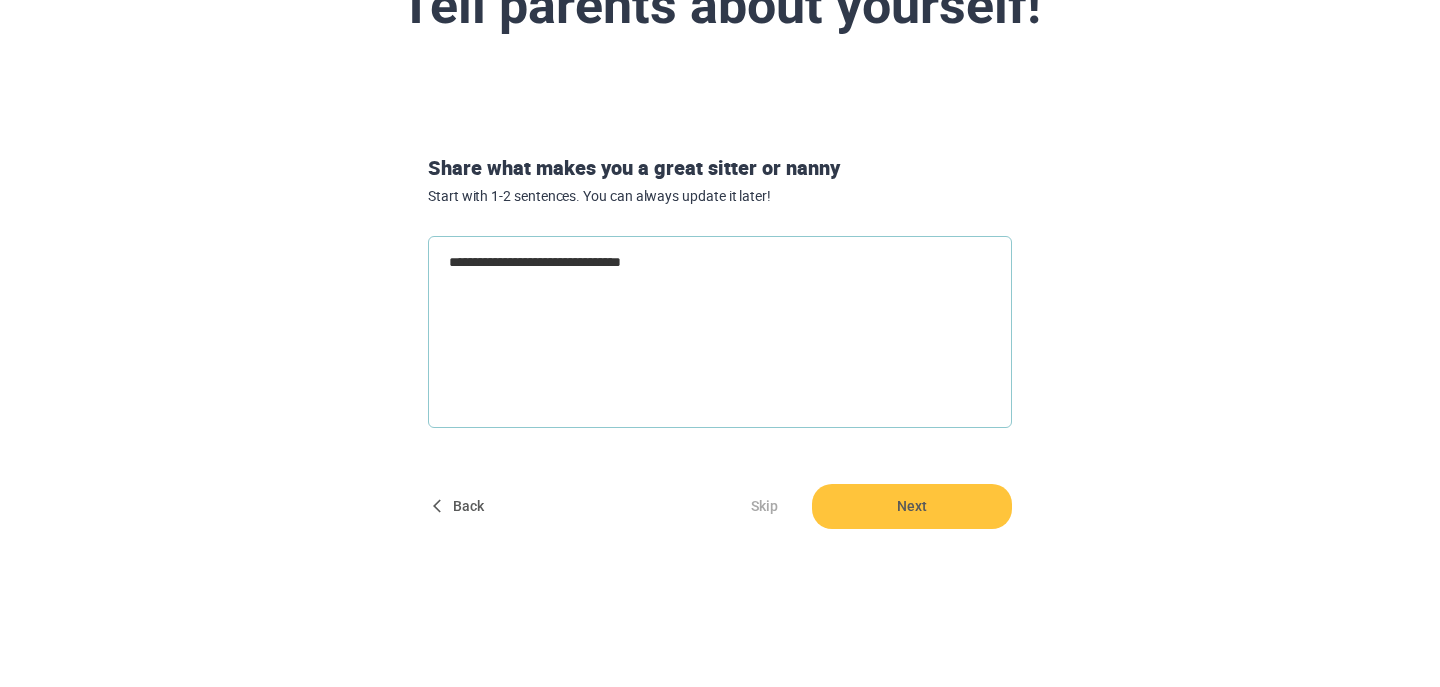 type on "**********" 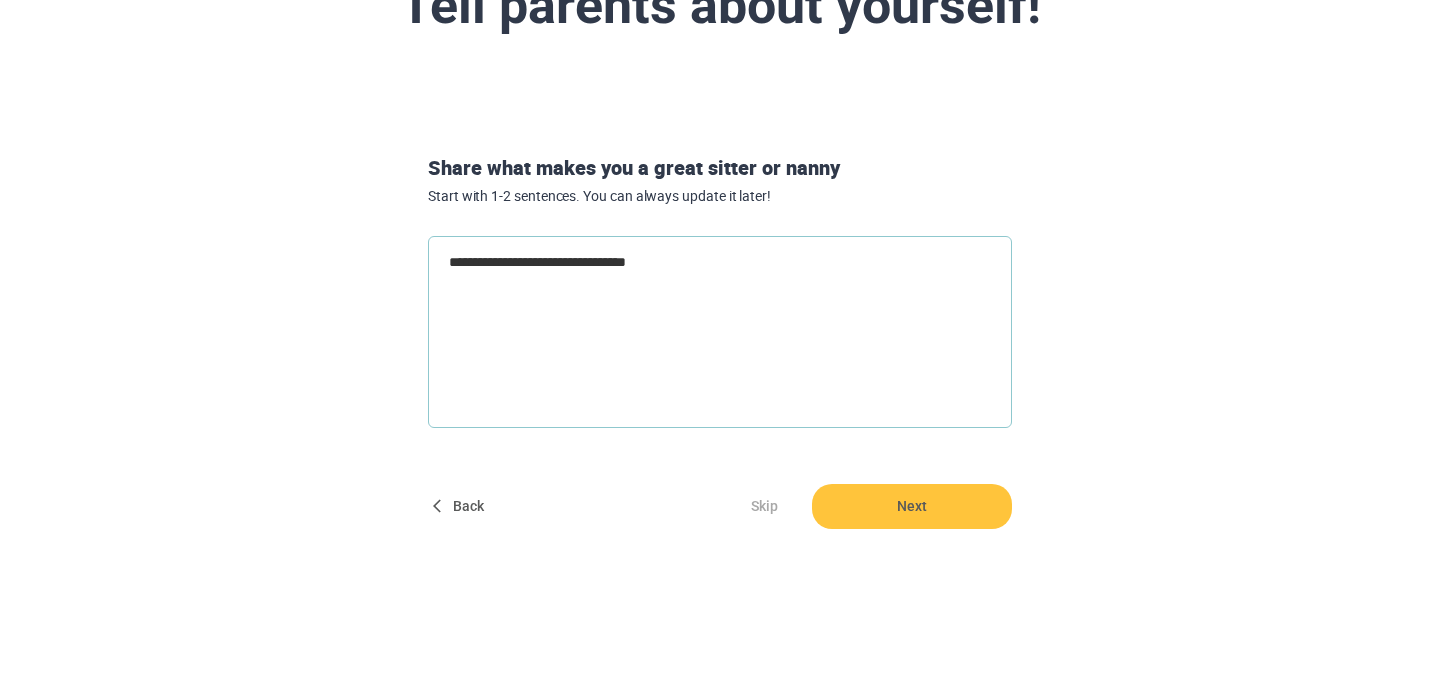 type on "**********" 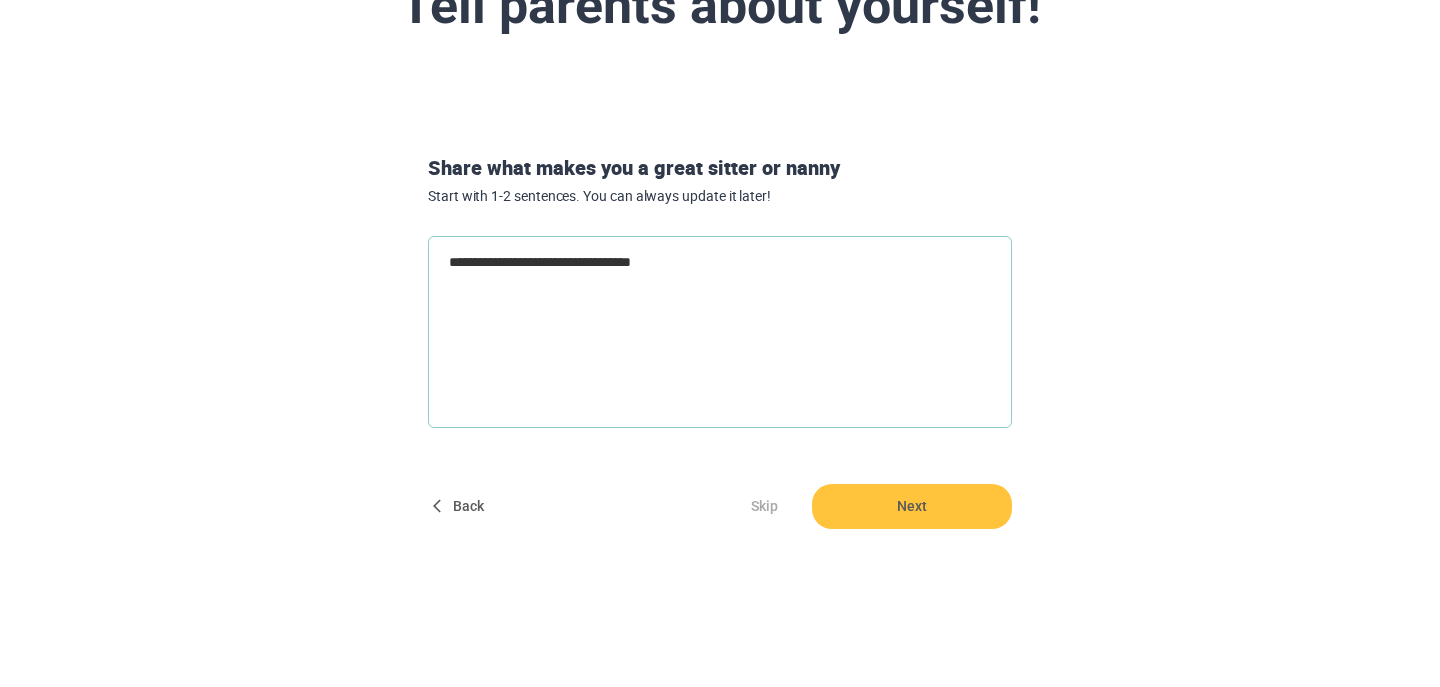 type on "**********" 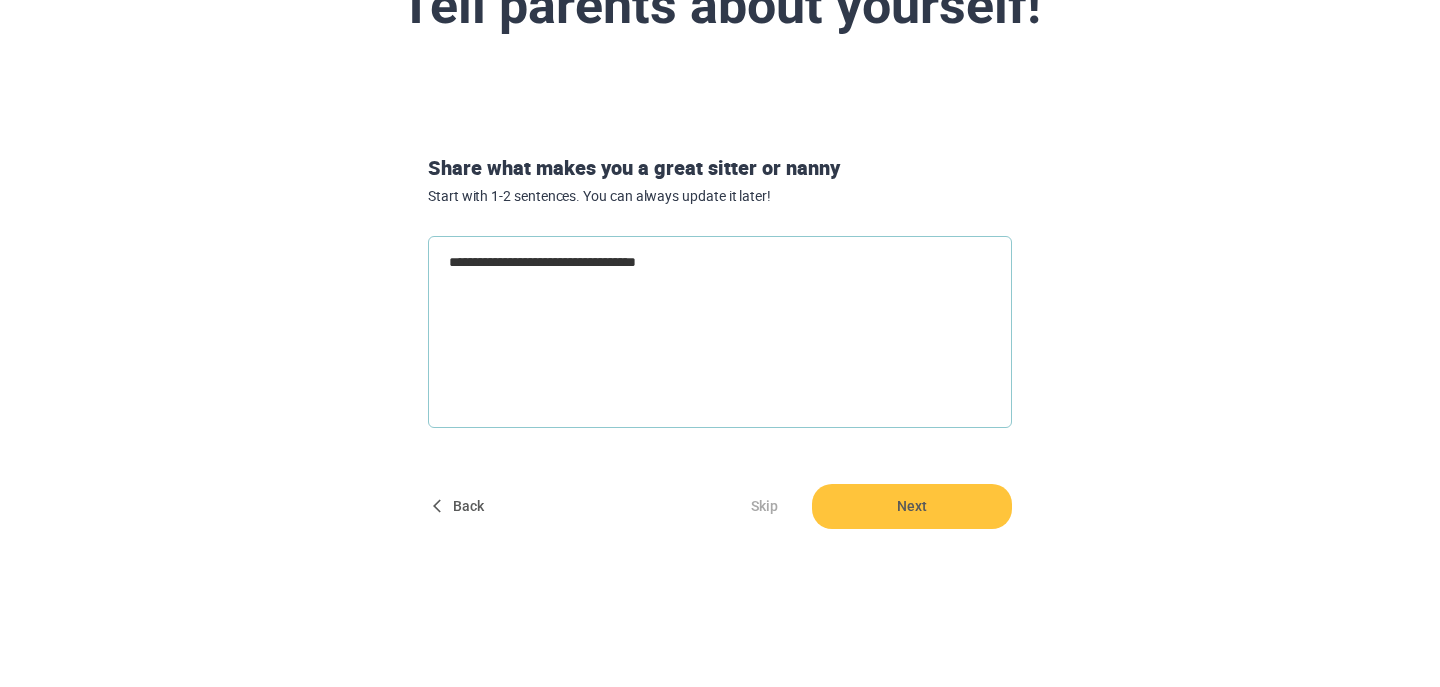type on "**********" 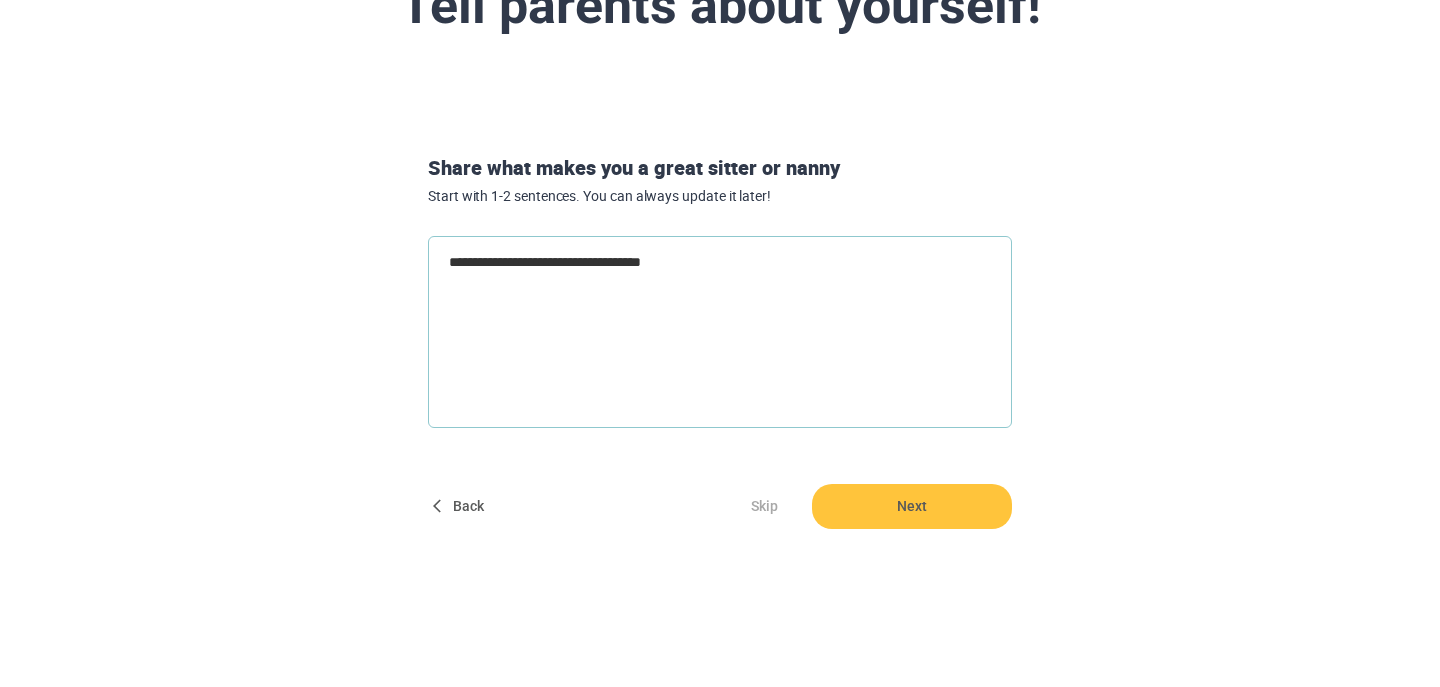 type on "**********" 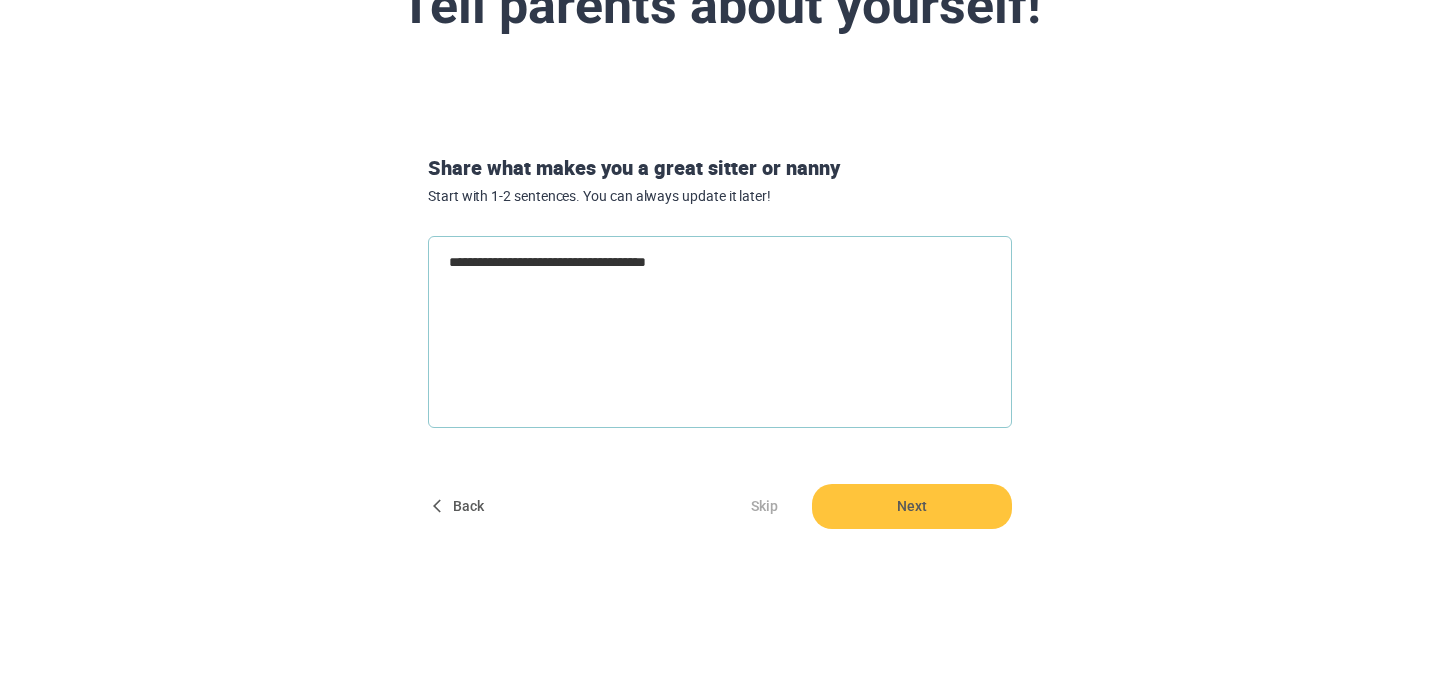 type on "**********" 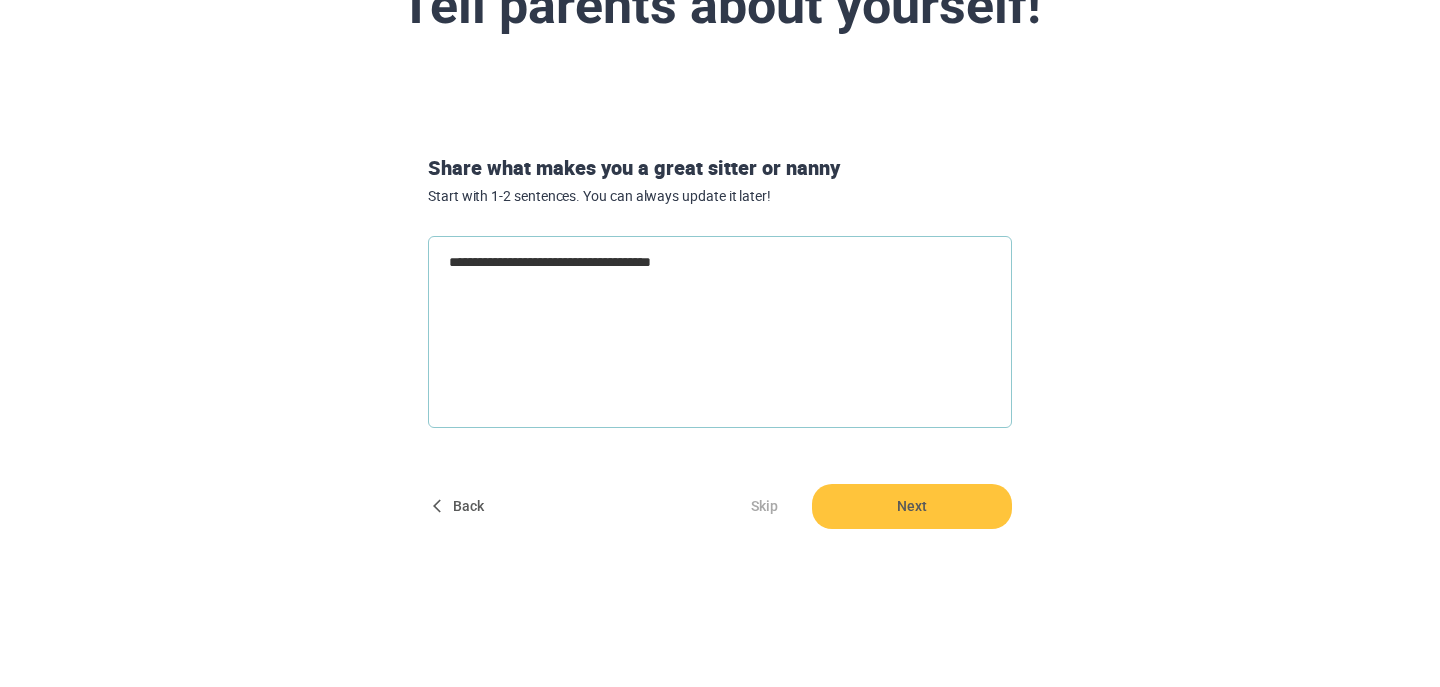 type on "**********" 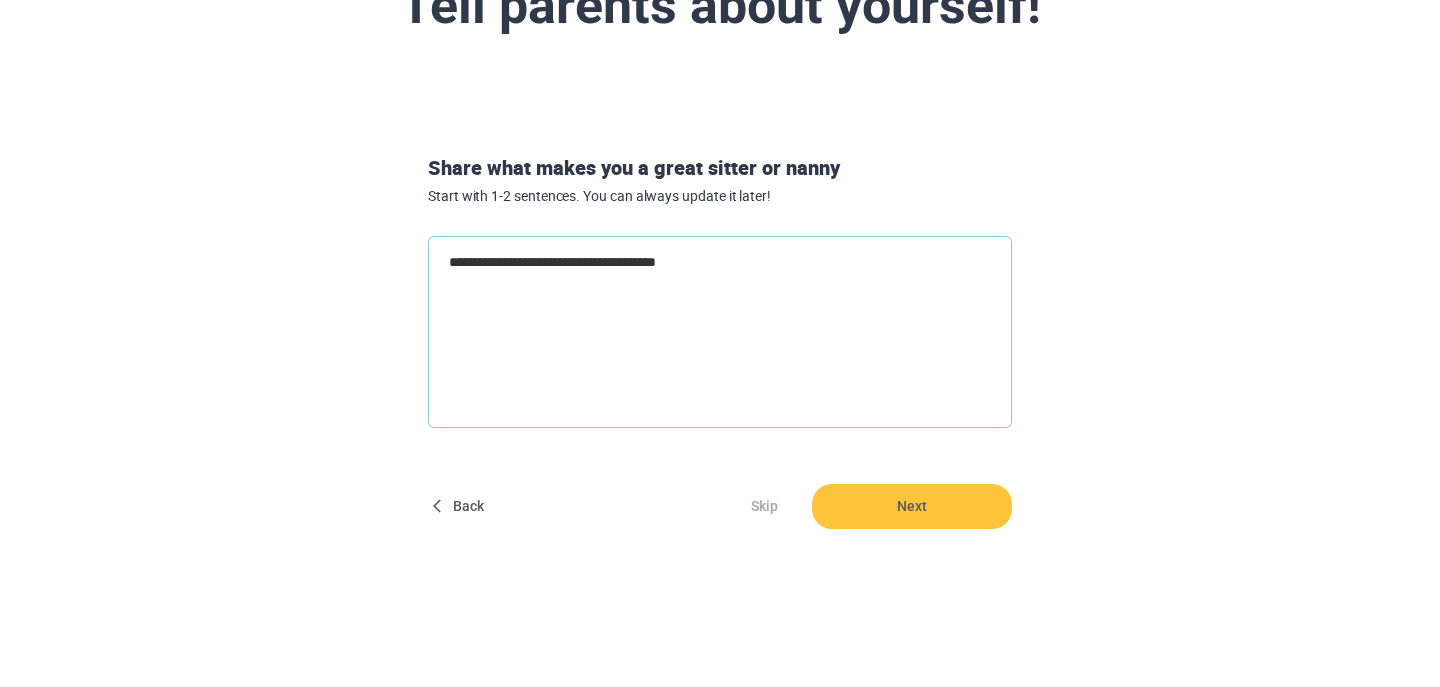 type on "**********" 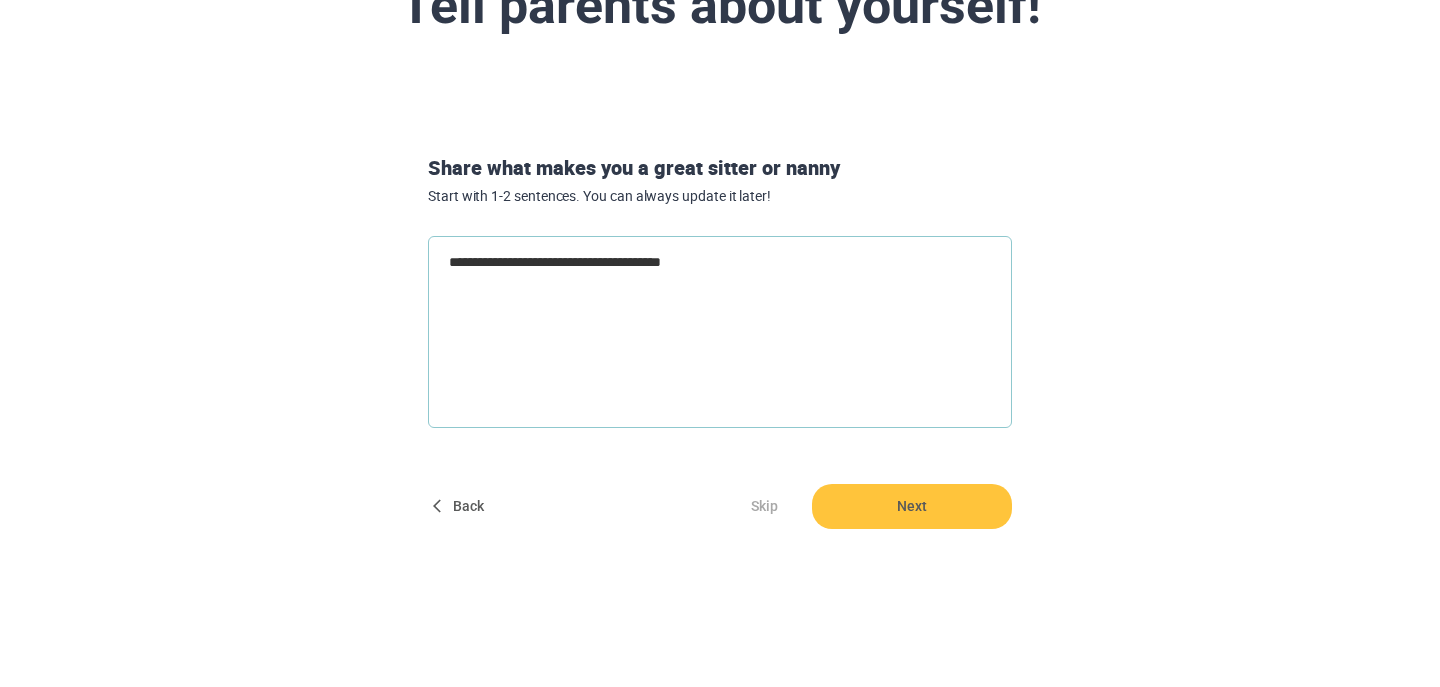 type on "**********" 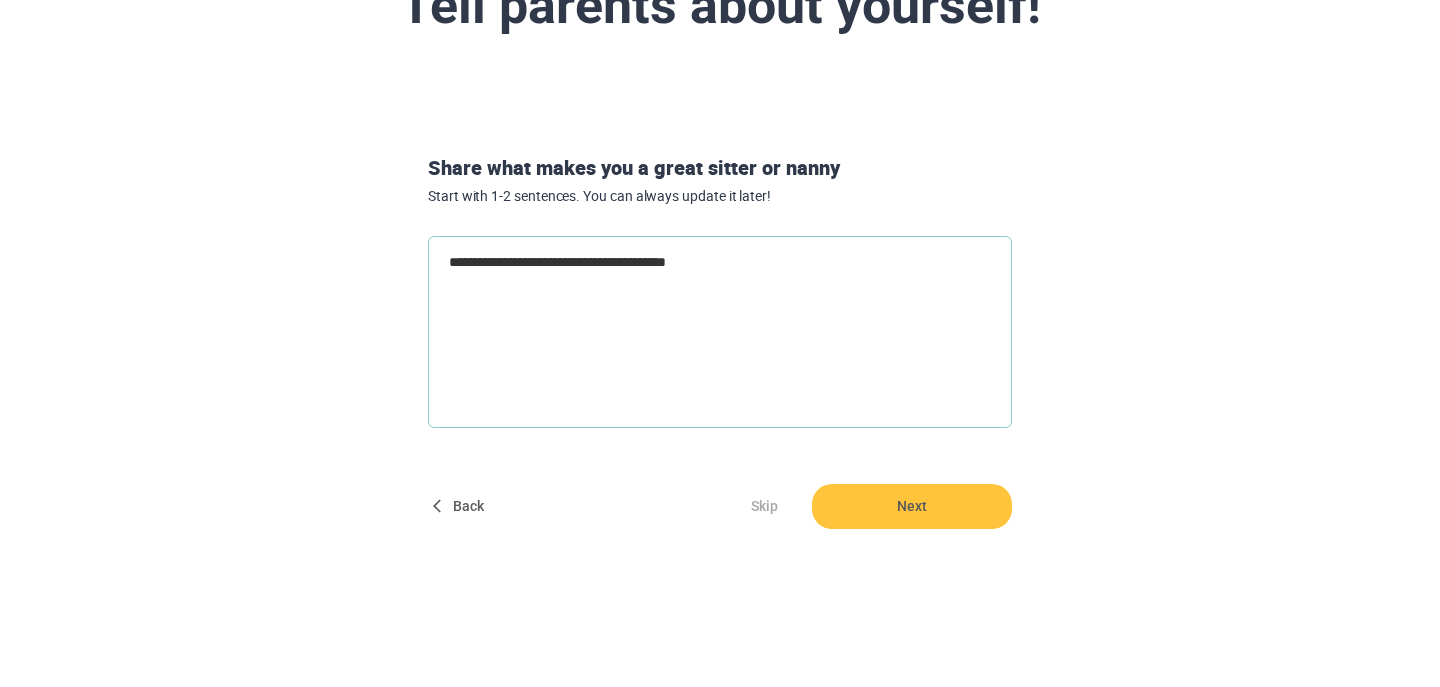 type on "**********" 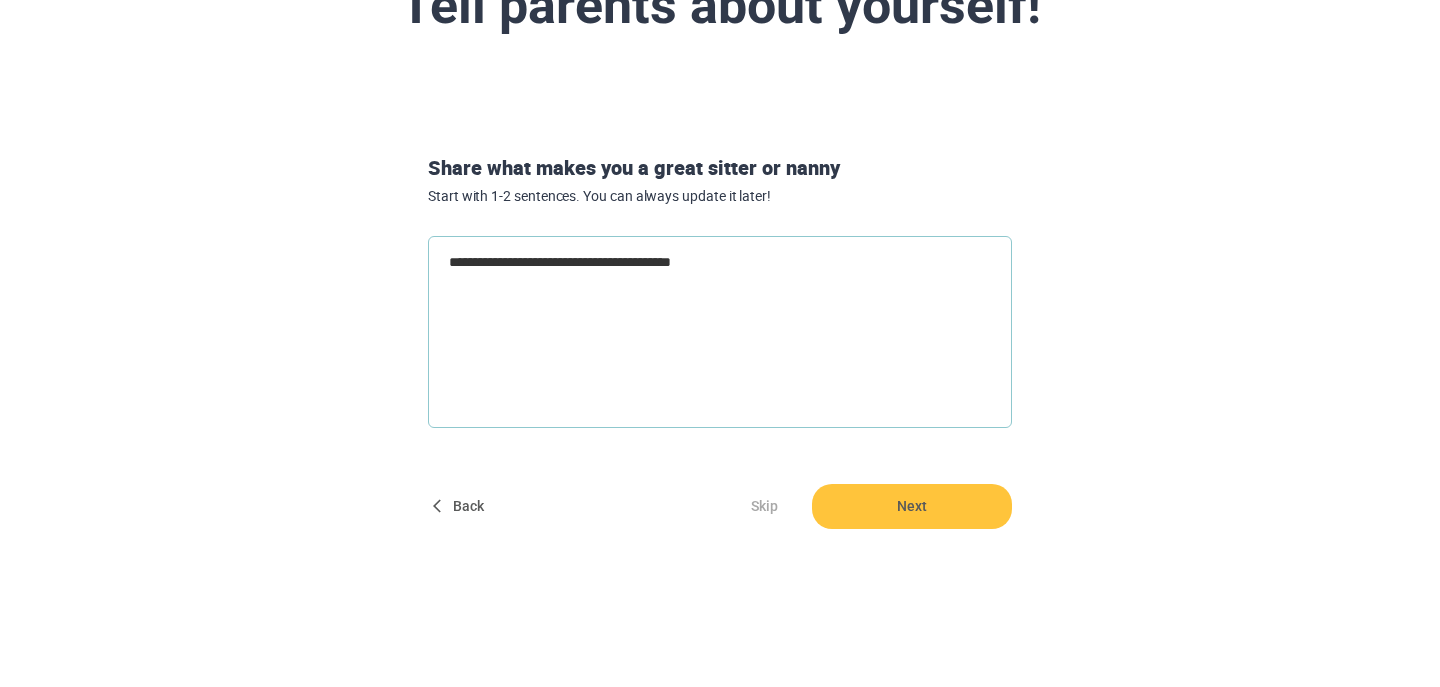type on "**********" 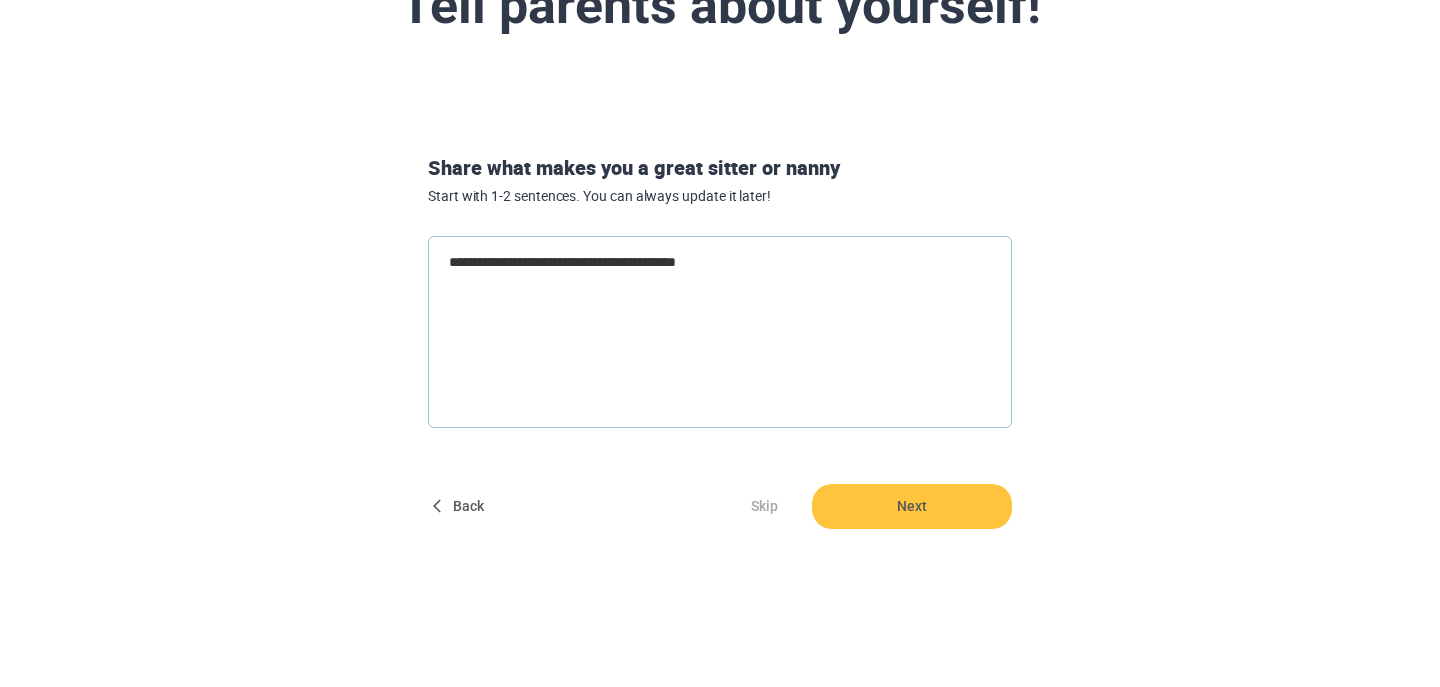 type on "**********" 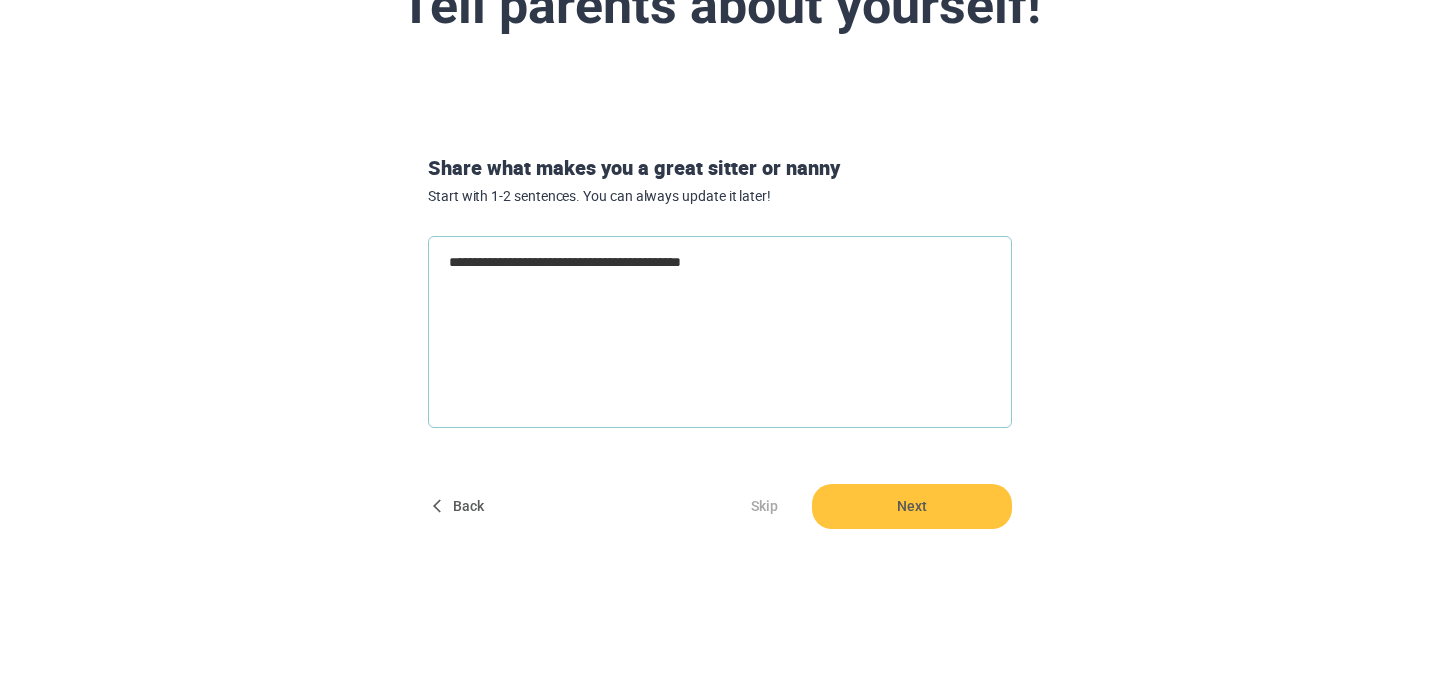 type on "**********" 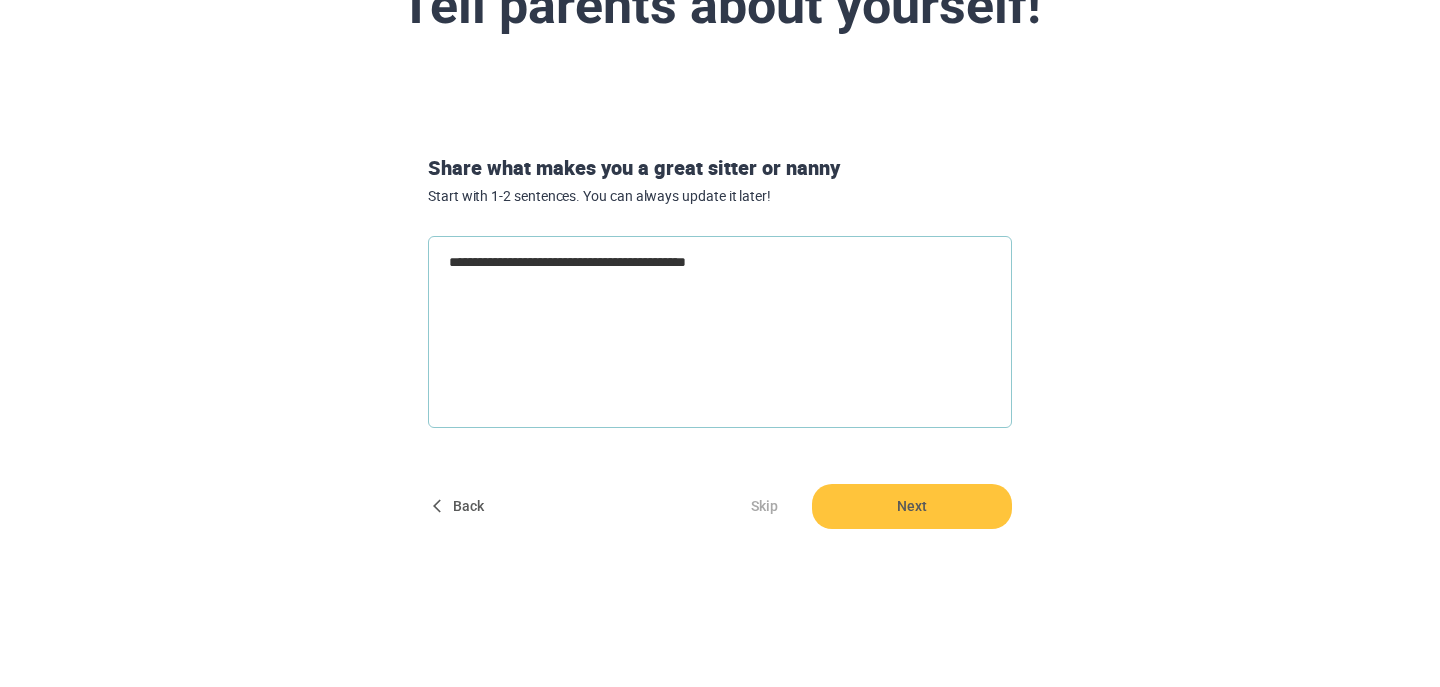 type on "**********" 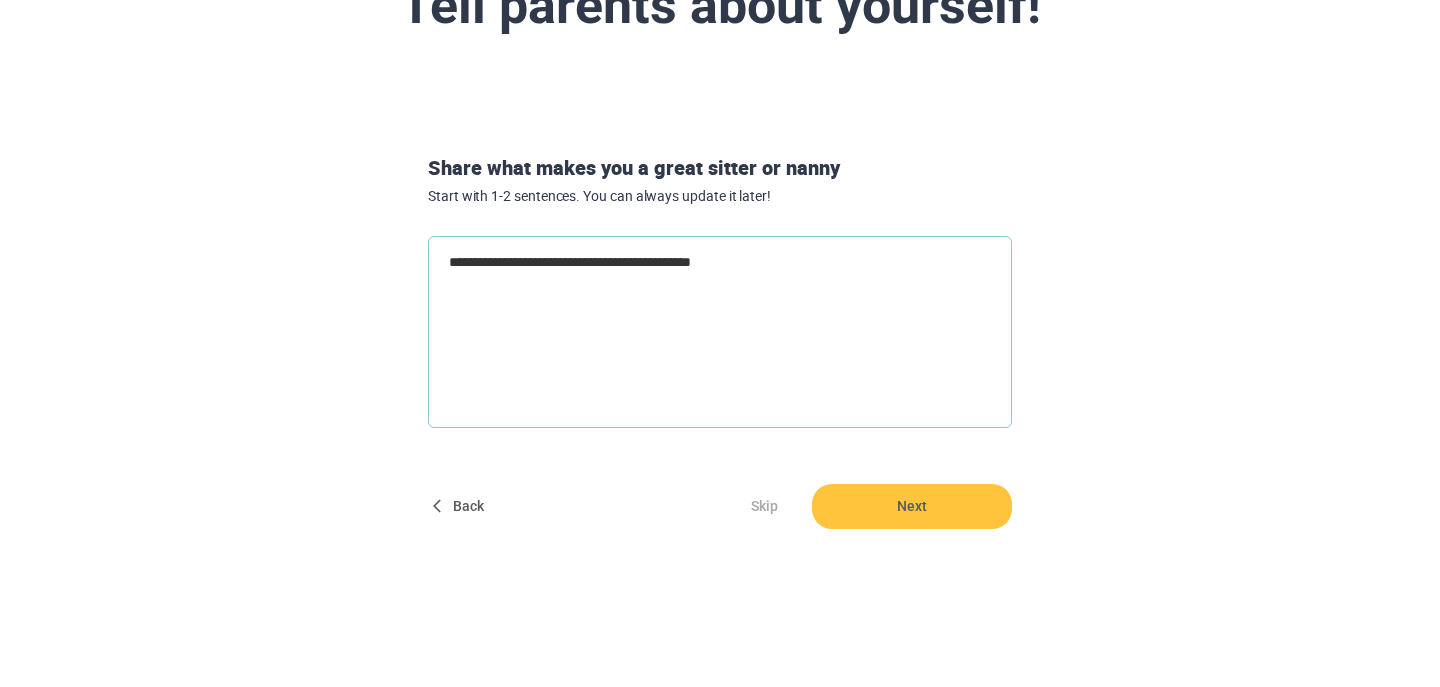 type on "**********" 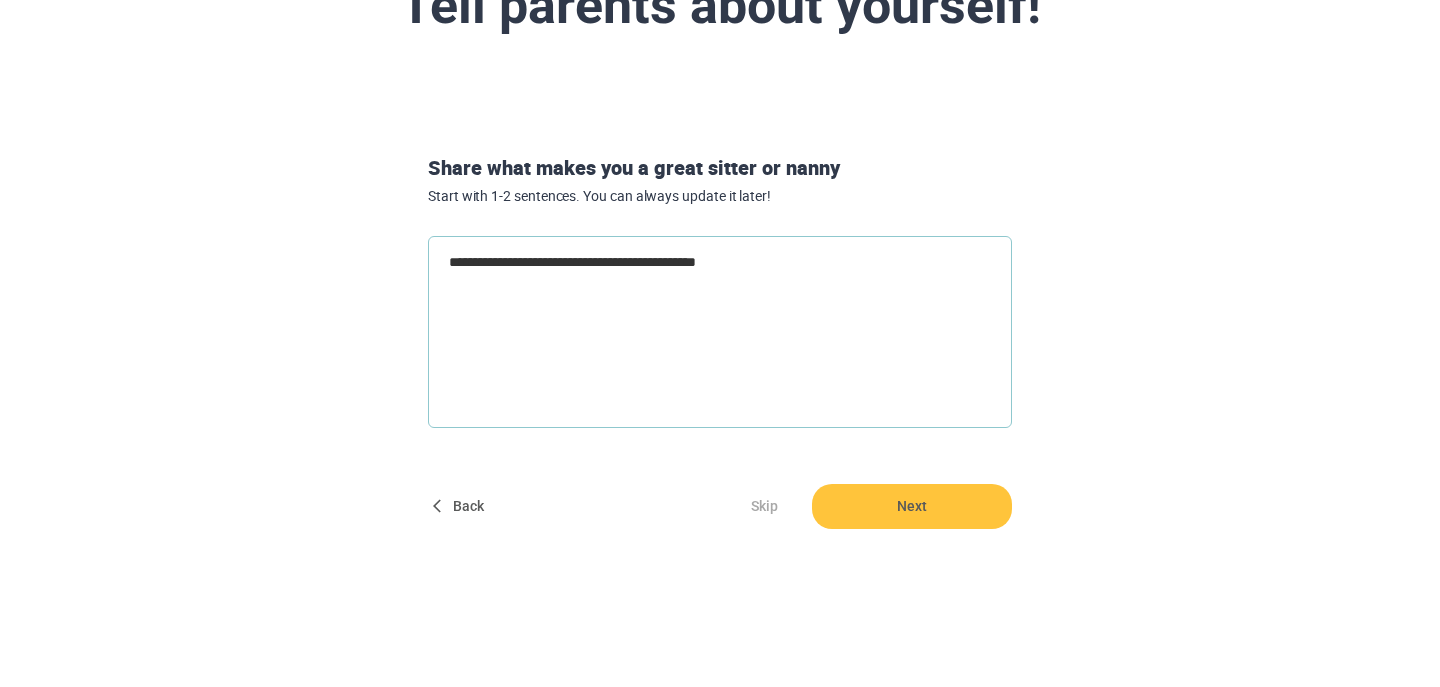 type on "**********" 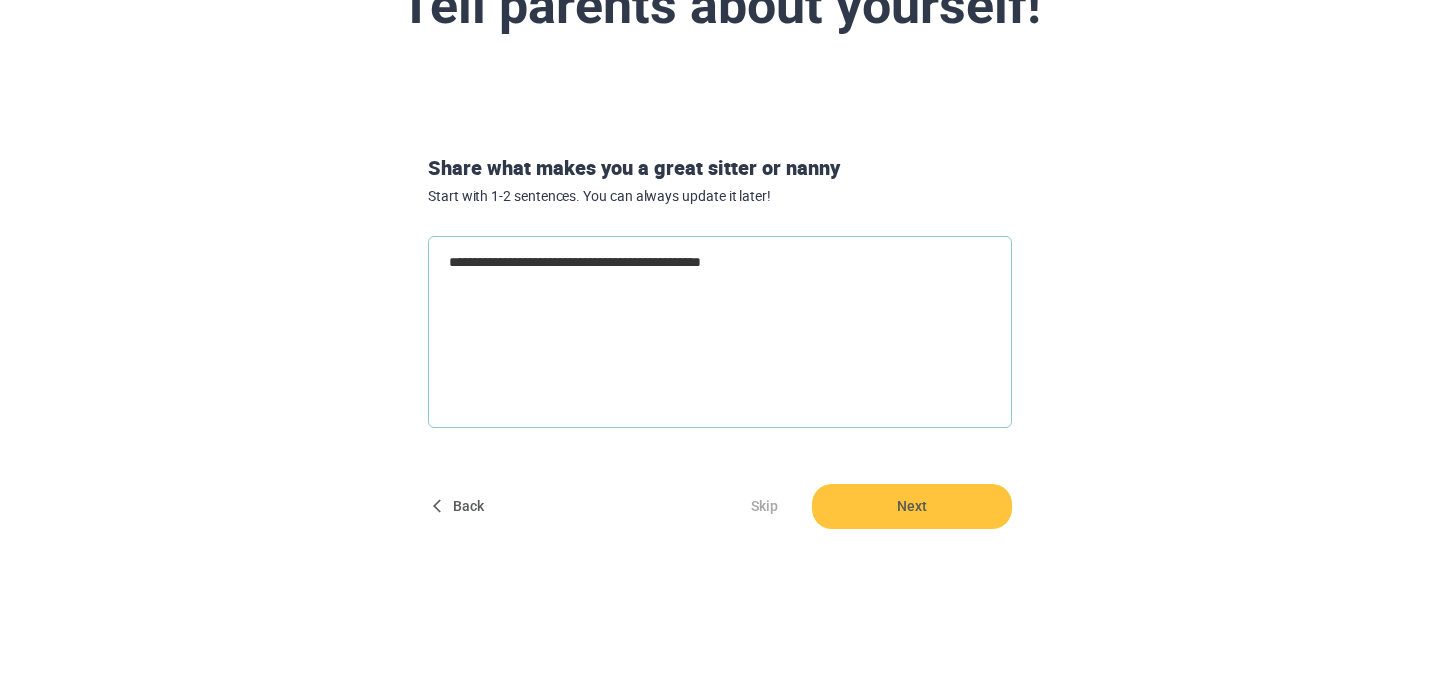 type on "**********" 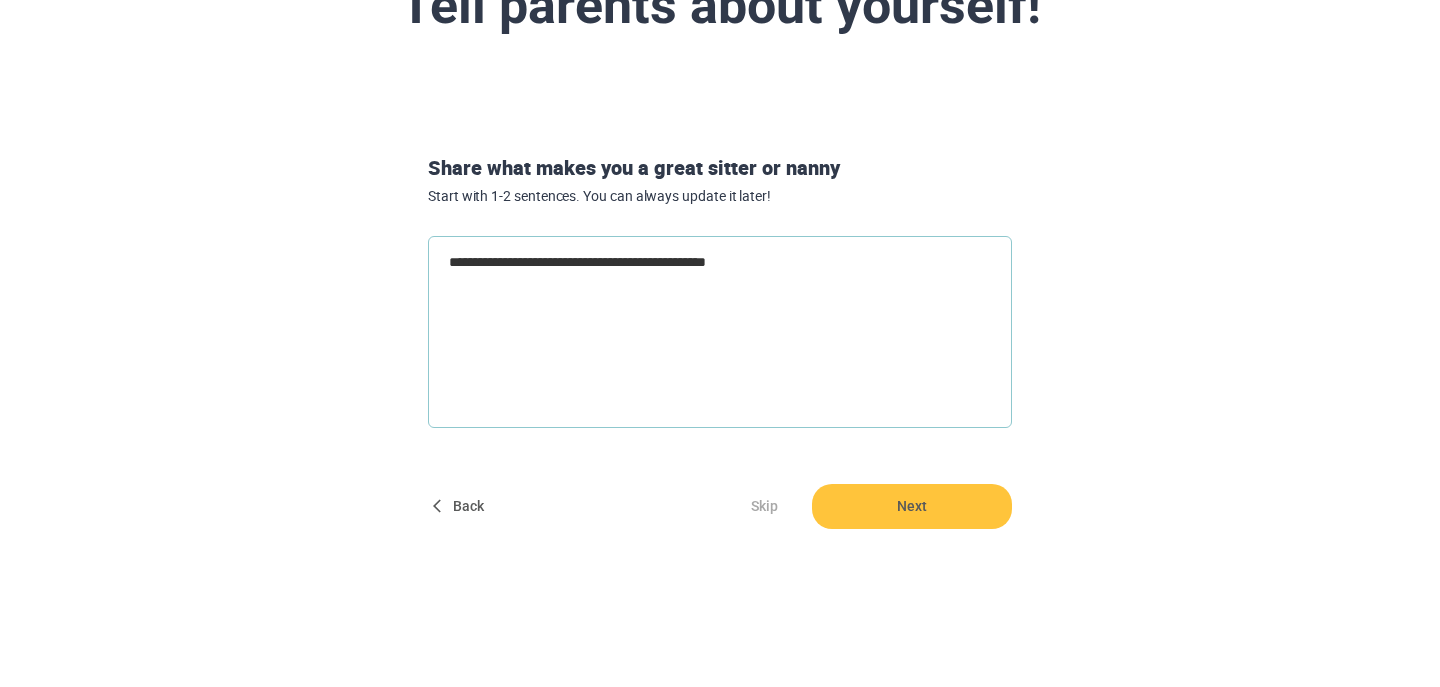type on "**********" 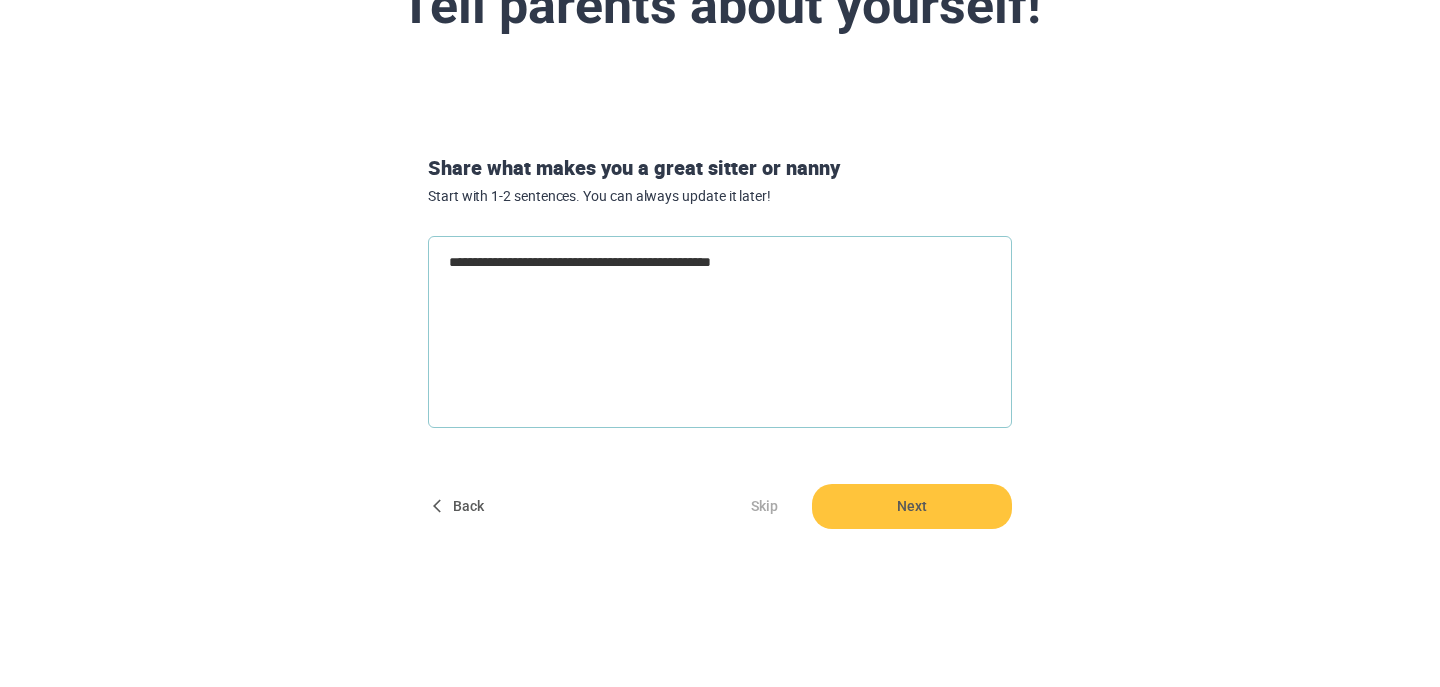 type on "**********" 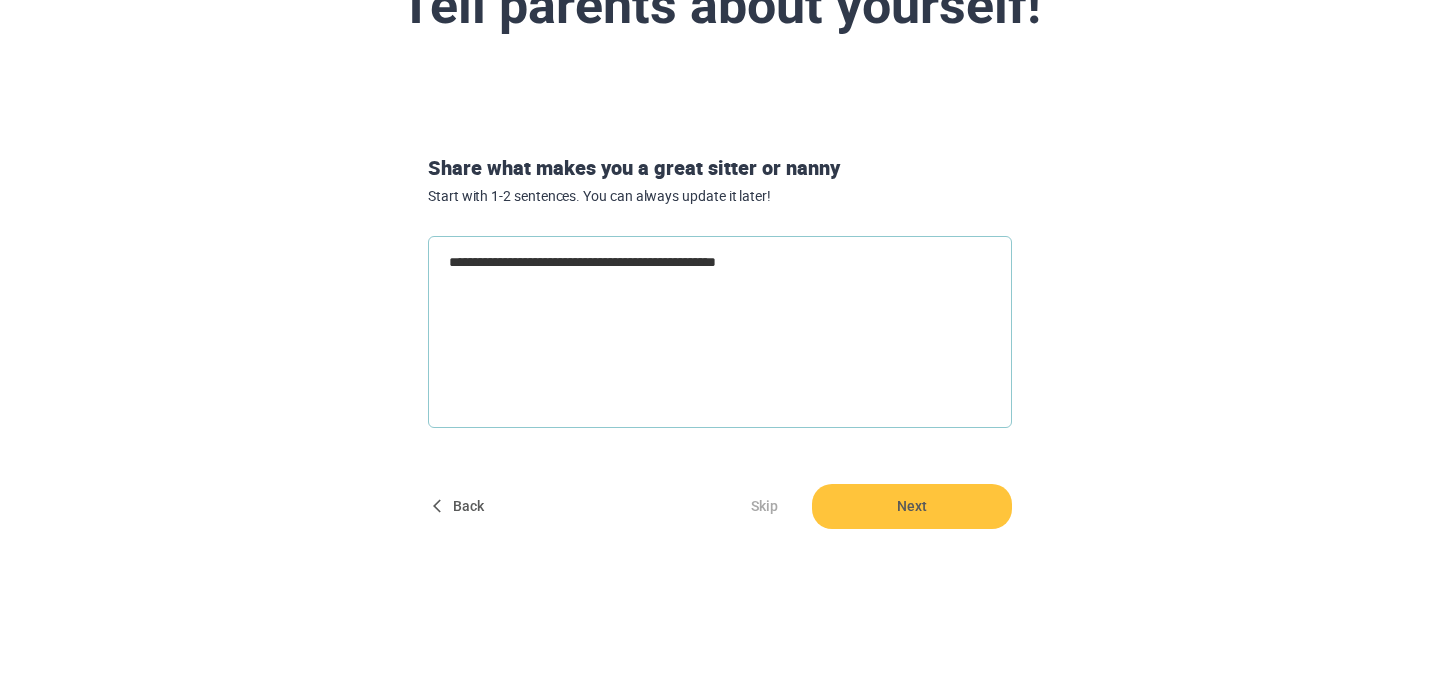 type on "**********" 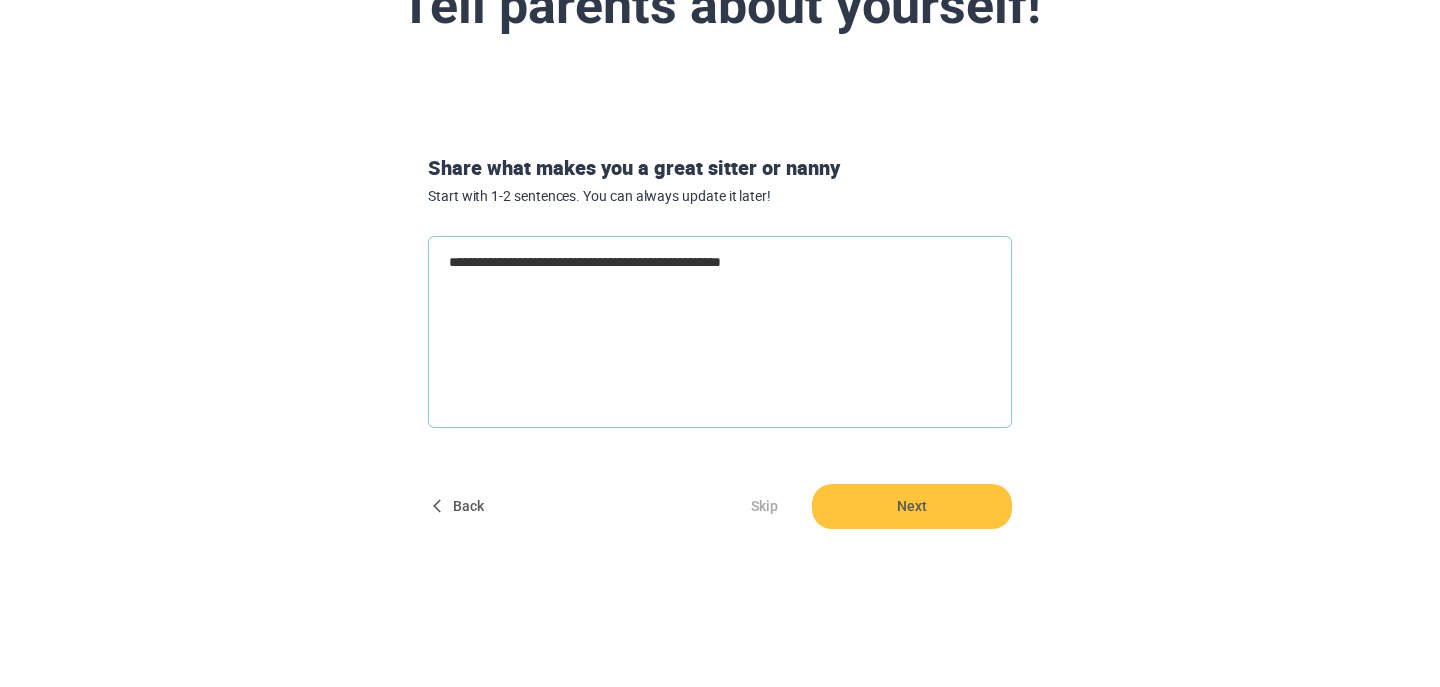 type on "**********" 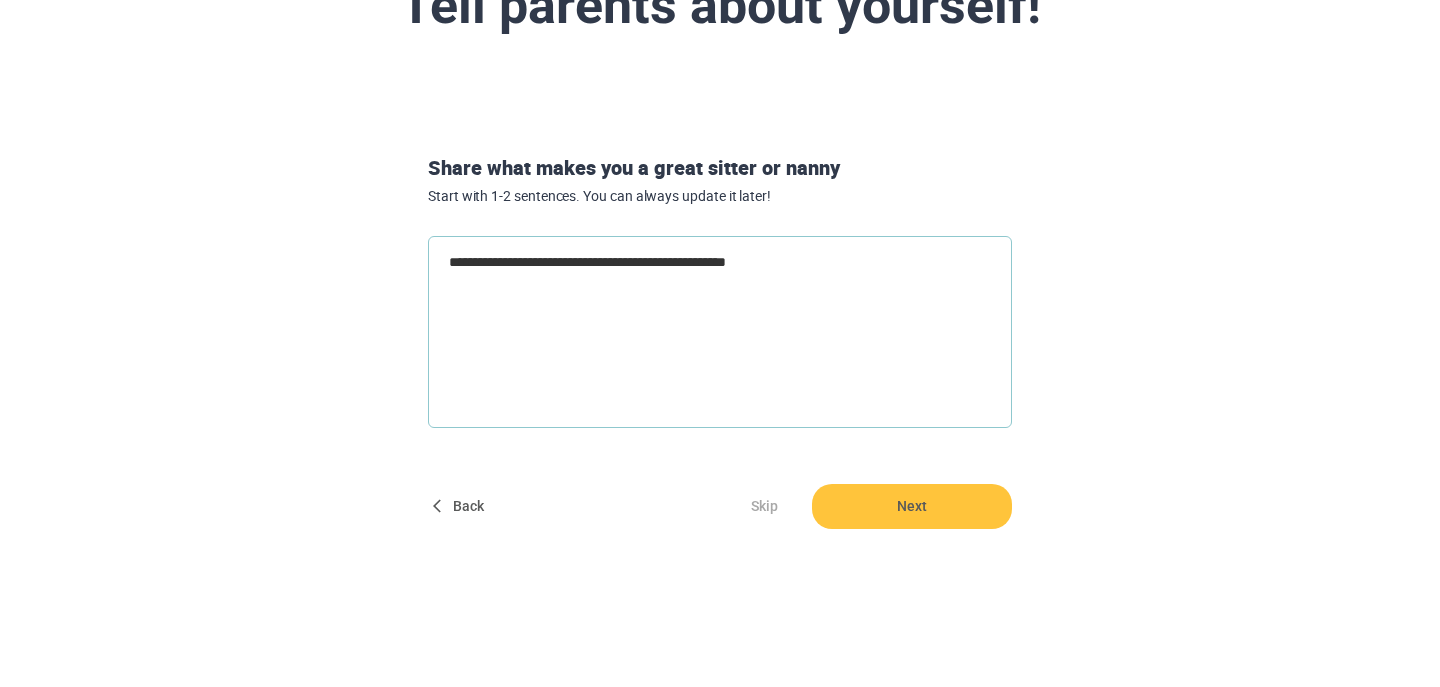 type on "**********" 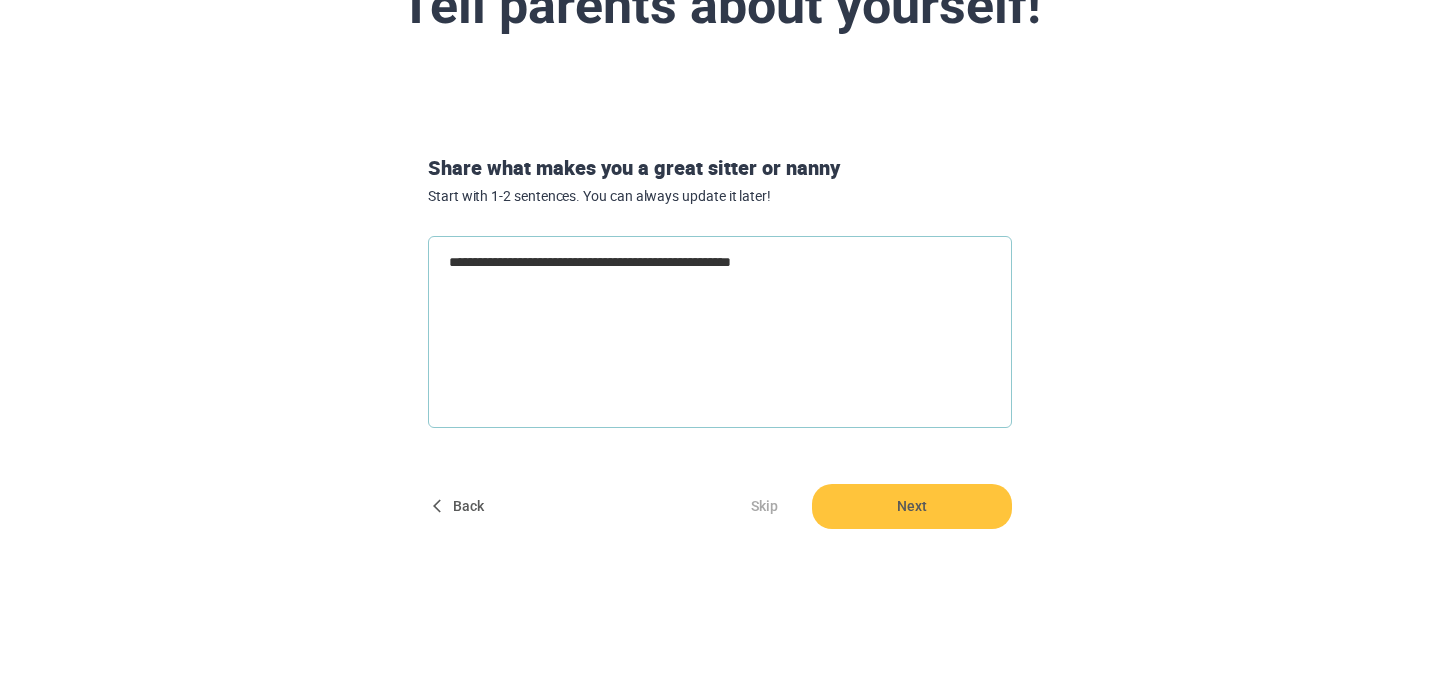 type on "**********" 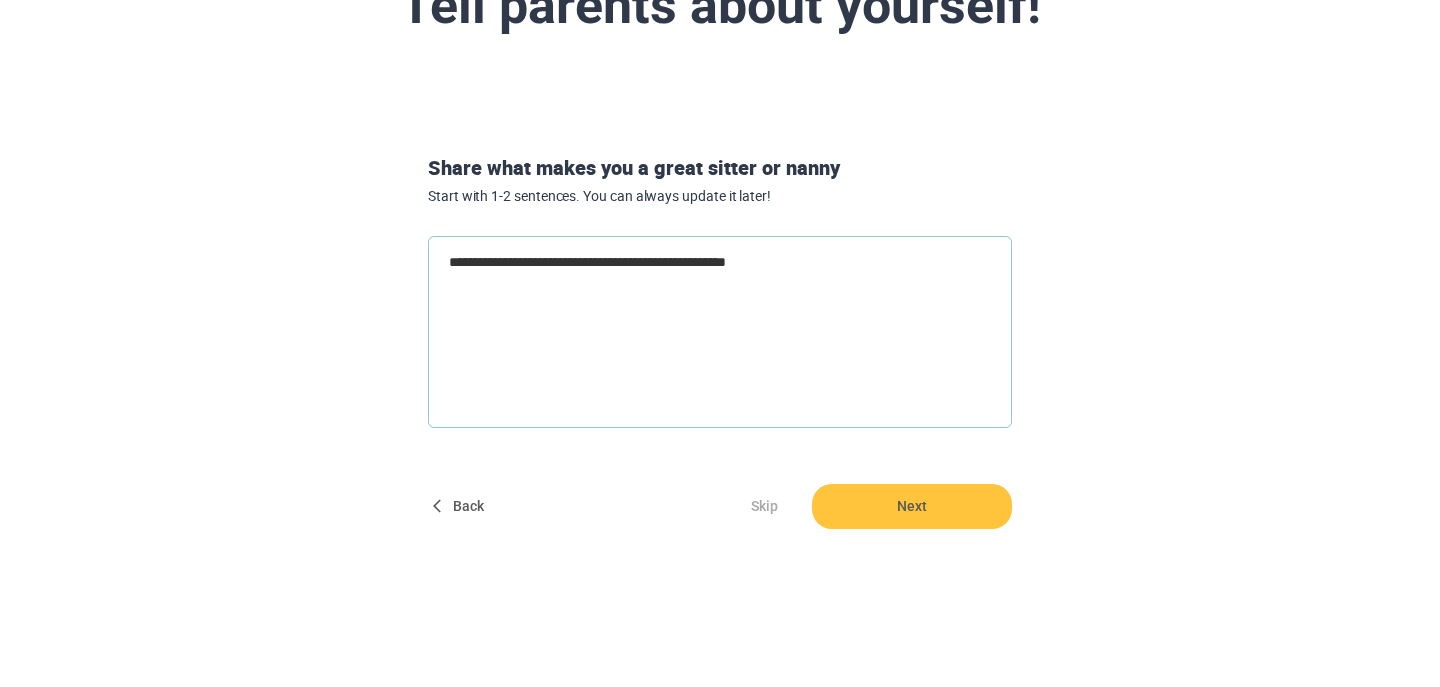 type on "**********" 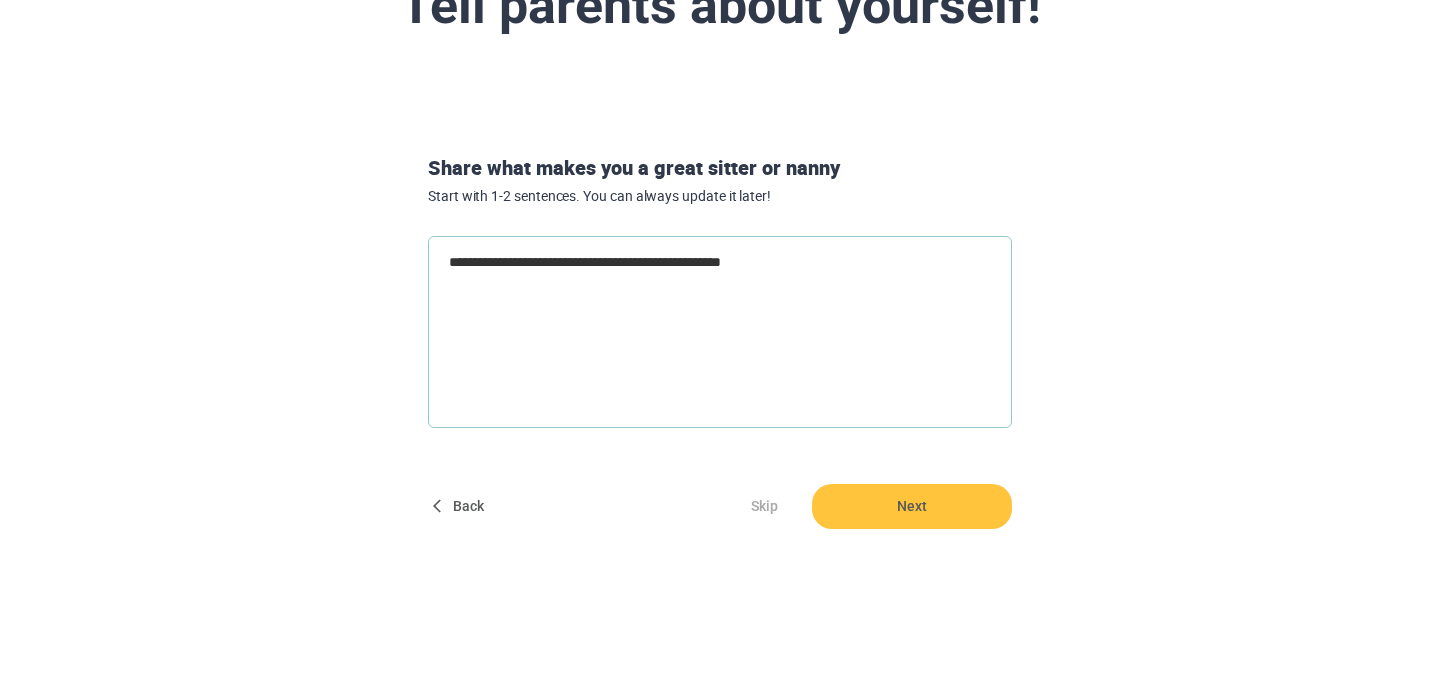 type on "**********" 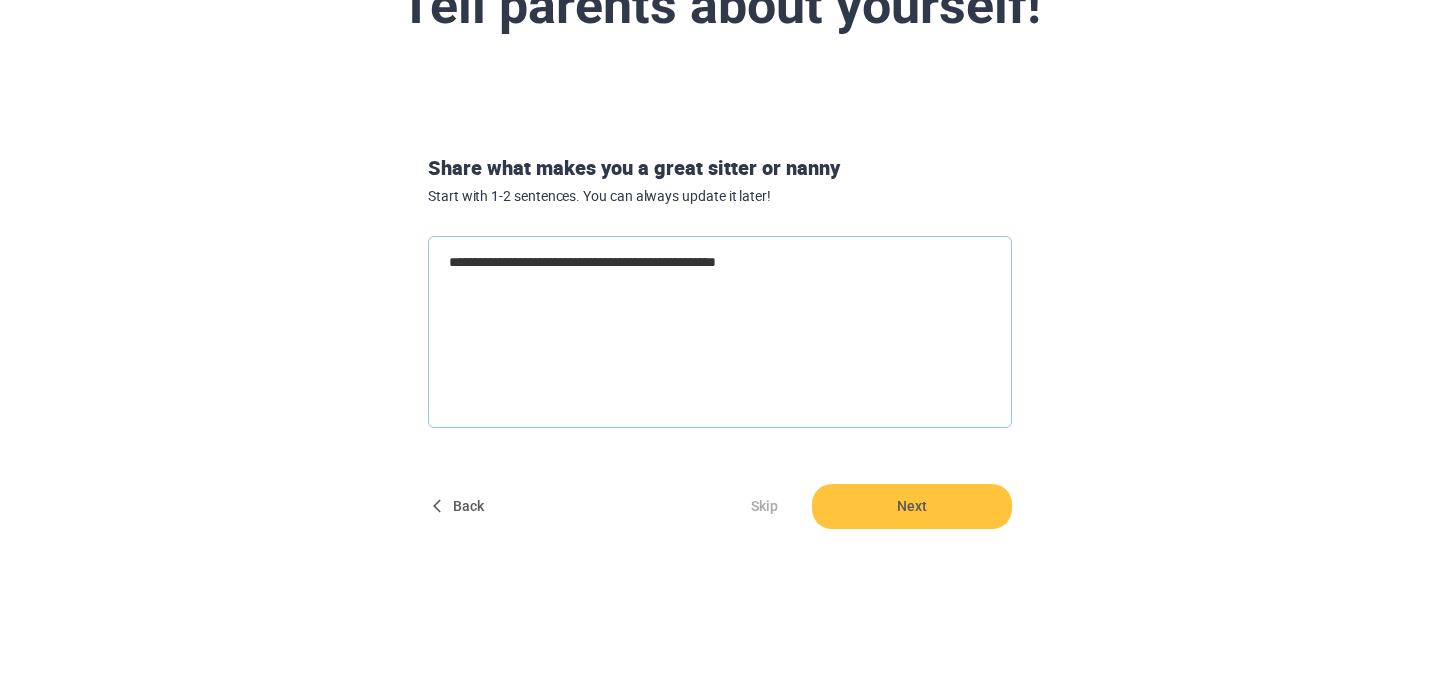 type on "**********" 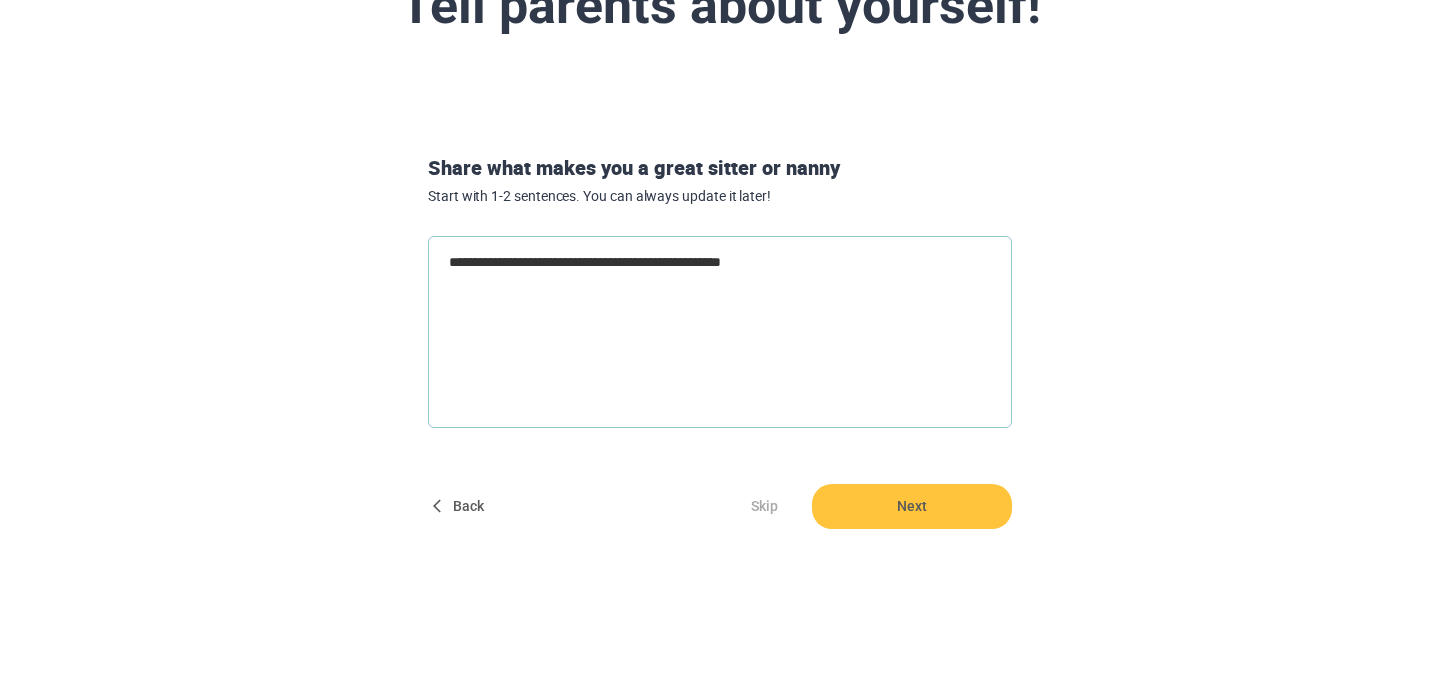 type on "**********" 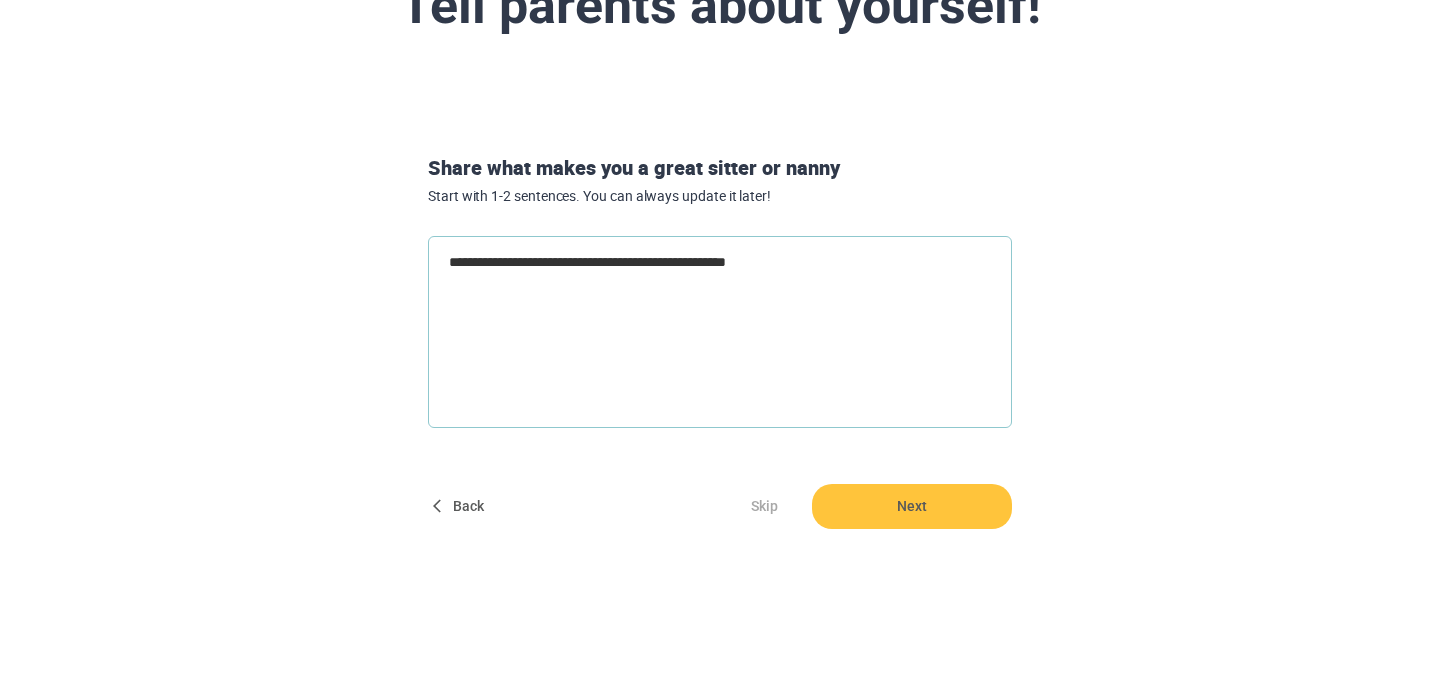 type on "**********" 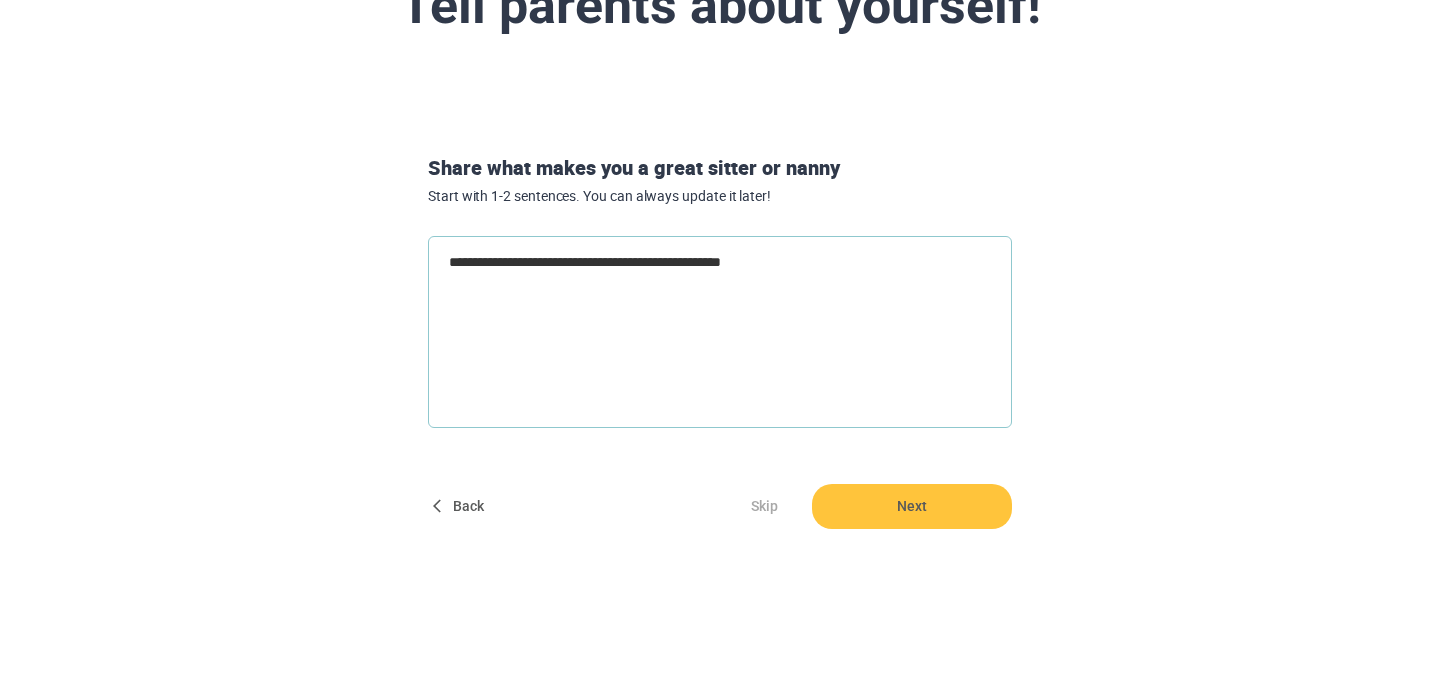 type on "**********" 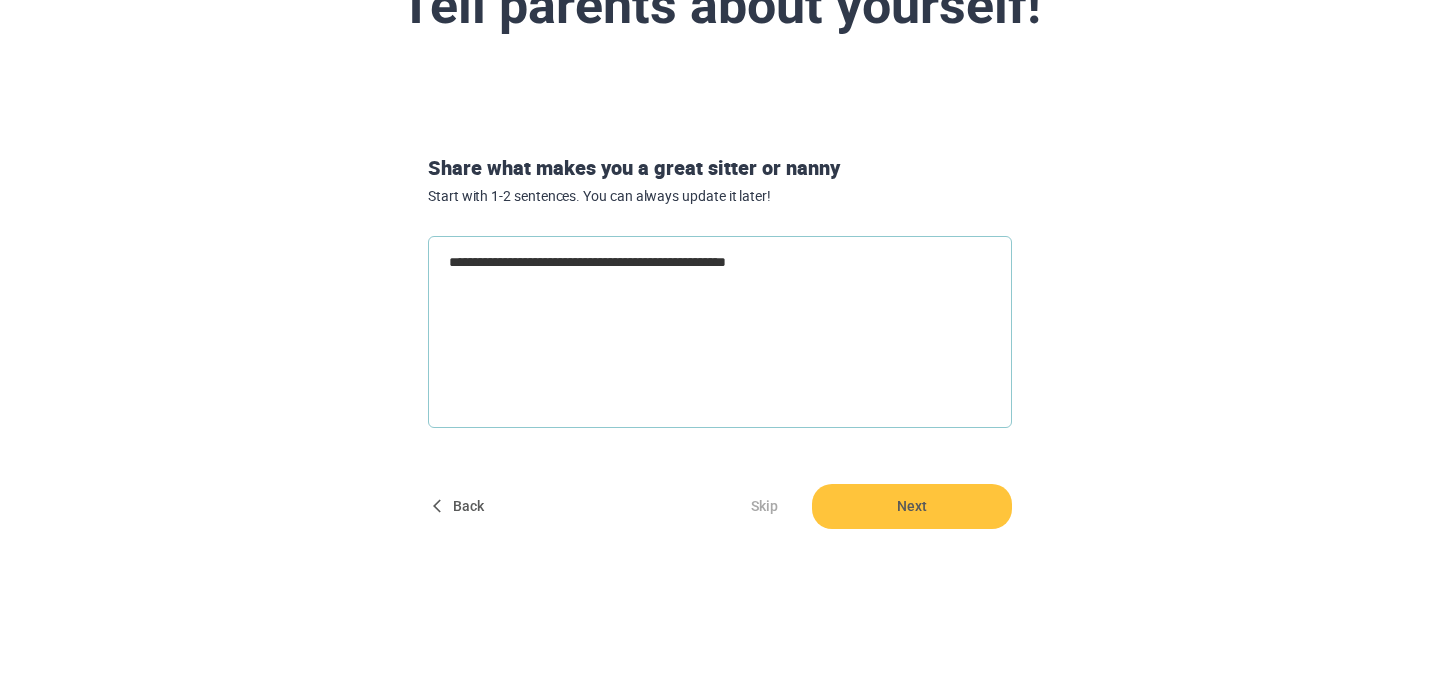 type on "**********" 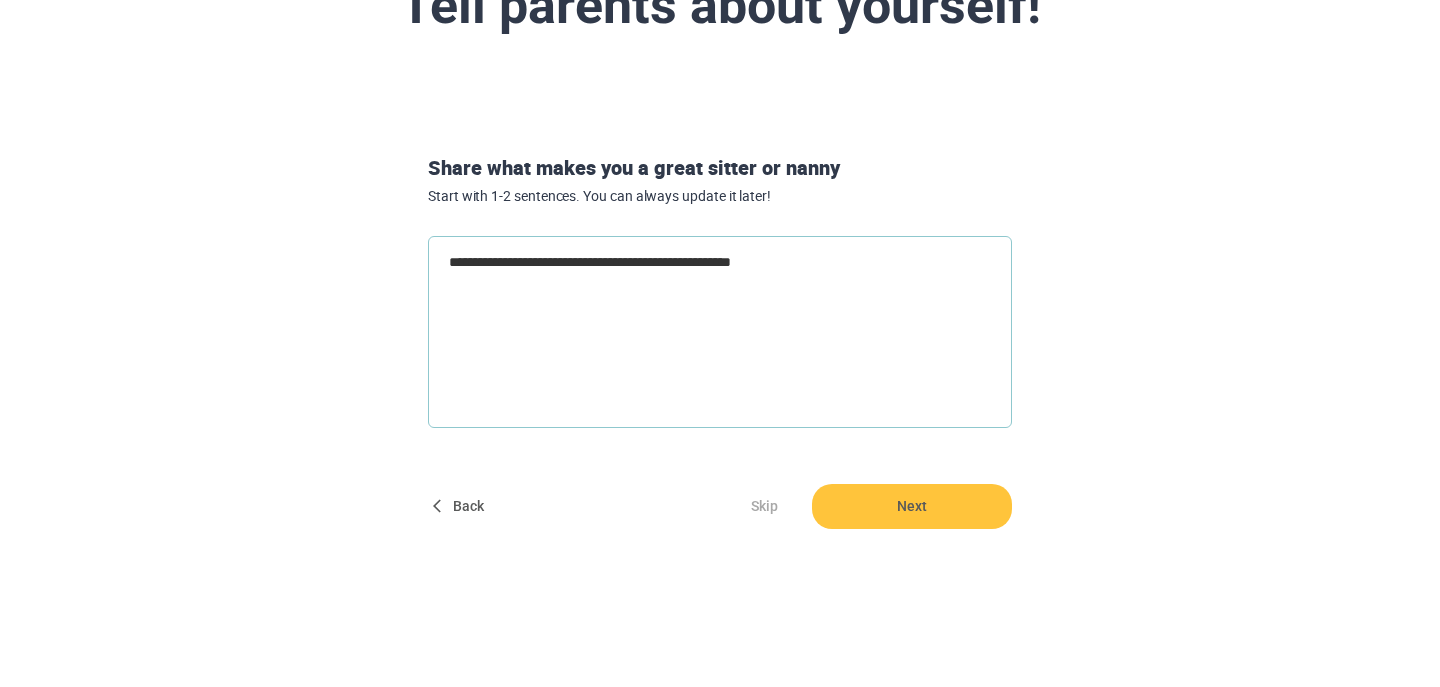 type on "**********" 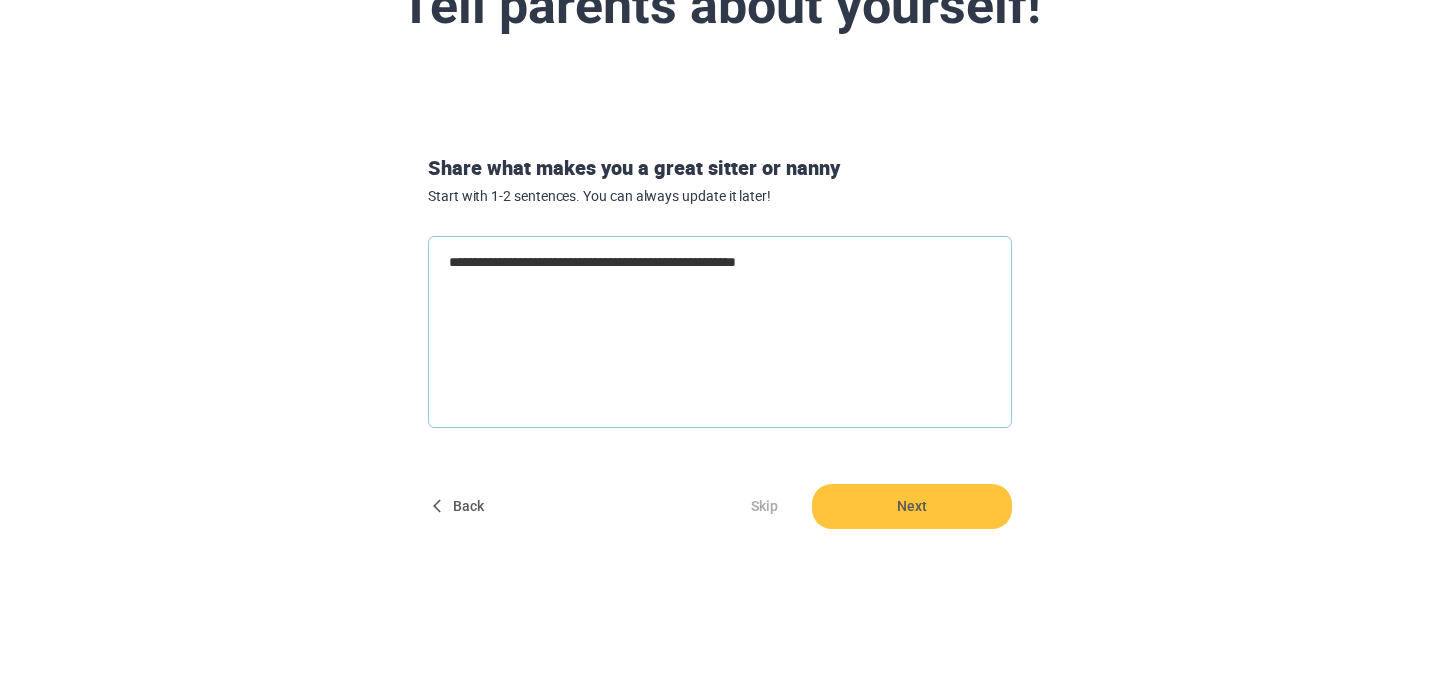 type on "**********" 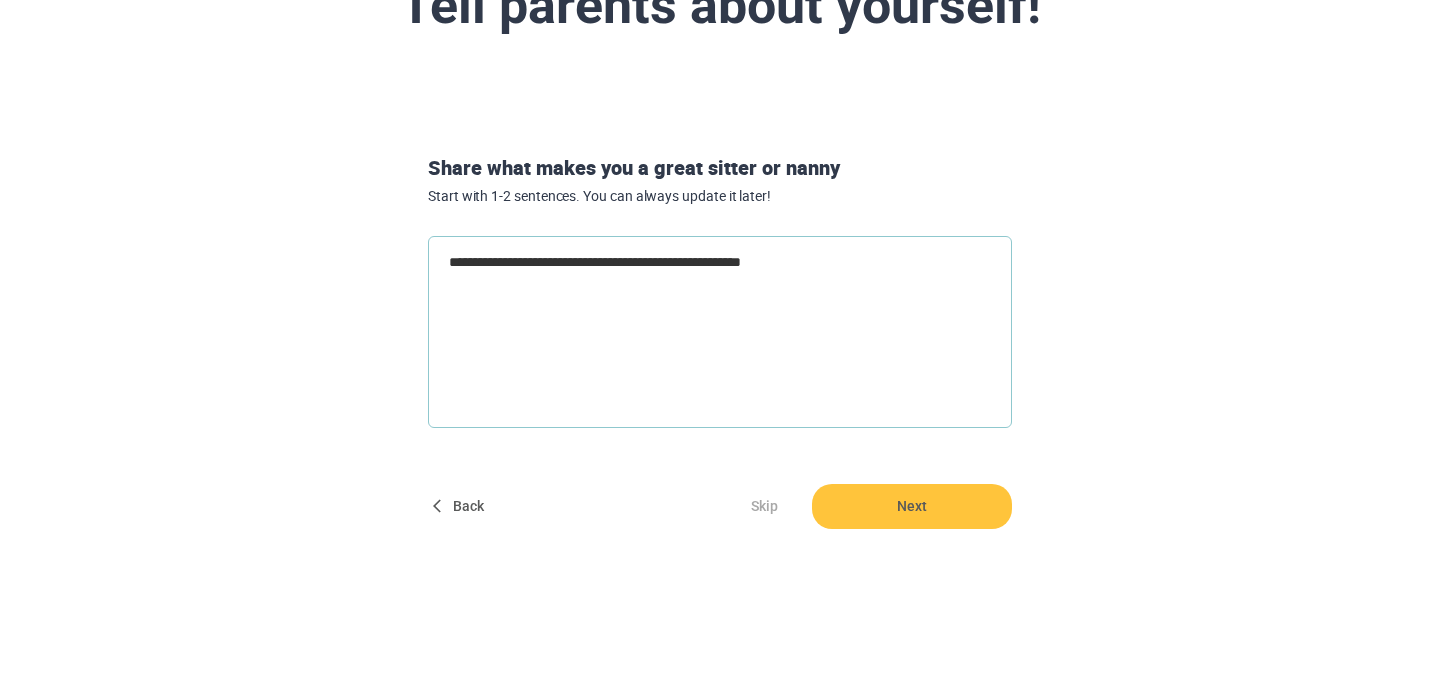 type on "**********" 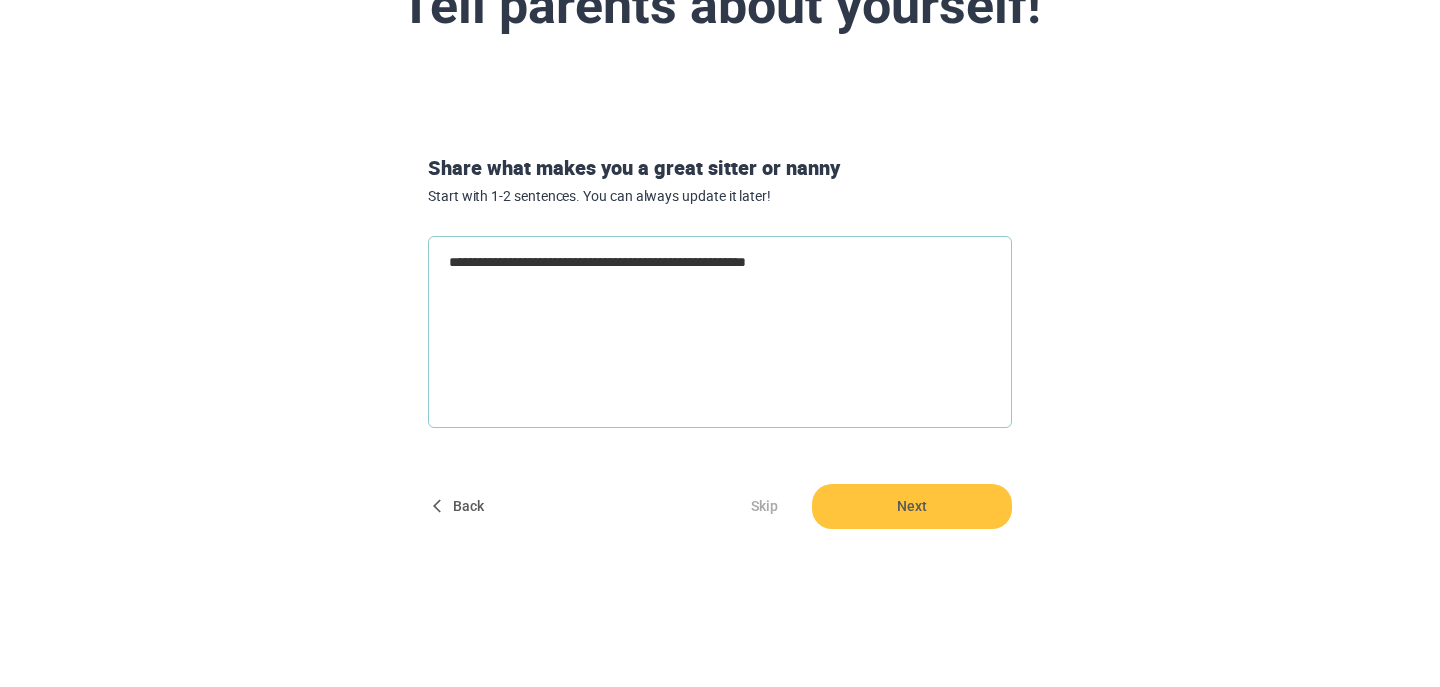 type on "**********" 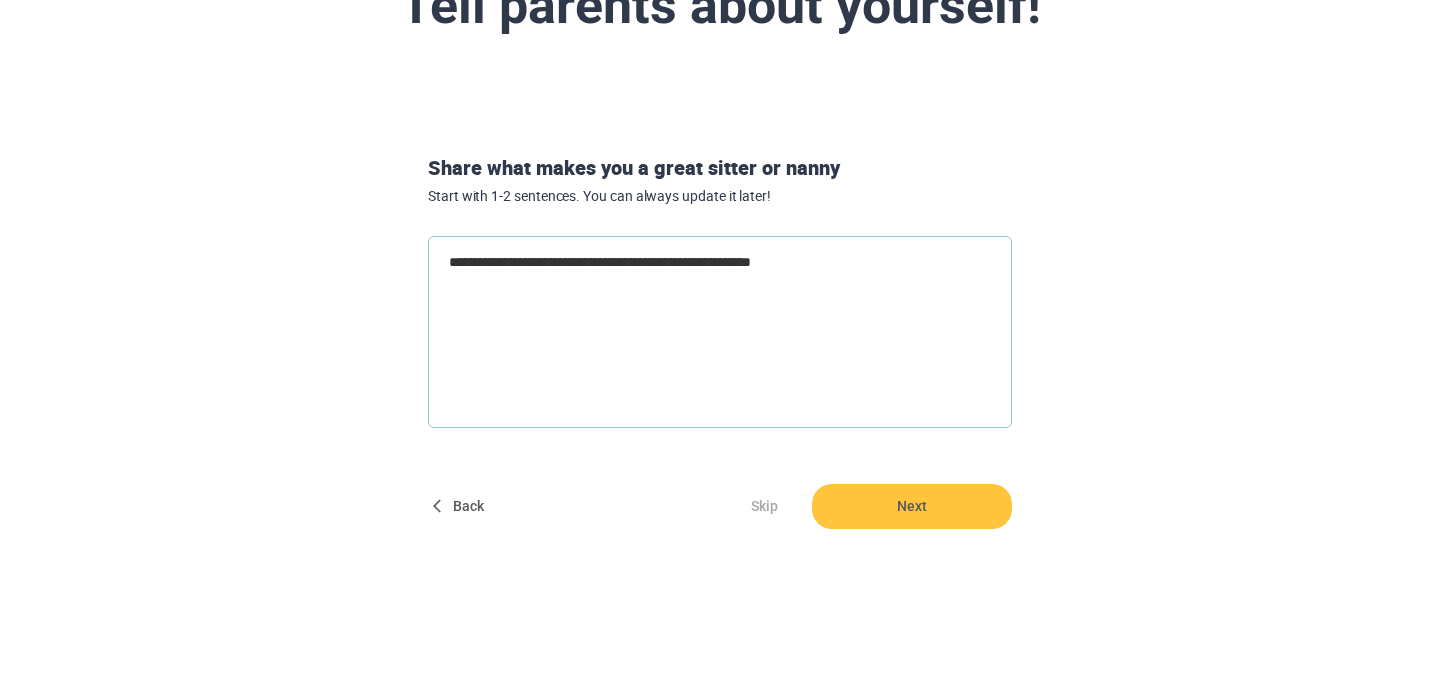 type on "**********" 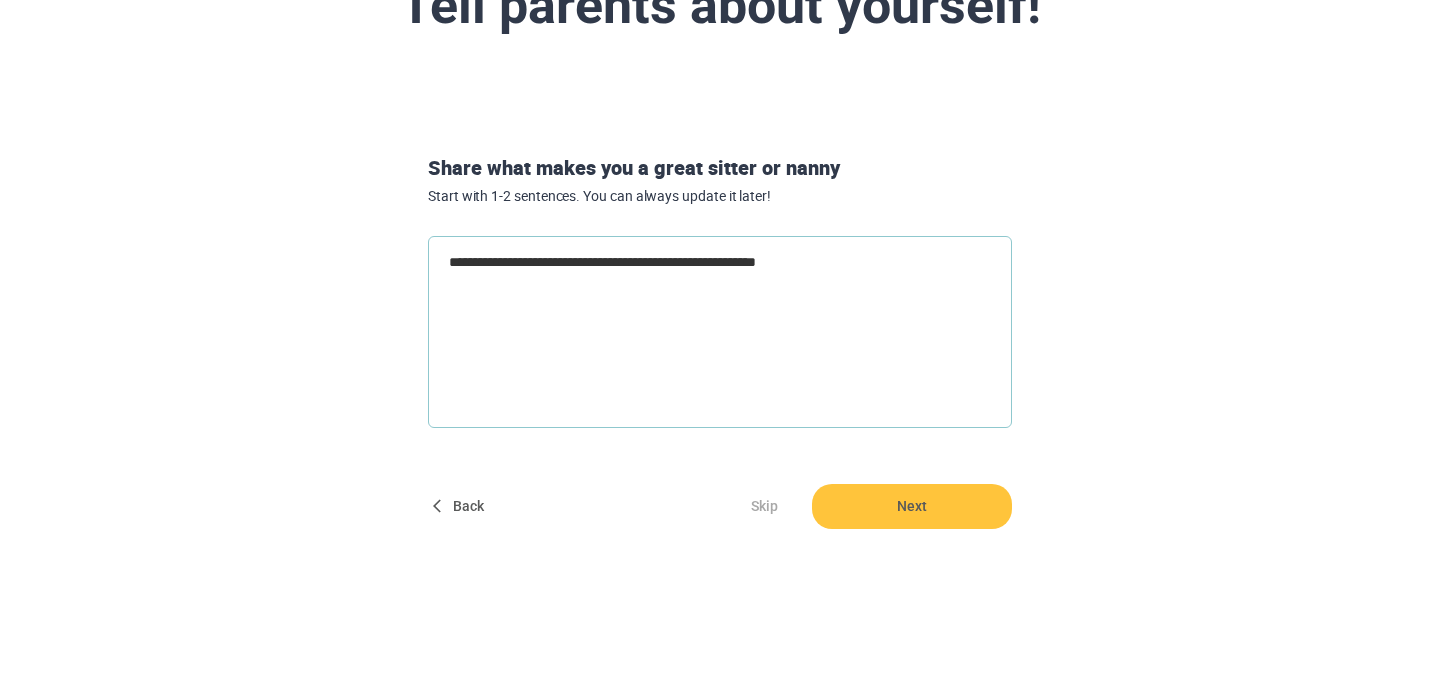 type on "**********" 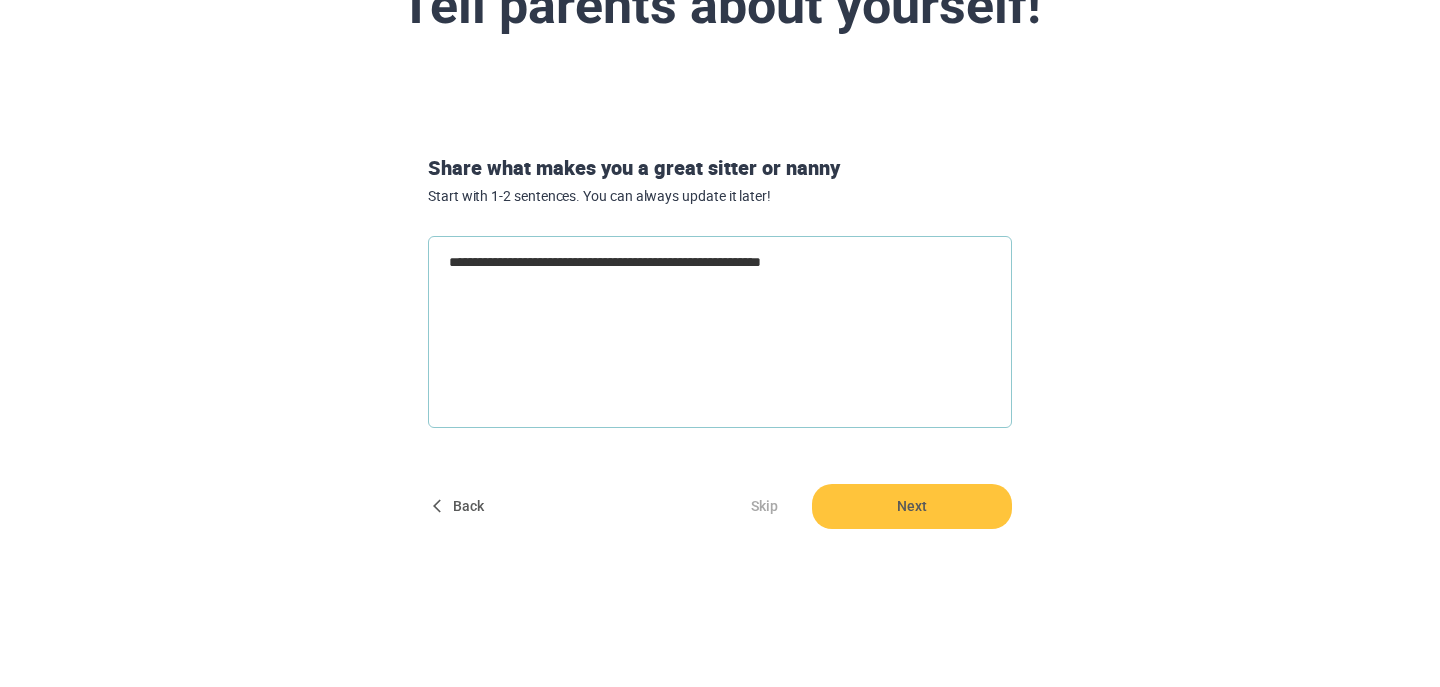 type on "**********" 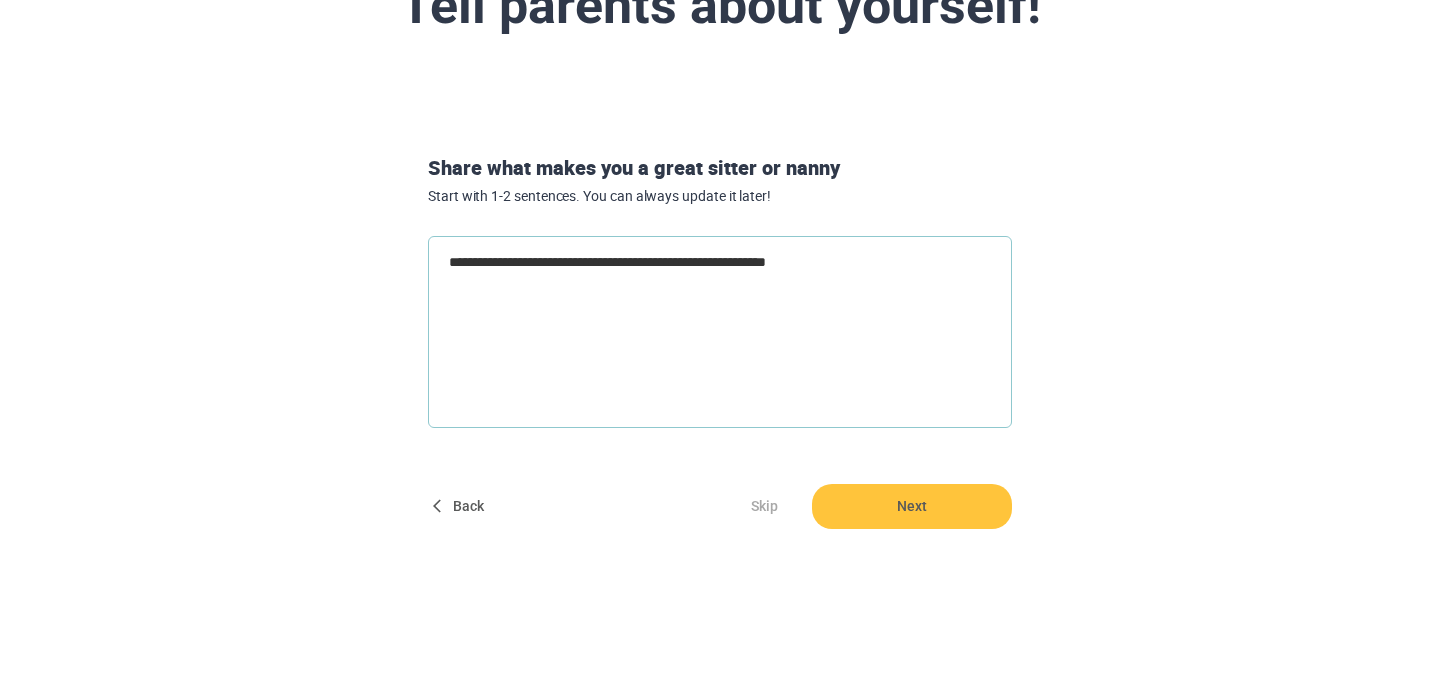 type on "**********" 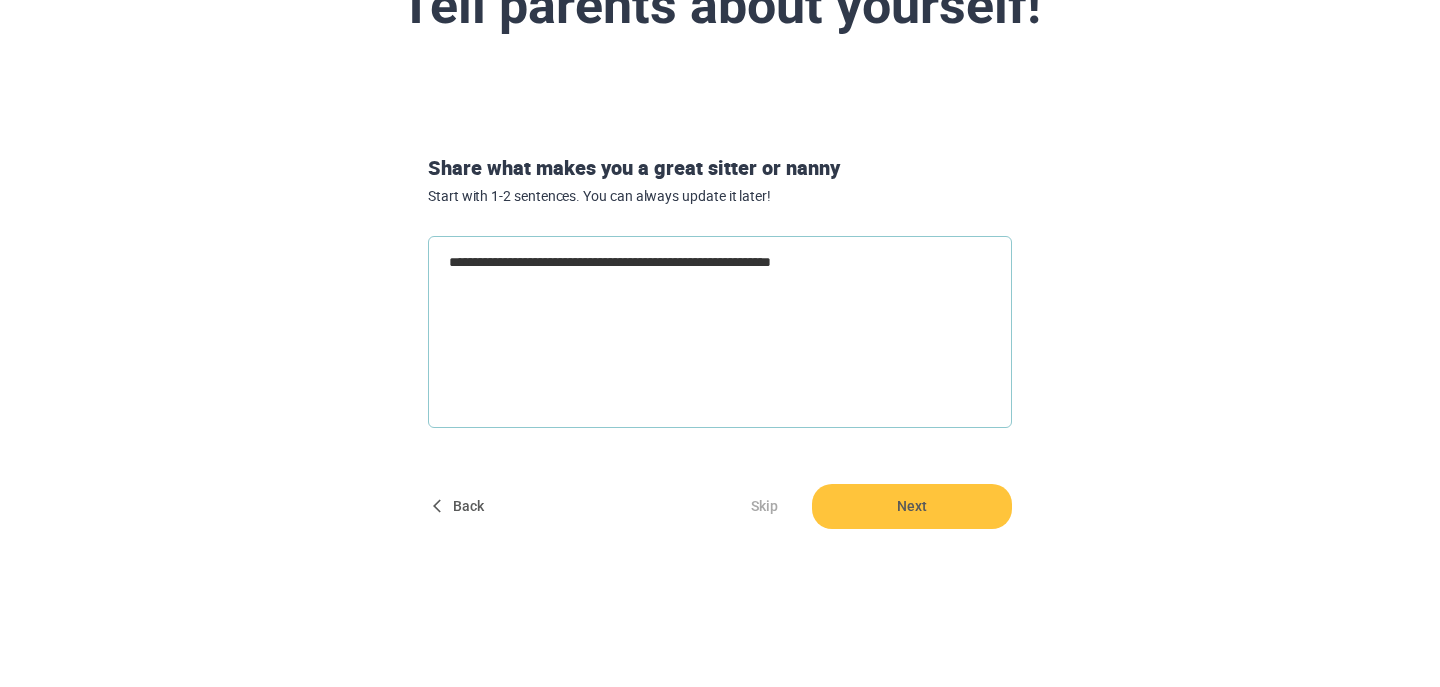 type on "**********" 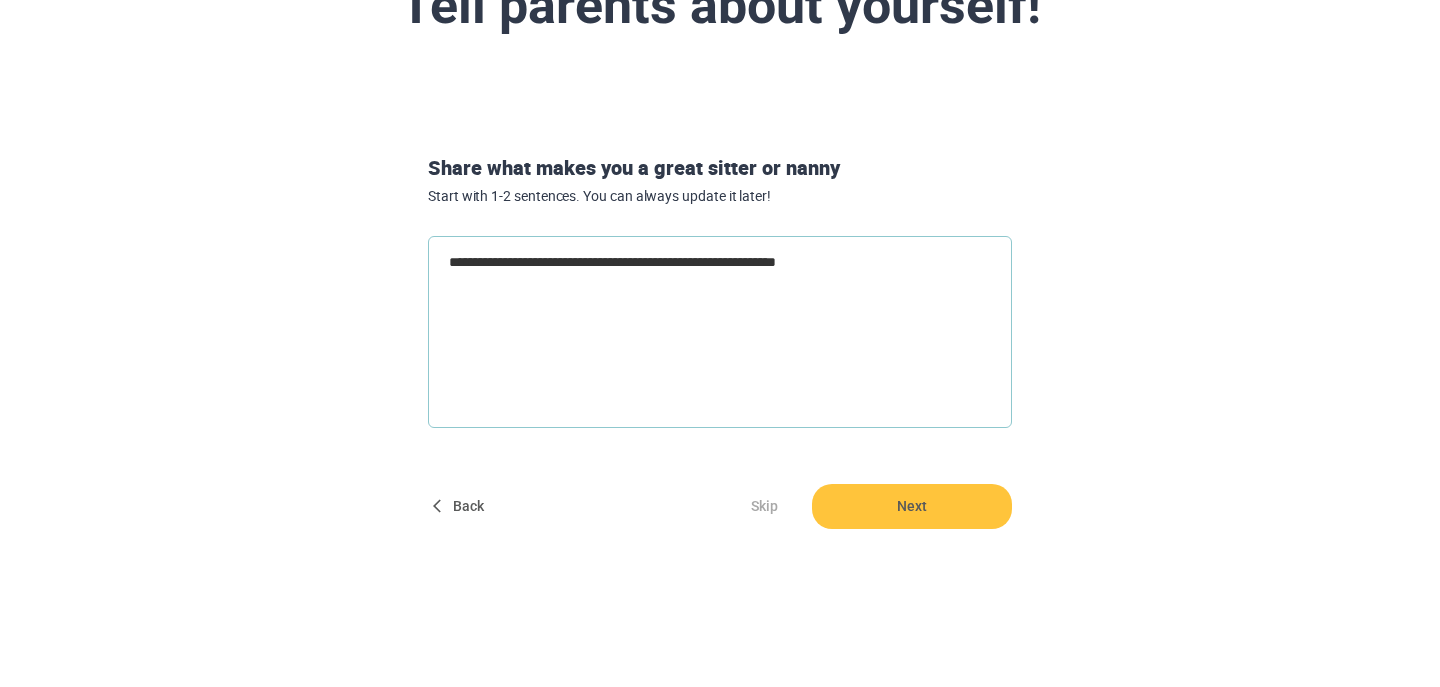 type on "**********" 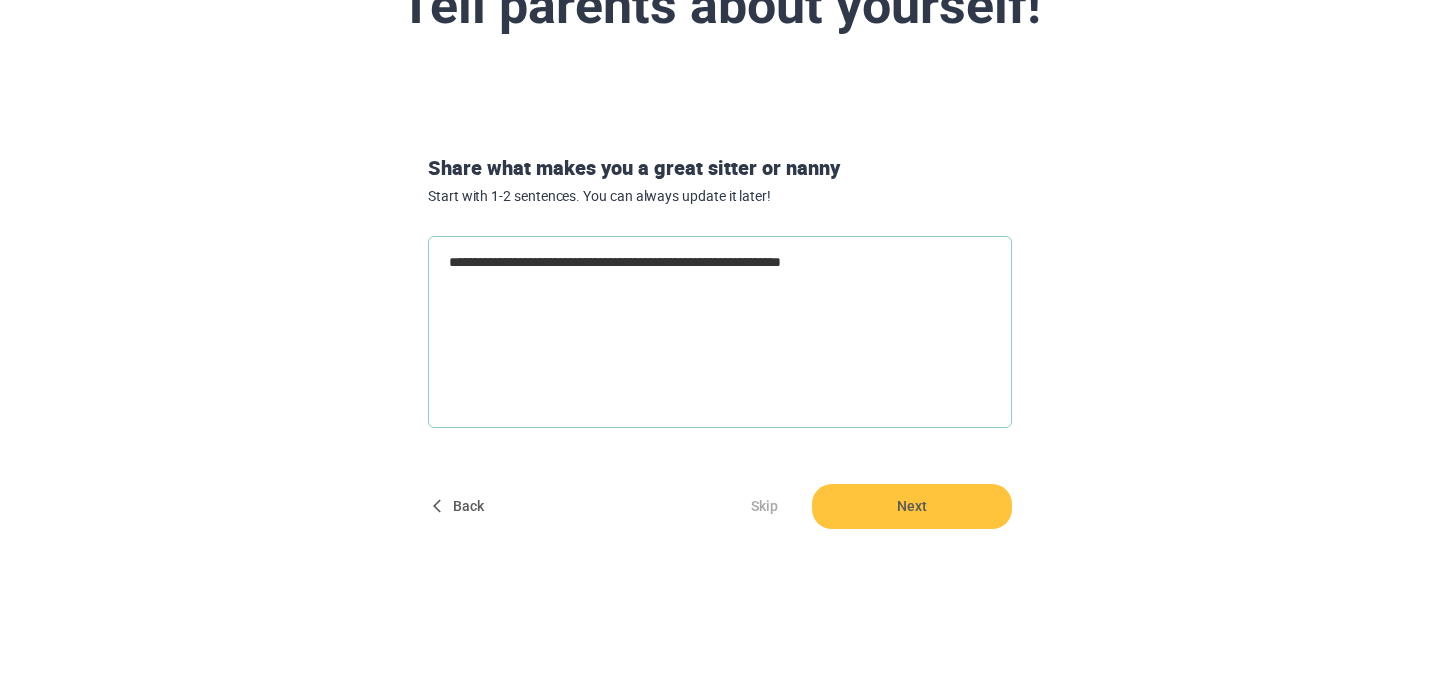 type on "**********" 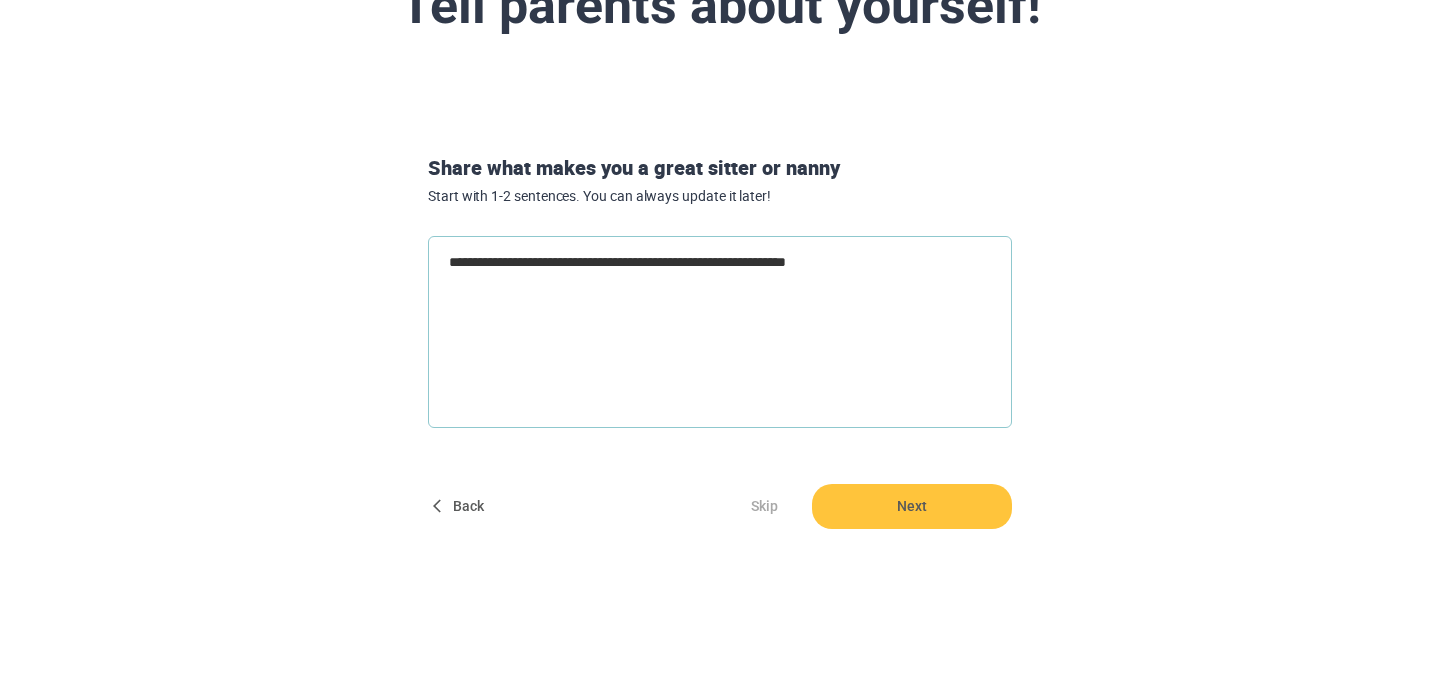 type on "**********" 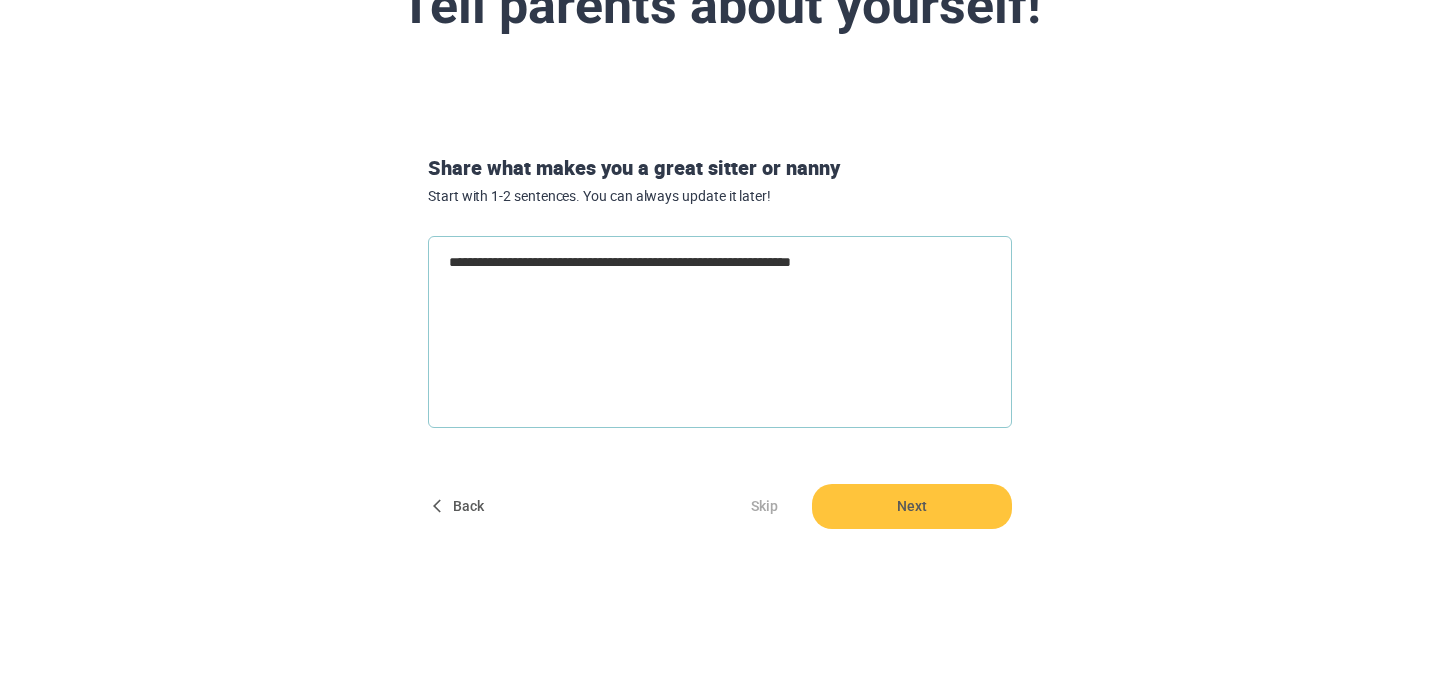 type on "**********" 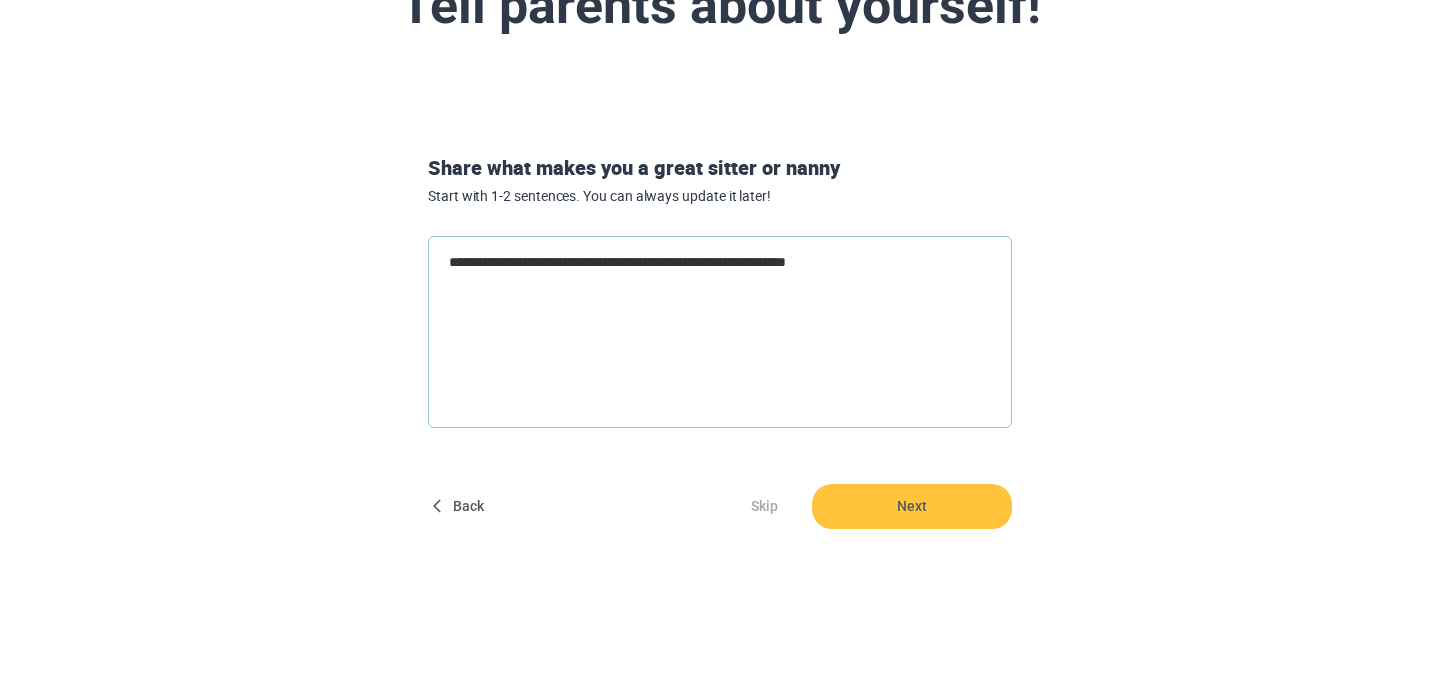 type on "**********" 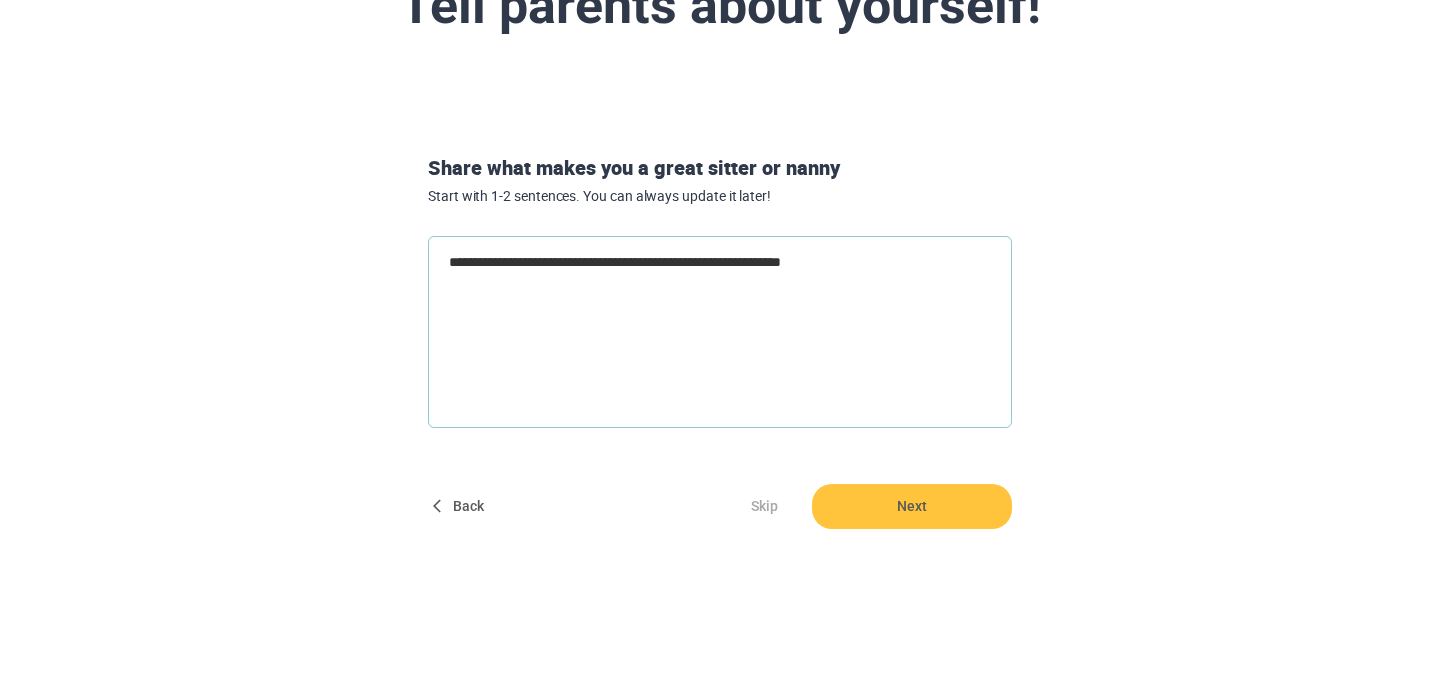 type on "**********" 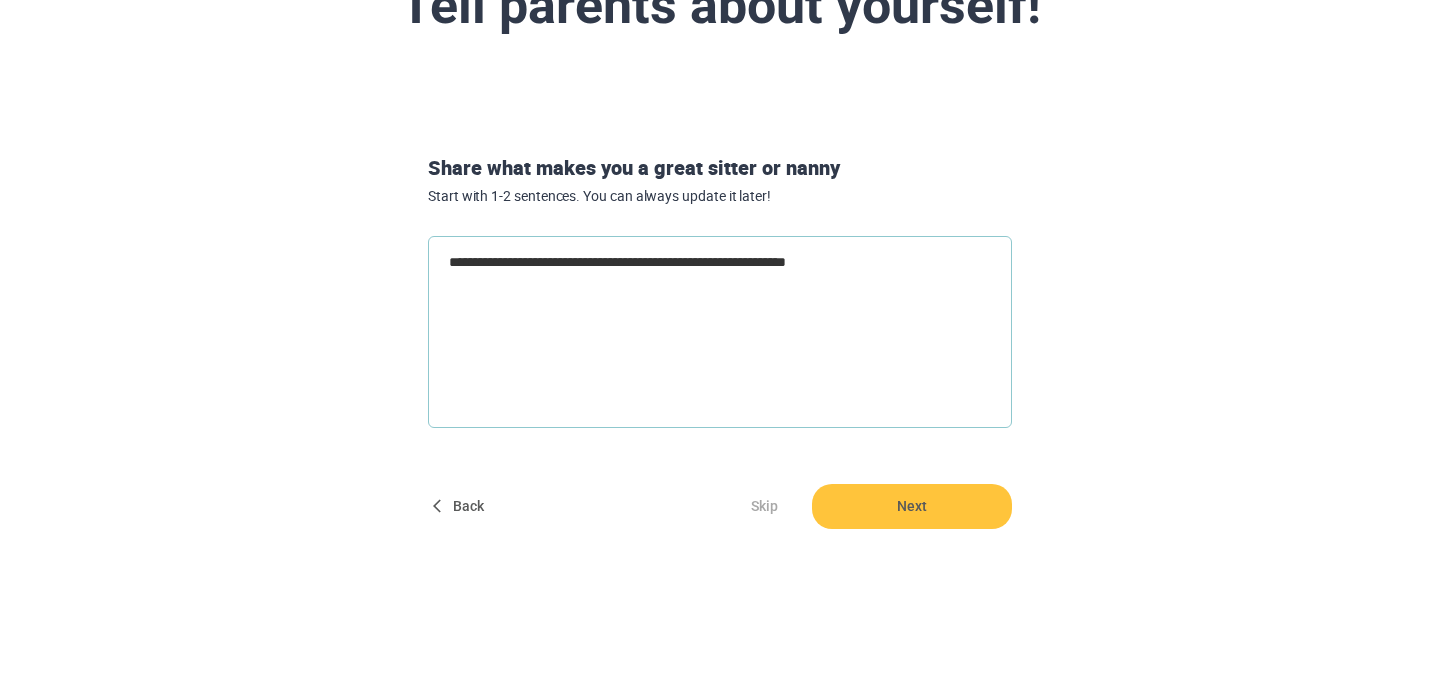 type on "**********" 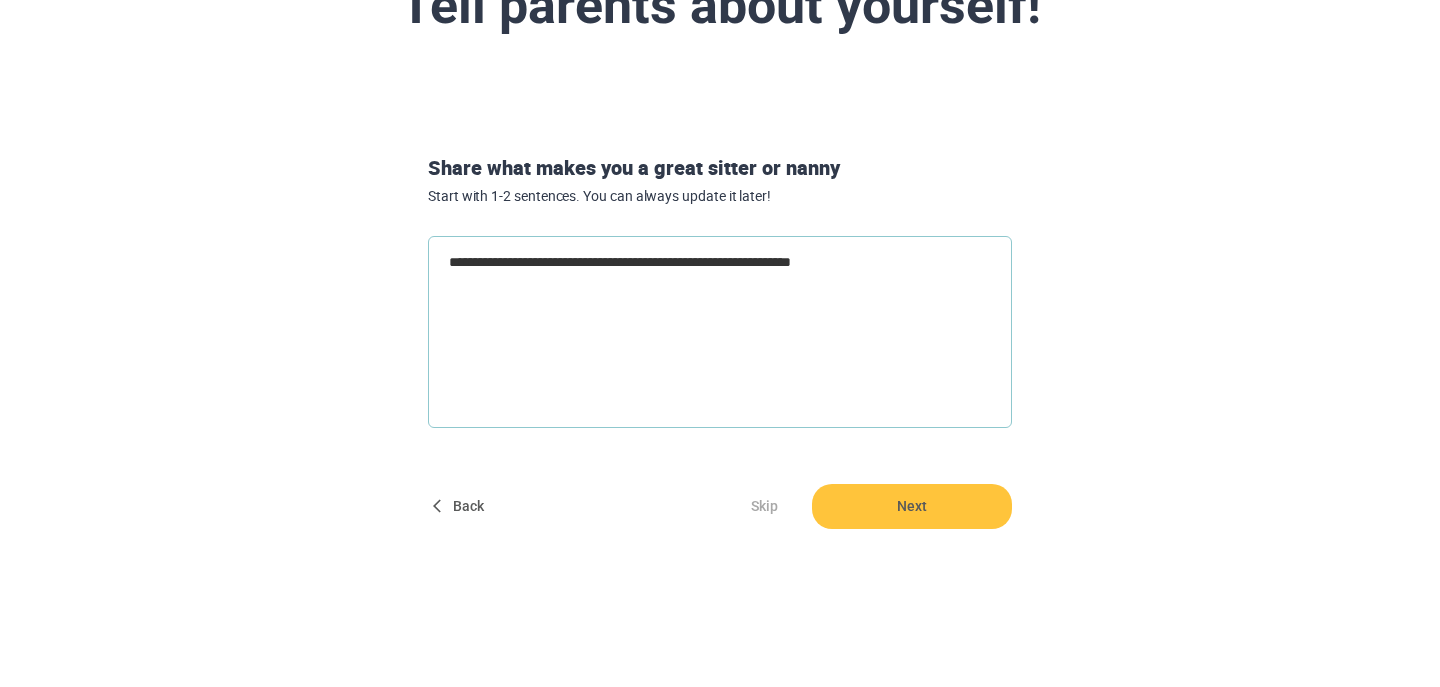 type on "**********" 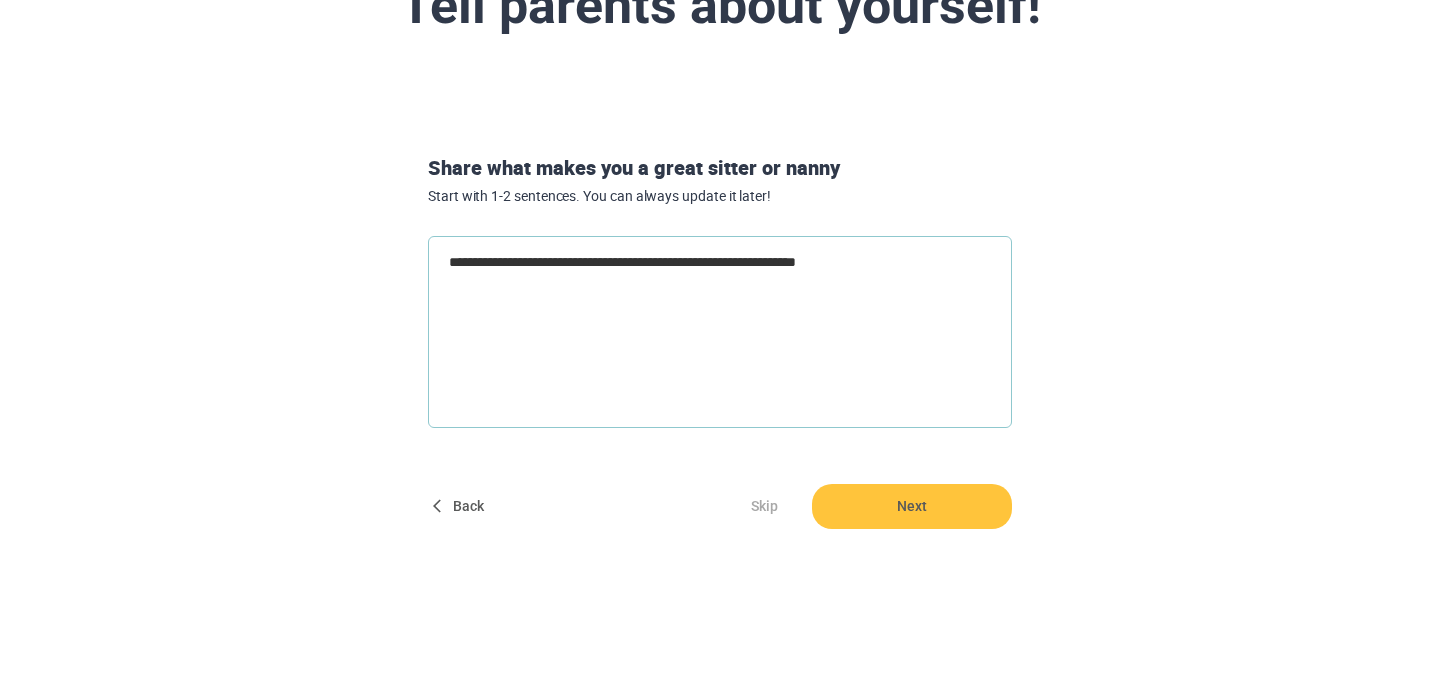 type on "**********" 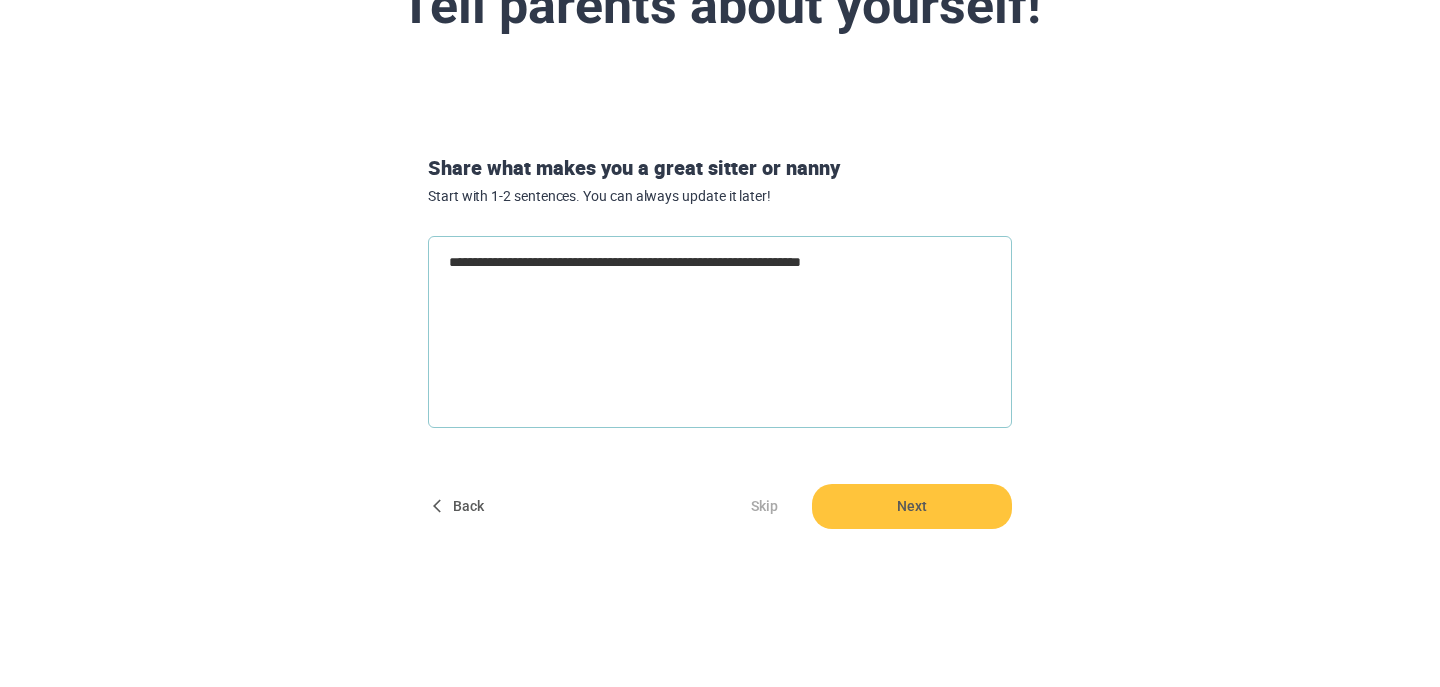 type on "**********" 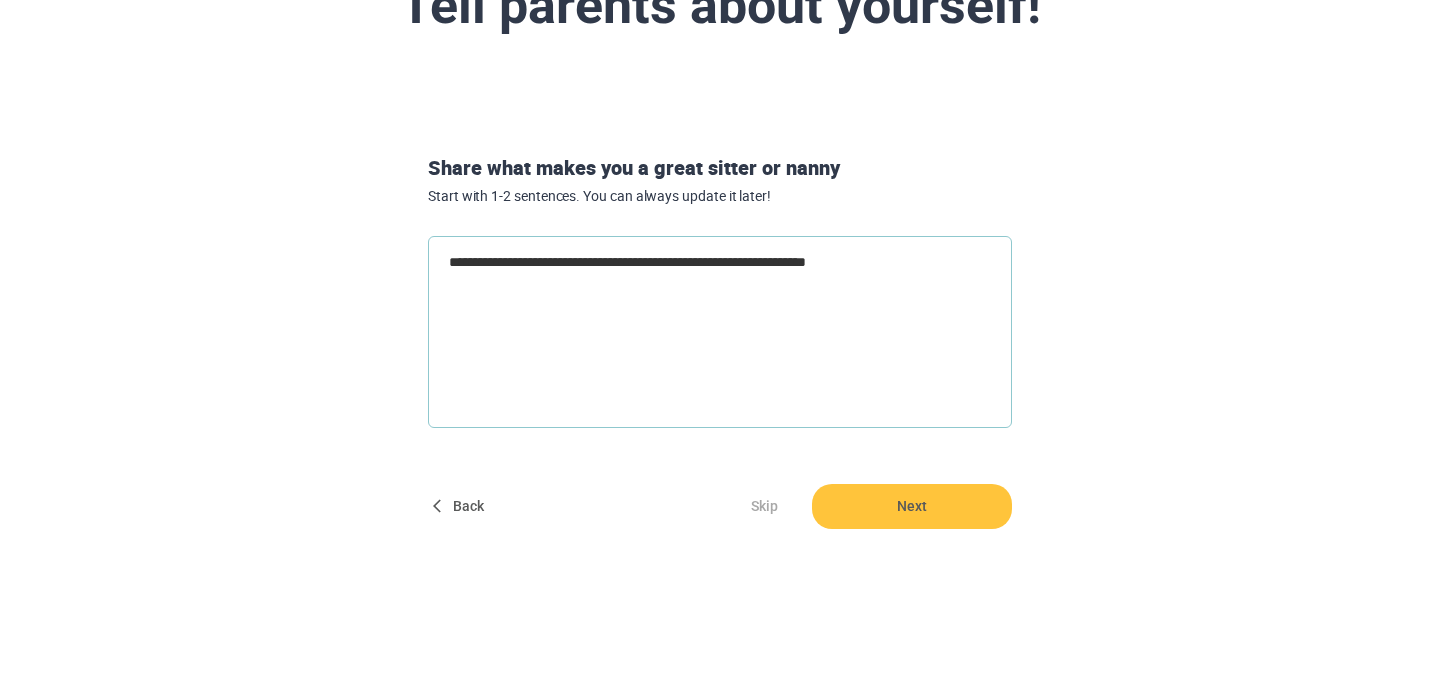 type on "**********" 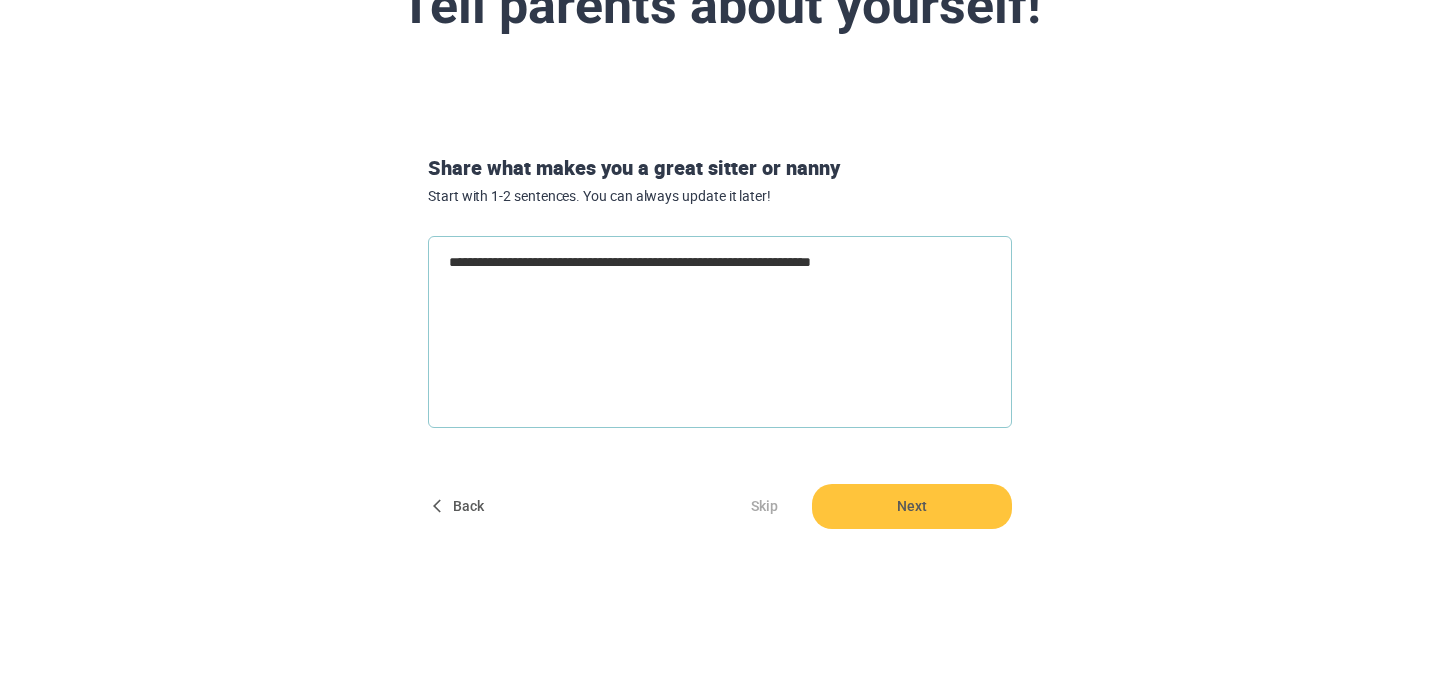 type 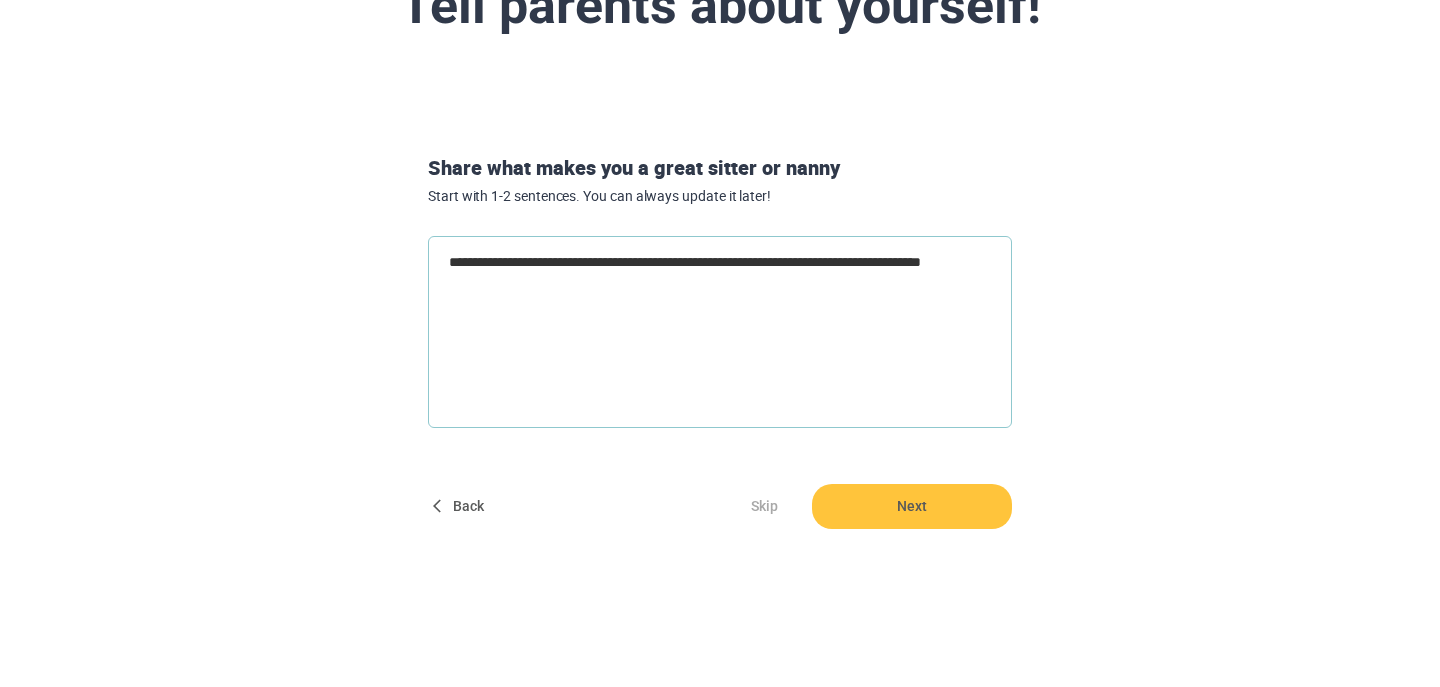 click on "**********" at bounding box center (720, 332) 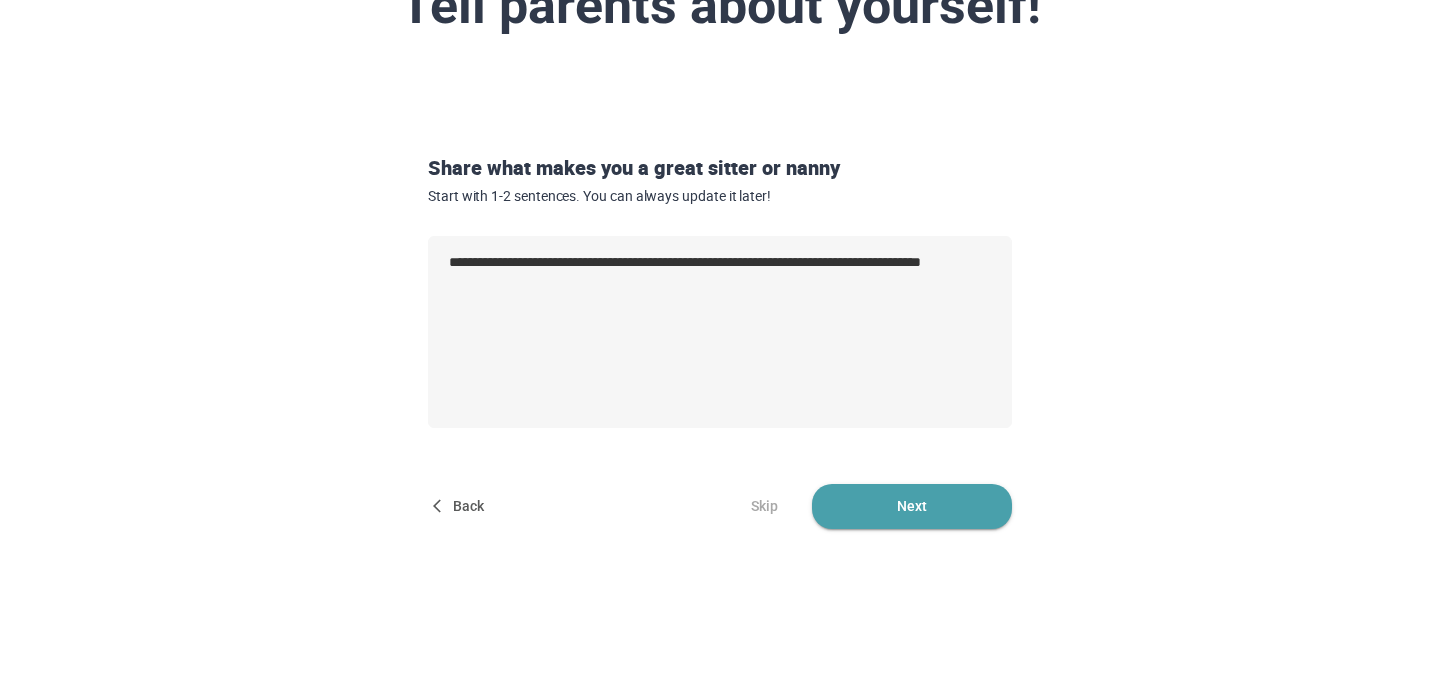 click on "Next" at bounding box center [912, 506] 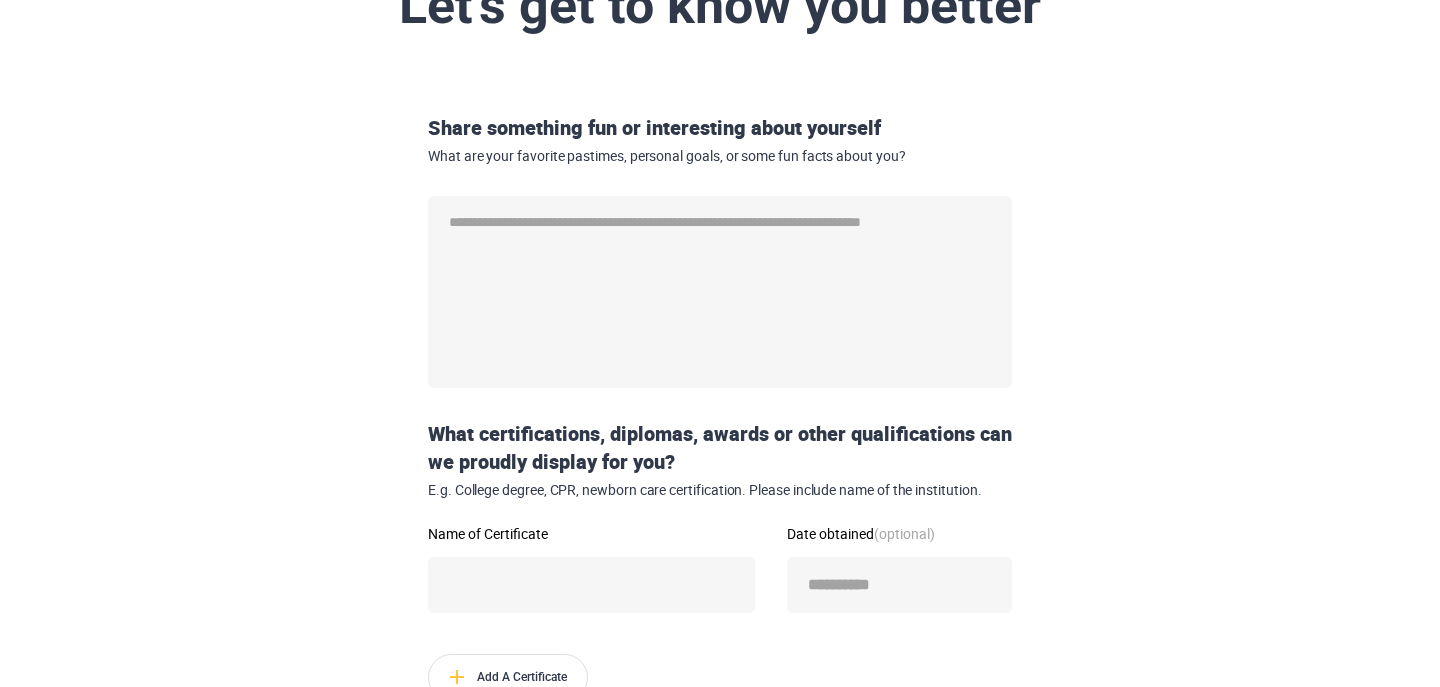 scroll, scrollTop: 0, scrollLeft: 0, axis: both 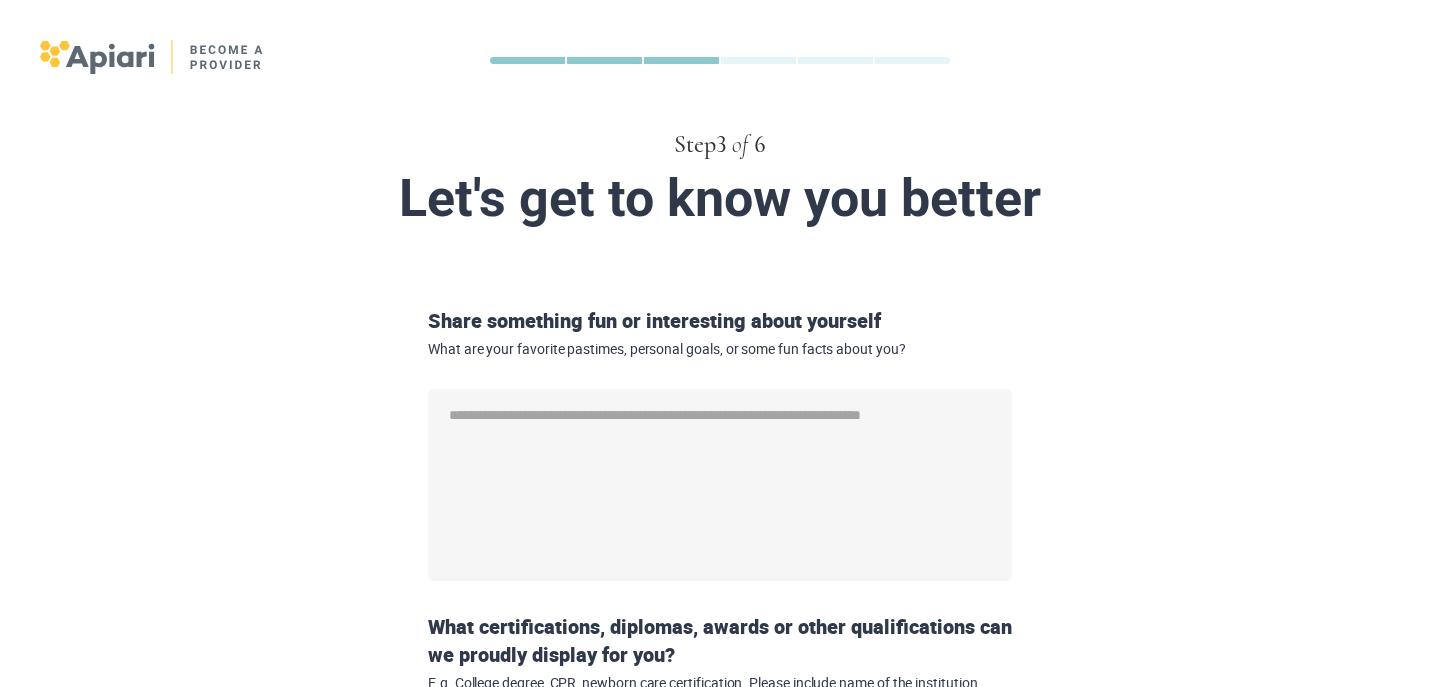 click on "Share something fun or interesting about yourself What are your favorite pastimes, personal goals, or some fun facts about you? * What certifications, diplomas, awards or other qualifications can we proudly display for you? E.g. College degree, CPR, newborn care certification. Please include name of the institution. Name of Certificate Date obtained  (optional) Add A Certificate Back Skip Next" at bounding box center [720, 634] 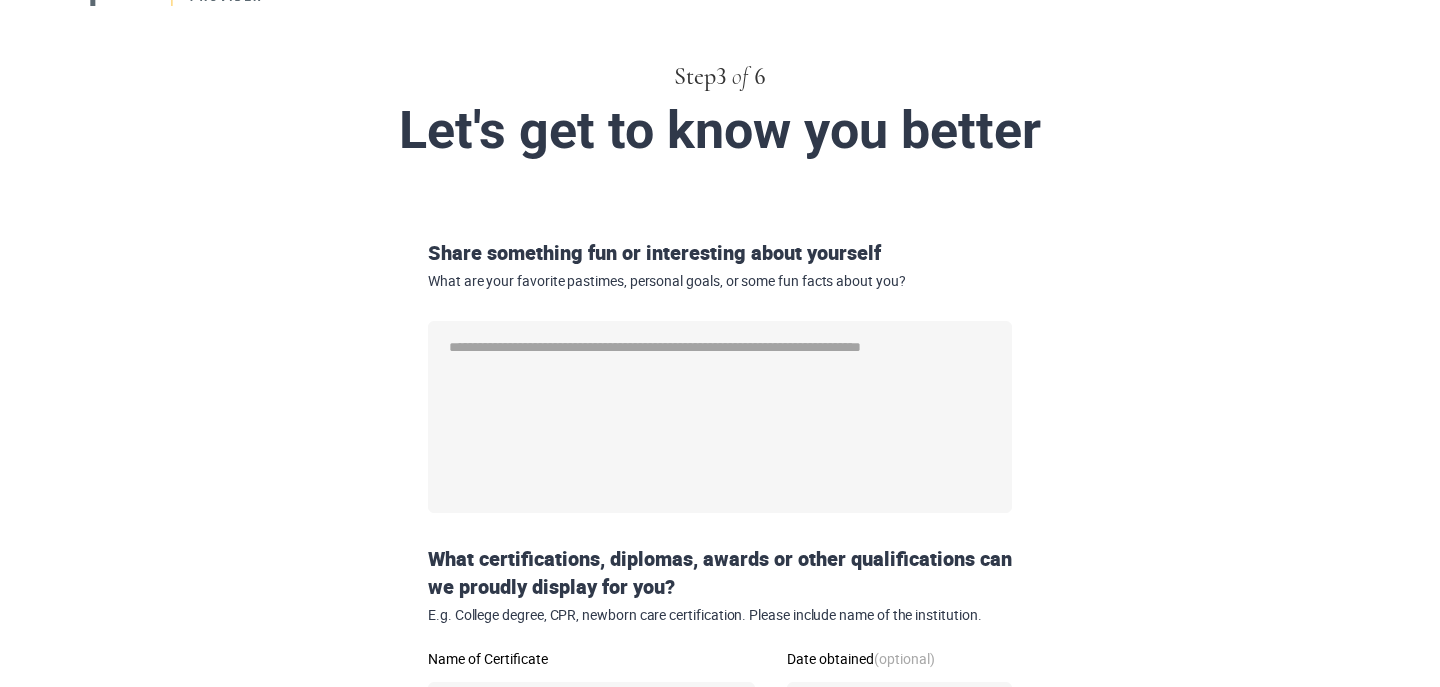 scroll, scrollTop: 67, scrollLeft: 0, axis: vertical 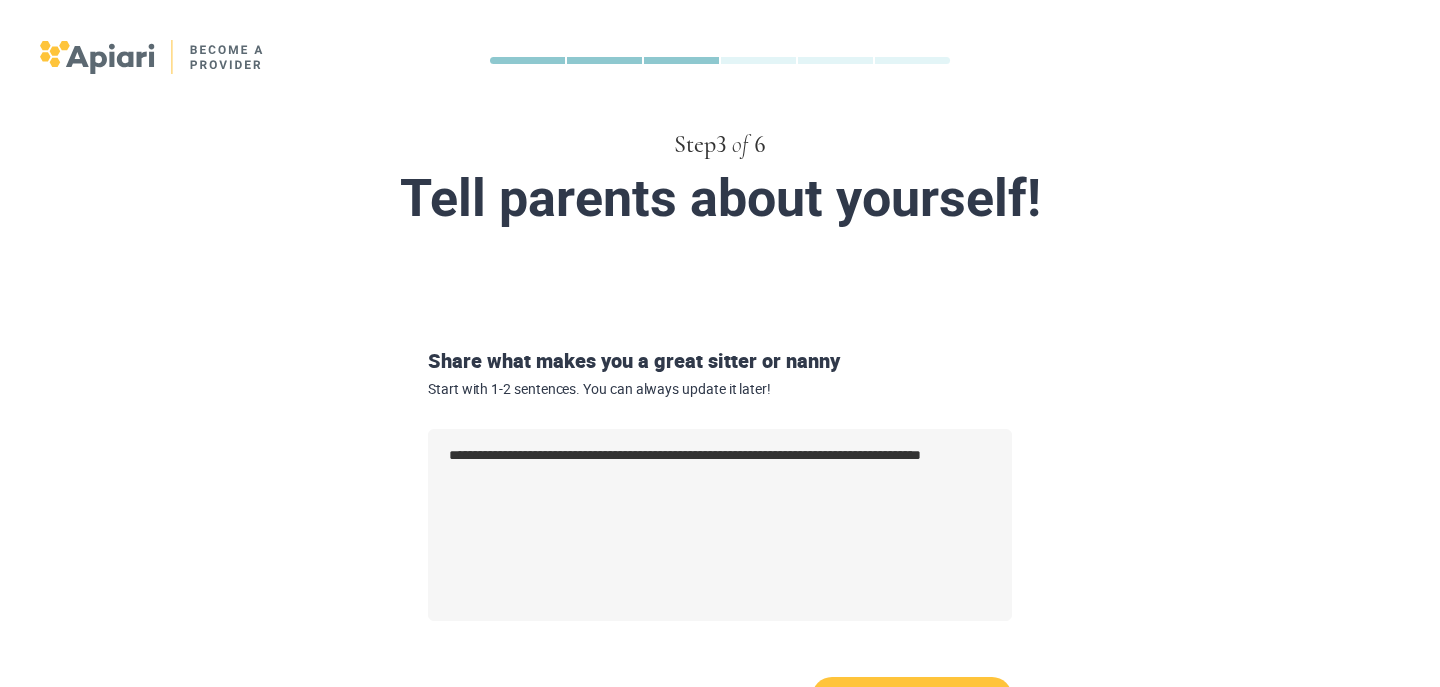 click on "**********" at bounding box center (720, 514) 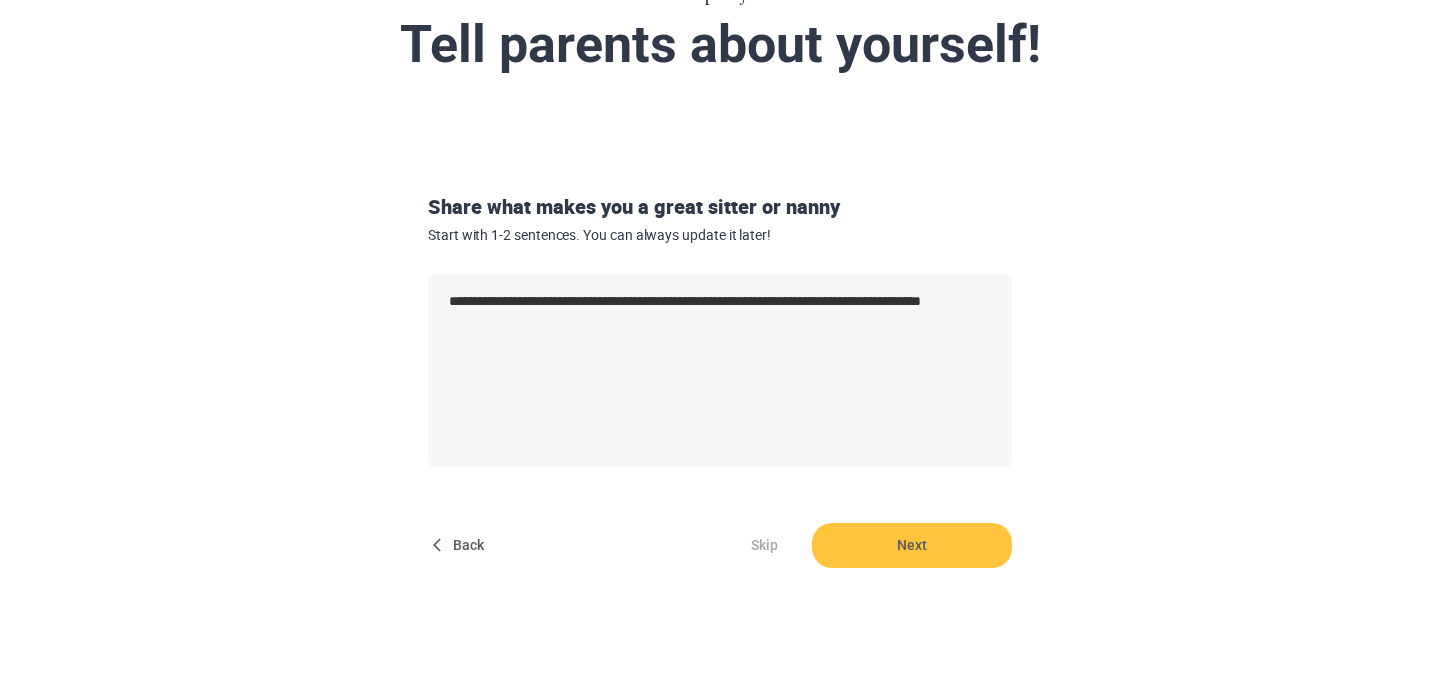 scroll, scrollTop: 156, scrollLeft: 0, axis: vertical 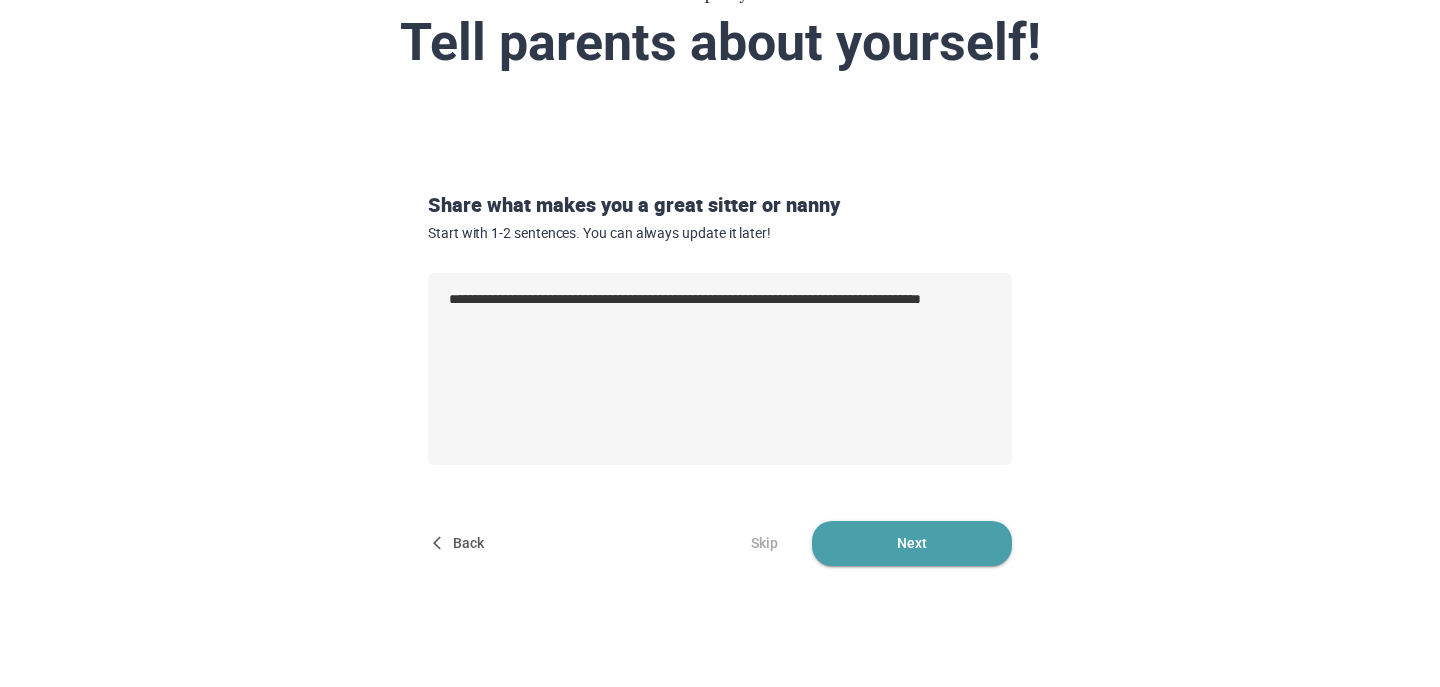 click on "Next" at bounding box center [912, 543] 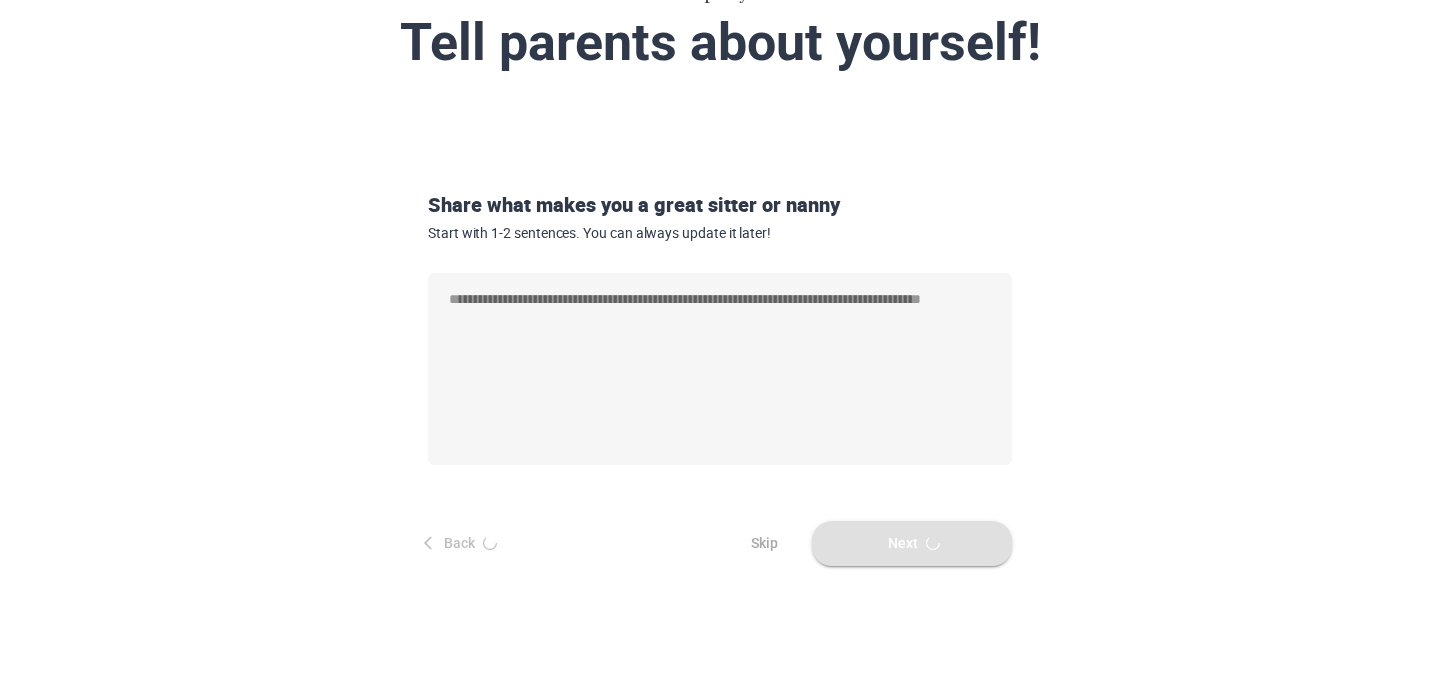 scroll, scrollTop: 0, scrollLeft: 0, axis: both 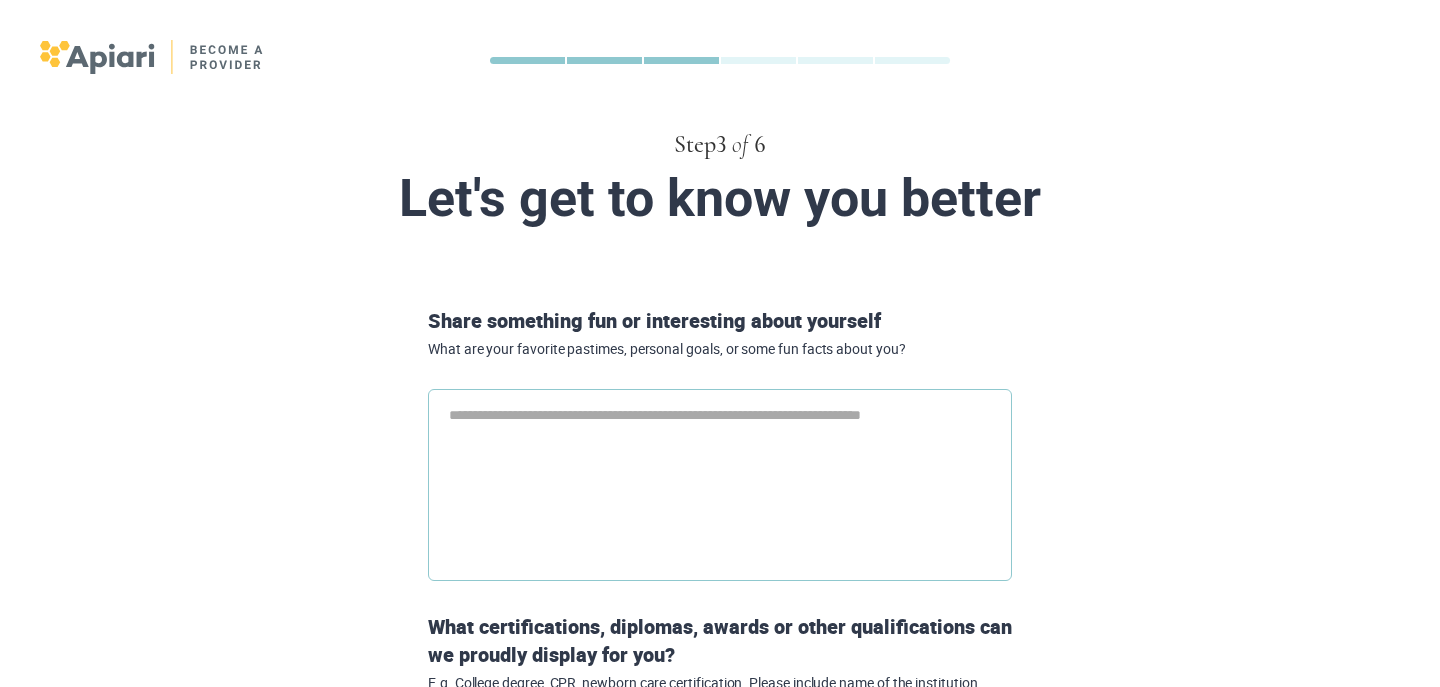 click at bounding box center (720, 485) 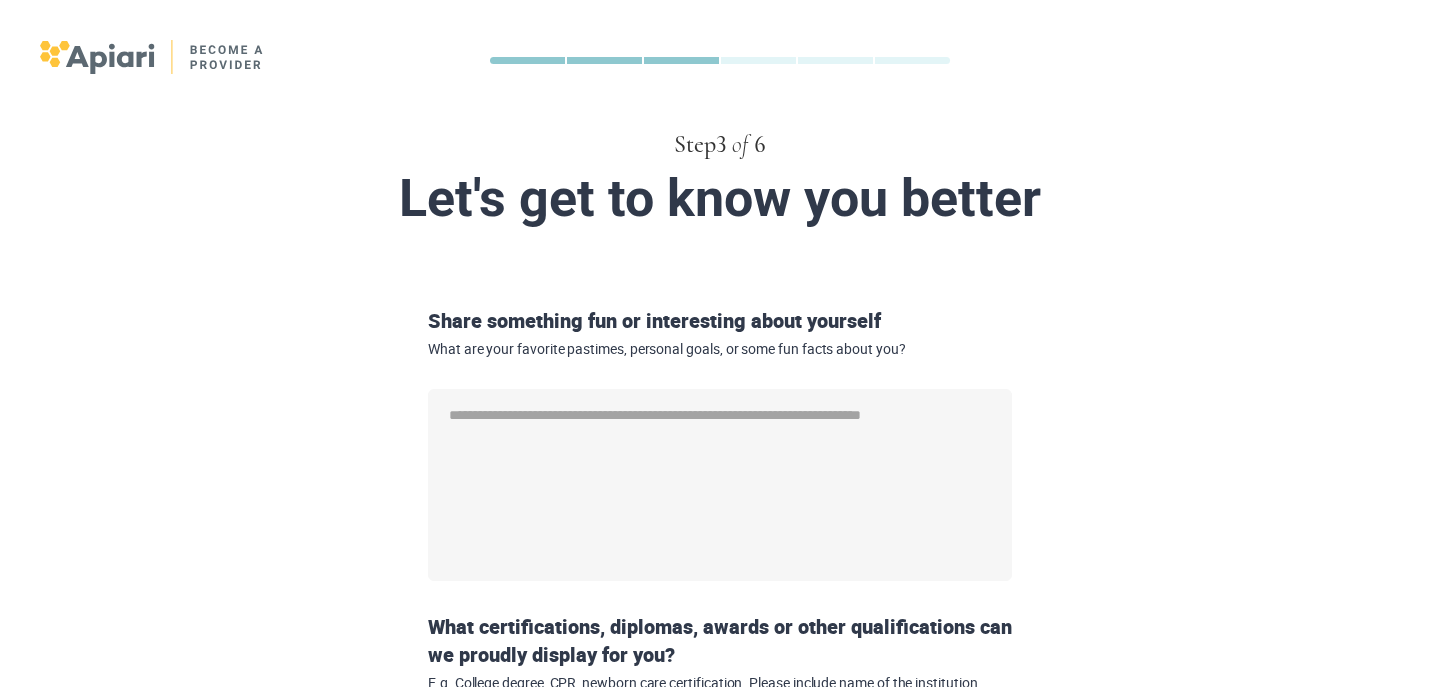 drag, startPoint x: 1217, startPoint y: 464, endPoint x: 1238, endPoint y: 457, distance: 22.135944 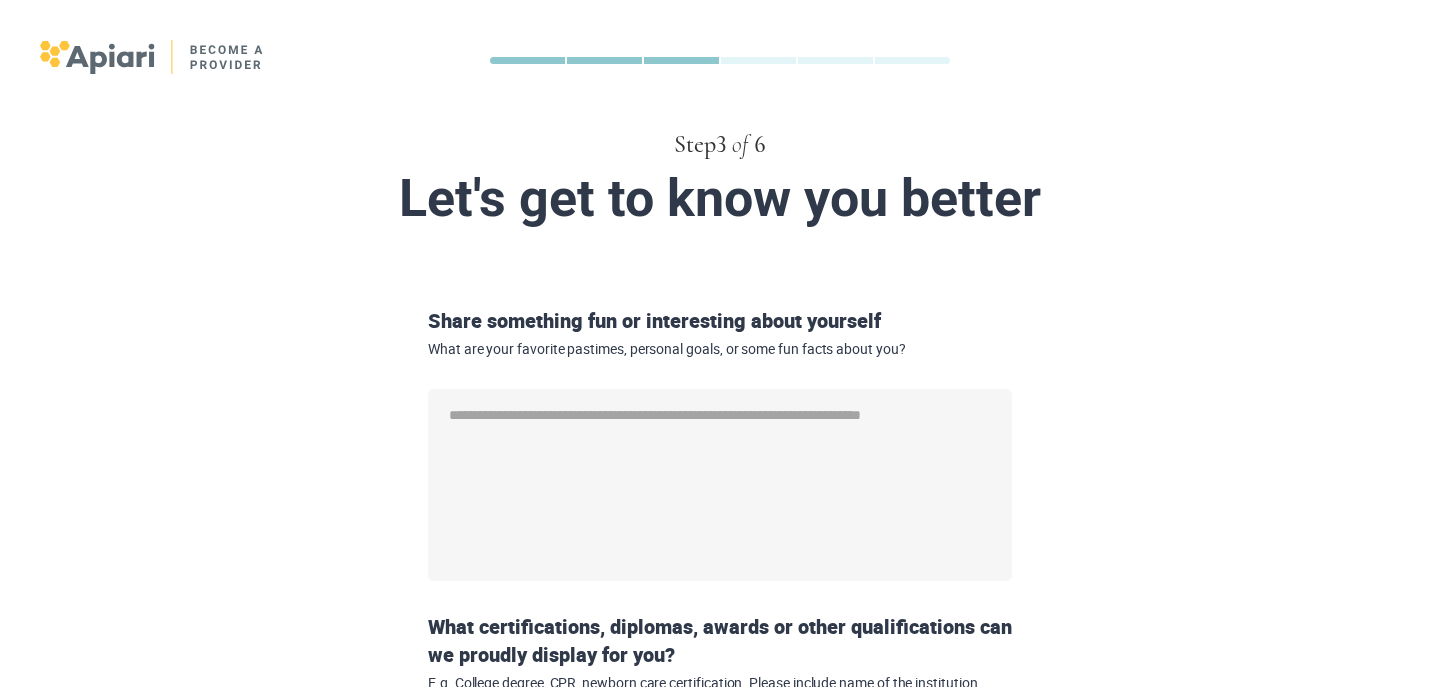 click on "Share something fun or interesting about yourself What are your favorite pastimes, personal goals, or some fun facts about you? * What certifications, diplomas, awards or other qualifications can we proudly display for you? E.g. College degree, CPR, newborn care certification. Please include name of the institution. Name of Certificate Date obtained  (optional) Add A Certificate Back Skip Next" at bounding box center [720, 634] 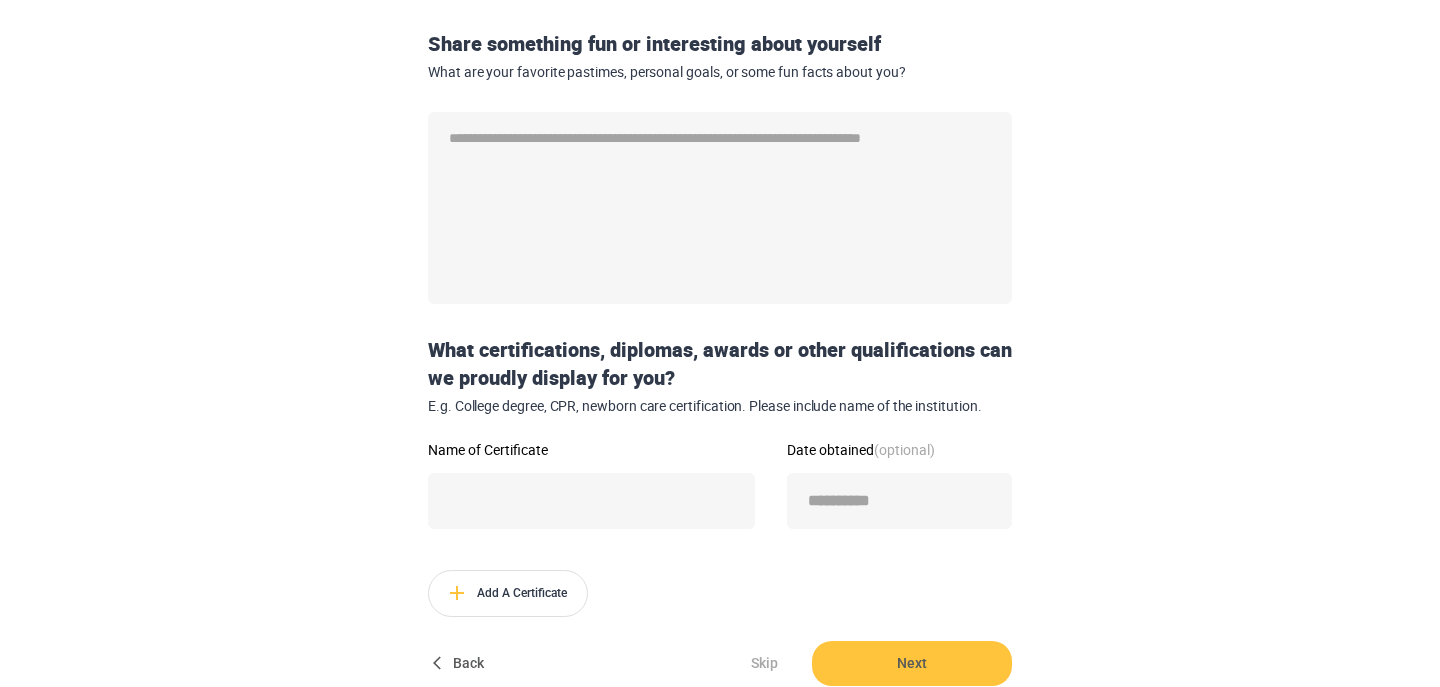scroll, scrollTop: 278, scrollLeft: 0, axis: vertical 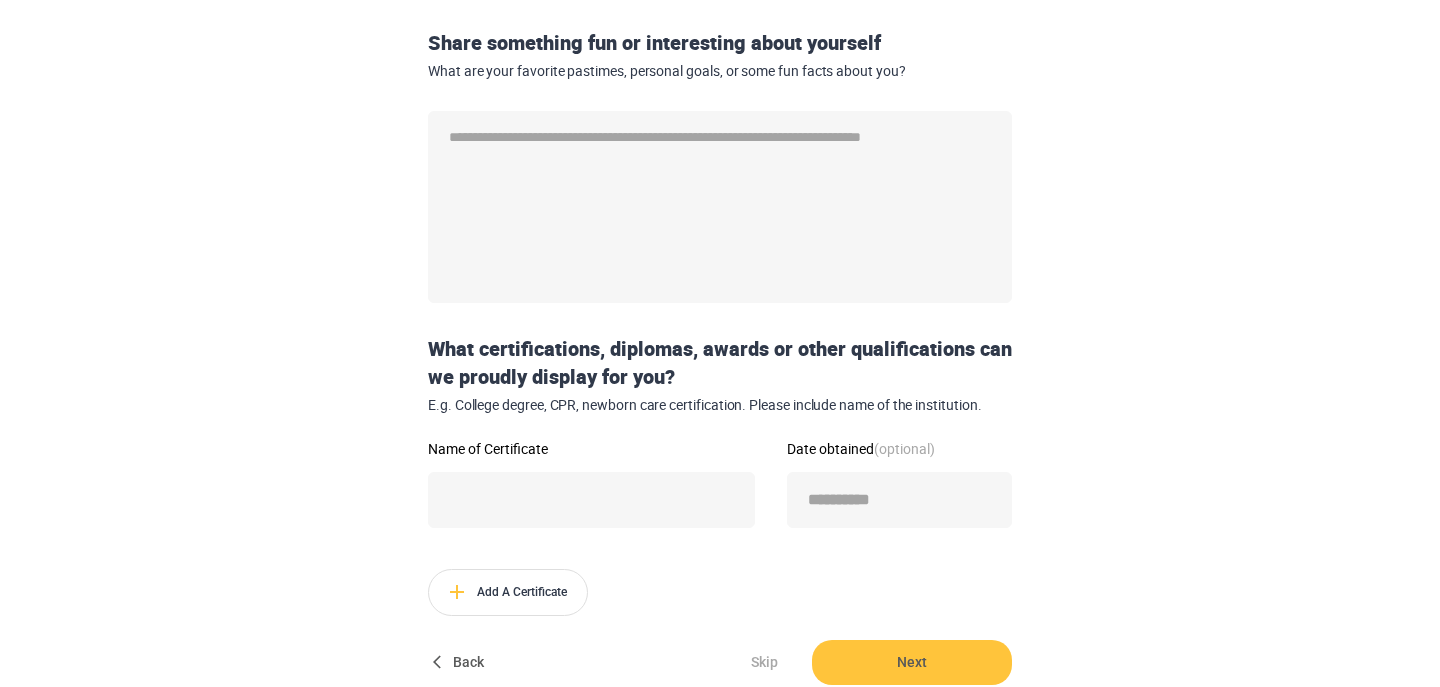 click on "Skip" at bounding box center [764, 662] 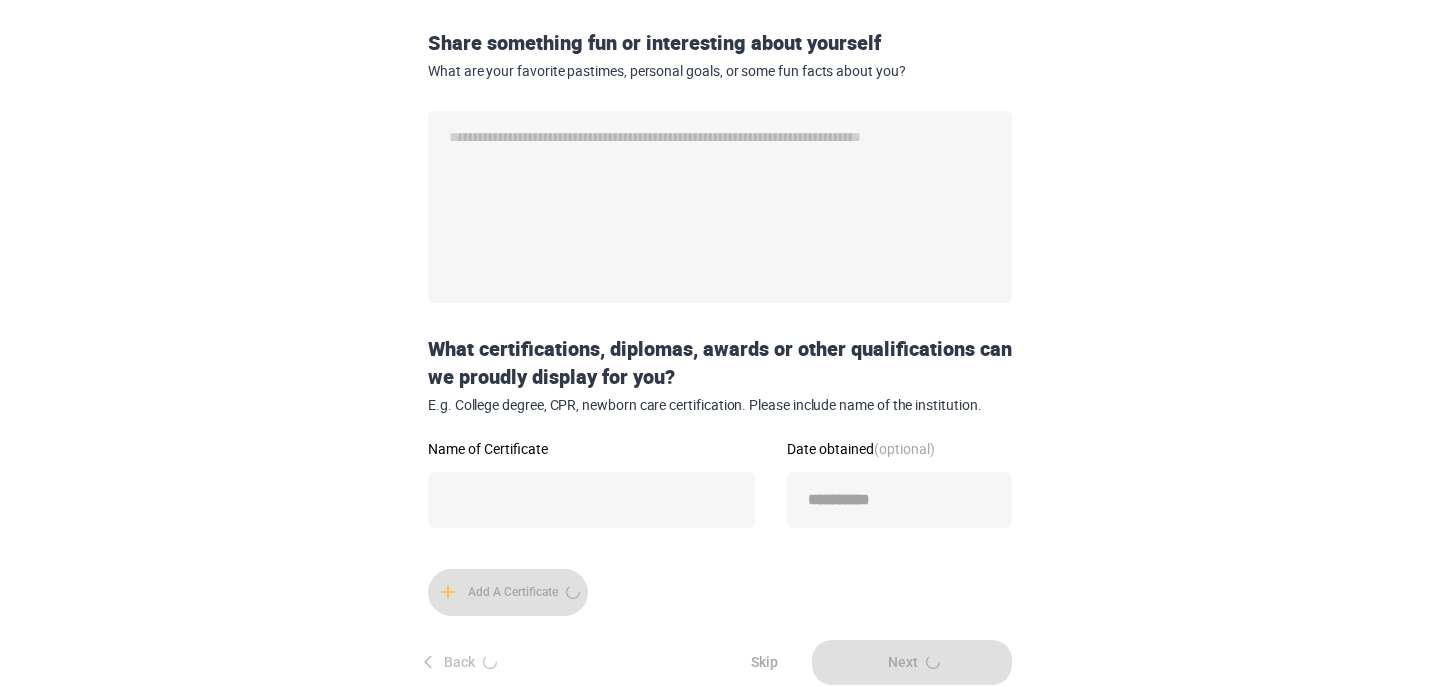 scroll, scrollTop: 0, scrollLeft: 0, axis: both 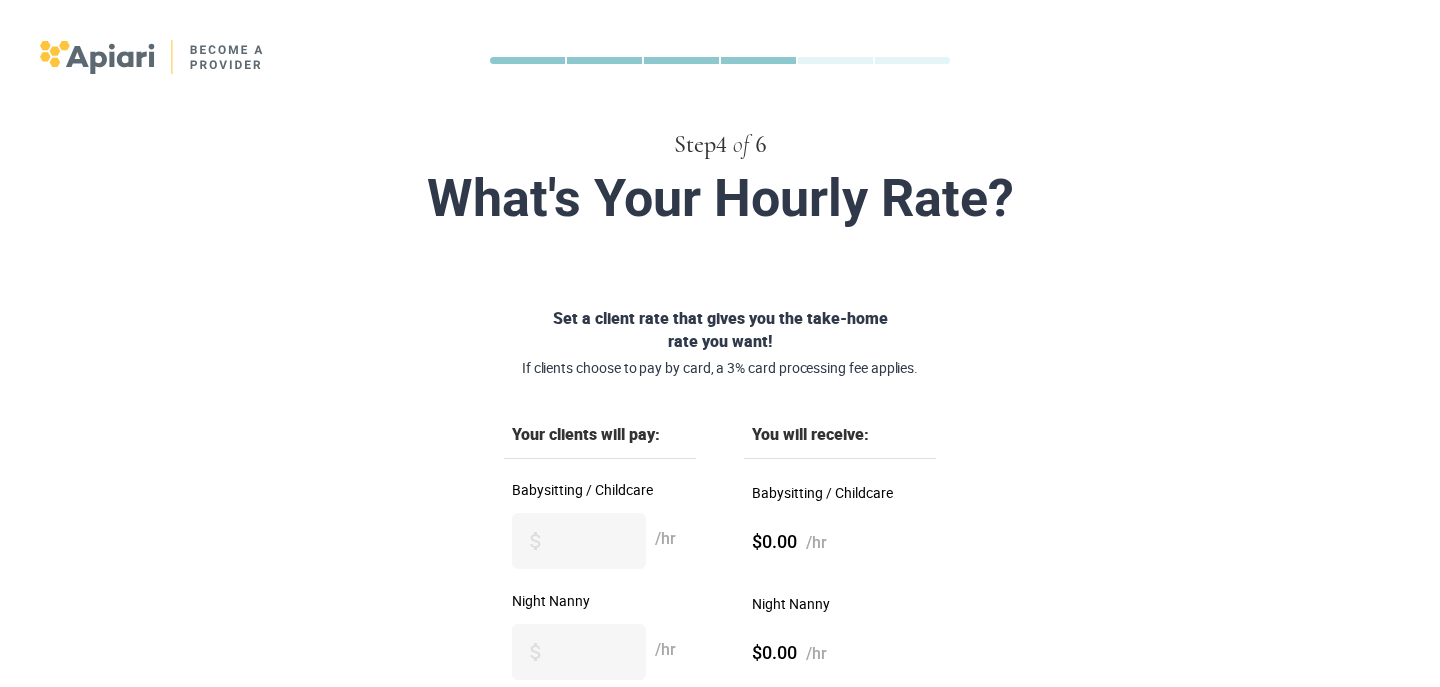 click on "Your clients will pay: You will receive: Babysitting / Childcare /hr Babysitting / Childcare $0.00   /hr Night Nanny /hr Night Nanny $0.00   /hr Give yourself a raise anytime. Simply update your hourly rate in your profile! 1  /  5" at bounding box center (720, 614) 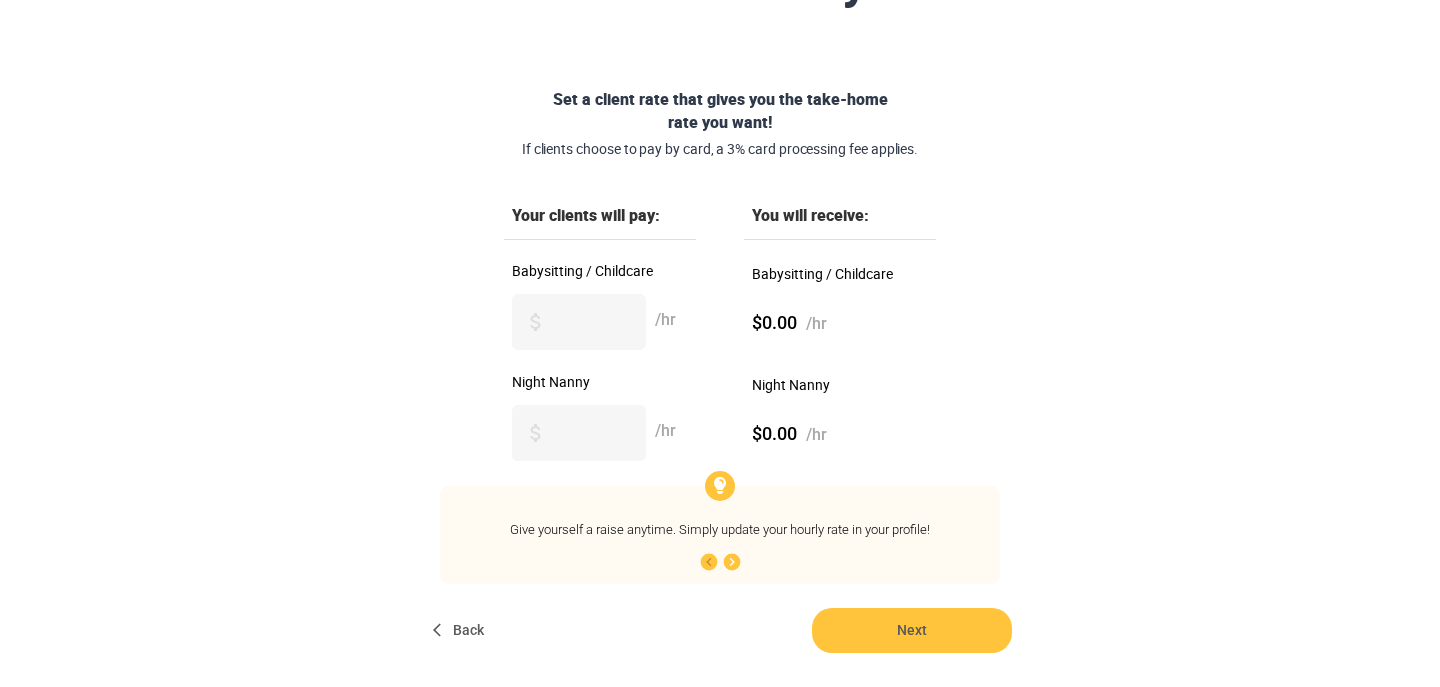 scroll, scrollTop: 254, scrollLeft: 0, axis: vertical 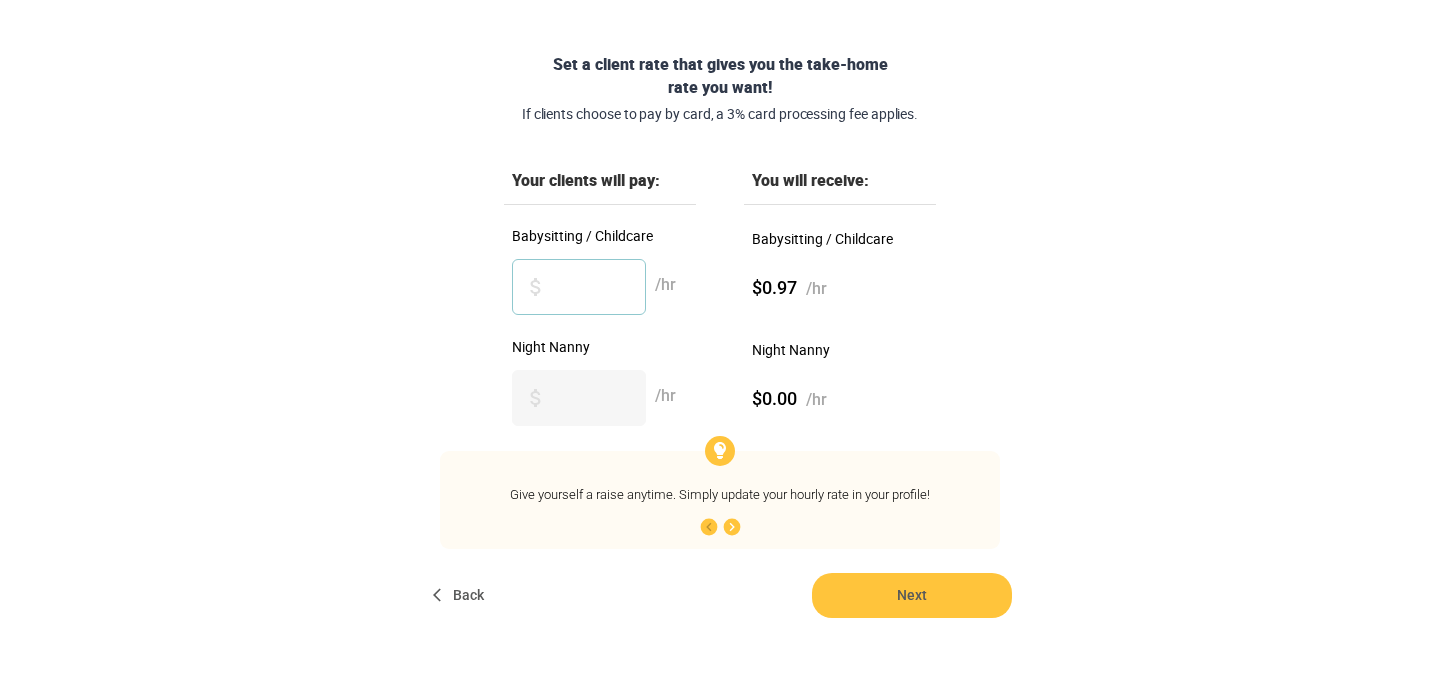 click on "*" at bounding box center [579, 287] 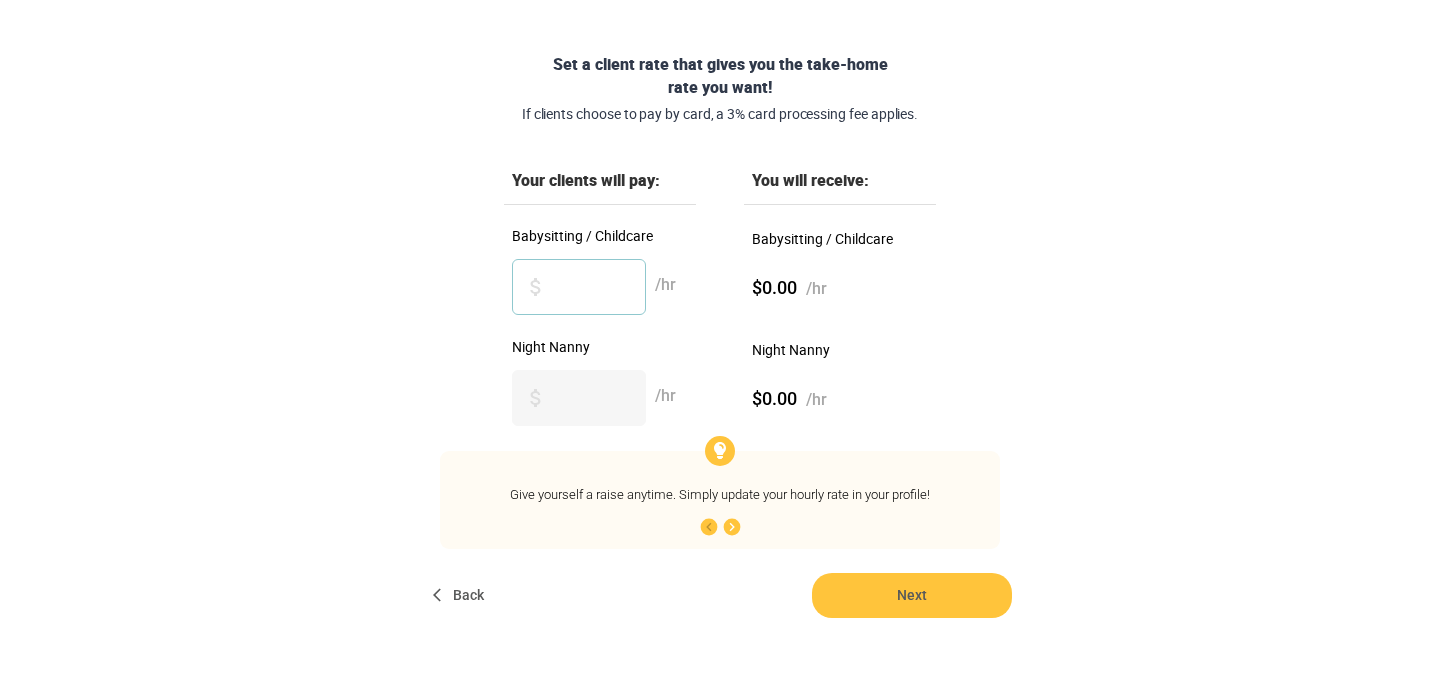 click on "**" at bounding box center (579, 287) 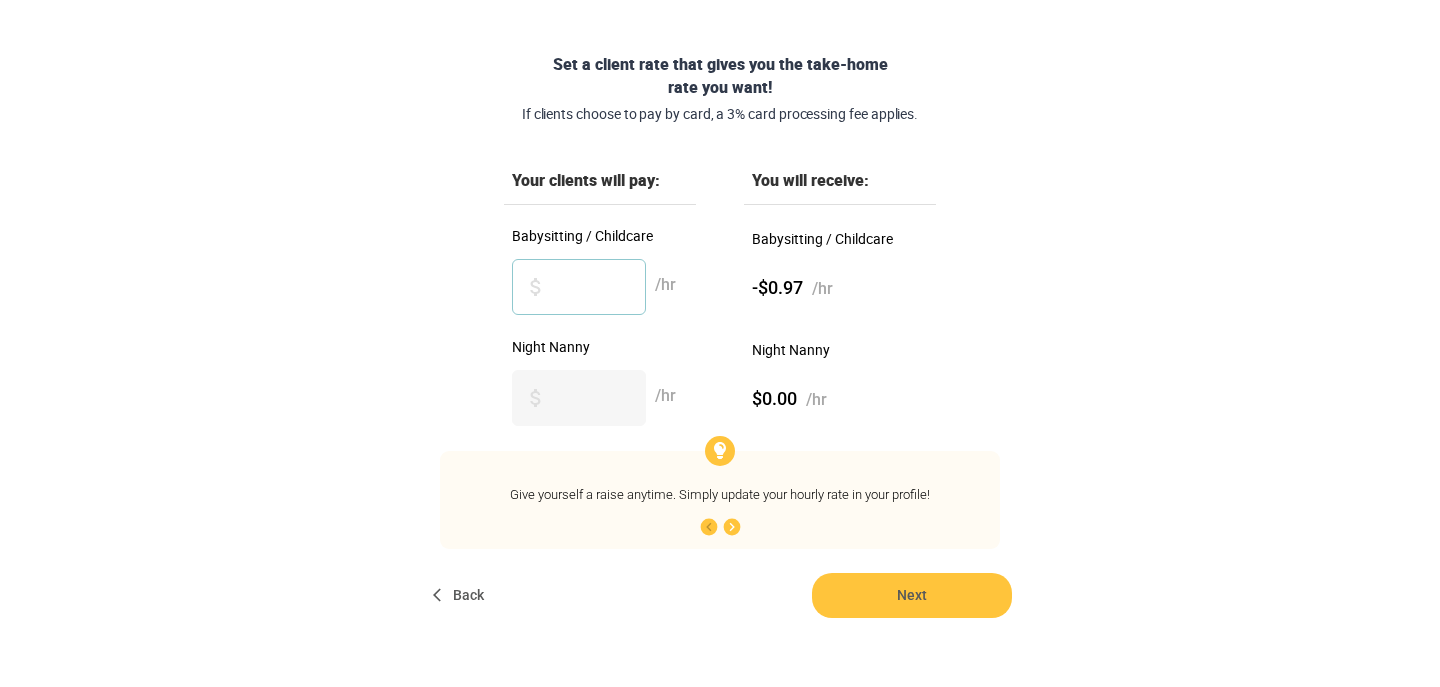 click on "*" at bounding box center [579, 287] 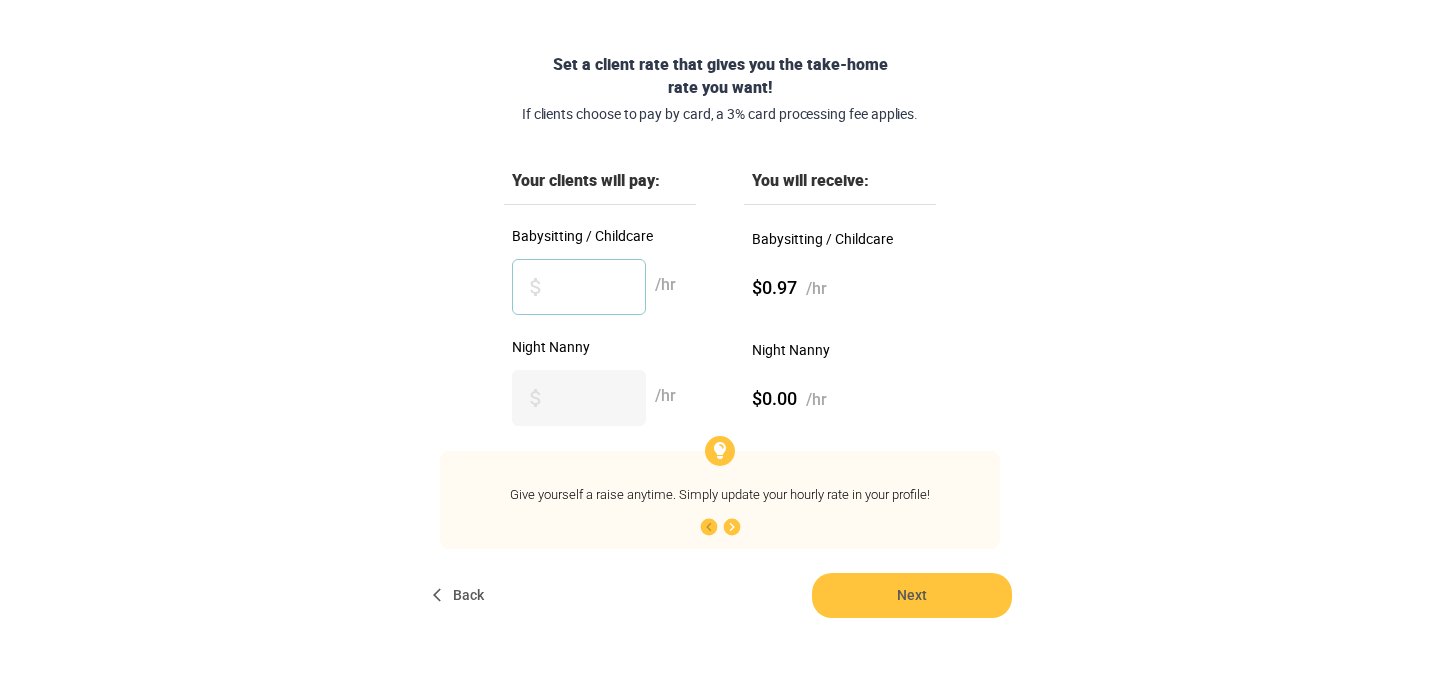click on "*" at bounding box center (579, 287) 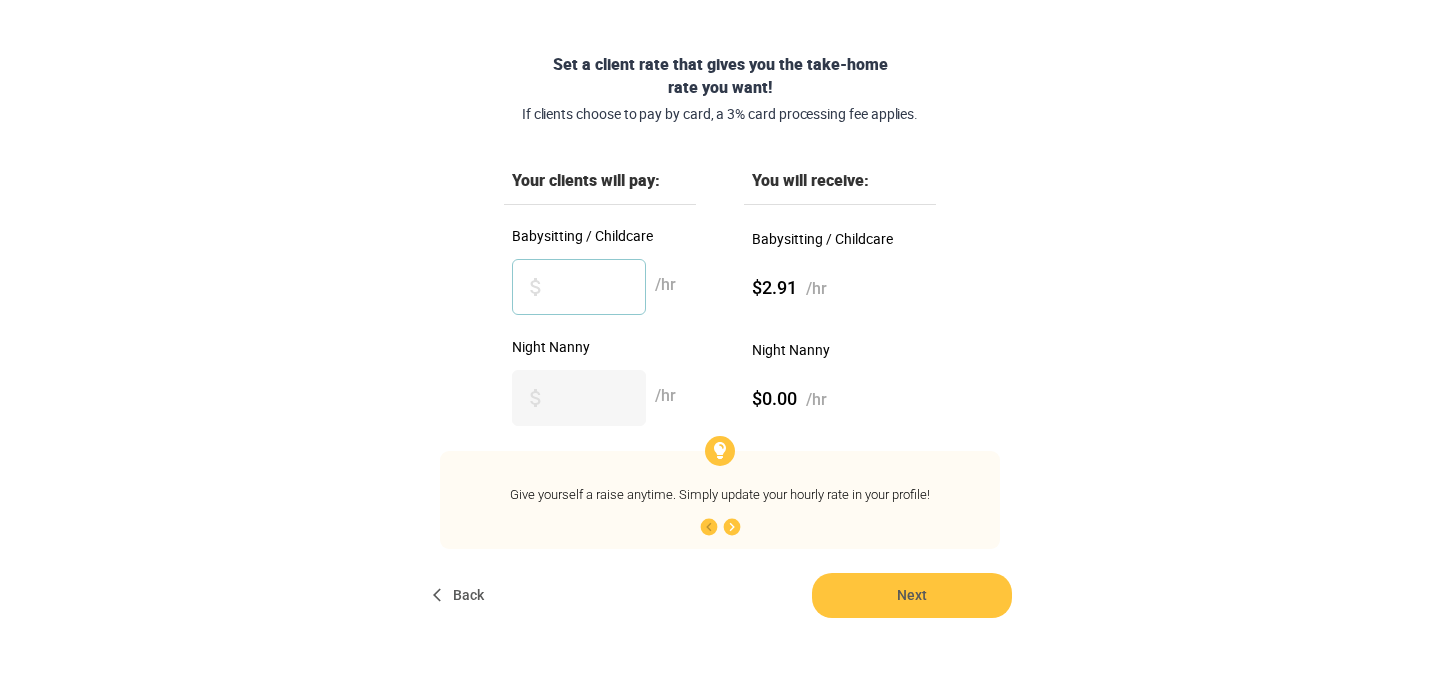 click on "*" at bounding box center [579, 287] 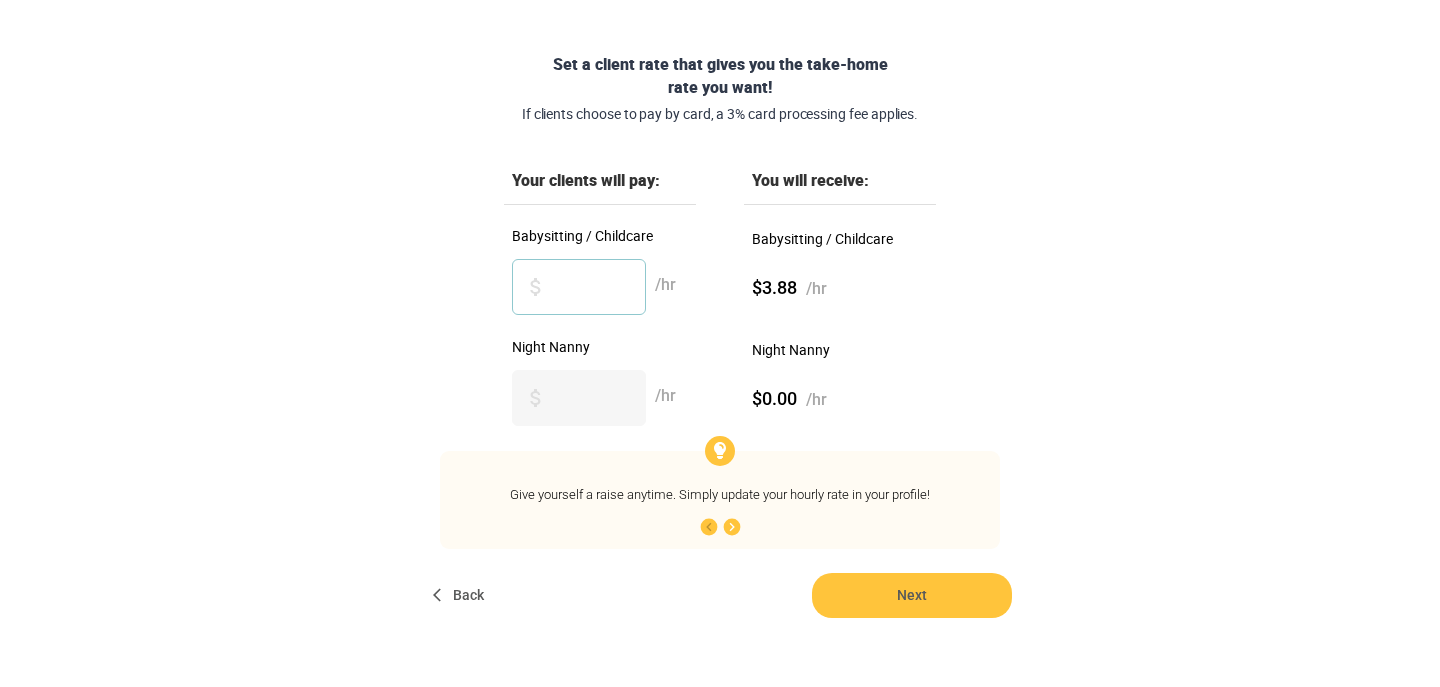 click on "*" at bounding box center [579, 287] 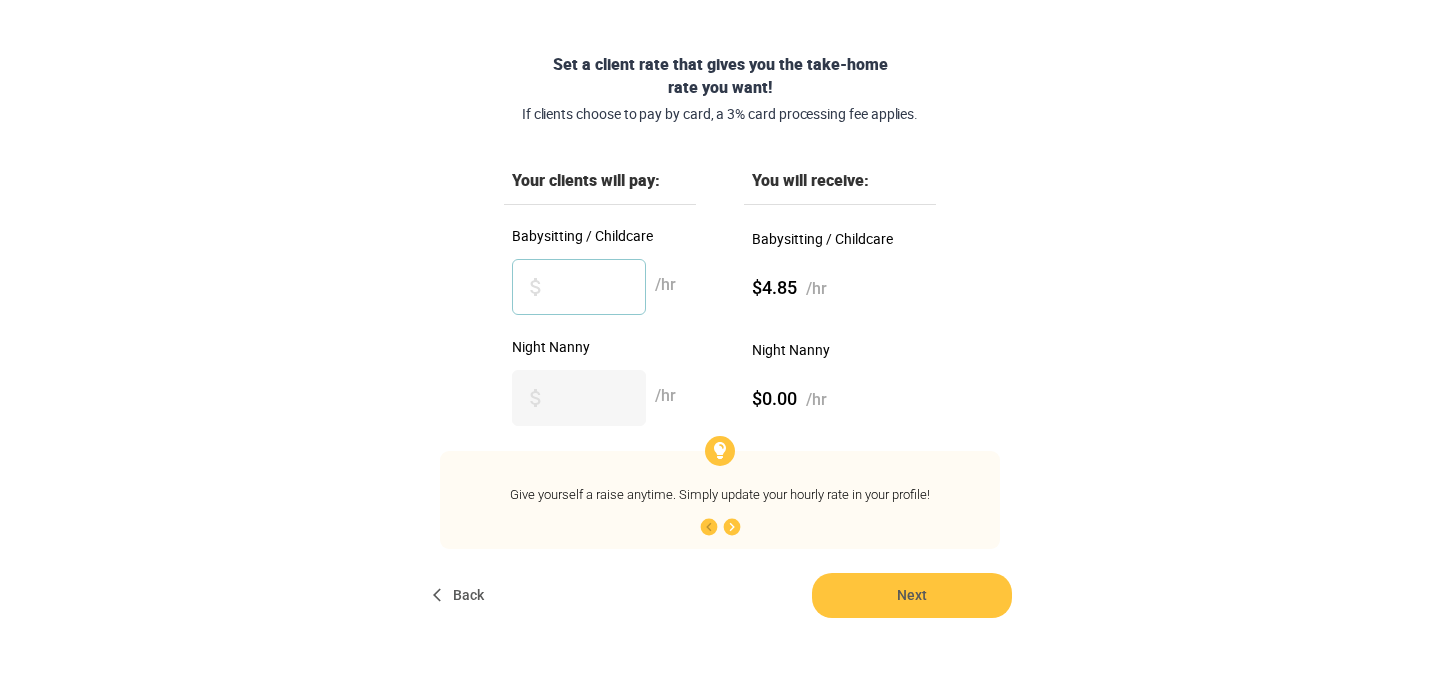 click on "*" at bounding box center (579, 287) 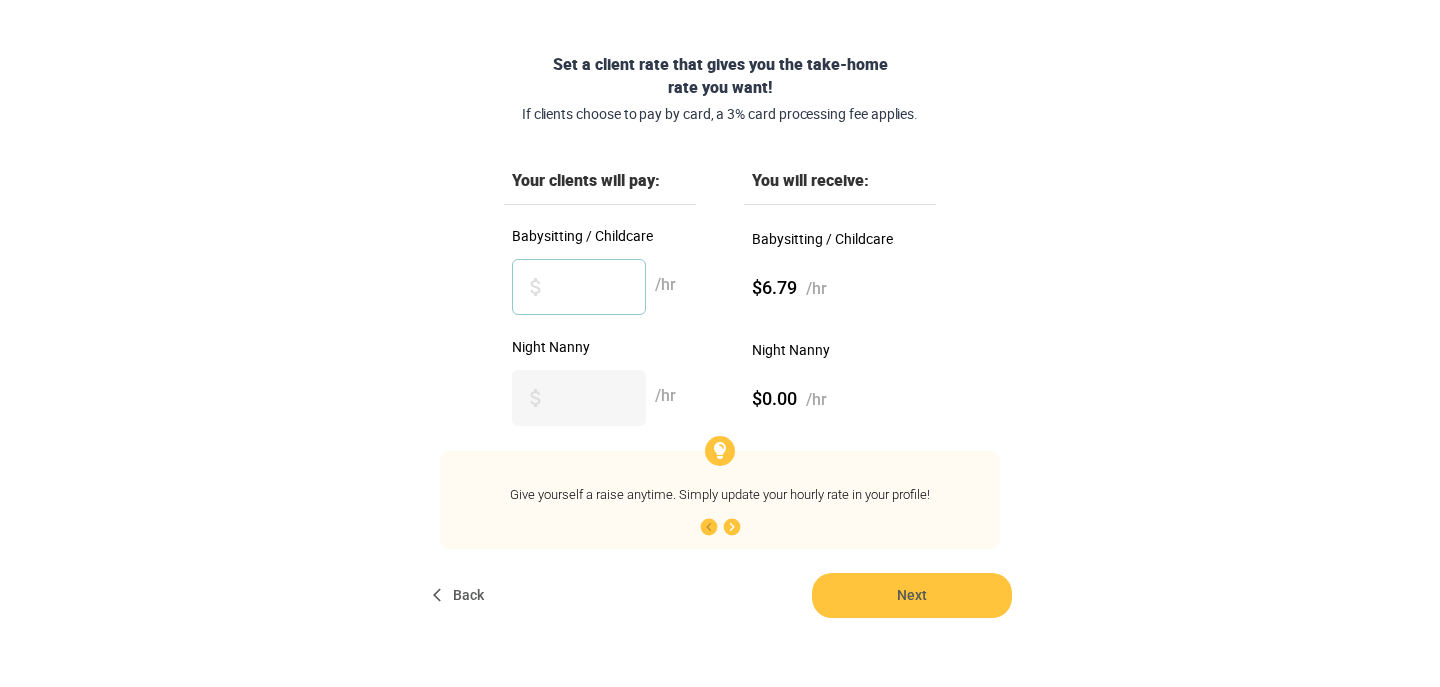 click on "*" at bounding box center (579, 287) 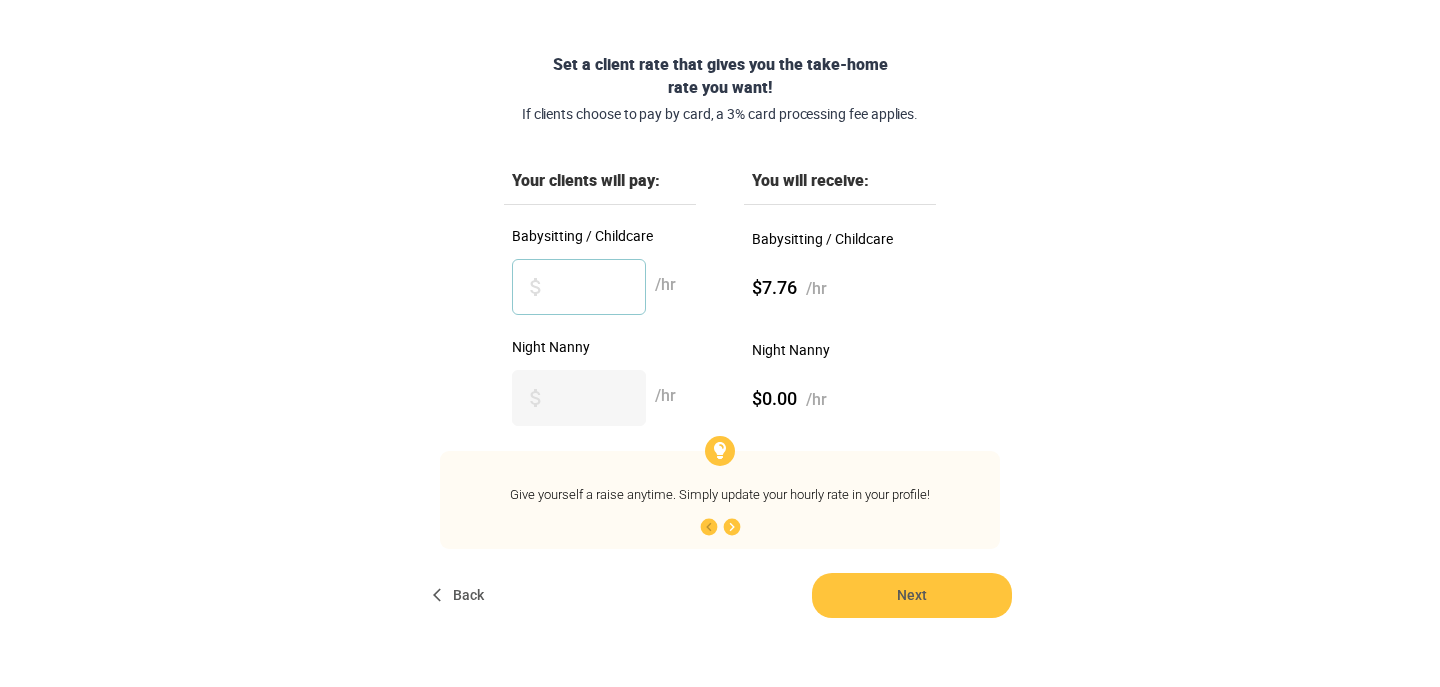click on "*" at bounding box center [579, 287] 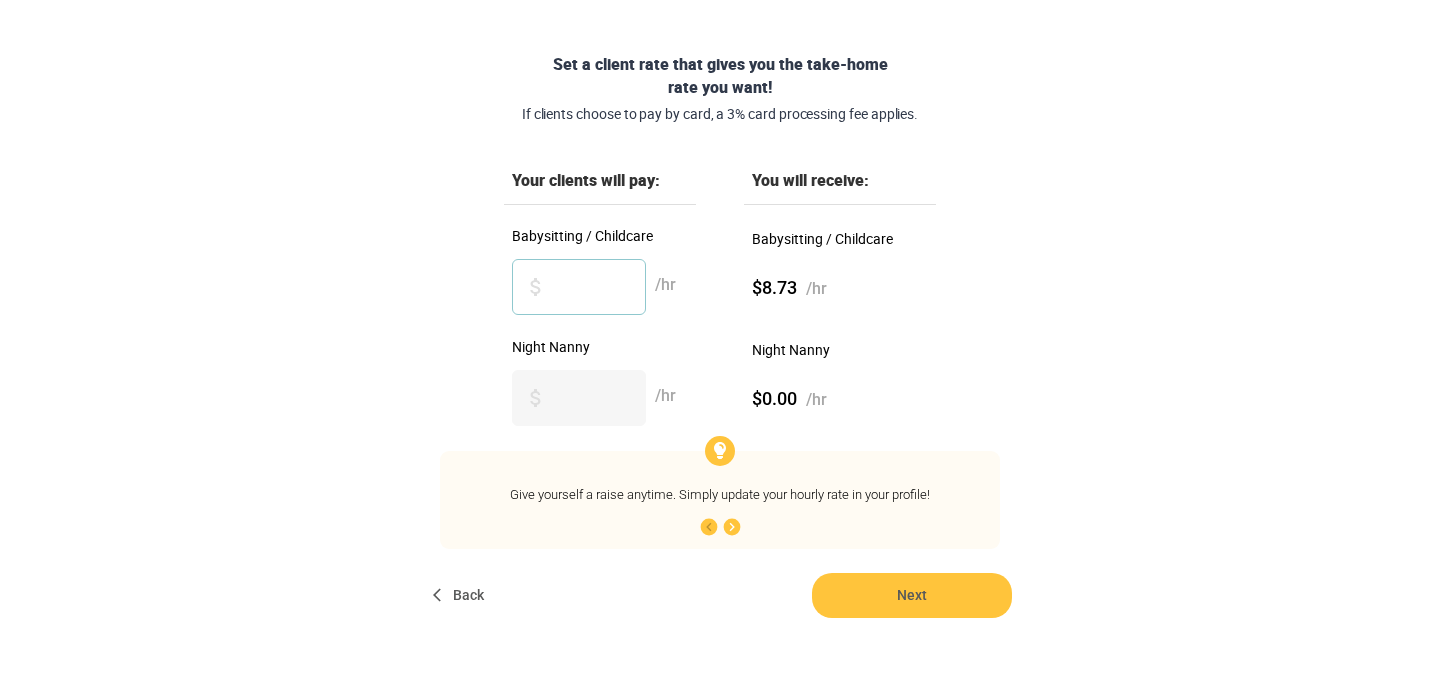 click on "**" at bounding box center [579, 287] 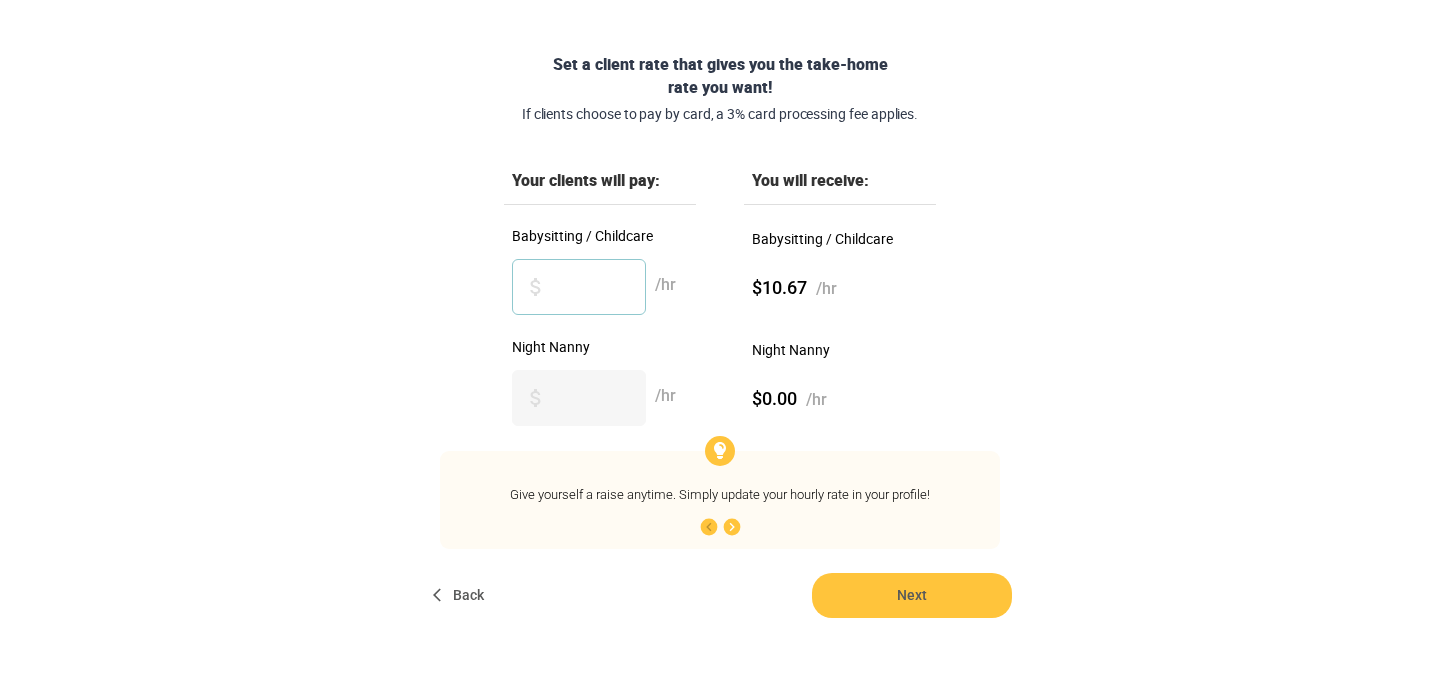 click on "**" at bounding box center [579, 287] 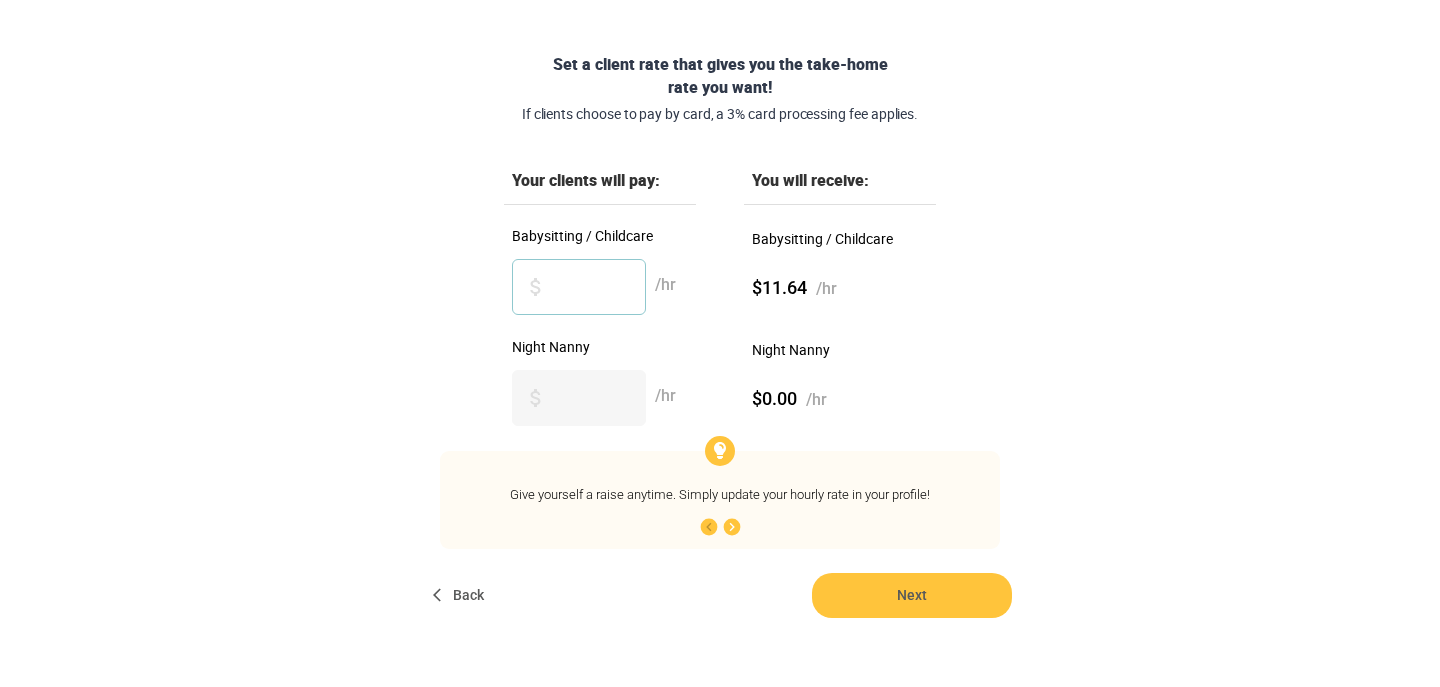 click on "**" at bounding box center (579, 287) 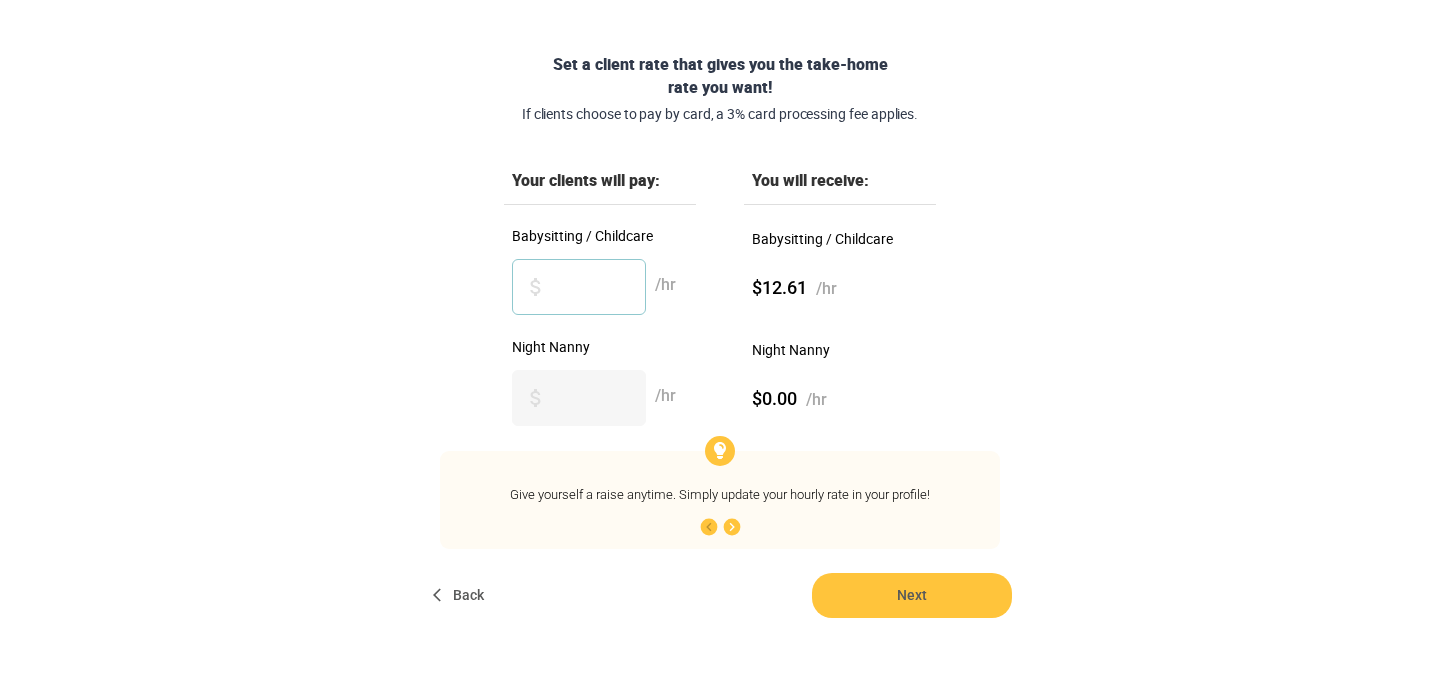 click on "**" at bounding box center (579, 287) 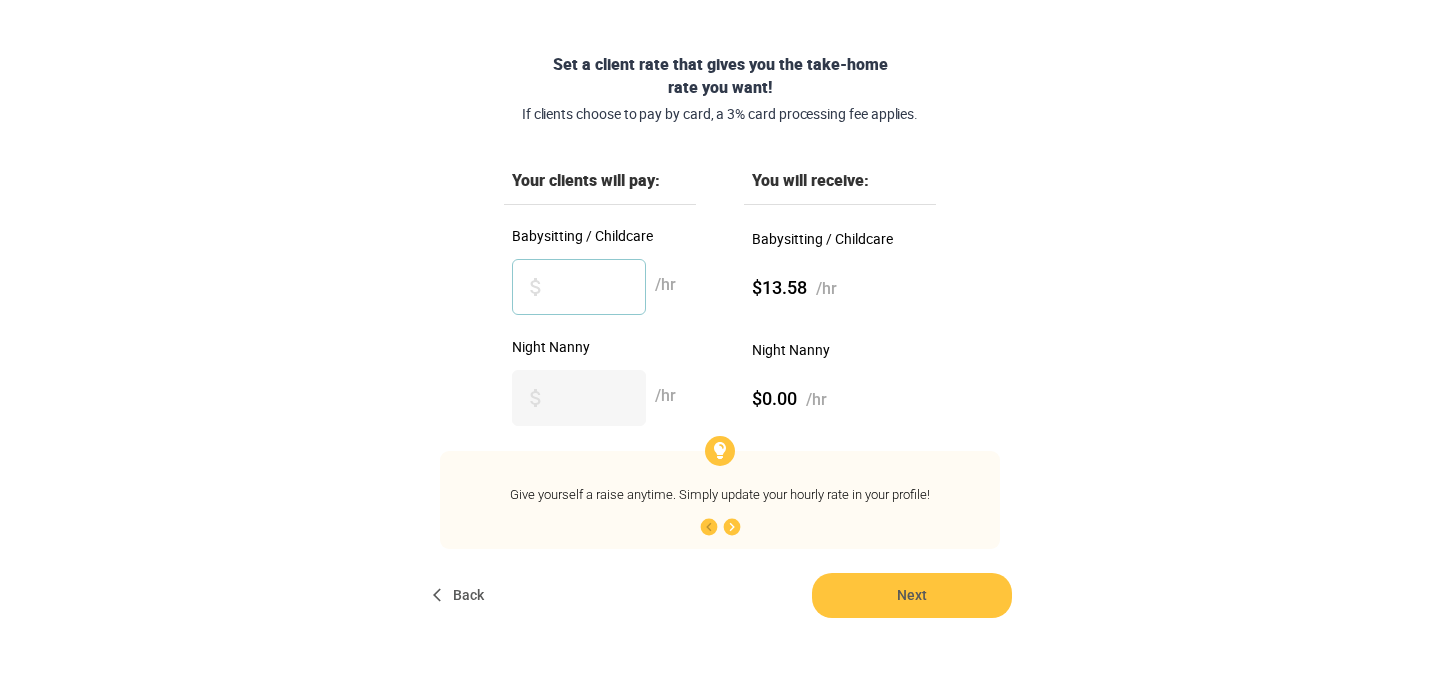 click on "**" at bounding box center (579, 287) 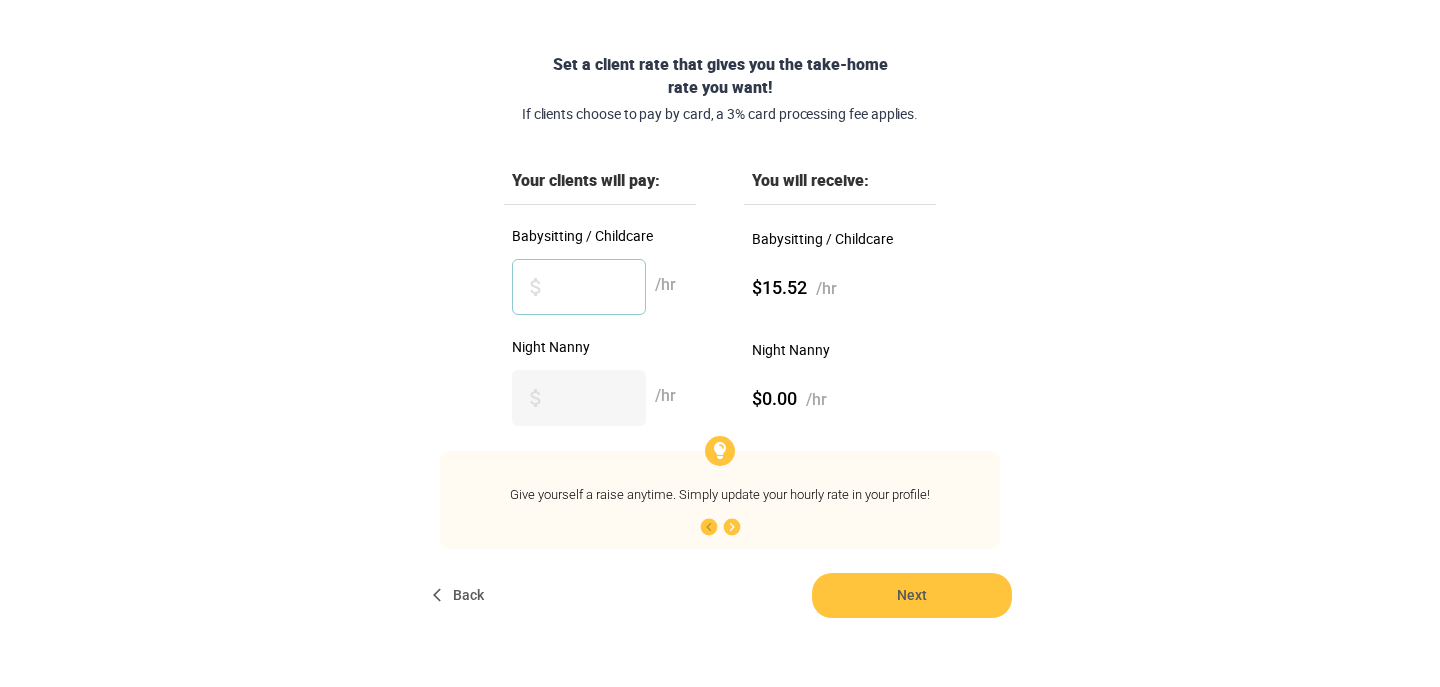 click on "**" at bounding box center [579, 287] 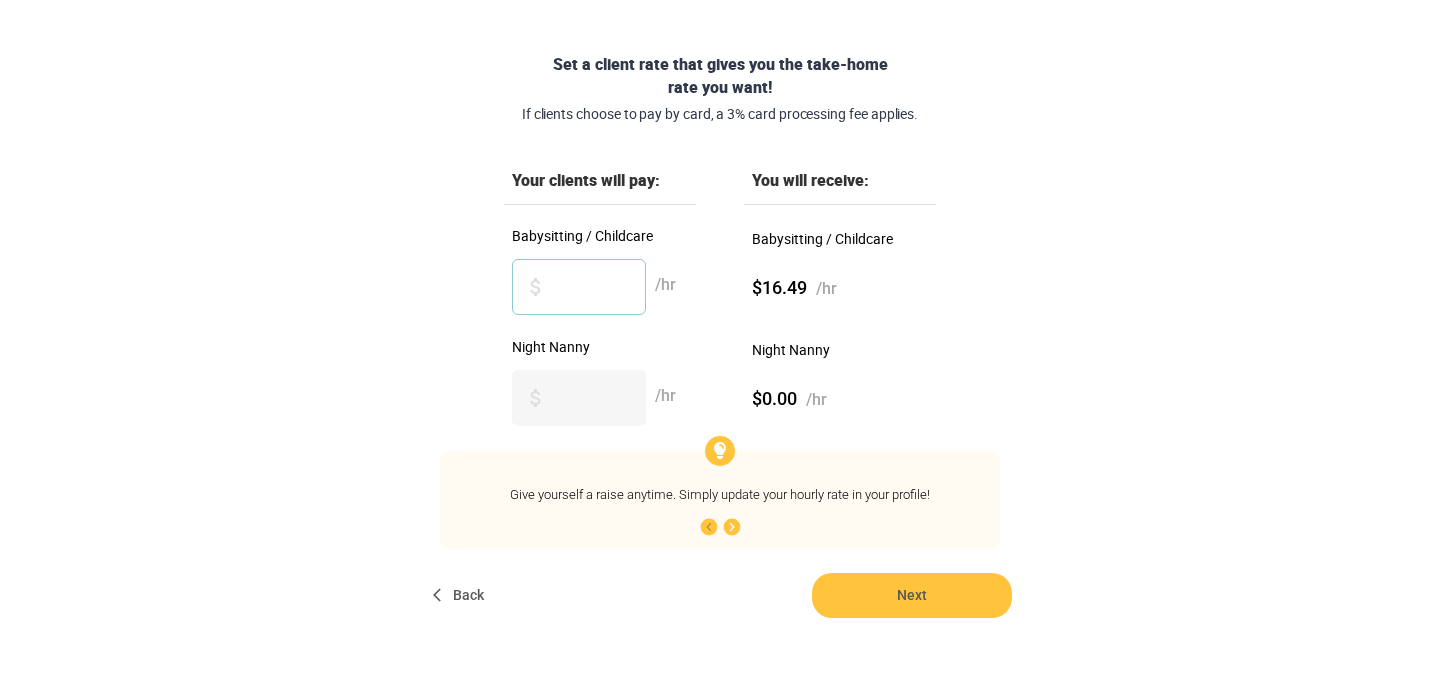 click on "**" at bounding box center (579, 287) 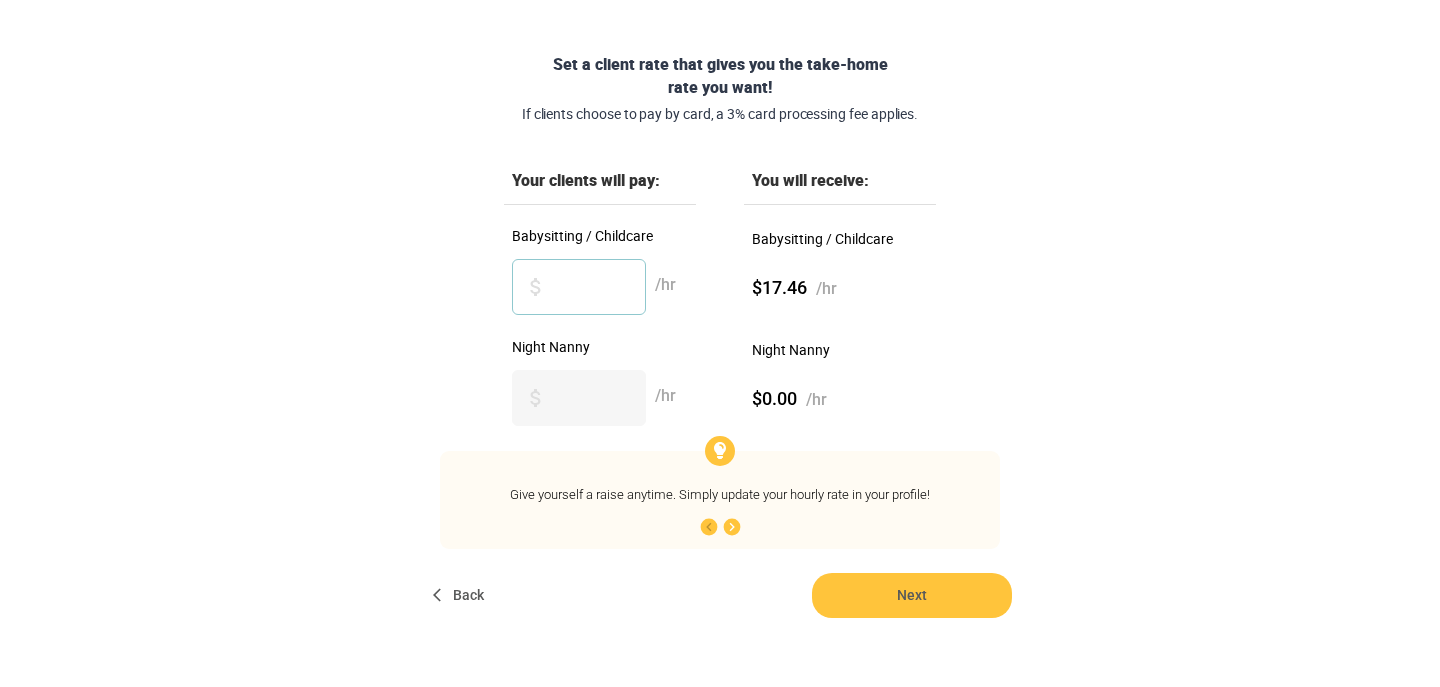 click on "**" at bounding box center [579, 287] 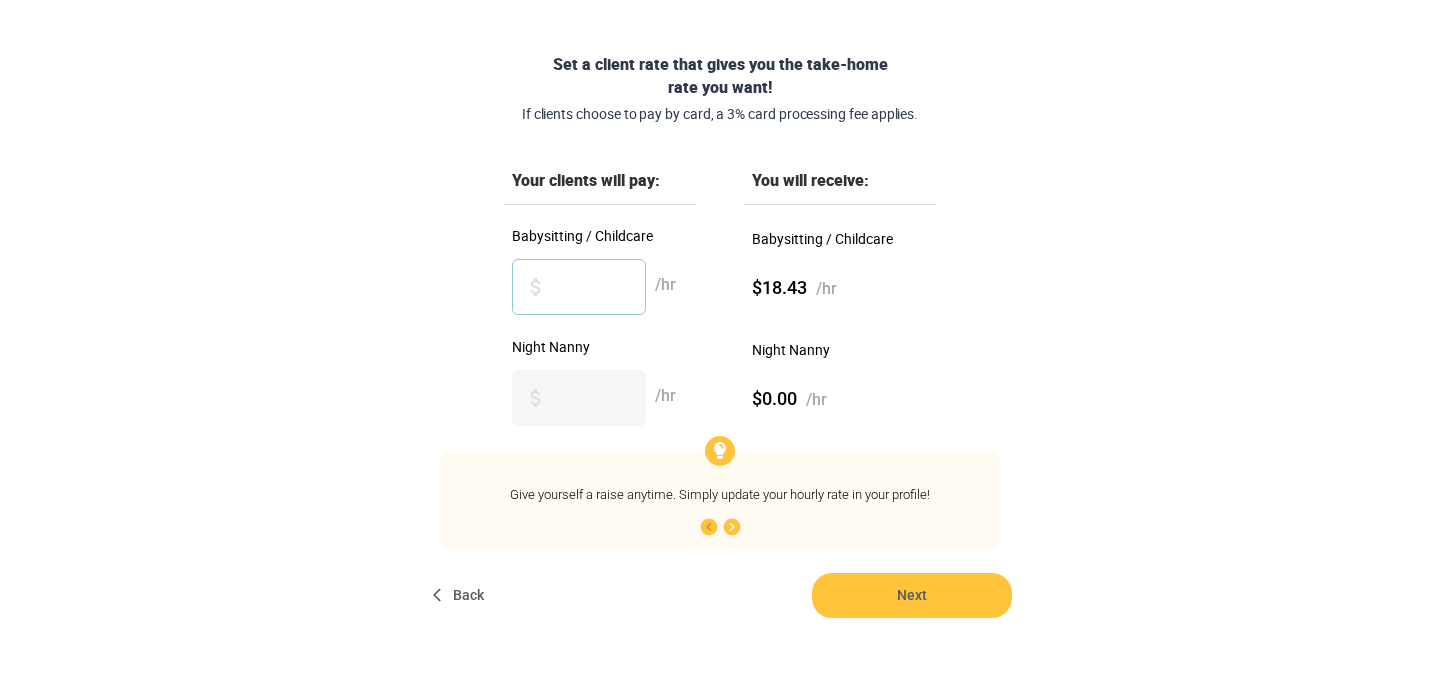 click on "**" at bounding box center (579, 287) 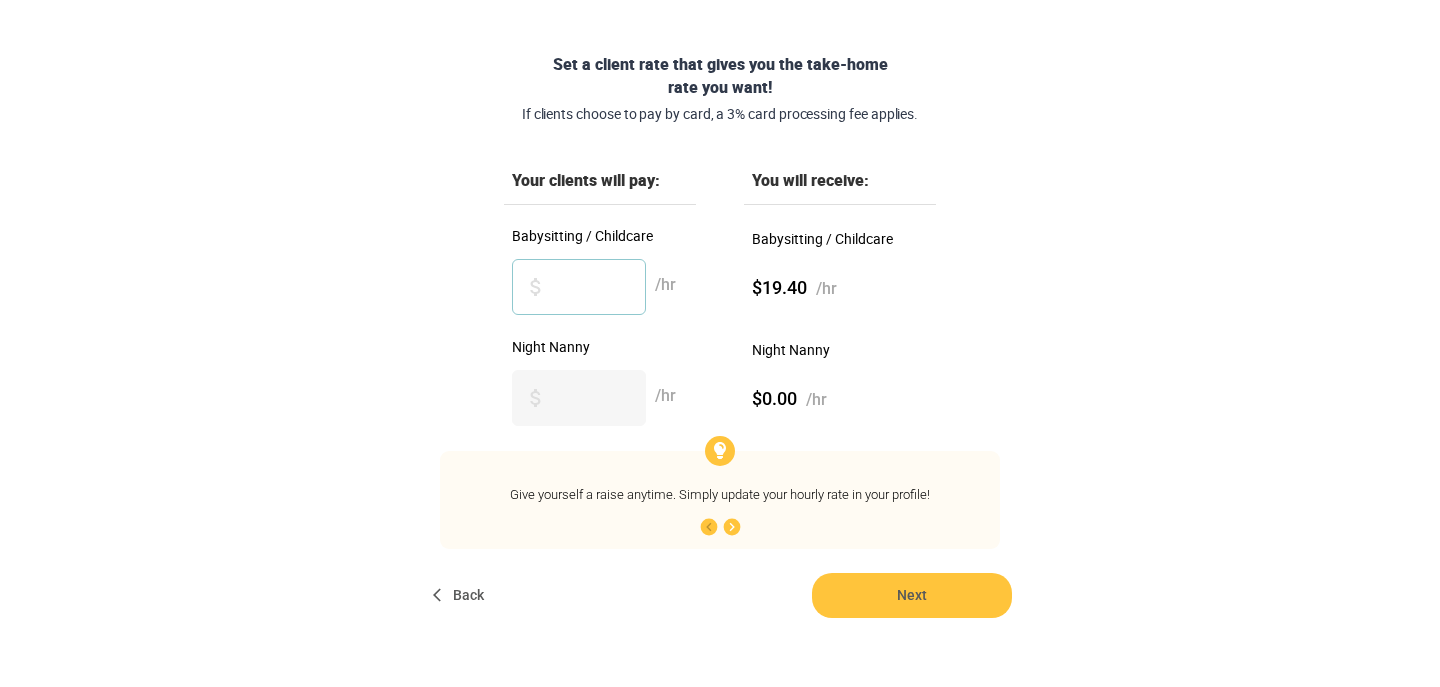 click on "**" at bounding box center [579, 287] 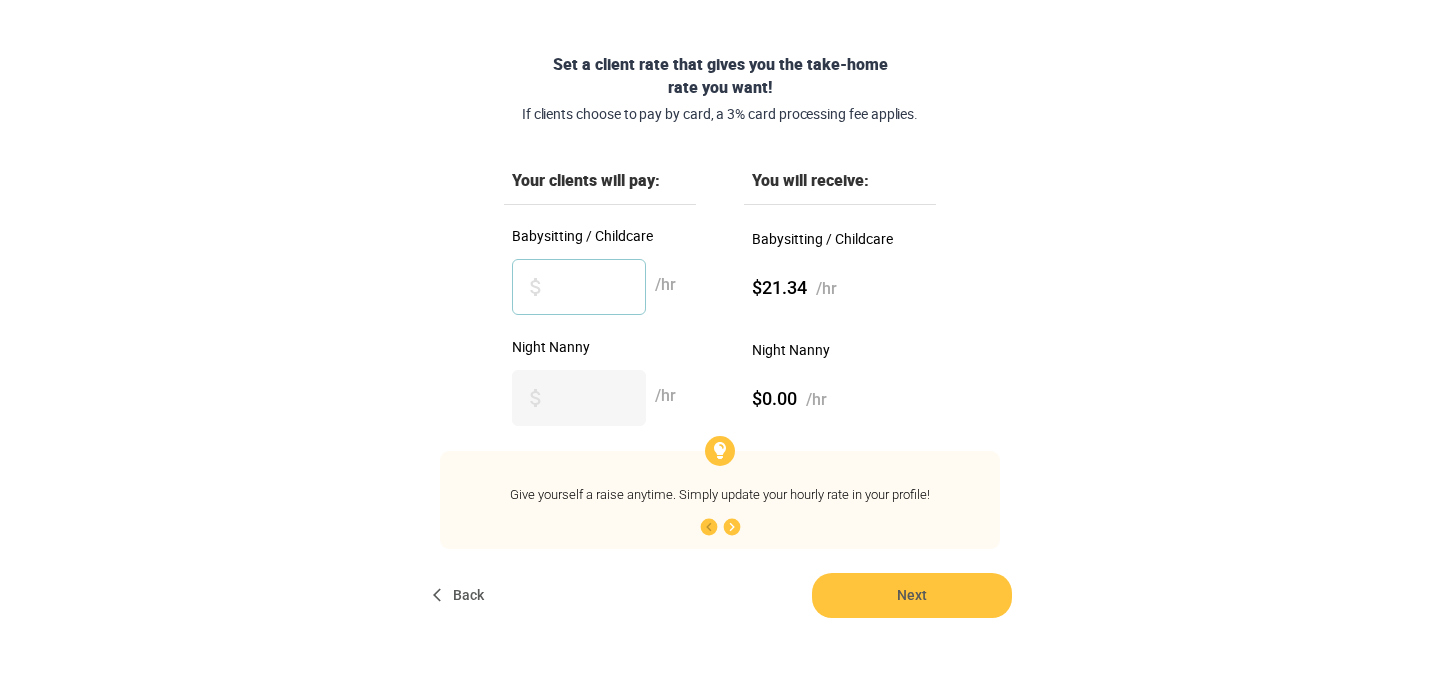 click on "**" at bounding box center [579, 287] 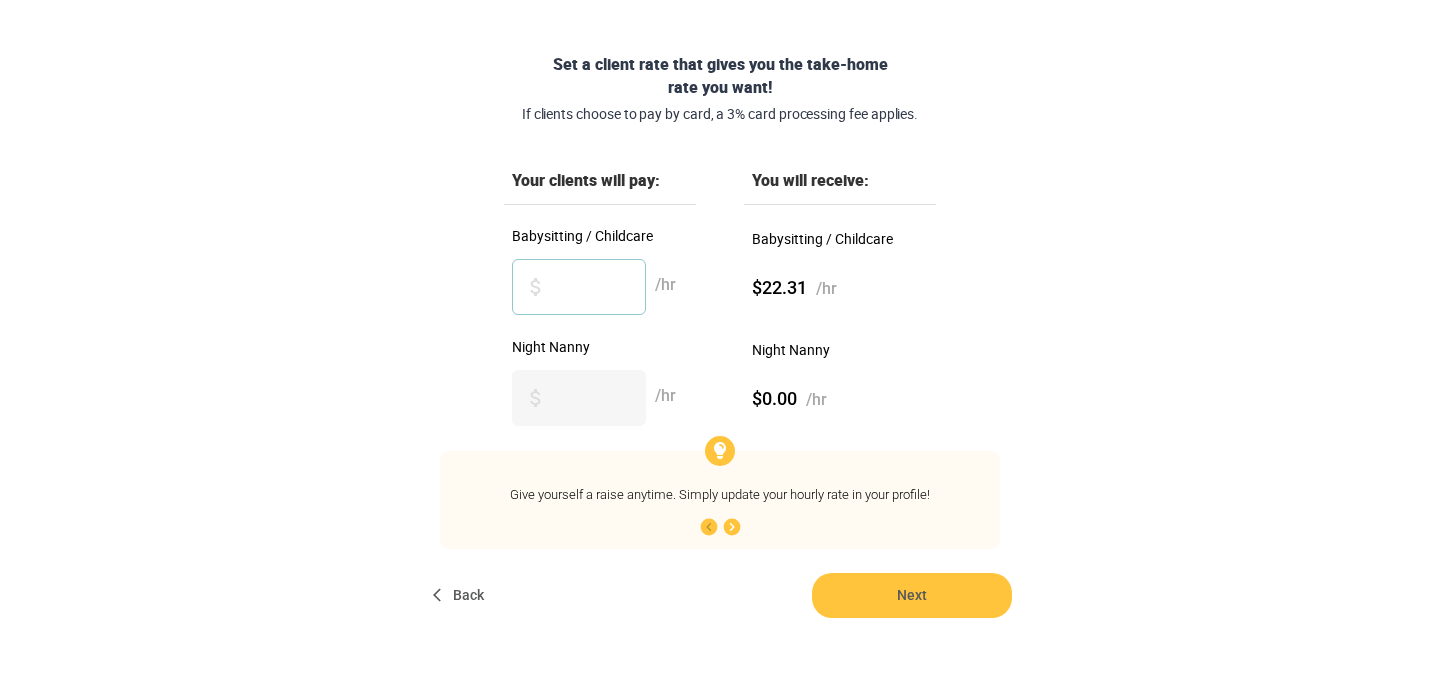 click on "**" at bounding box center (579, 287) 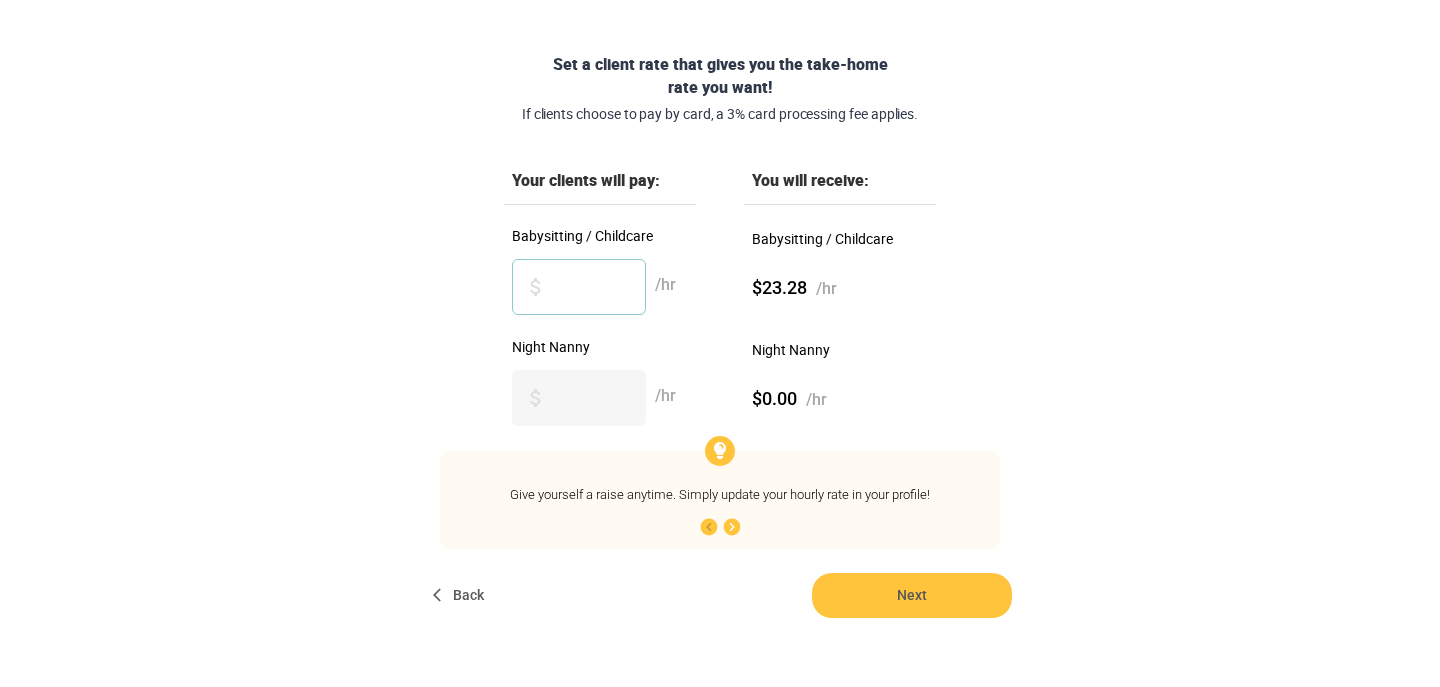 click on "**" at bounding box center (579, 287) 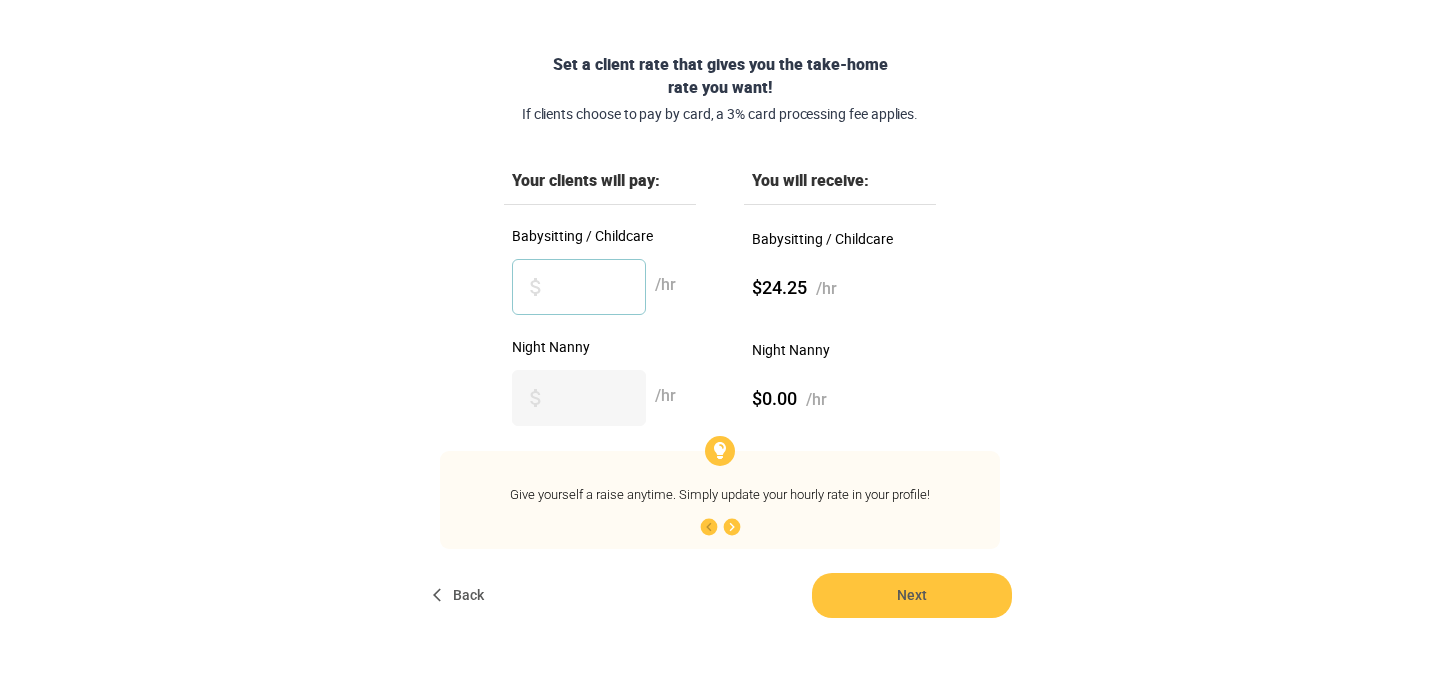click on "**" at bounding box center [579, 287] 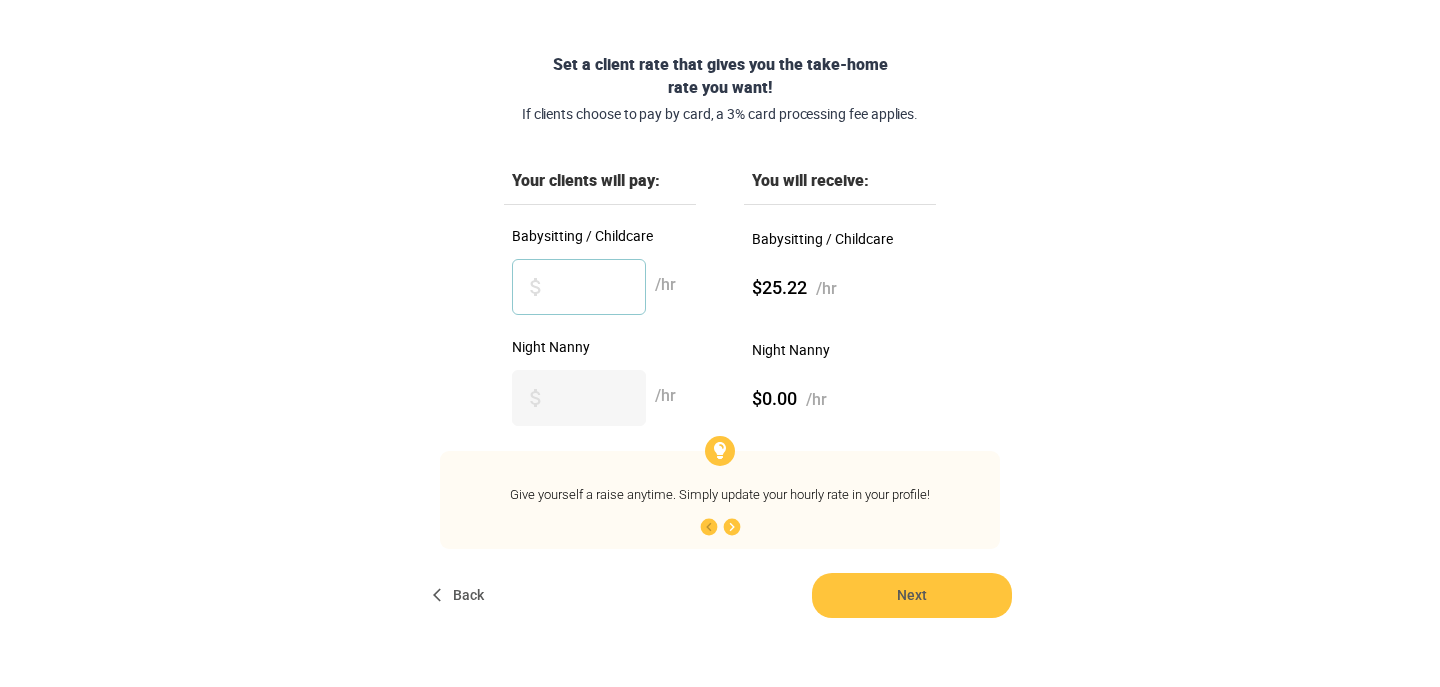 click on "**" at bounding box center [579, 287] 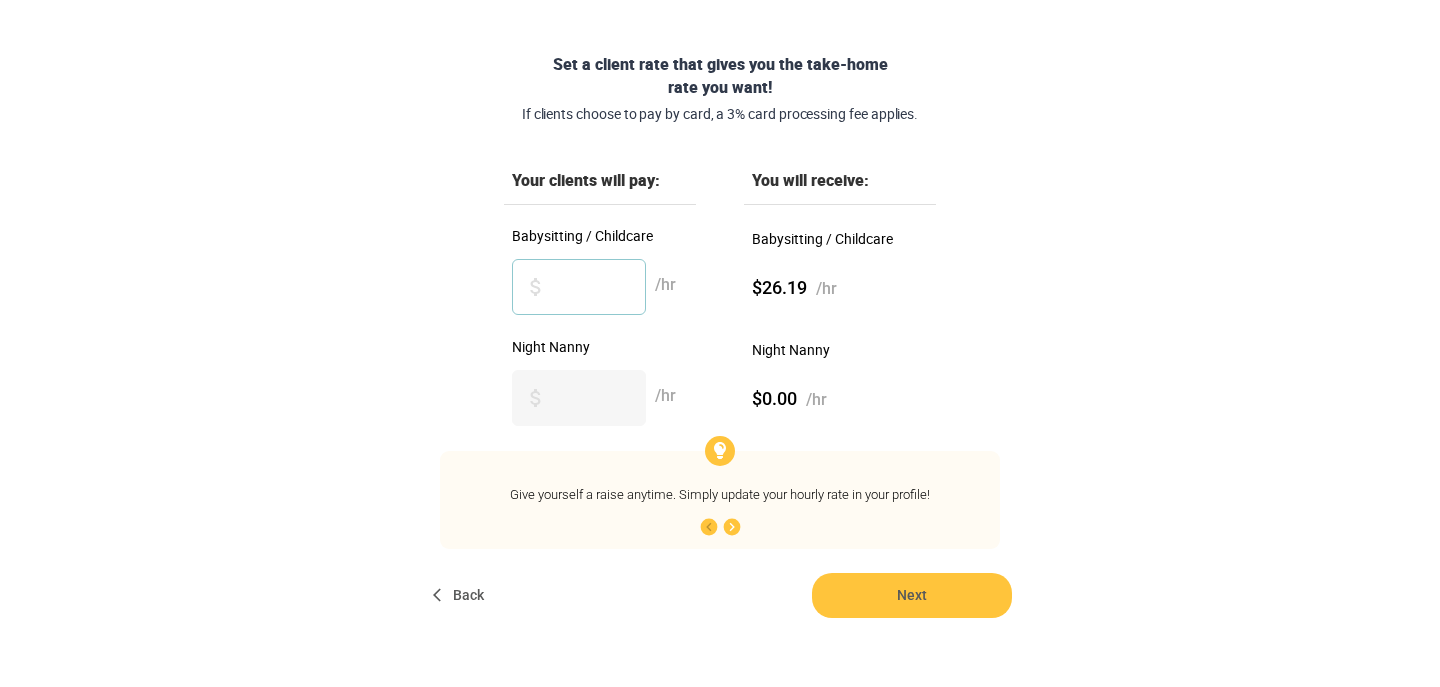 click on "**" at bounding box center (579, 287) 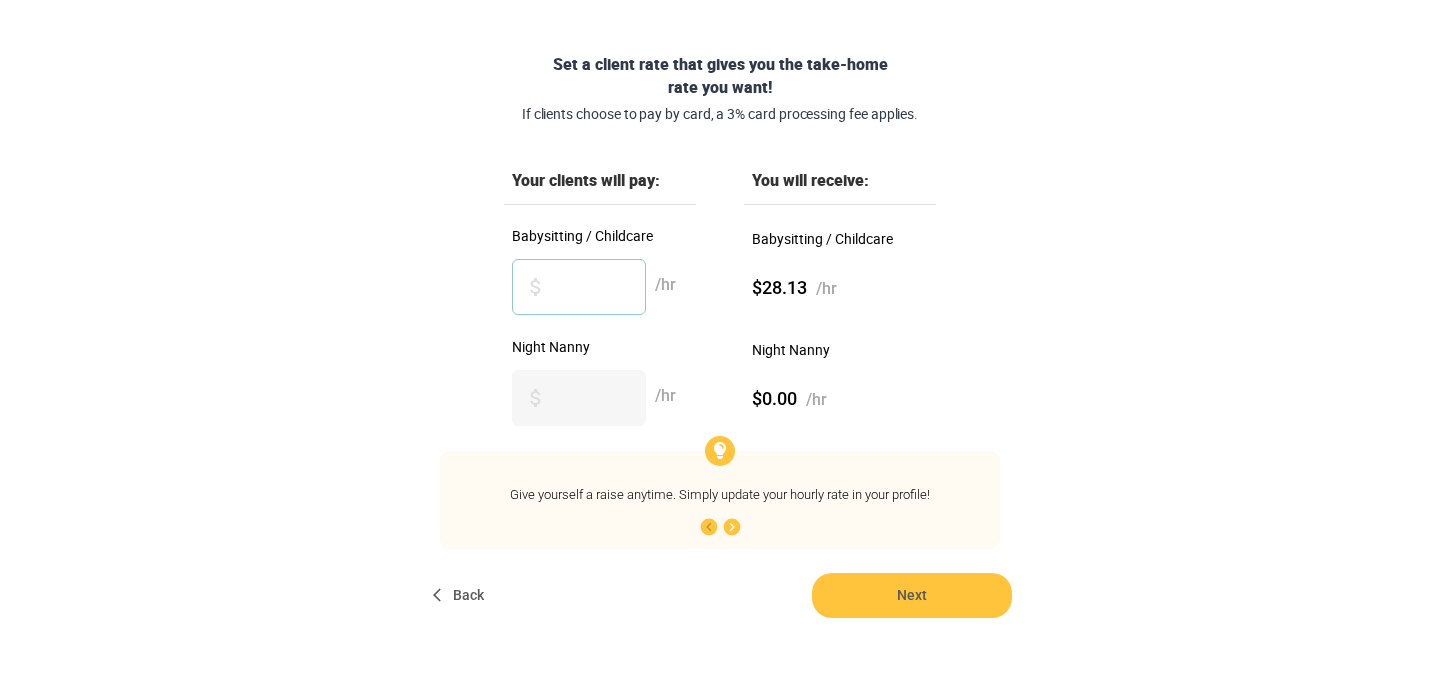 click on "**" at bounding box center (579, 287) 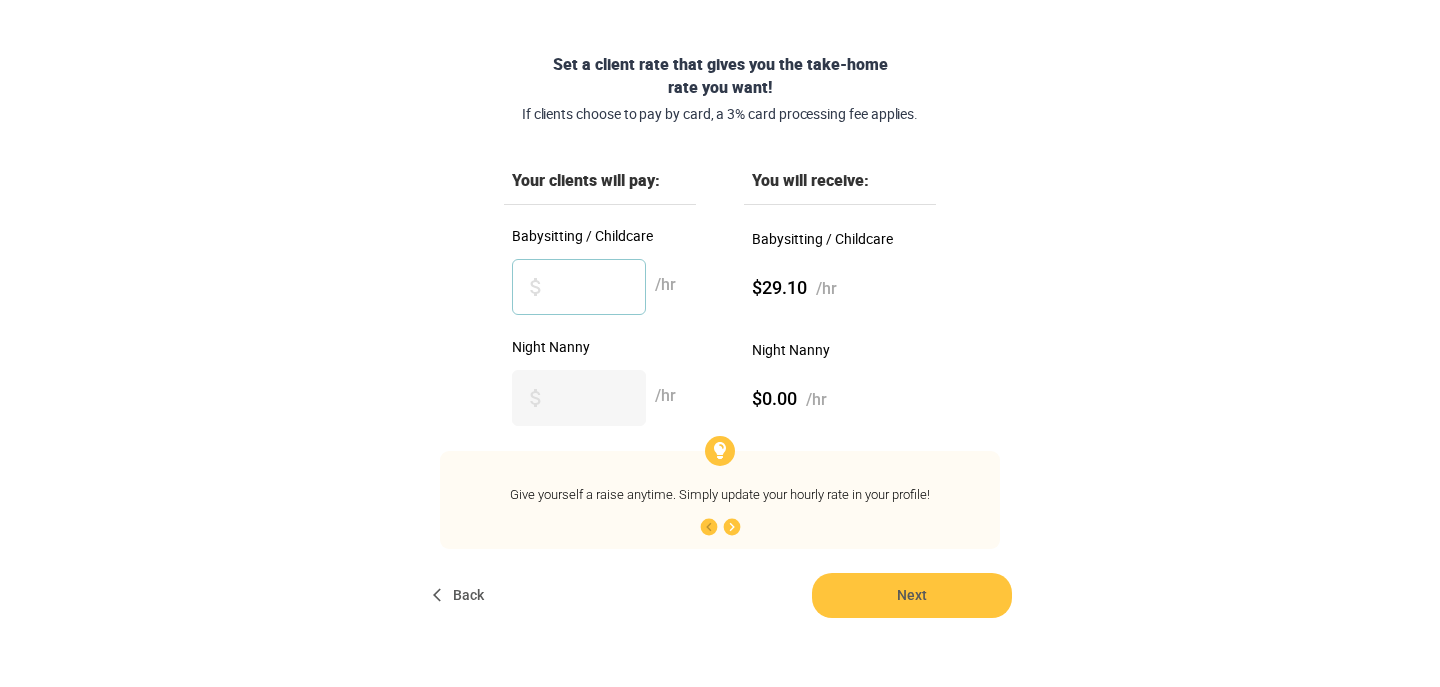 click on "**" at bounding box center [579, 287] 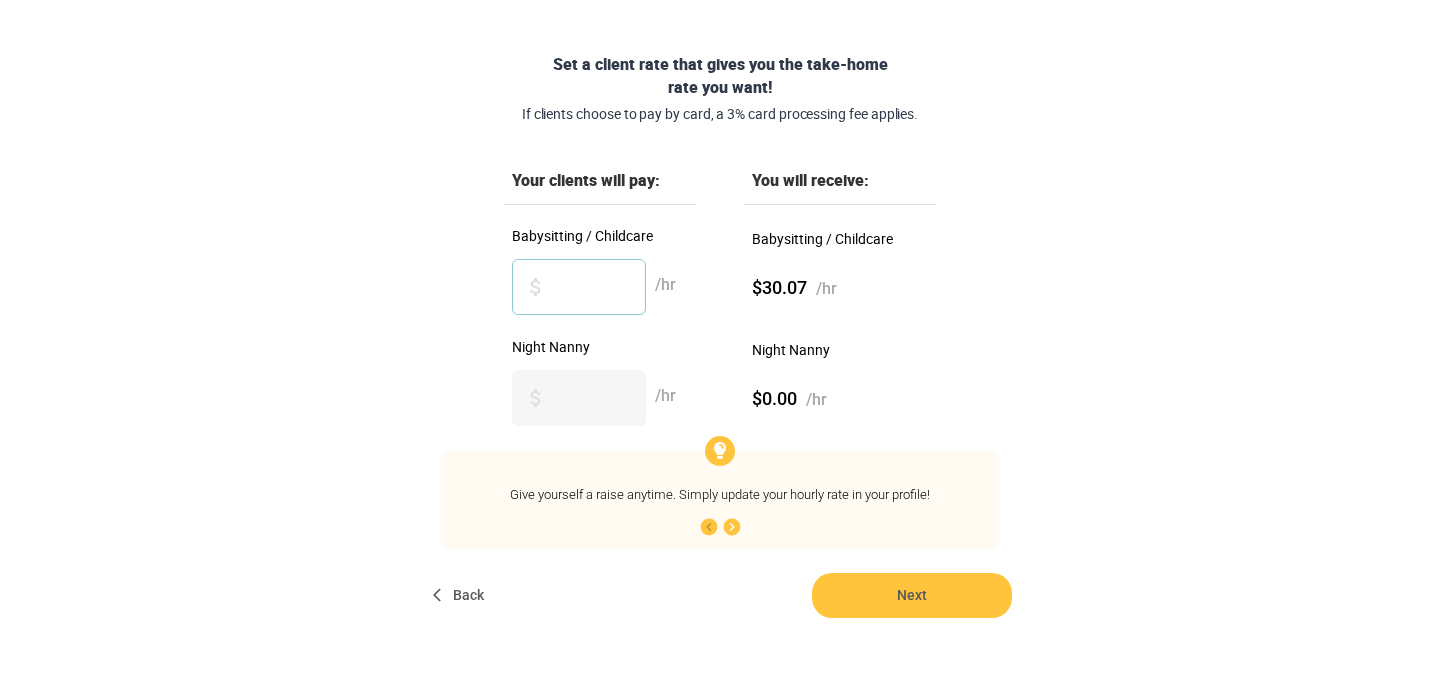 click on "**" at bounding box center (579, 287) 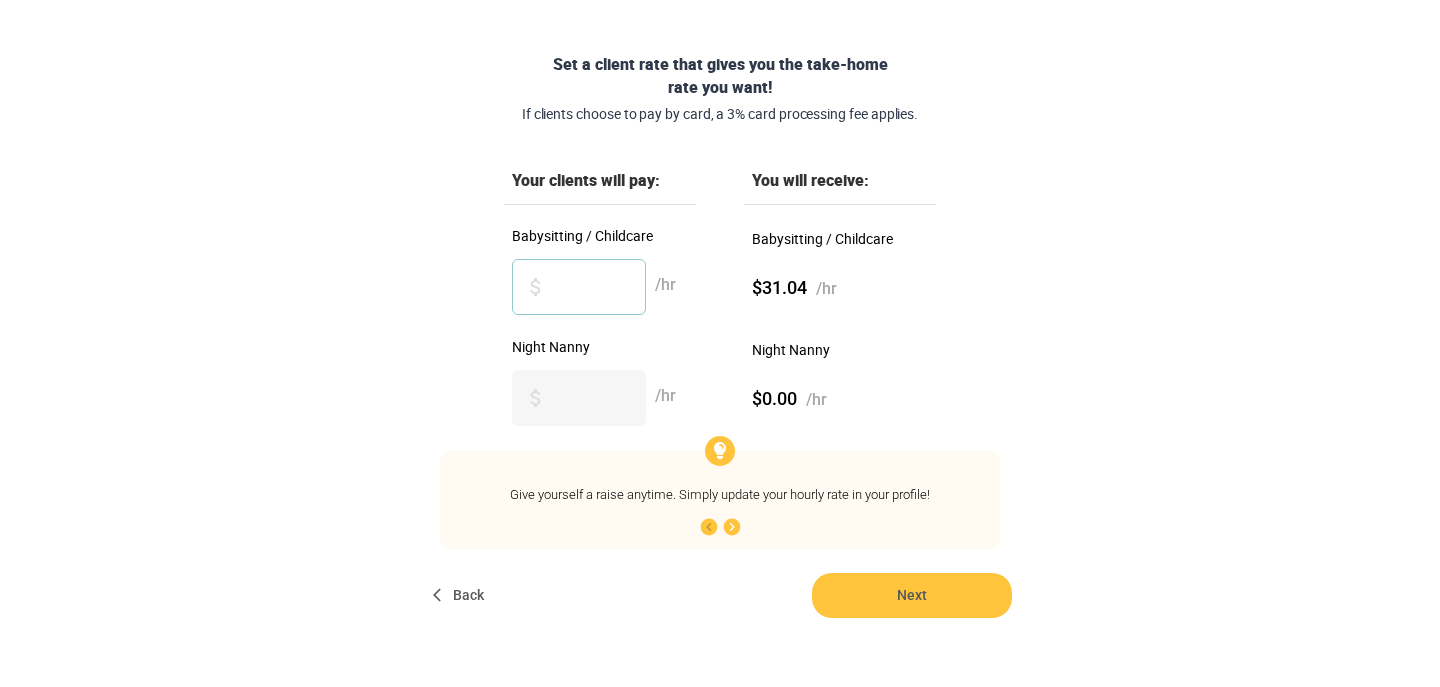 click on "**" at bounding box center (579, 287) 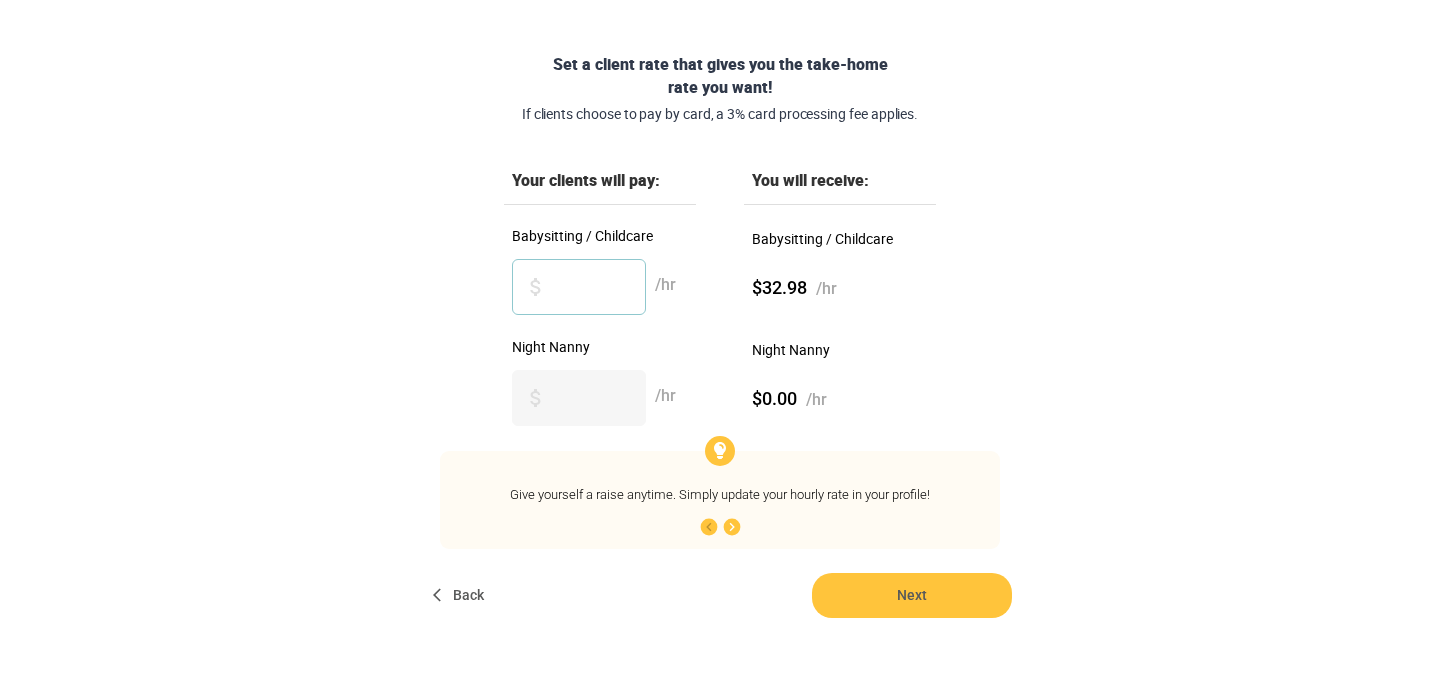 click on "**" at bounding box center (579, 287) 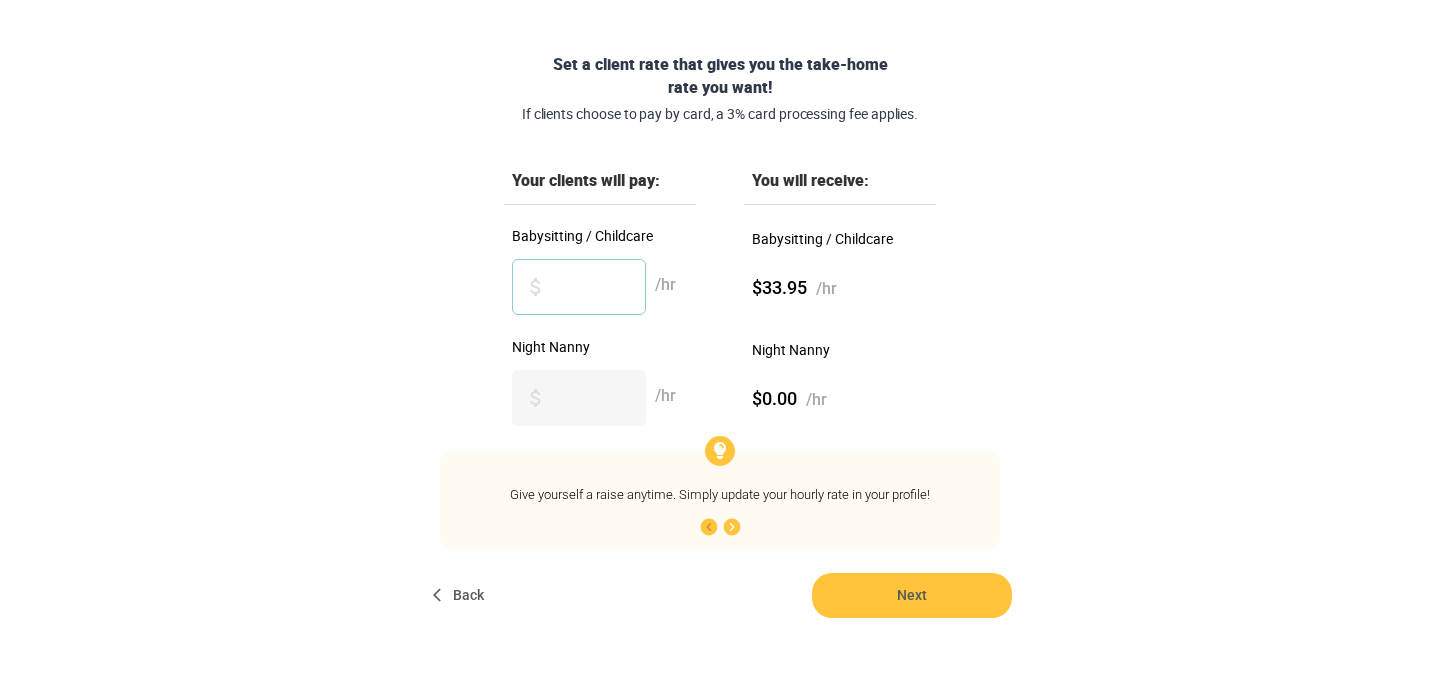 click on "**" at bounding box center (579, 287) 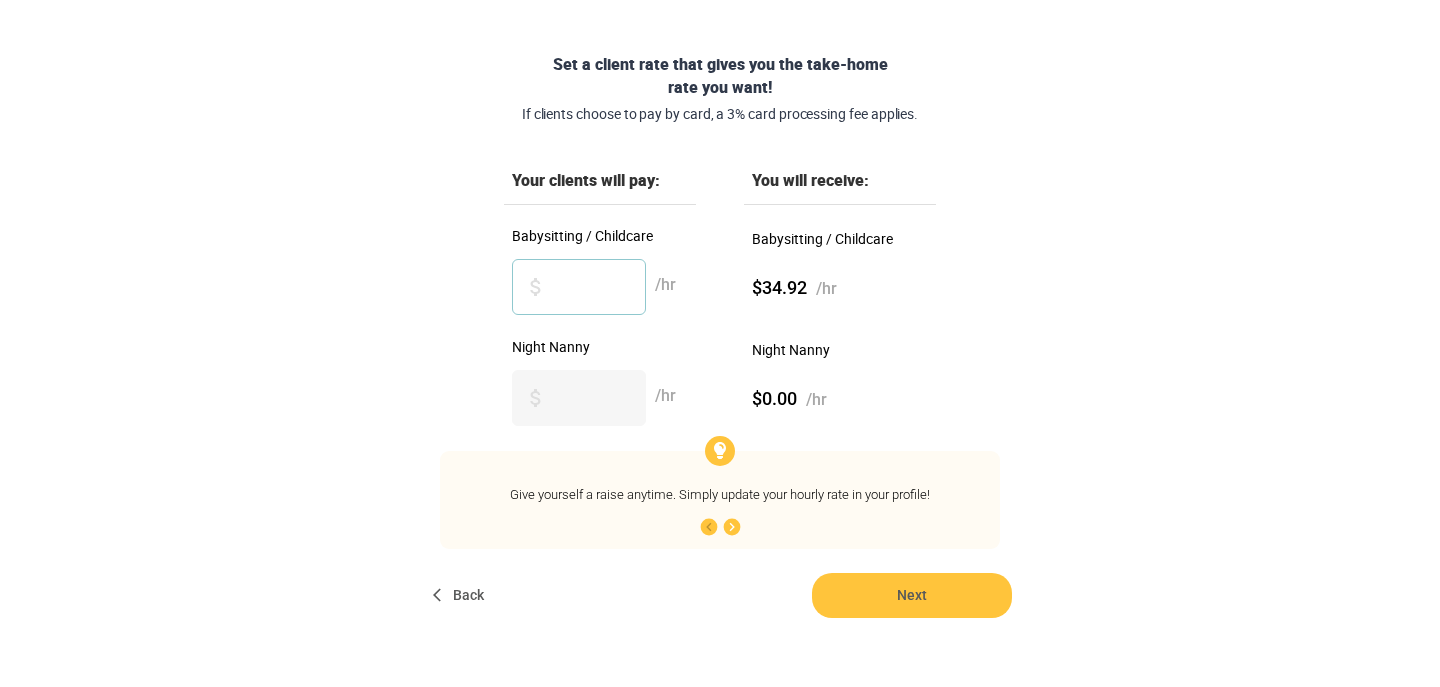 click on "**" at bounding box center [579, 287] 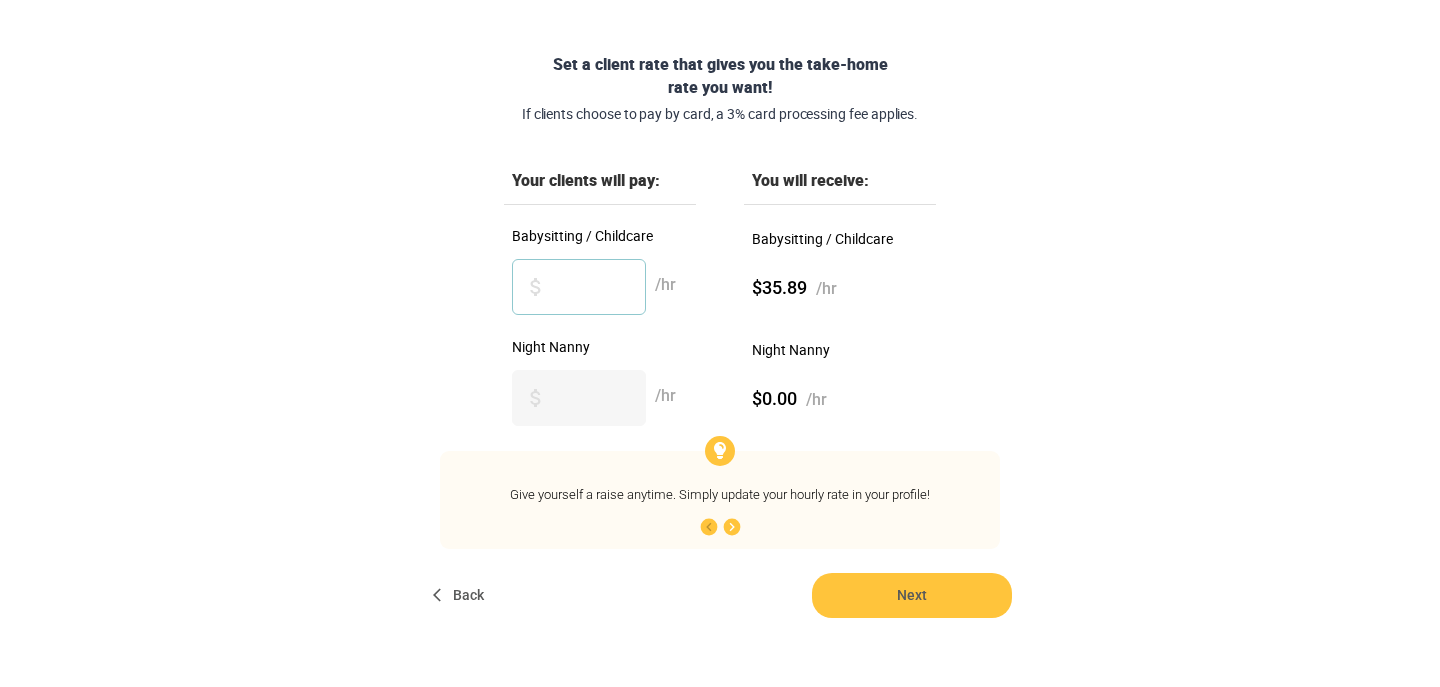 click on "**" at bounding box center (579, 287) 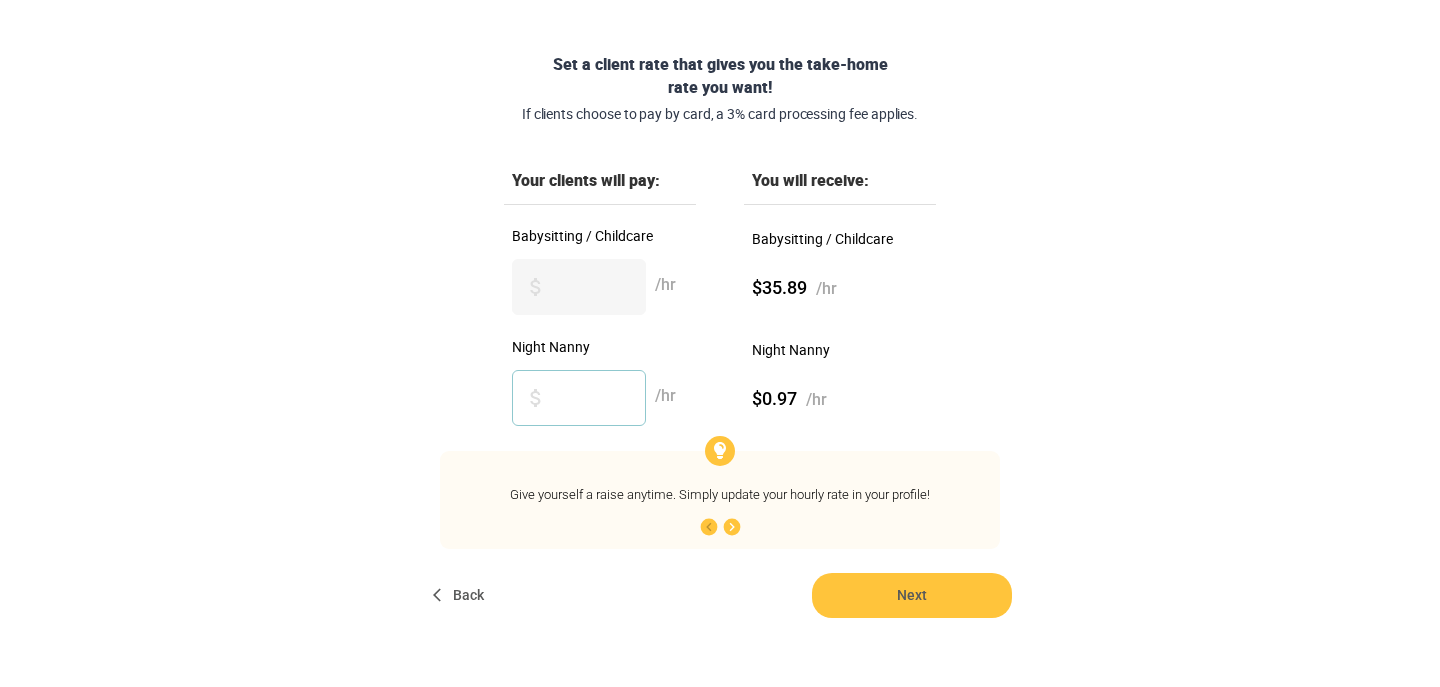 click on "*" at bounding box center [579, 398] 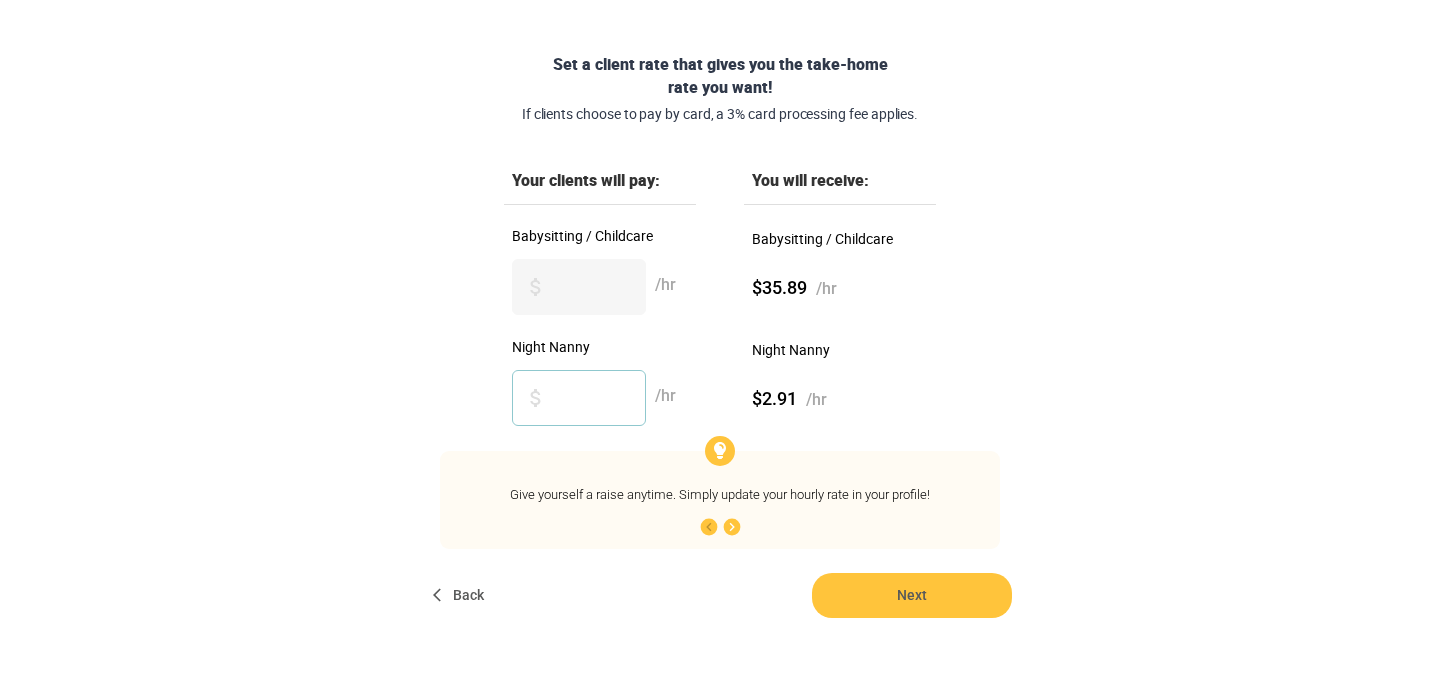 click on "*" at bounding box center [579, 398] 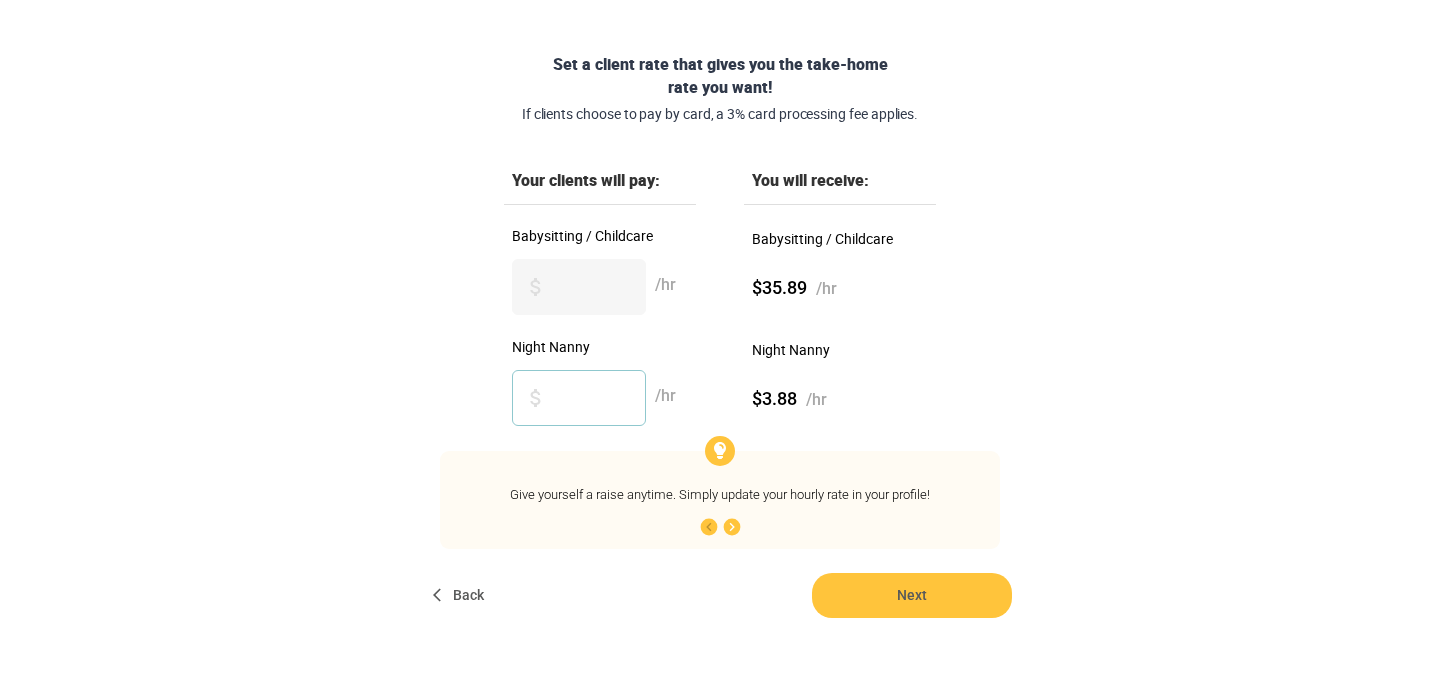 click on "*" at bounding box center [579, 398] 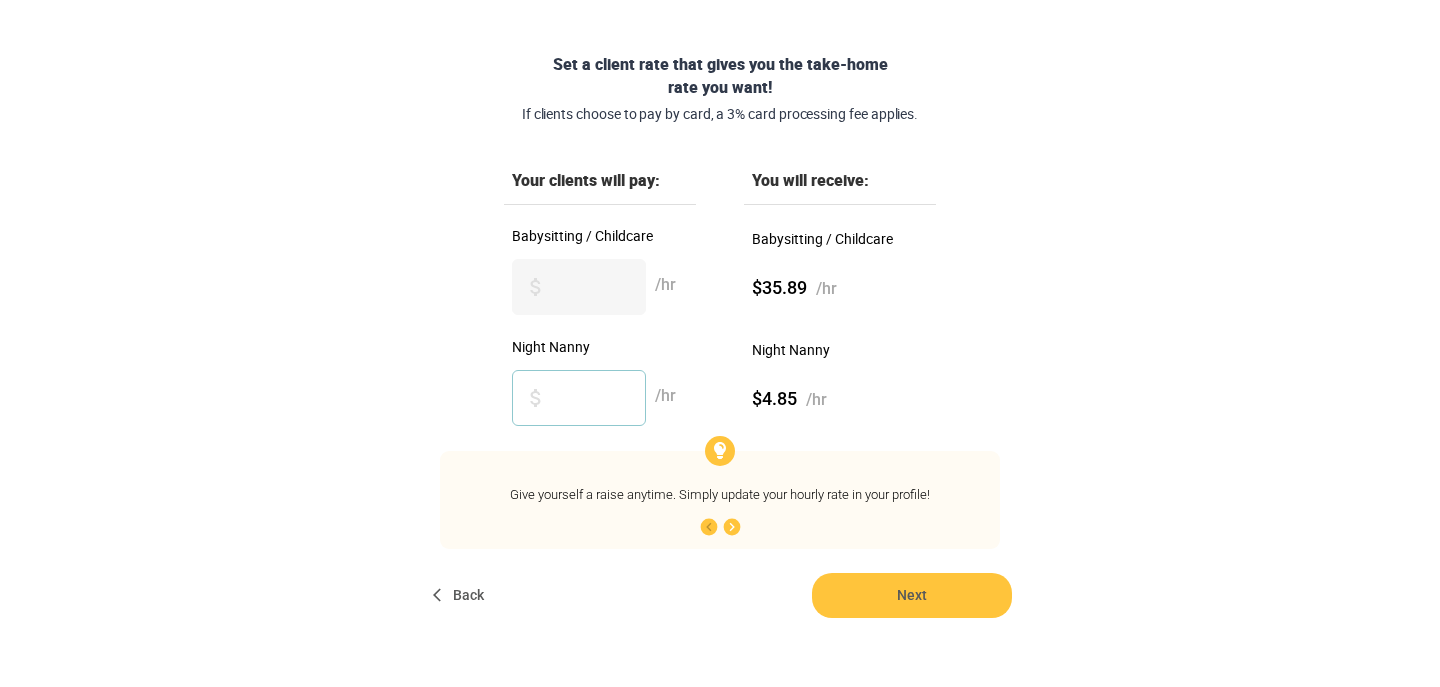 click on "*" at bounding box center [579, 398] 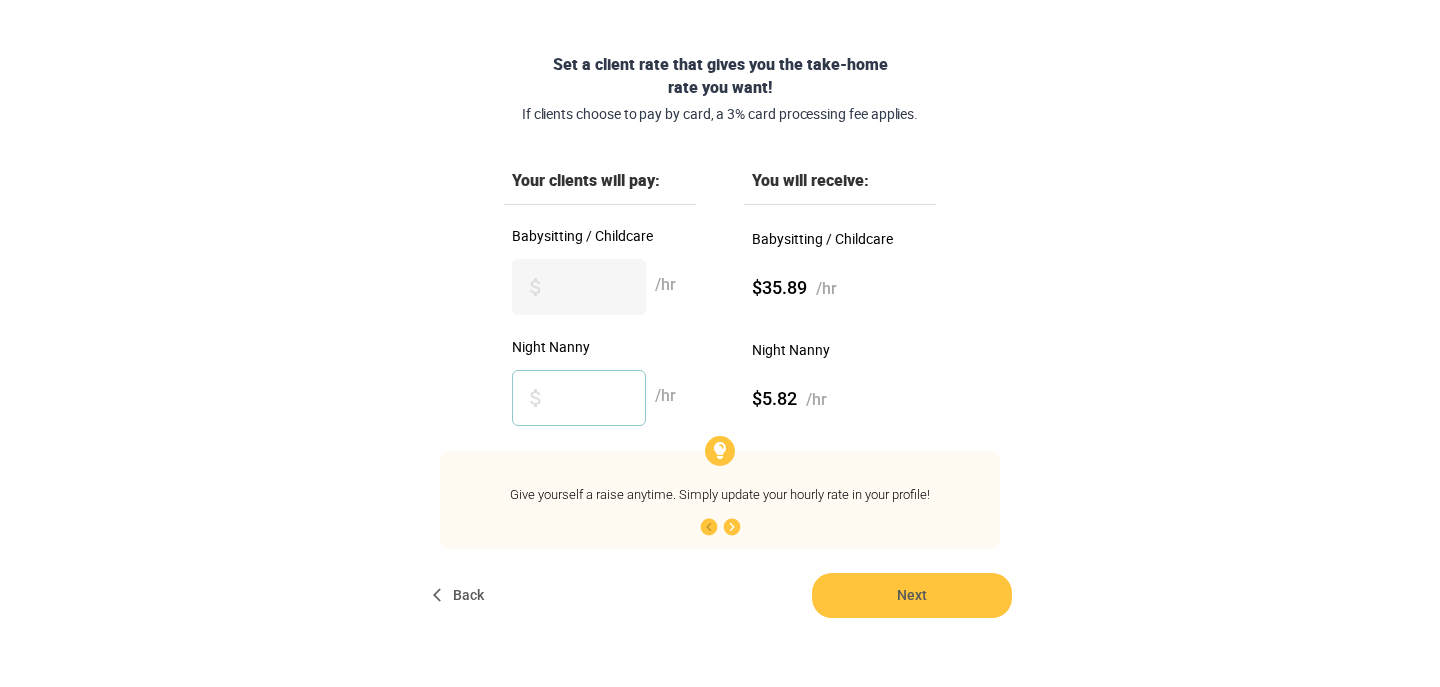 click on "*" at bounding box center (579, 398) 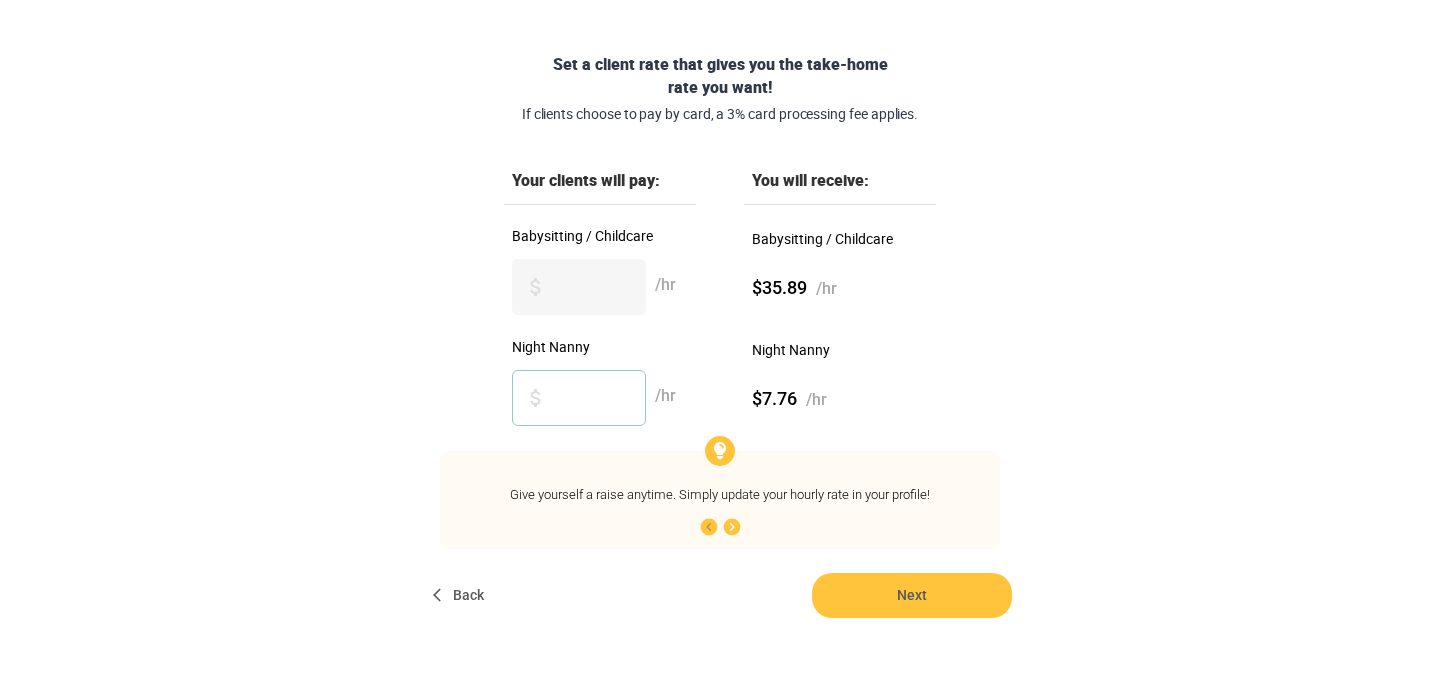 click on "*" at bounding box center (579, 398) 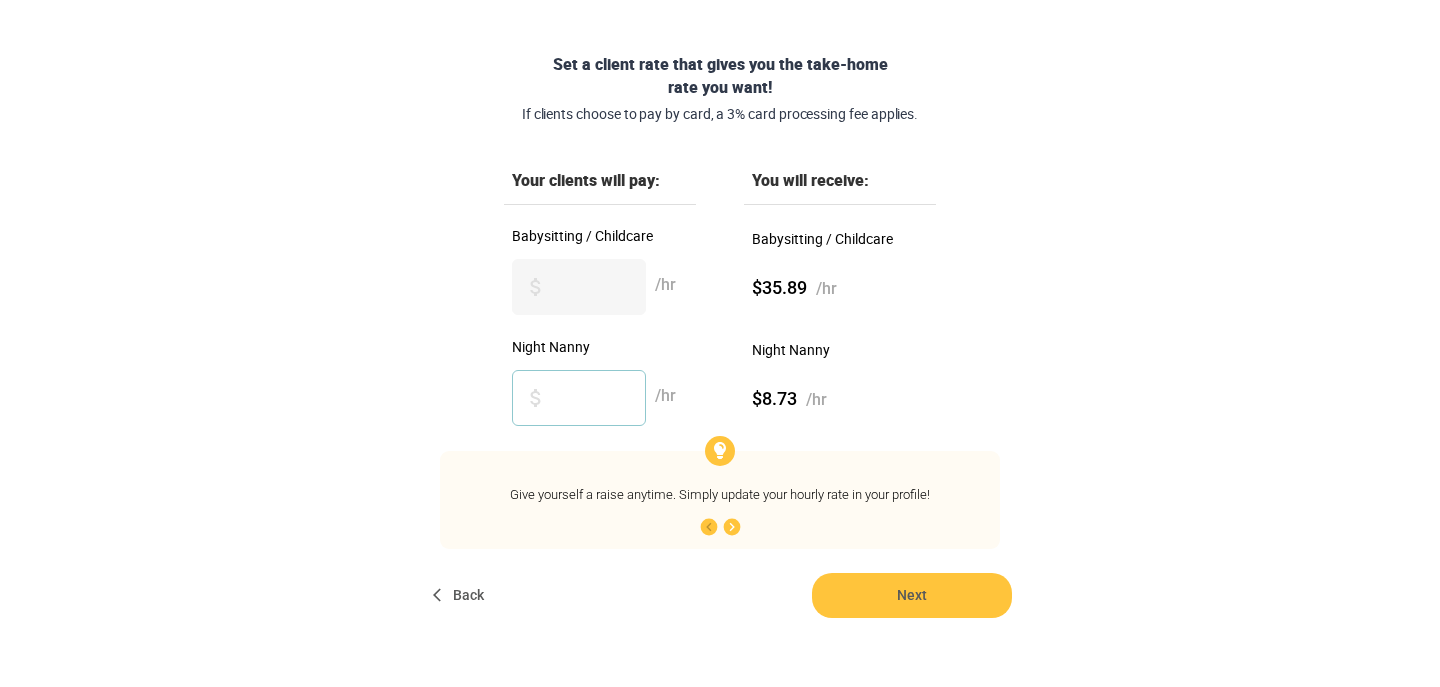 click on "**" at bounding box center (579, 398) 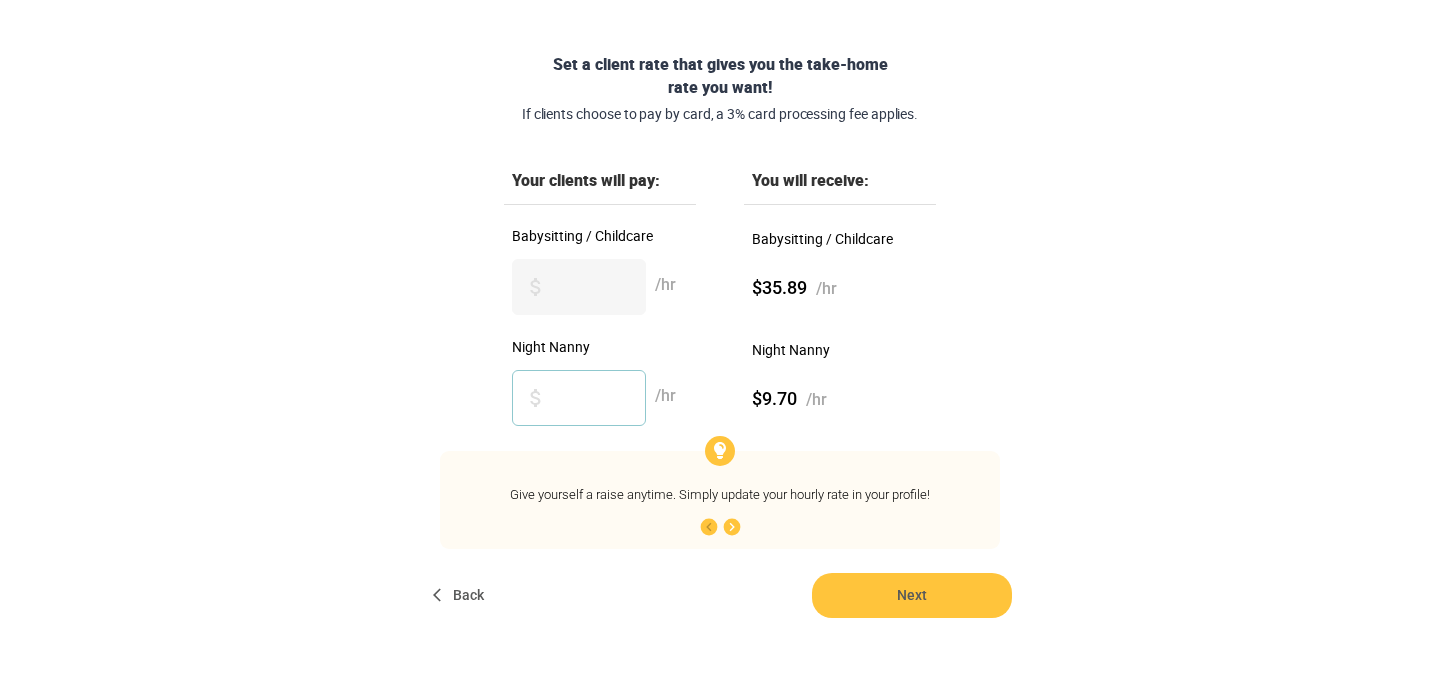 click on "**" at bounding box center [579, 398] 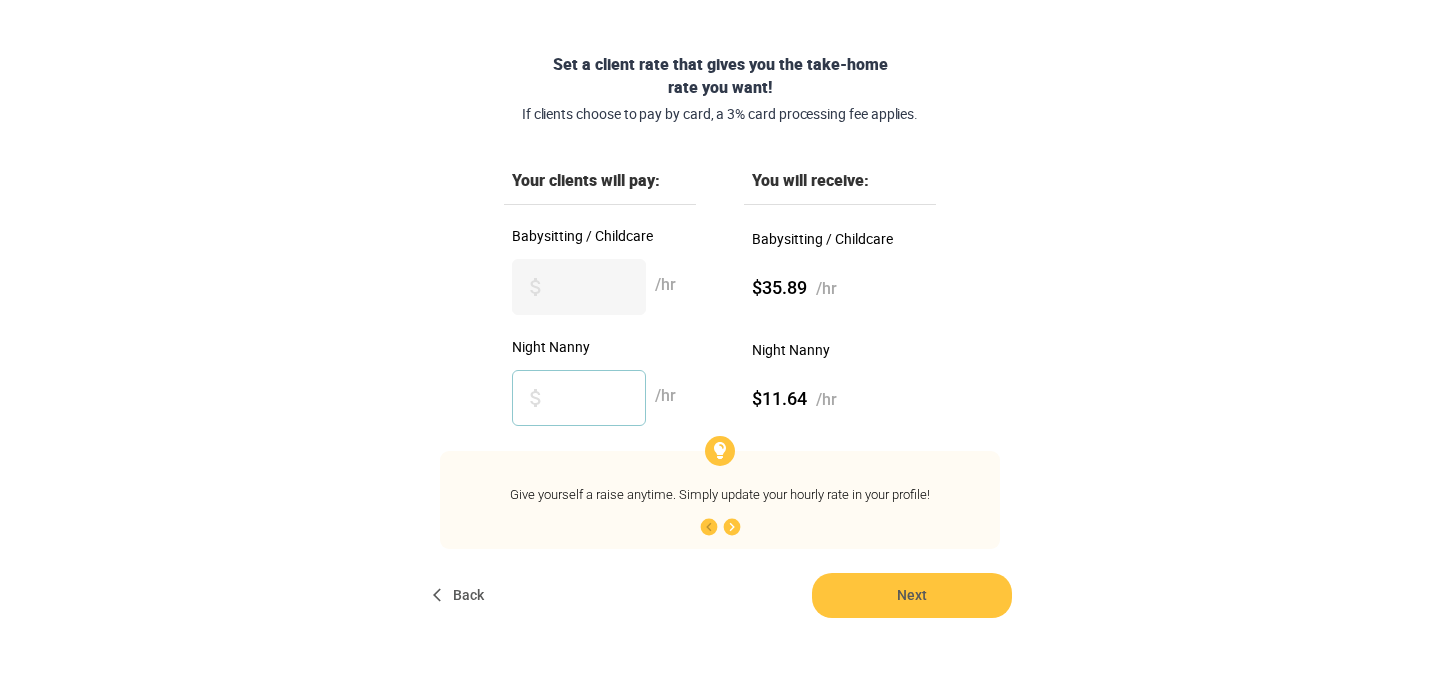 click on "**" at bounding box center [579, 398] 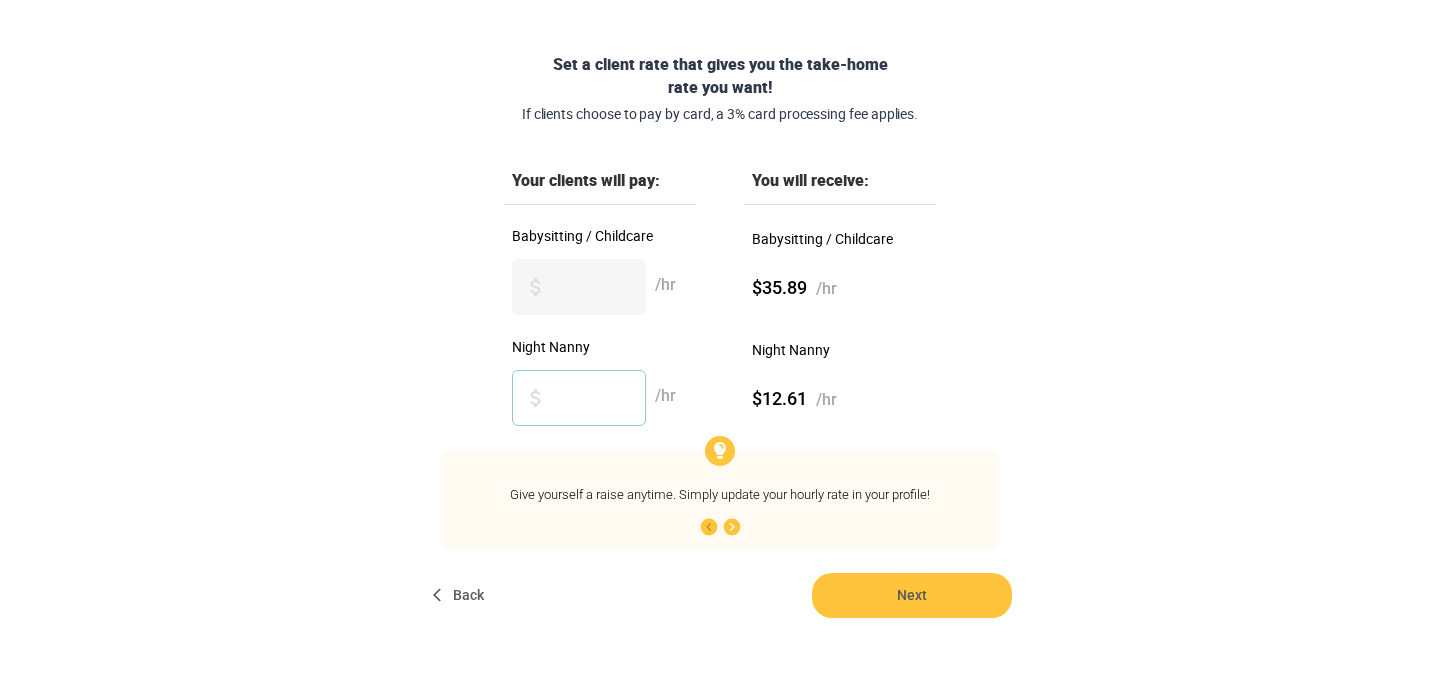 click on "**" at bounding box center [579, 398] 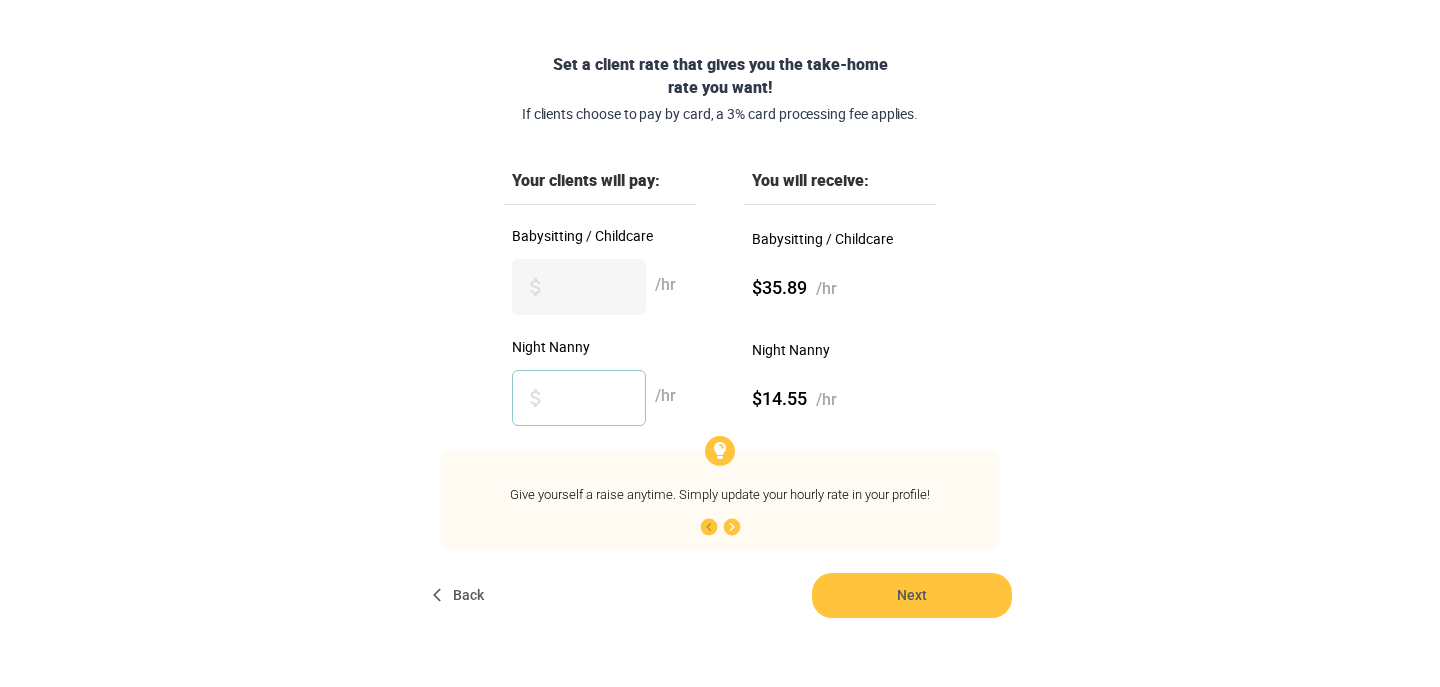click on "**" at bounding box center (579, 398) 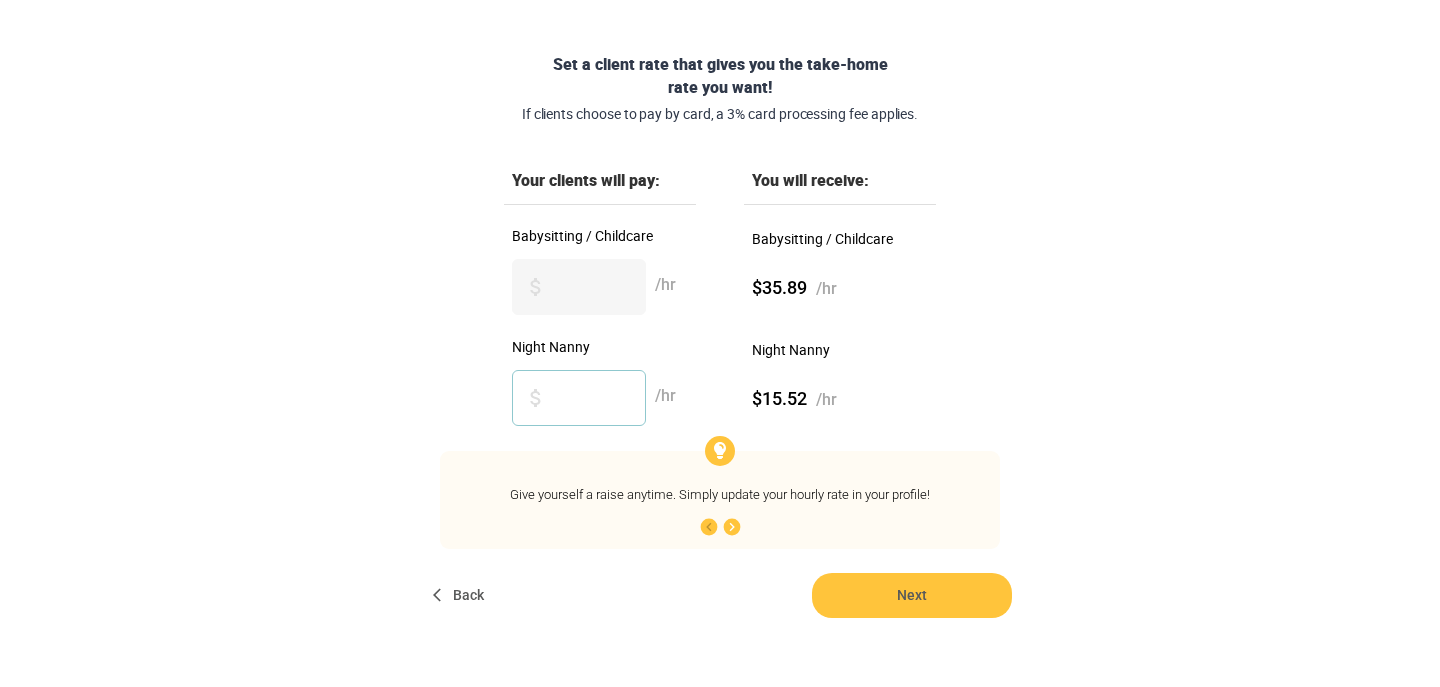 click on "**" at bounding box center [579, 398] 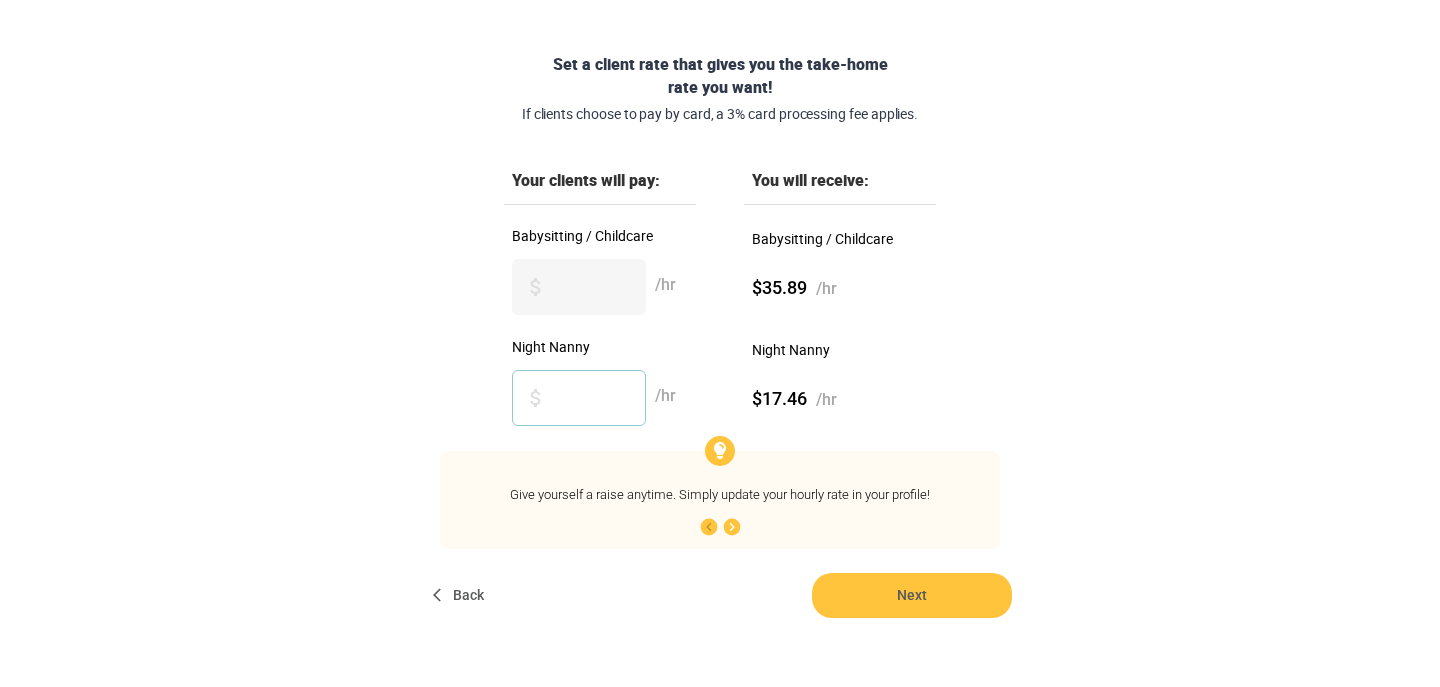 click on "**" at bounding box center (579, 398) 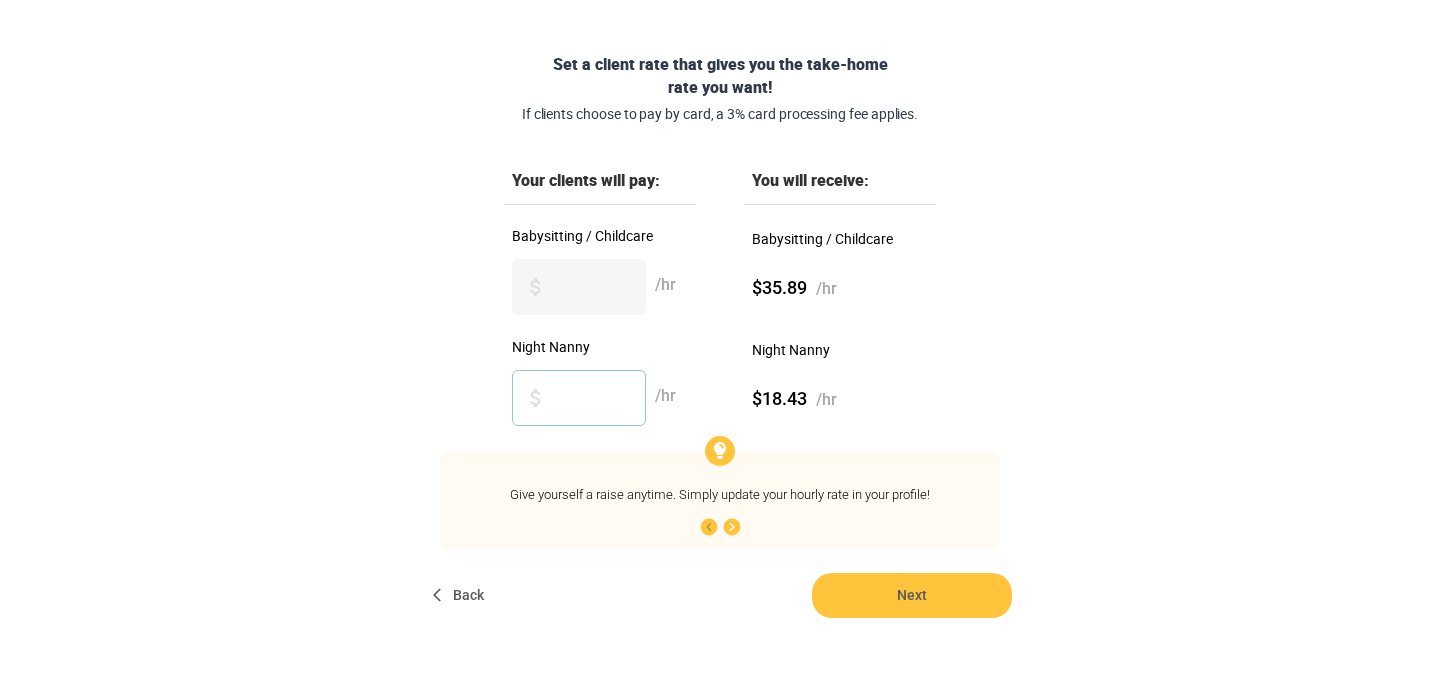 click on "**" at bounding box center [579, 398] 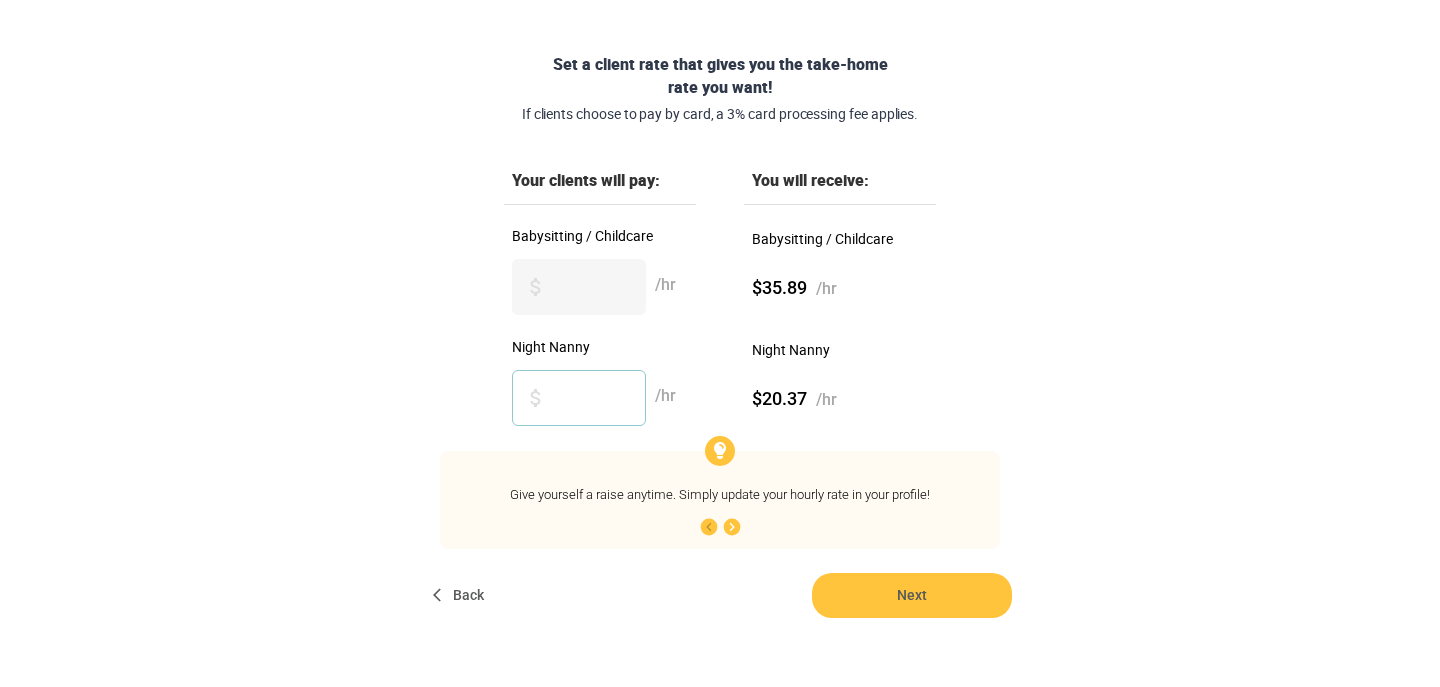 click on "**" at bounding box center (579, 398) 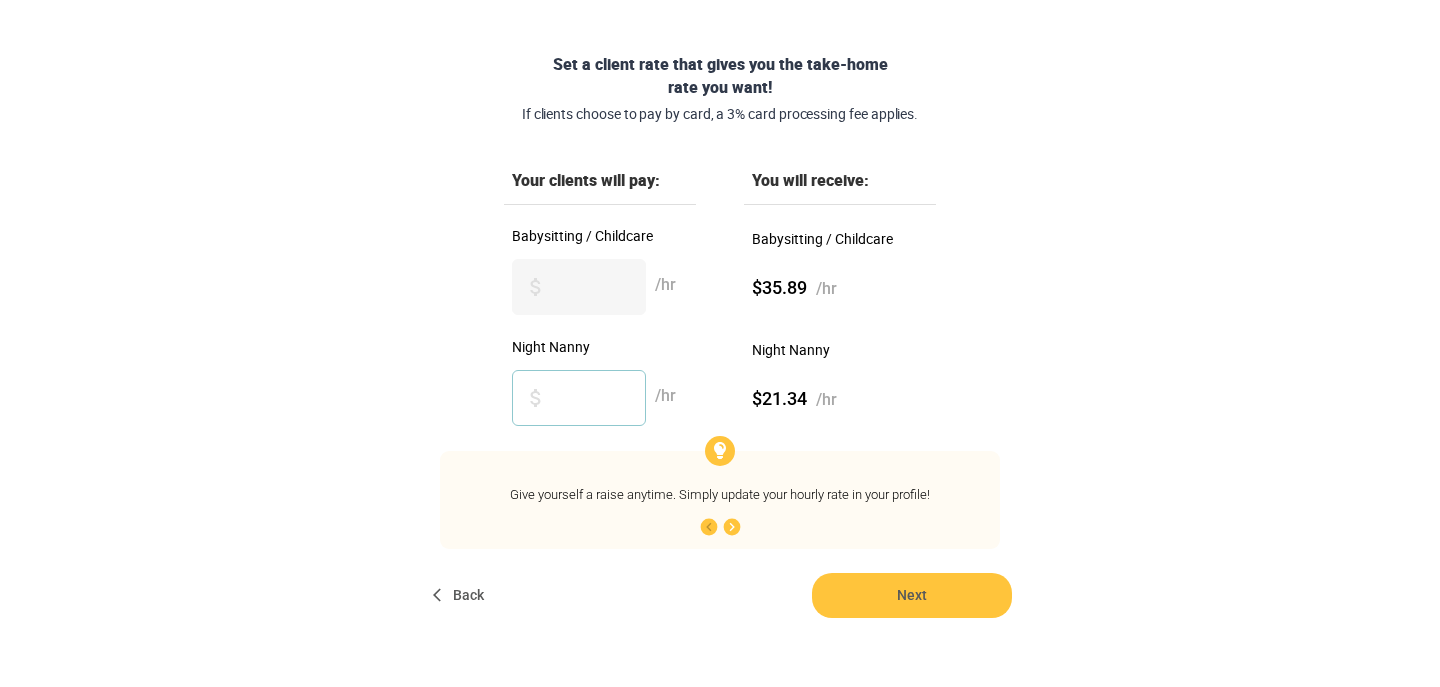 click on "**" at bounding box center [579, 398] 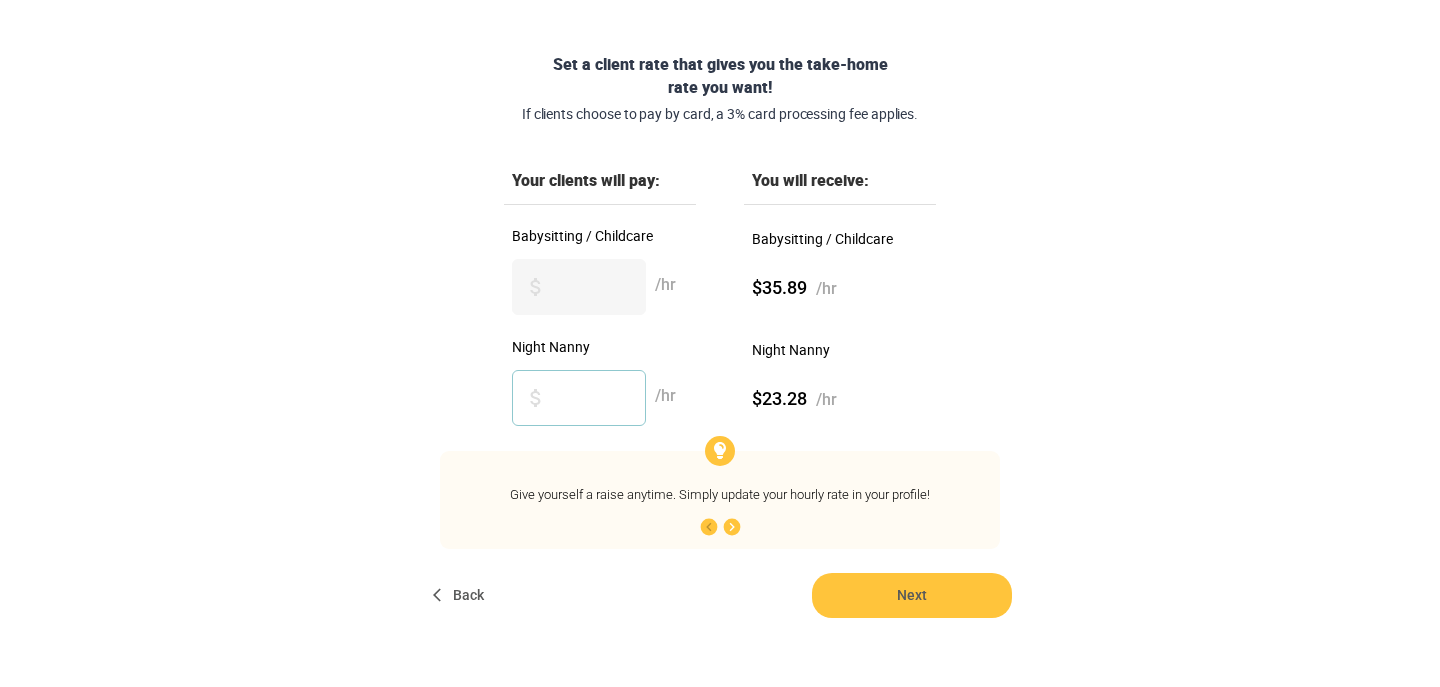 click on "**" at bounding box center (579, 398) 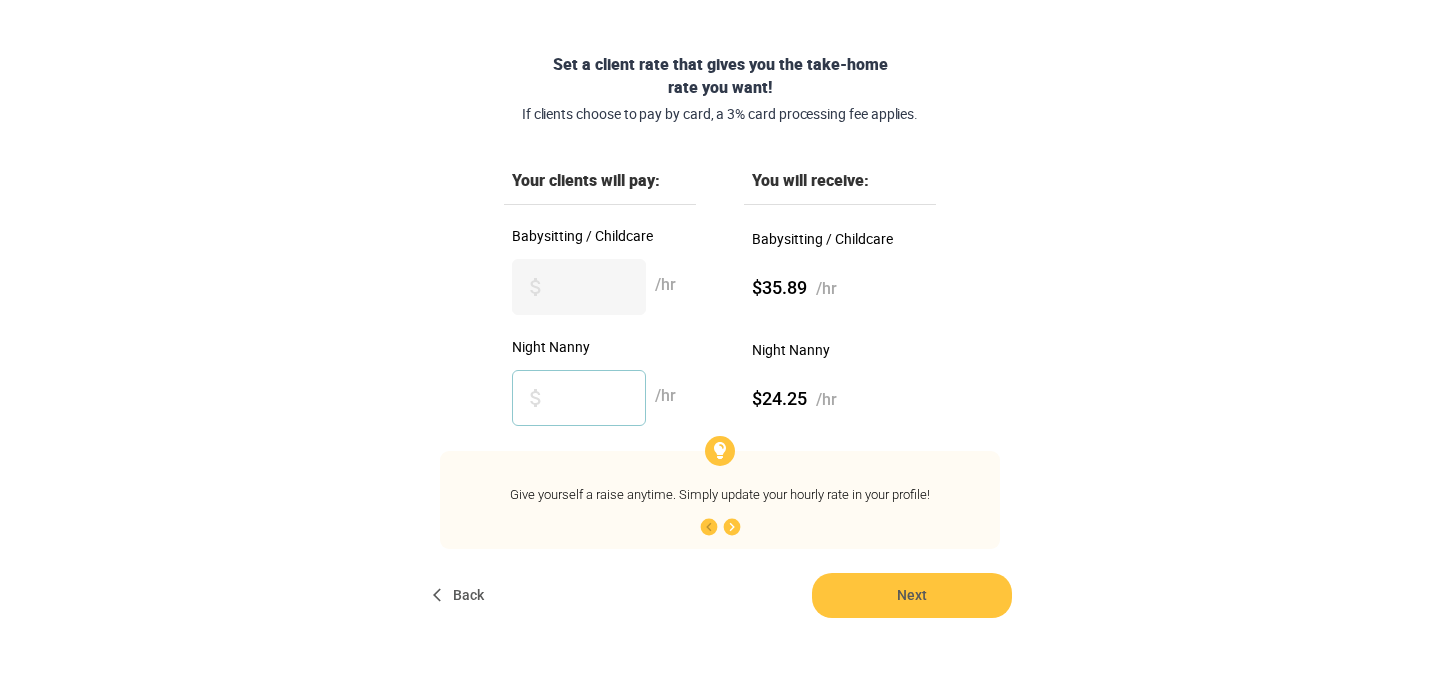 click on "**" at bounding box center (579, 398) 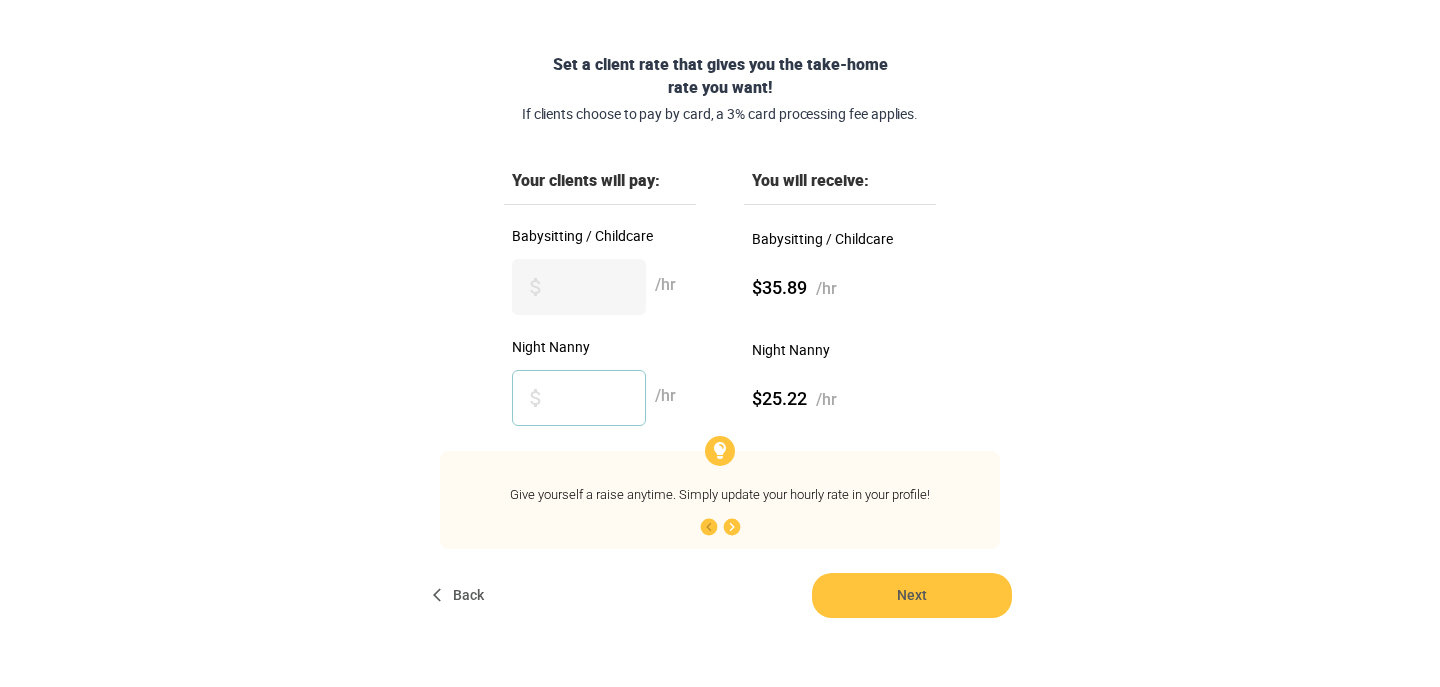 click on "**" at bounding box center [579, 398] 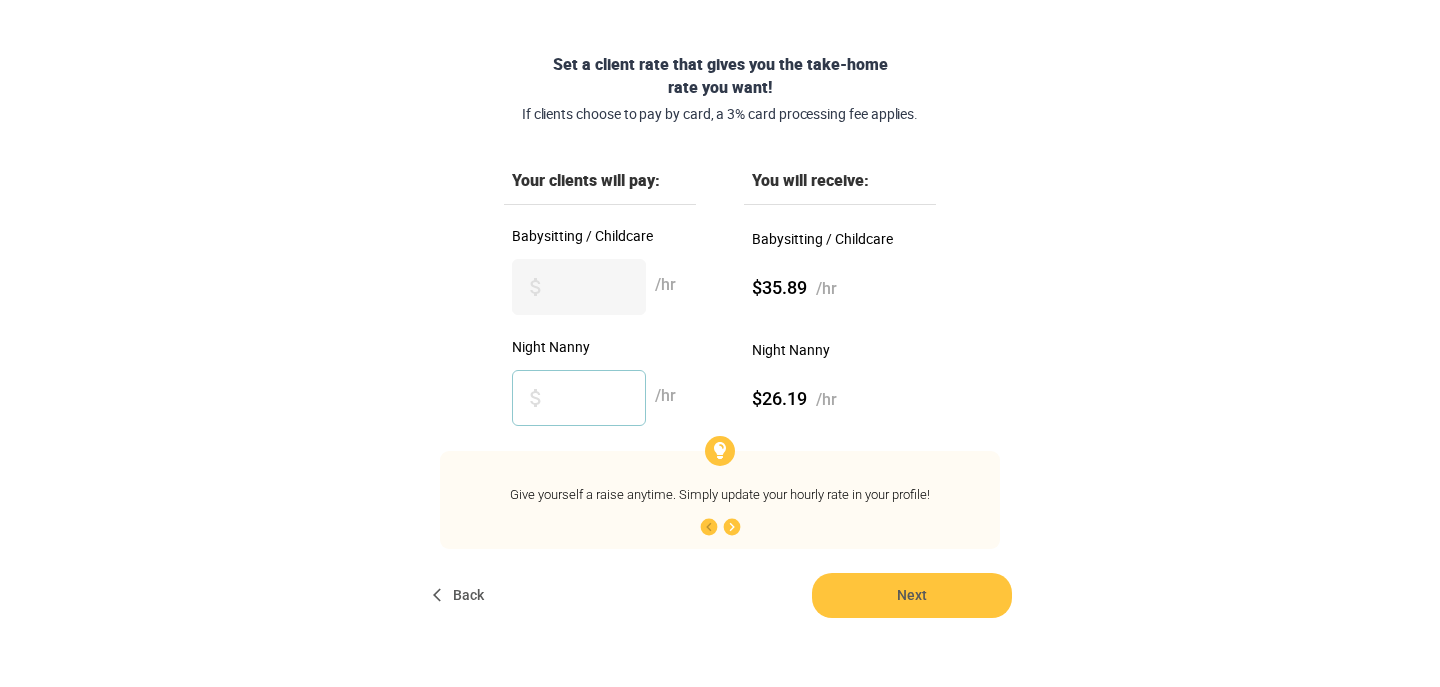 click on "**" at bounding box center [579, 398] 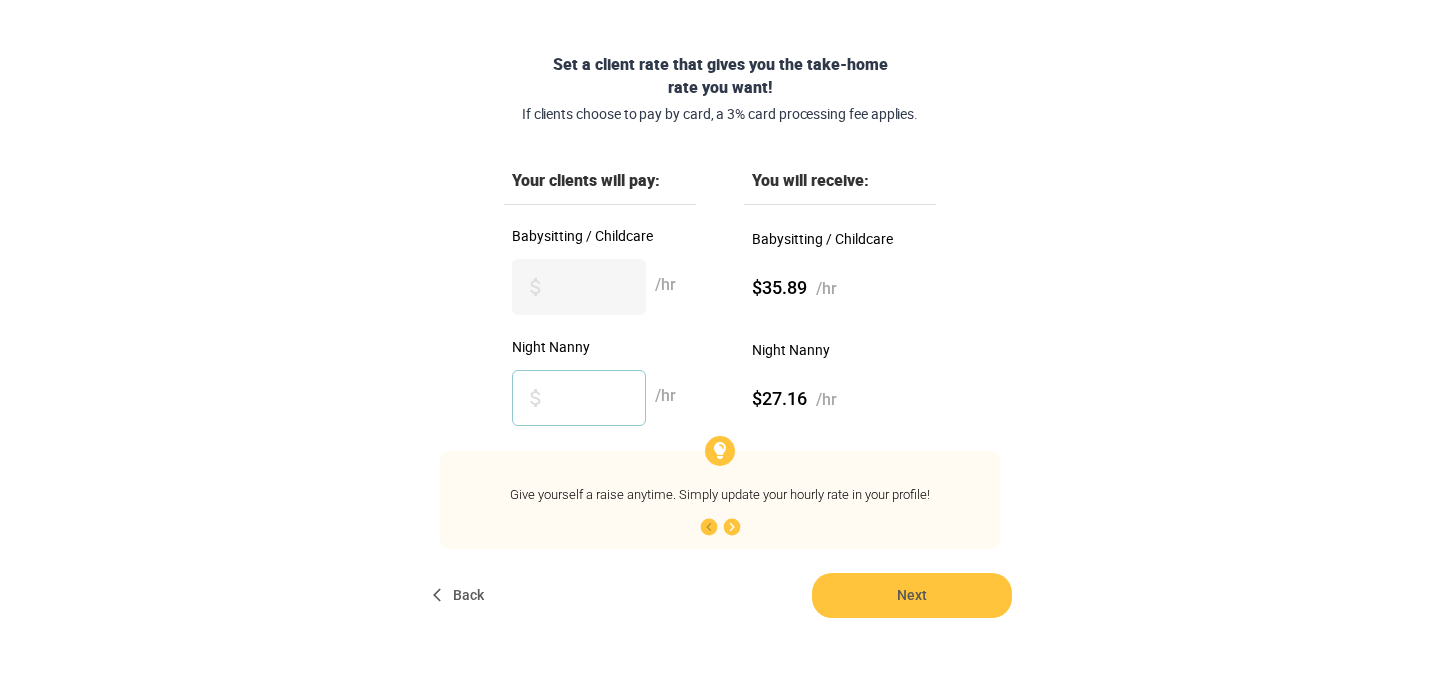 click on "**" at bounding box center (579, 398) 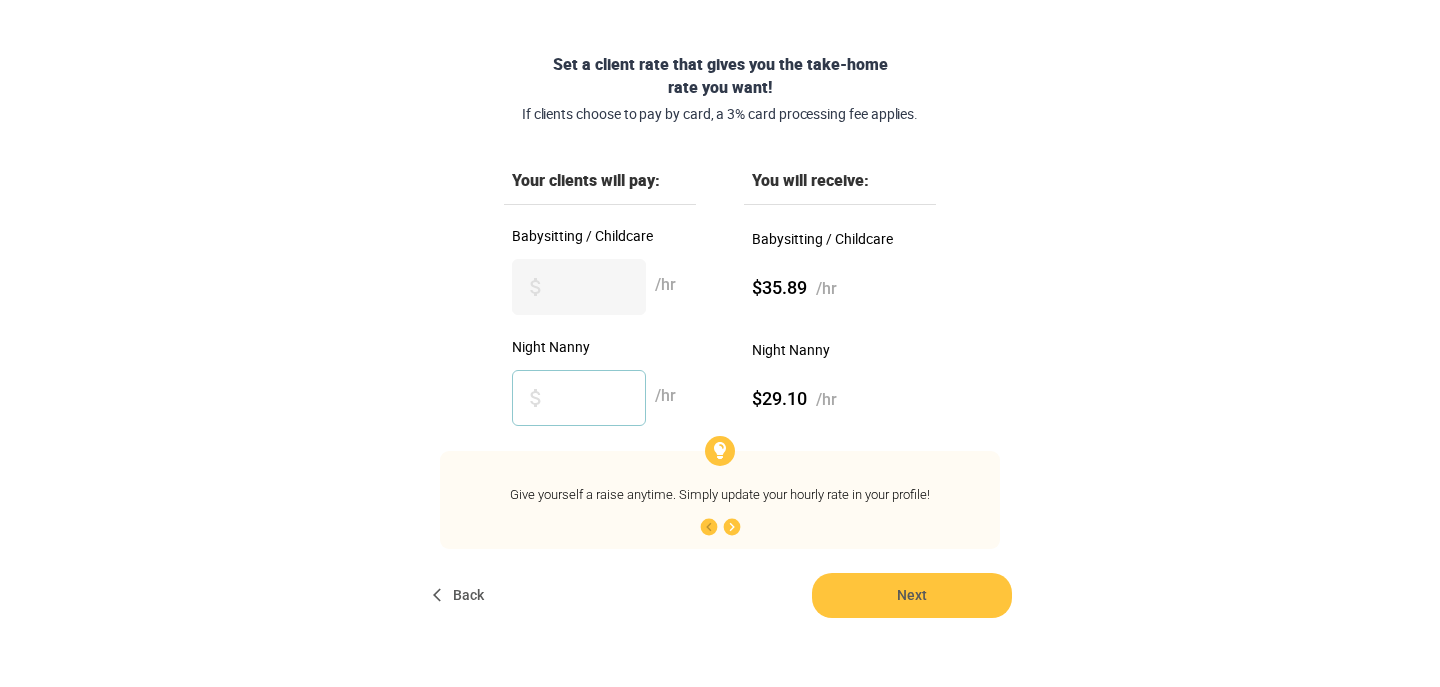 click on "**" at bounding box center [579, 398] 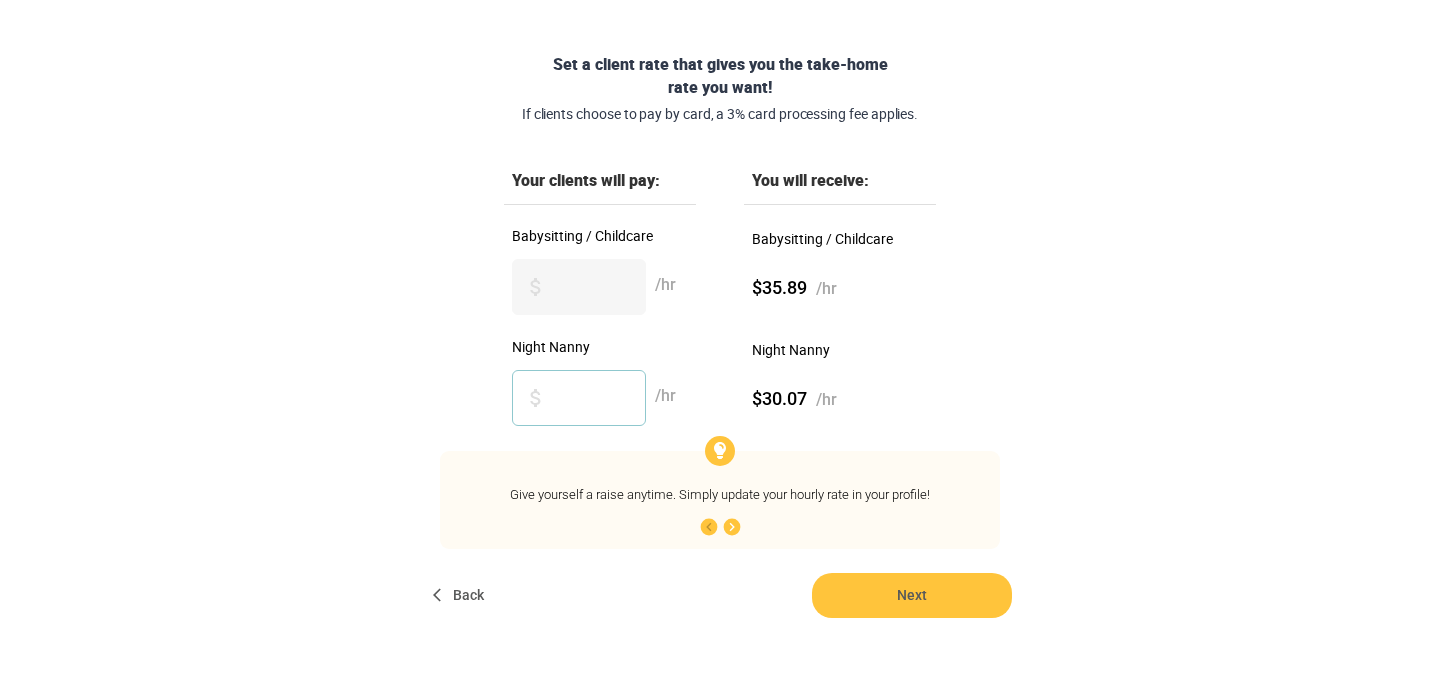 click on "**" at bounding box center (579, 398) 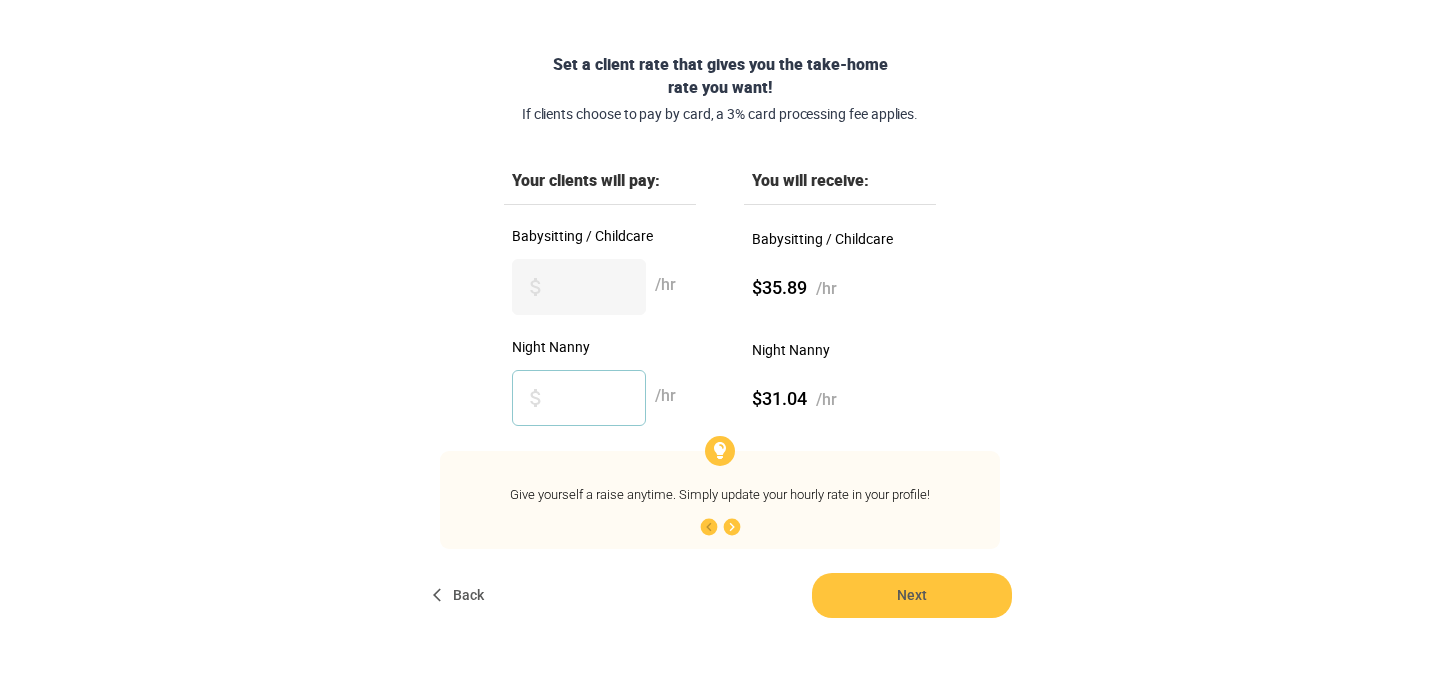 click on "**" at bounding box center [579, 398] 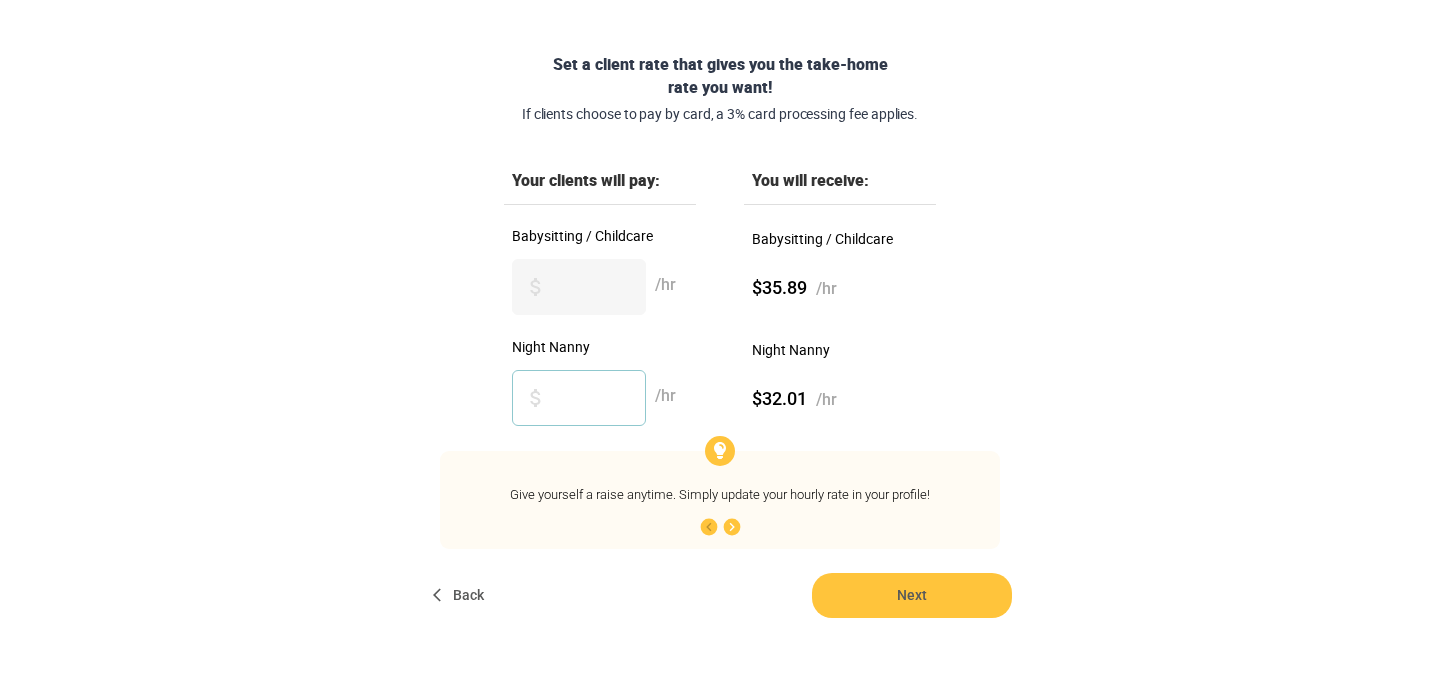 click on "**" at bounding box center [579, 398] 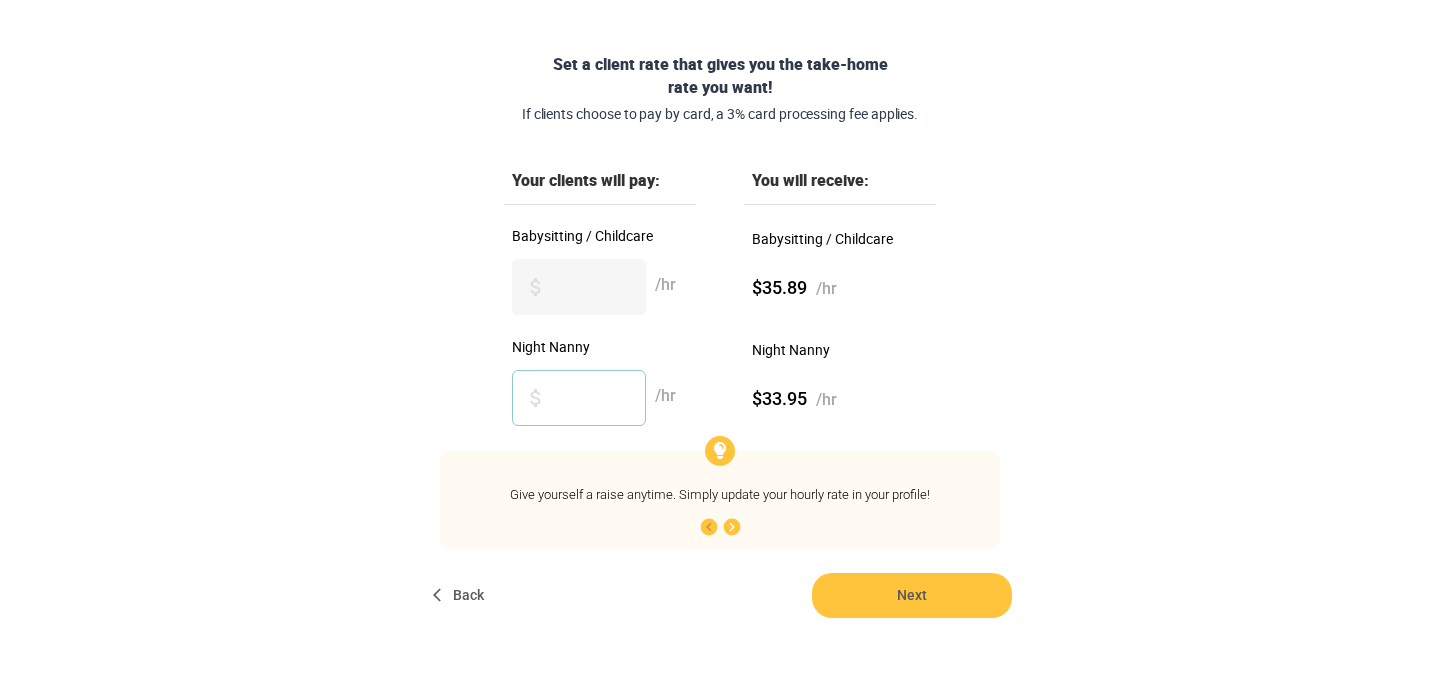 click on "**" at bounding box center [579, 398] 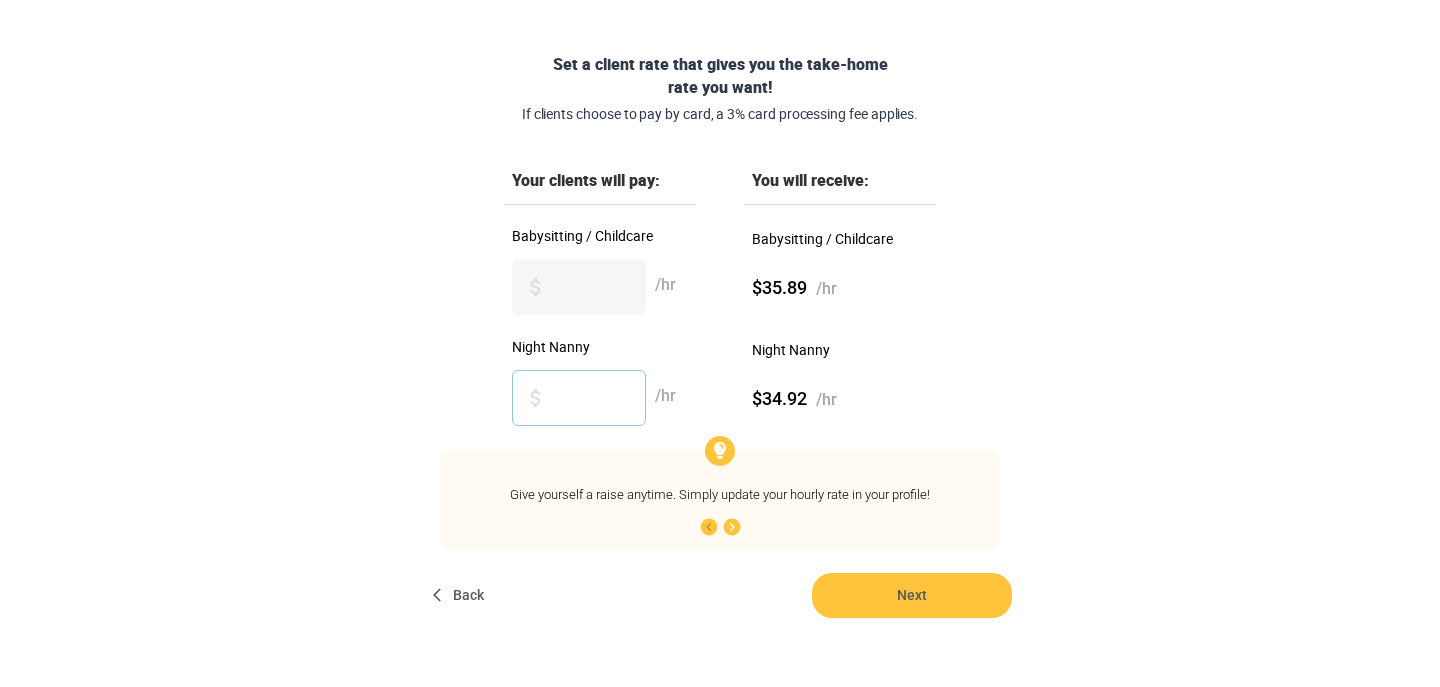 click on "**" at bounding box center (579, 398) 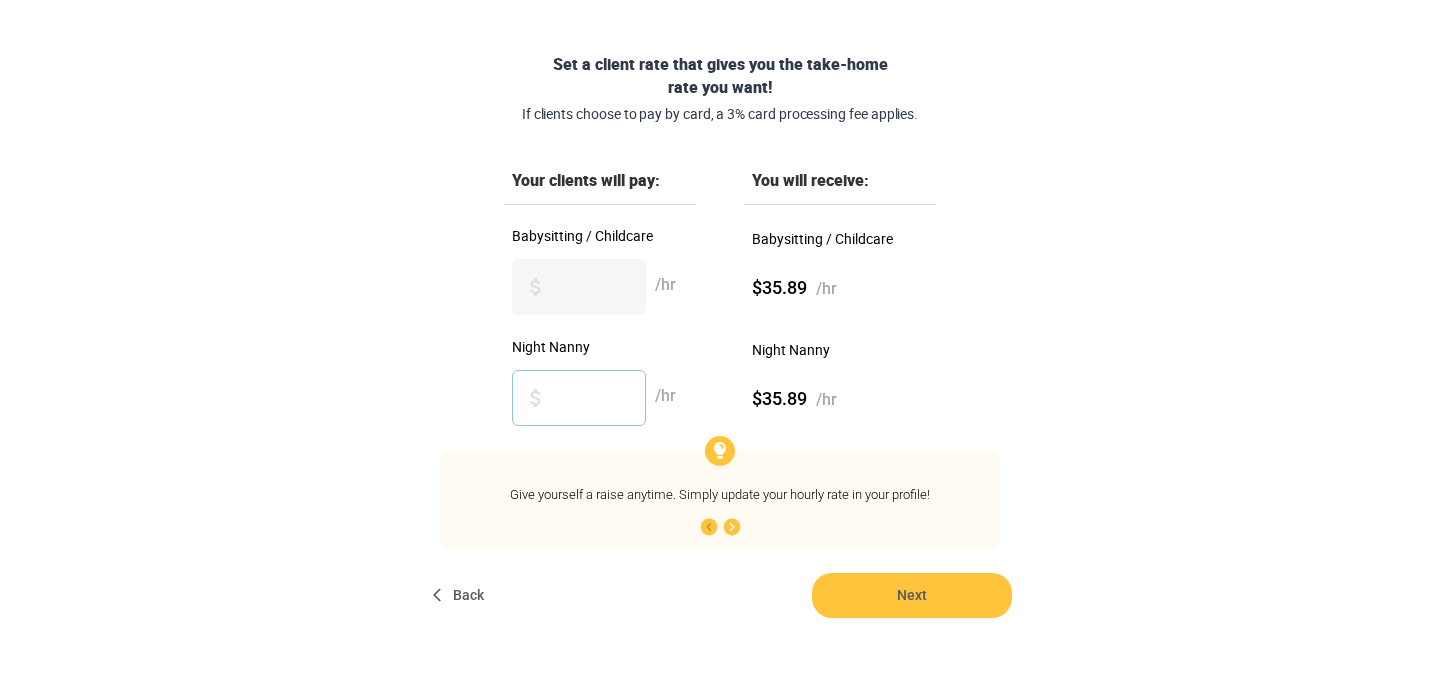 click on "**" at bounding box center (579, 398) 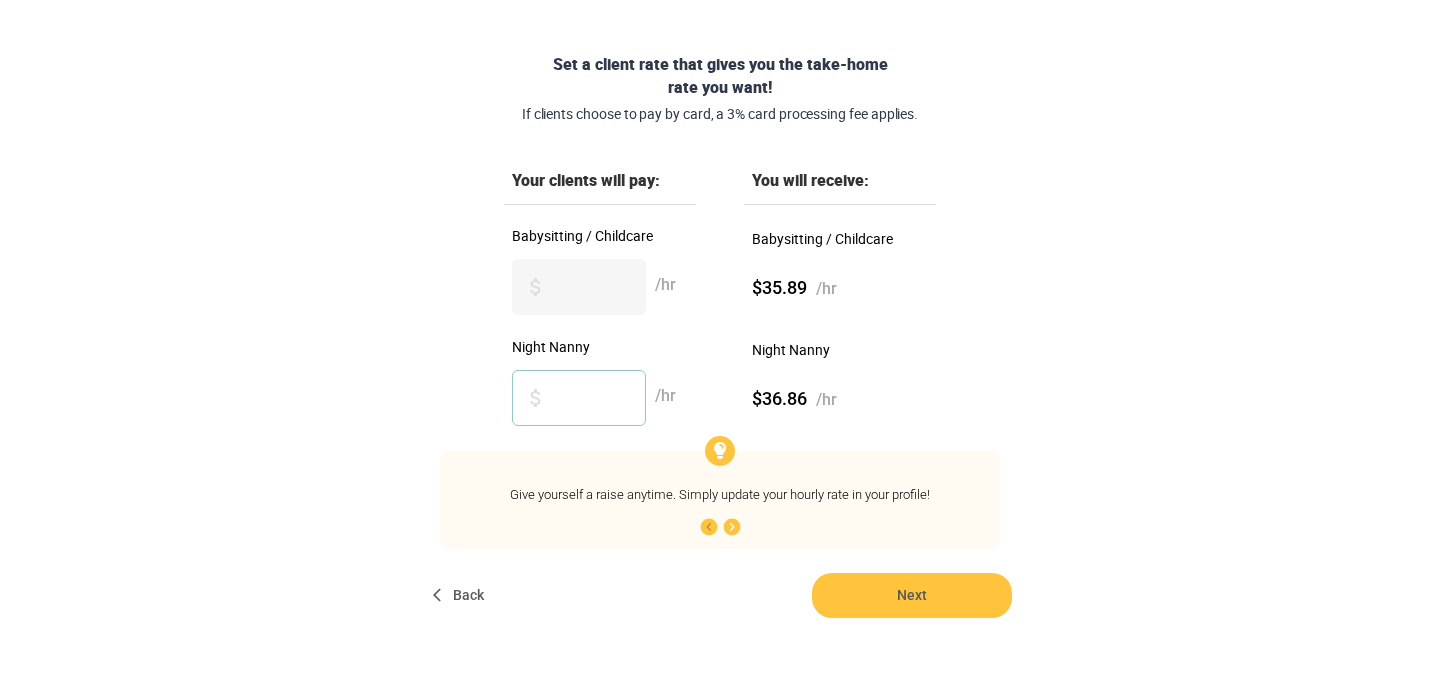 type on "**" 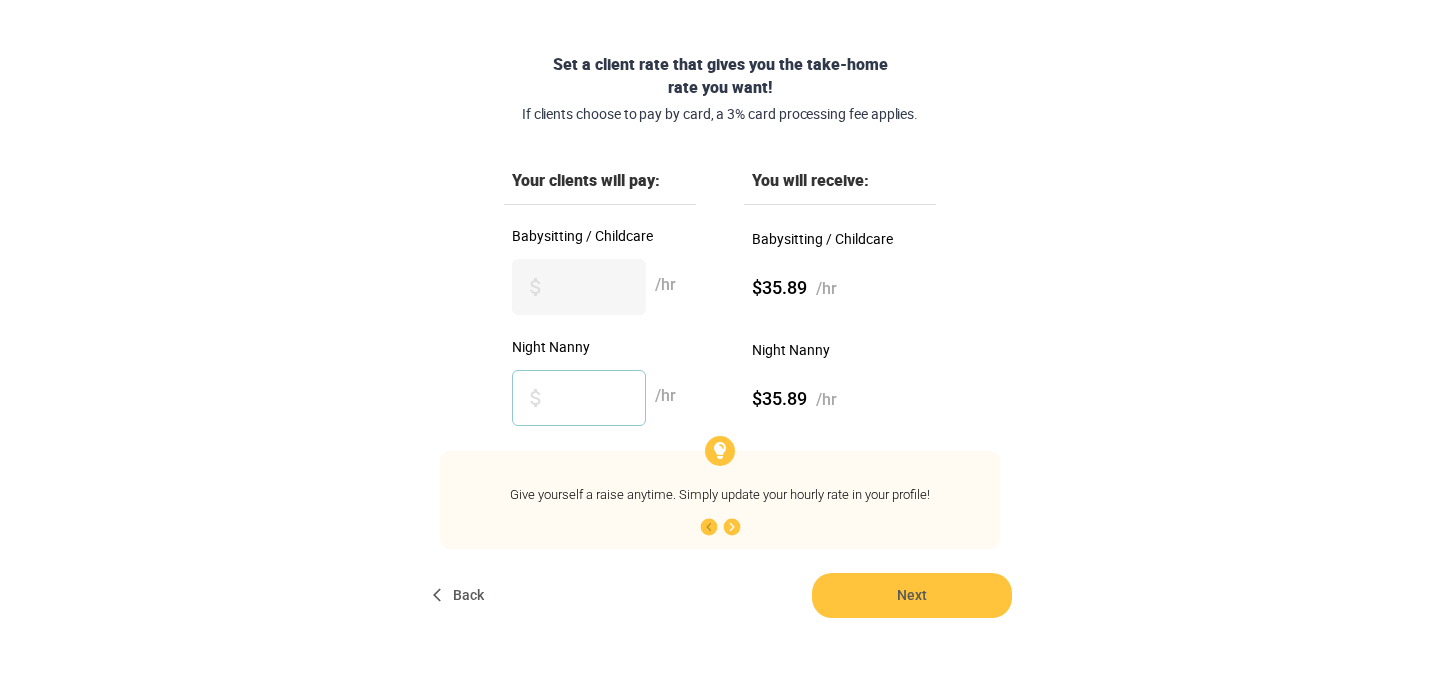 click on "**" at bounding box center (579, 398) 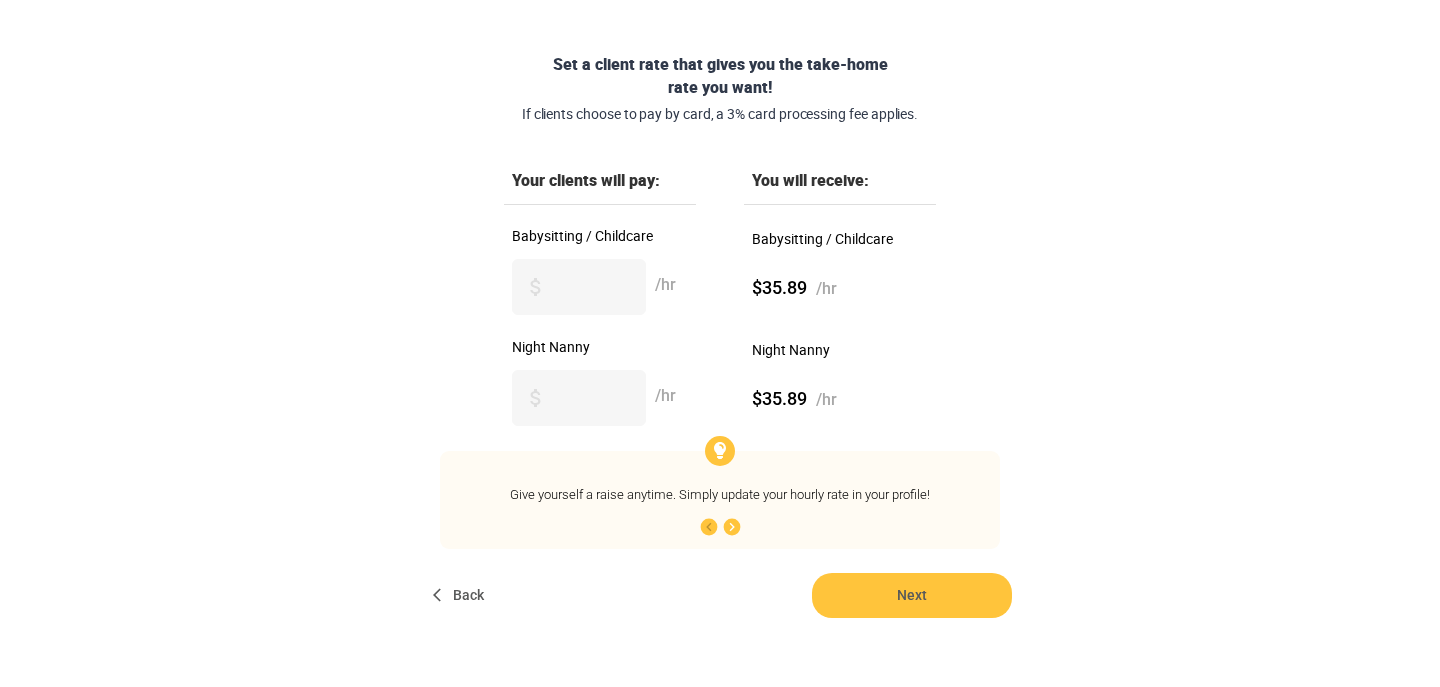 click 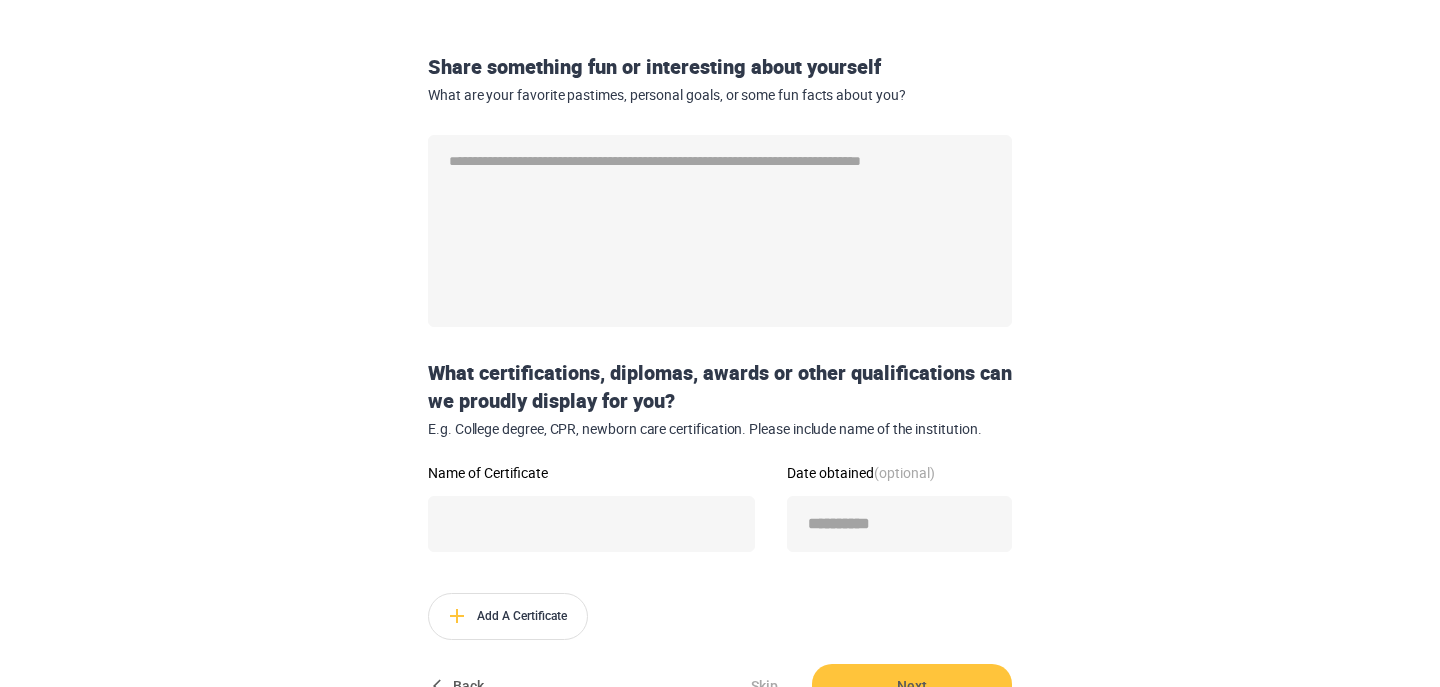scroll, scrollTop: 0, scrollLeft: 0, axis: both 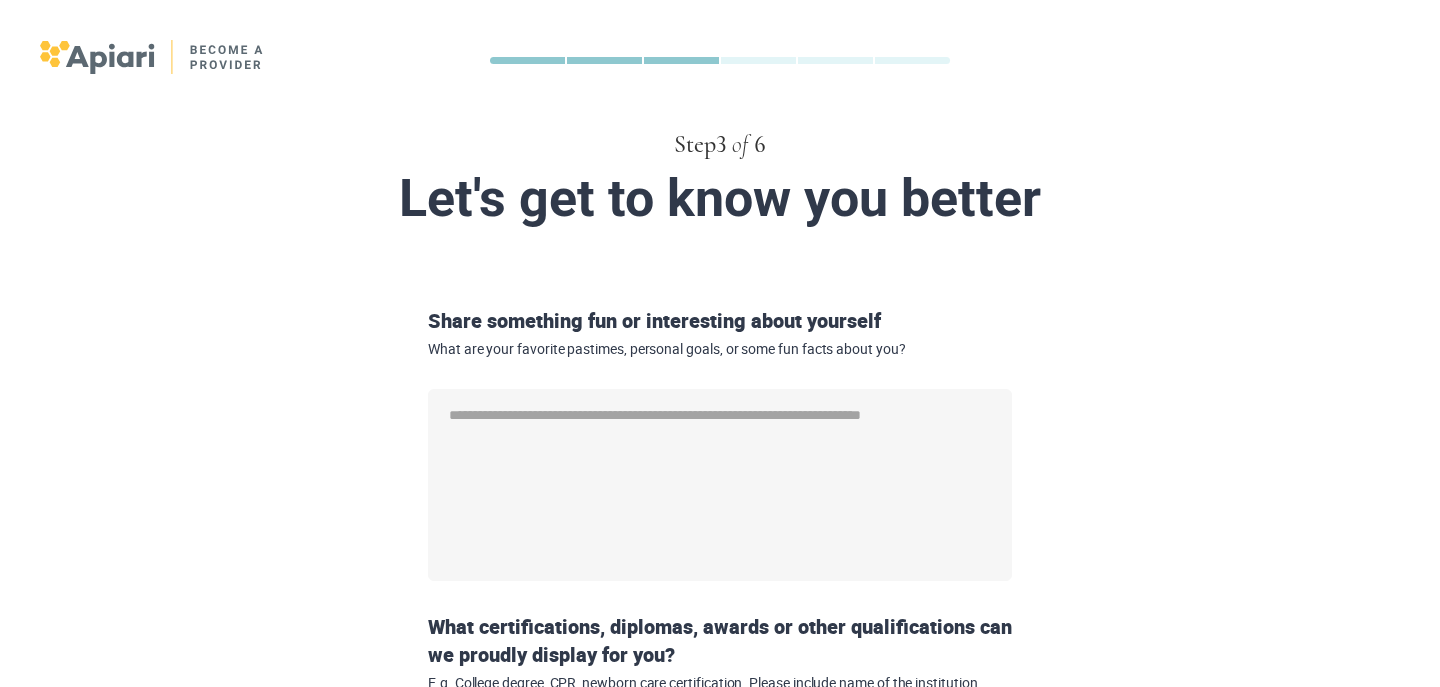 type 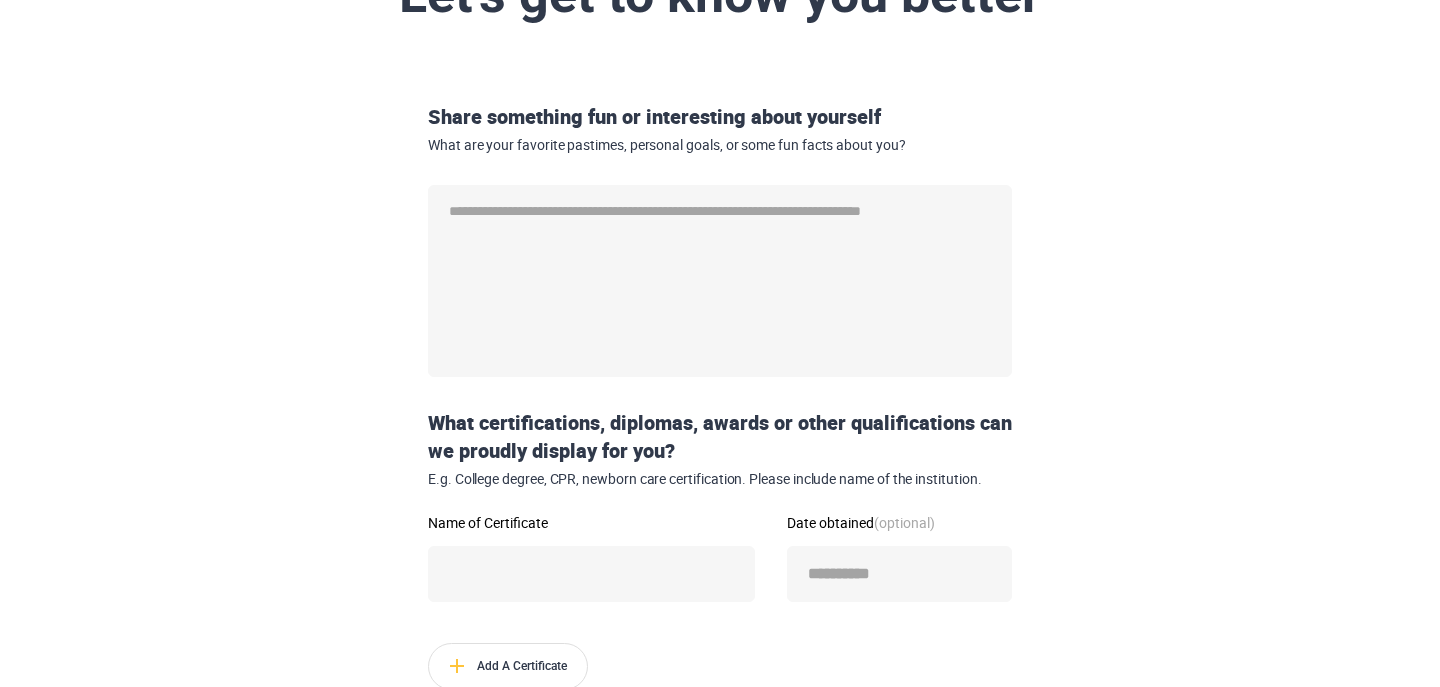 scroll, scrollTop: 220, scrollLeft: 0, axis: vertical 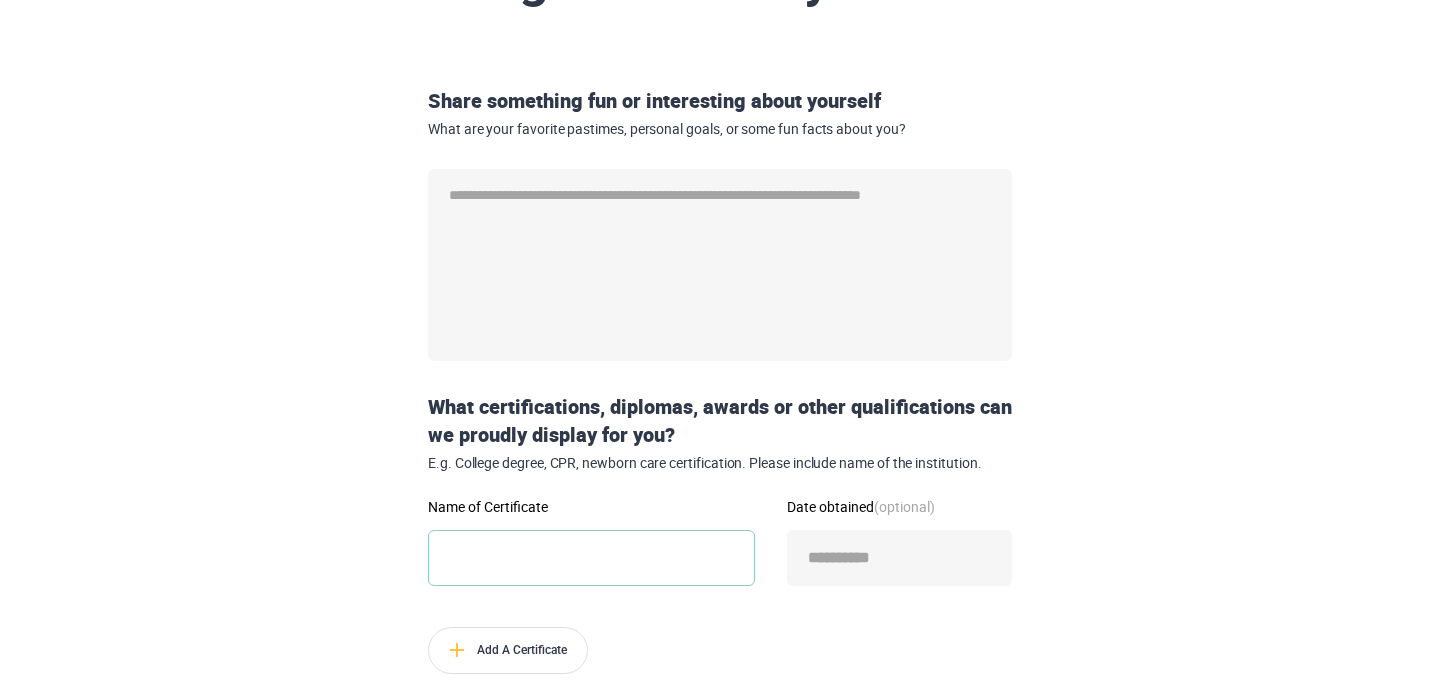 click on "Name of Certificate" at bounding box center (591, 558) 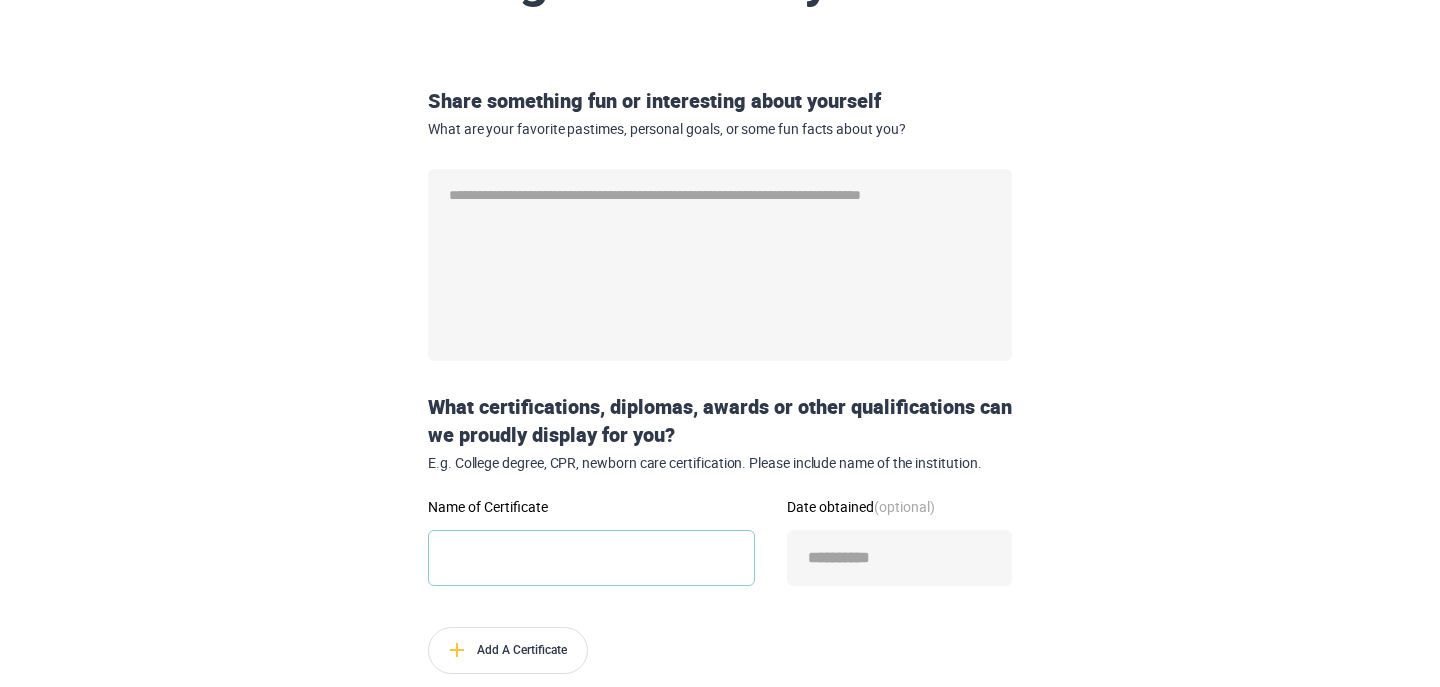 type on "*" 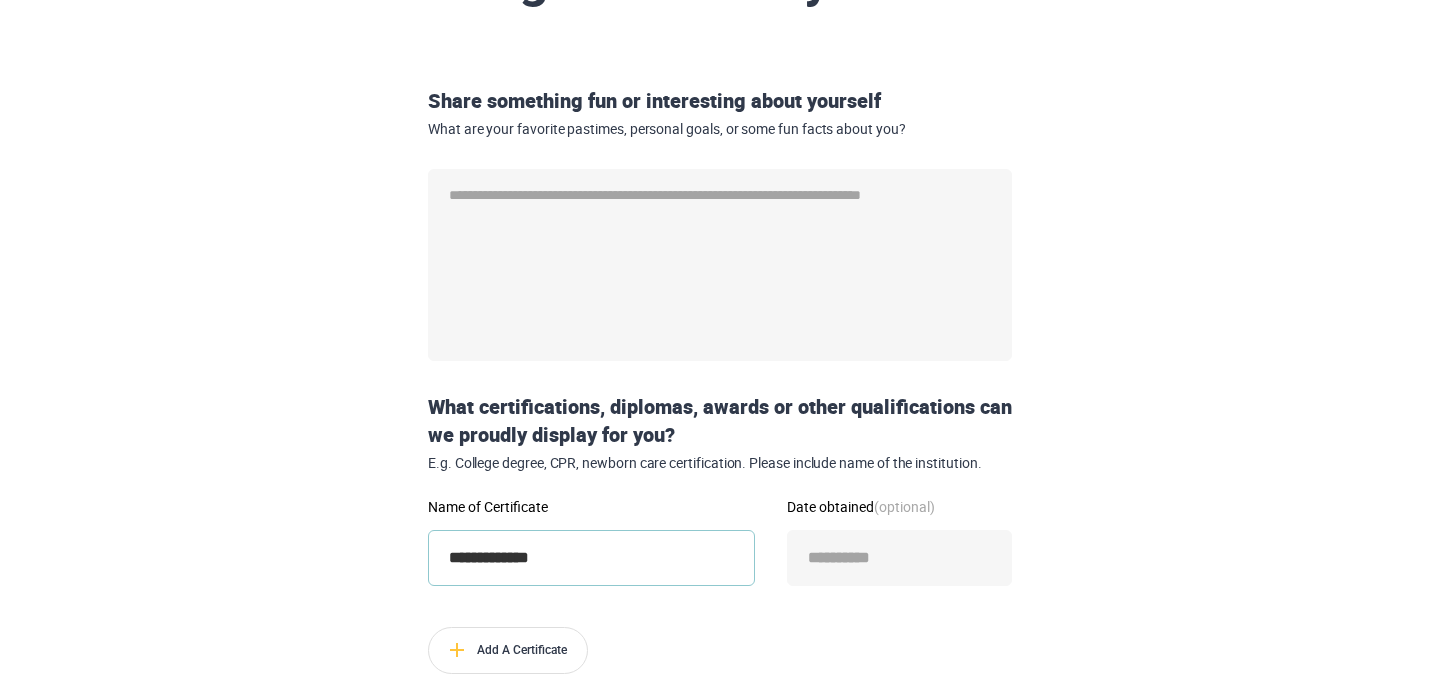 type on "**********" 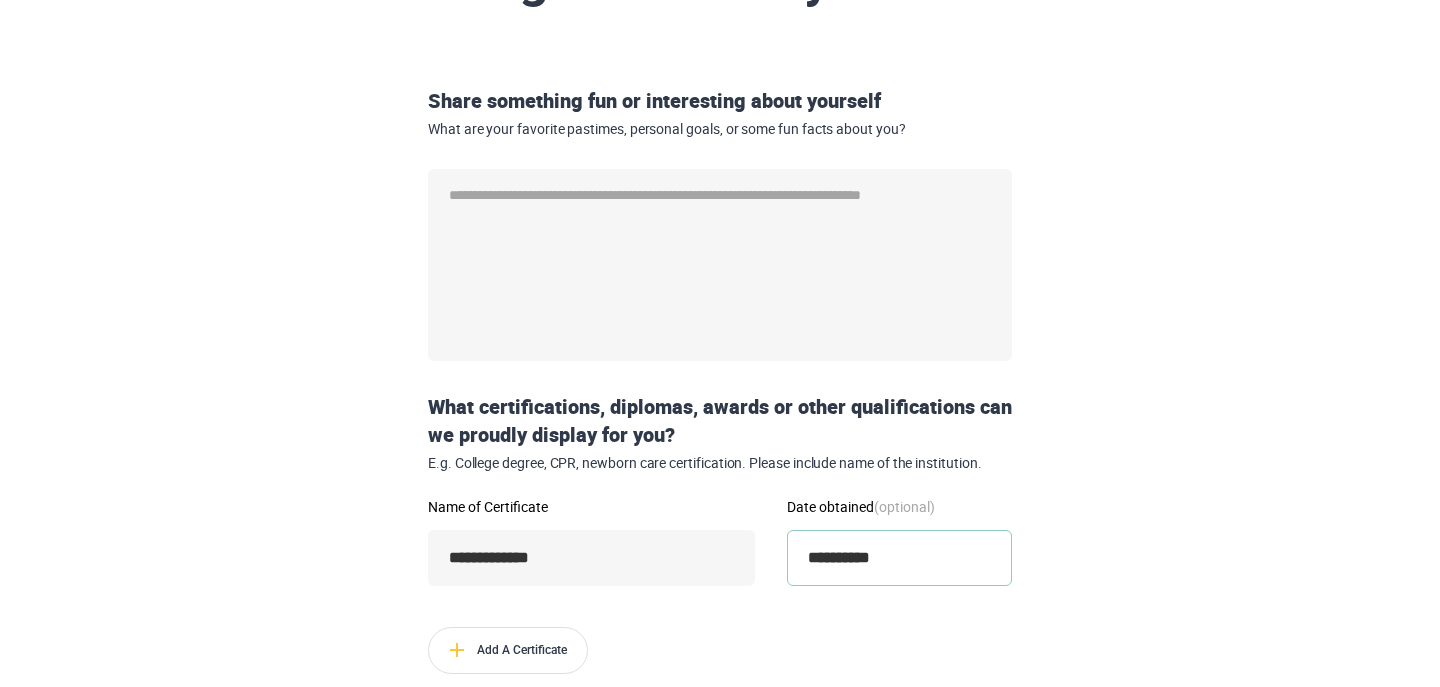 click on "**********" at bounding box center (899, 558) 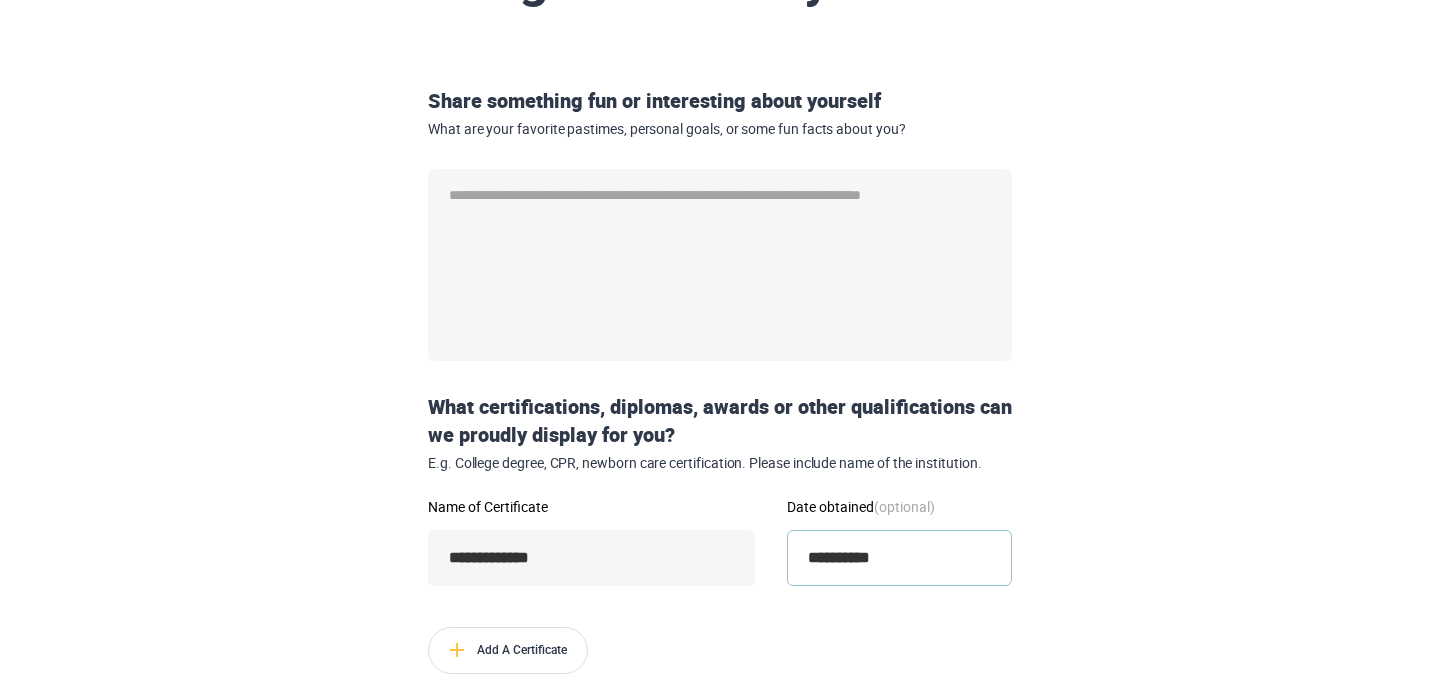click on "**********" at bounding box center (899, 558) 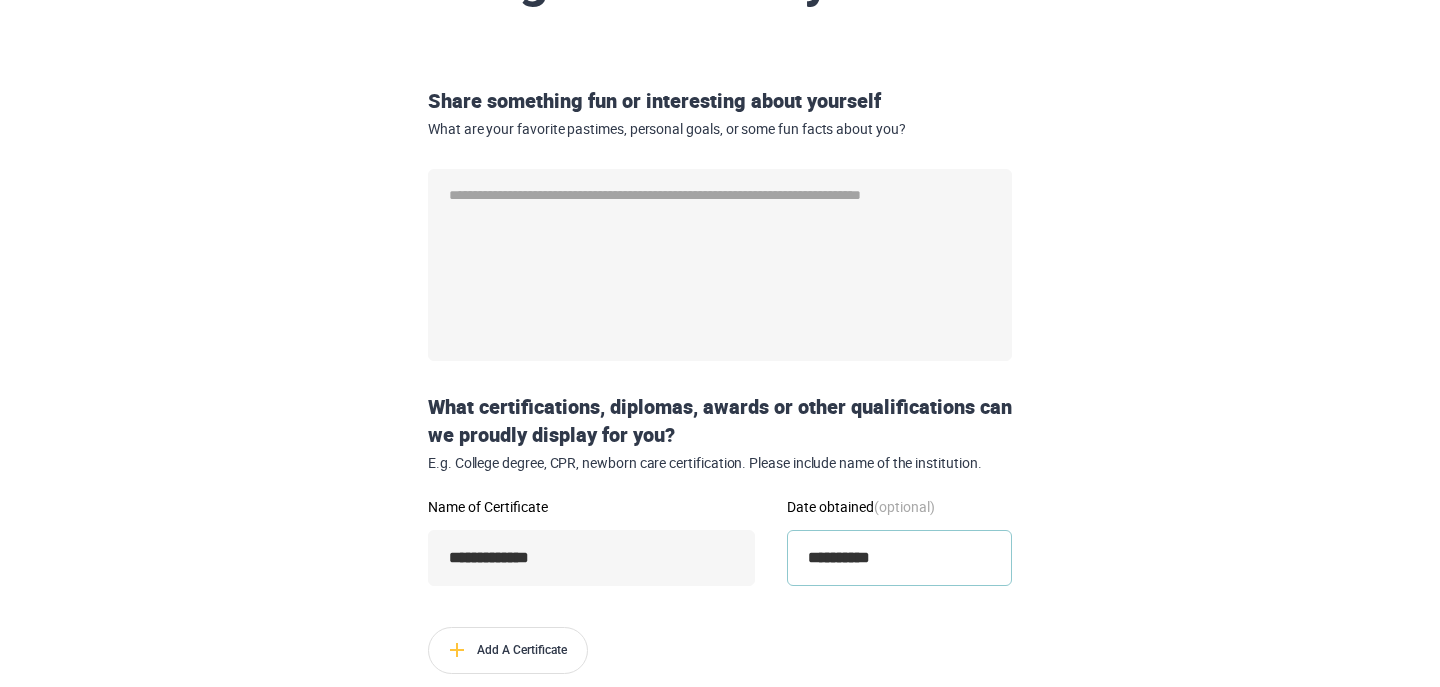 type on "**********" 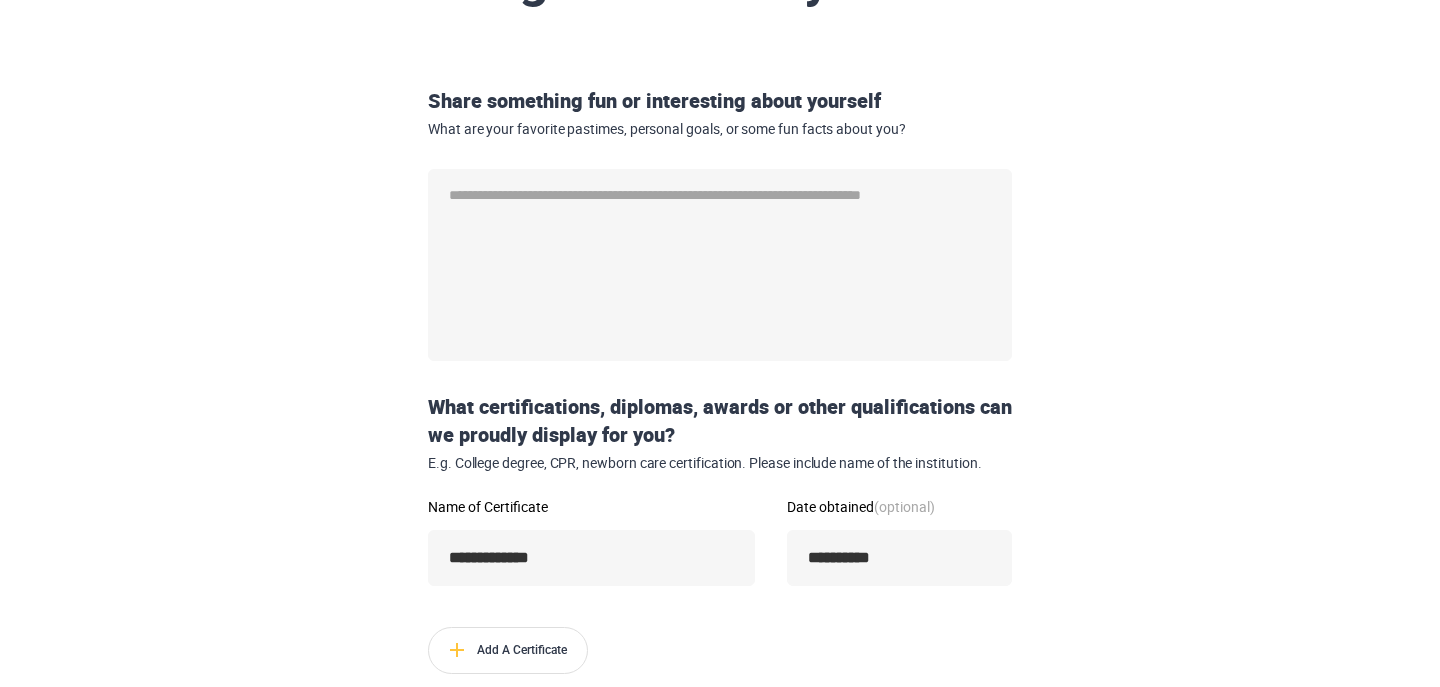 click on "Add A Certificate" at bounding box center (720, 650) 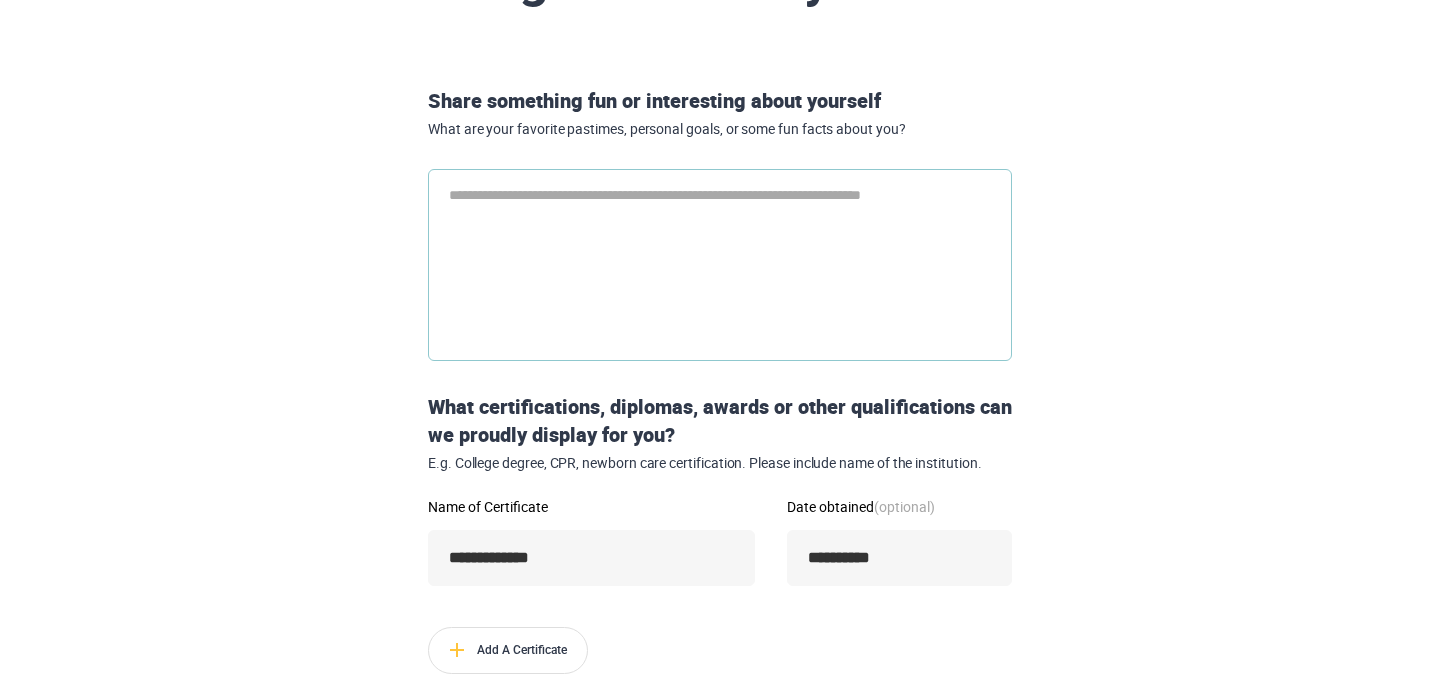 type on "*" 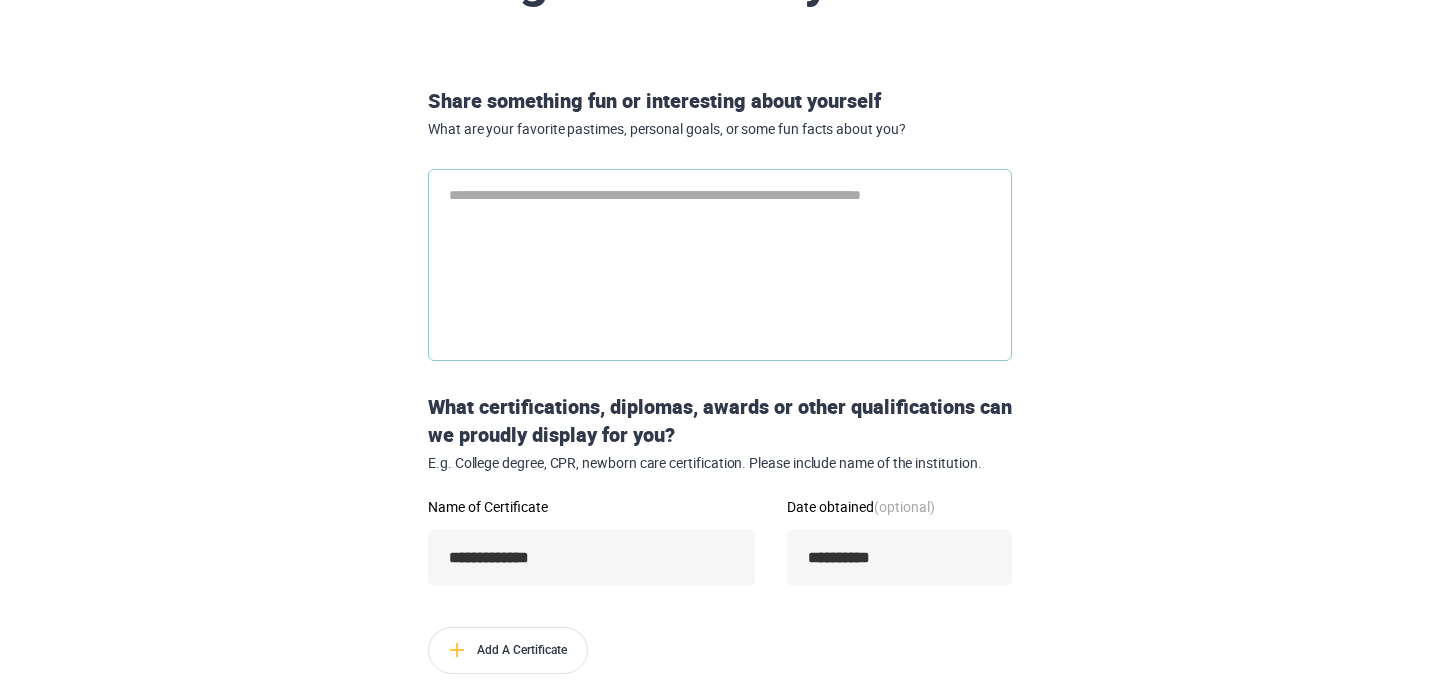 click at bounding box center (720, 265) 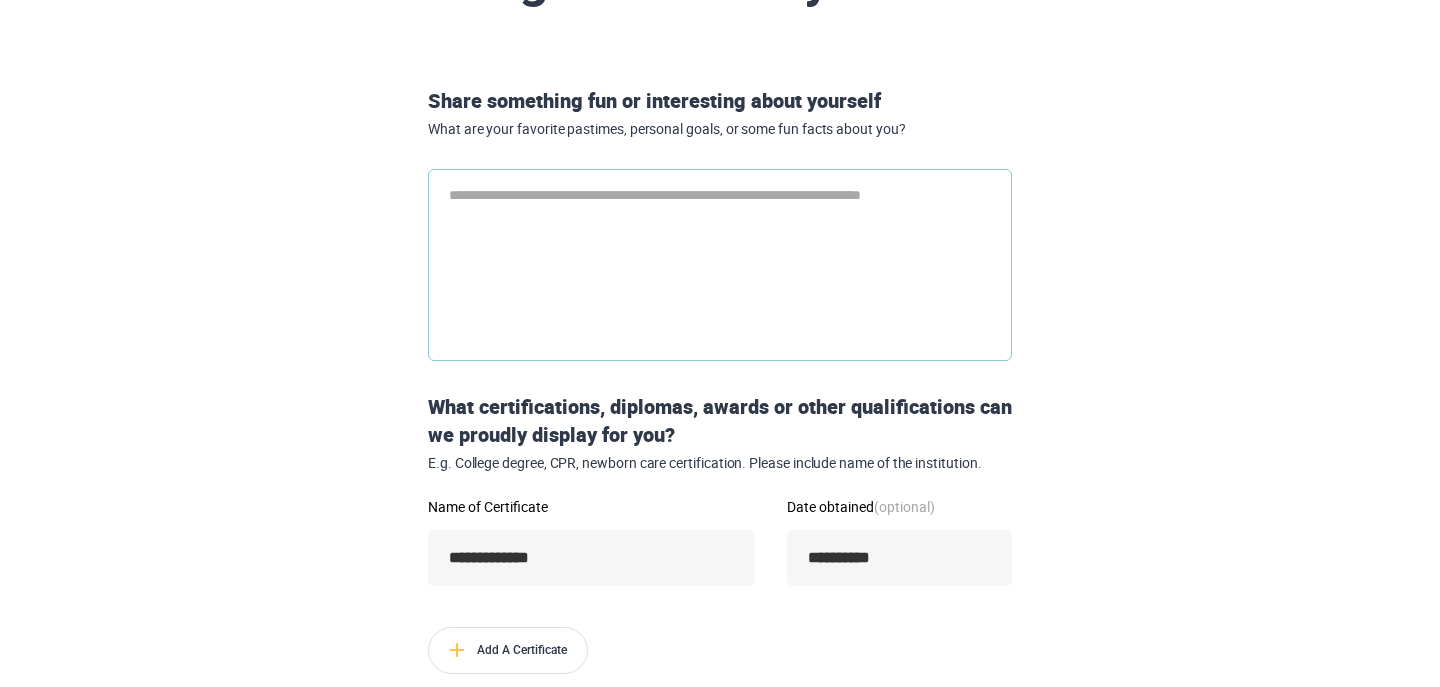 type on "*" 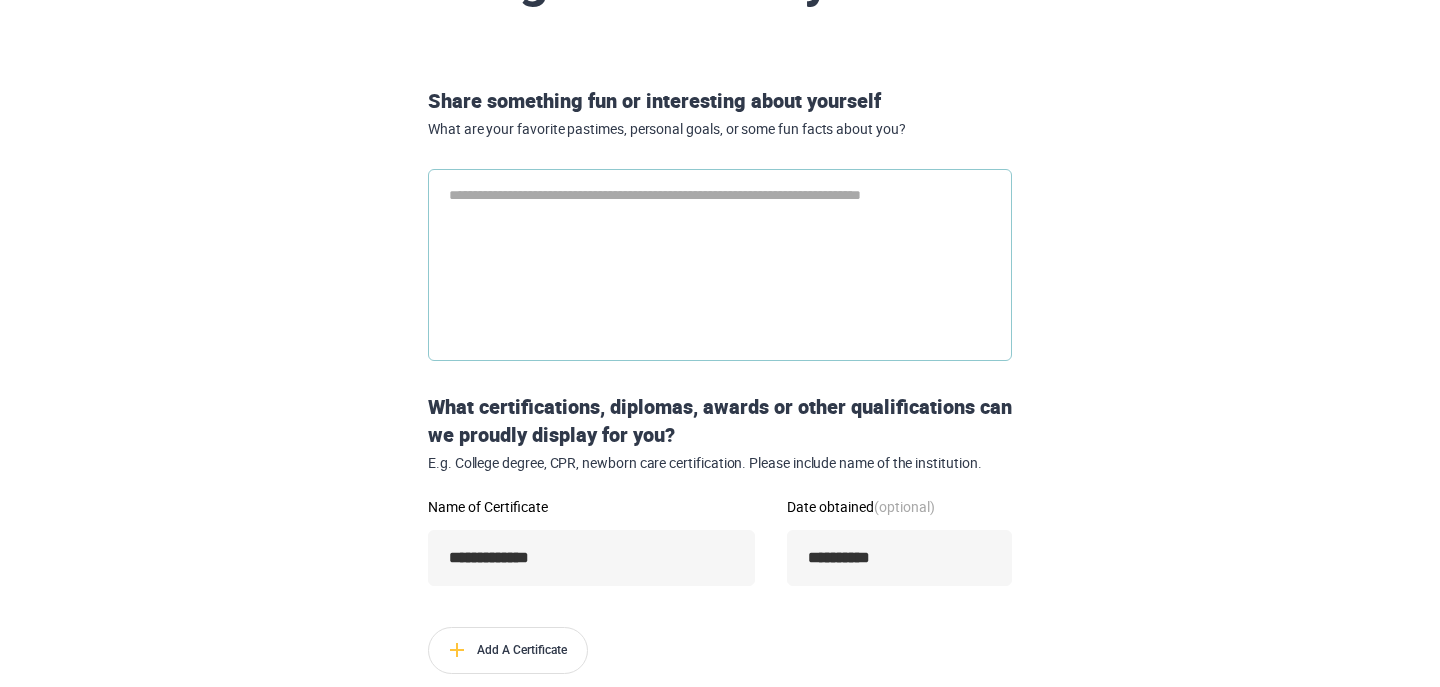 type on "*" 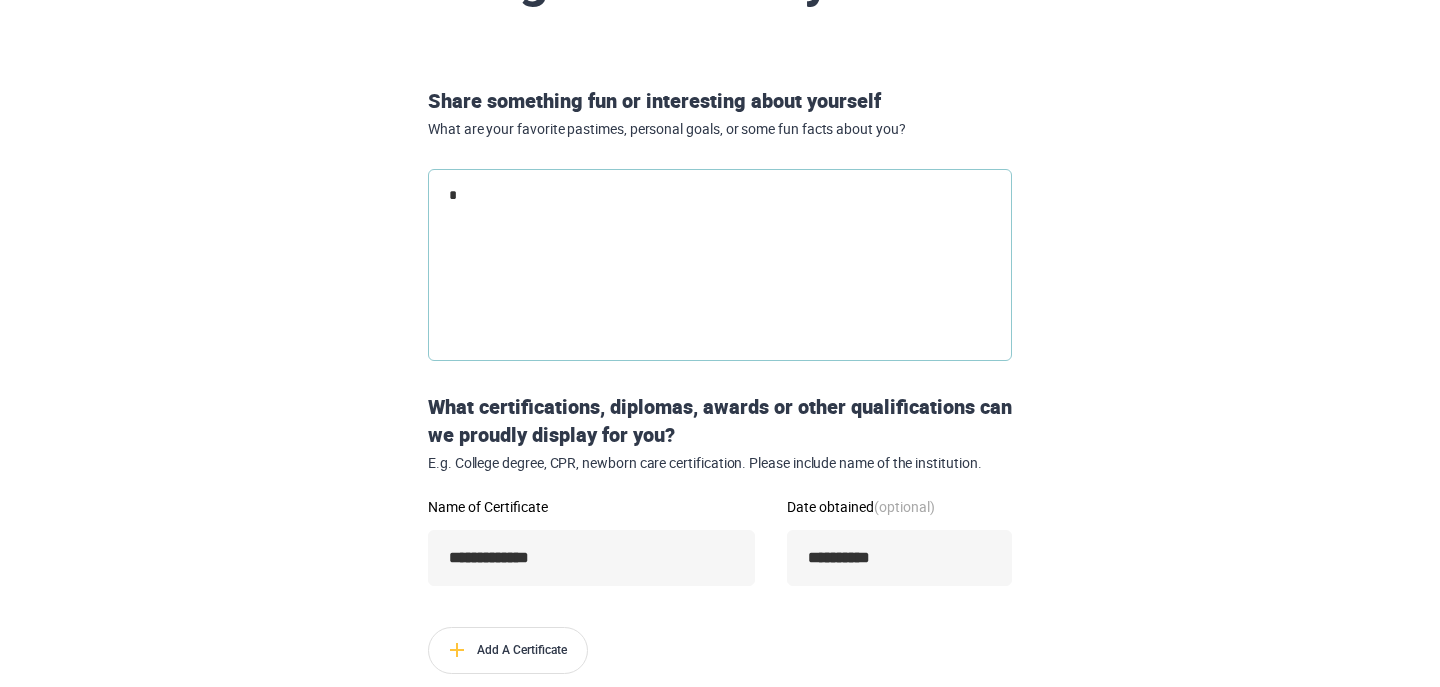 type 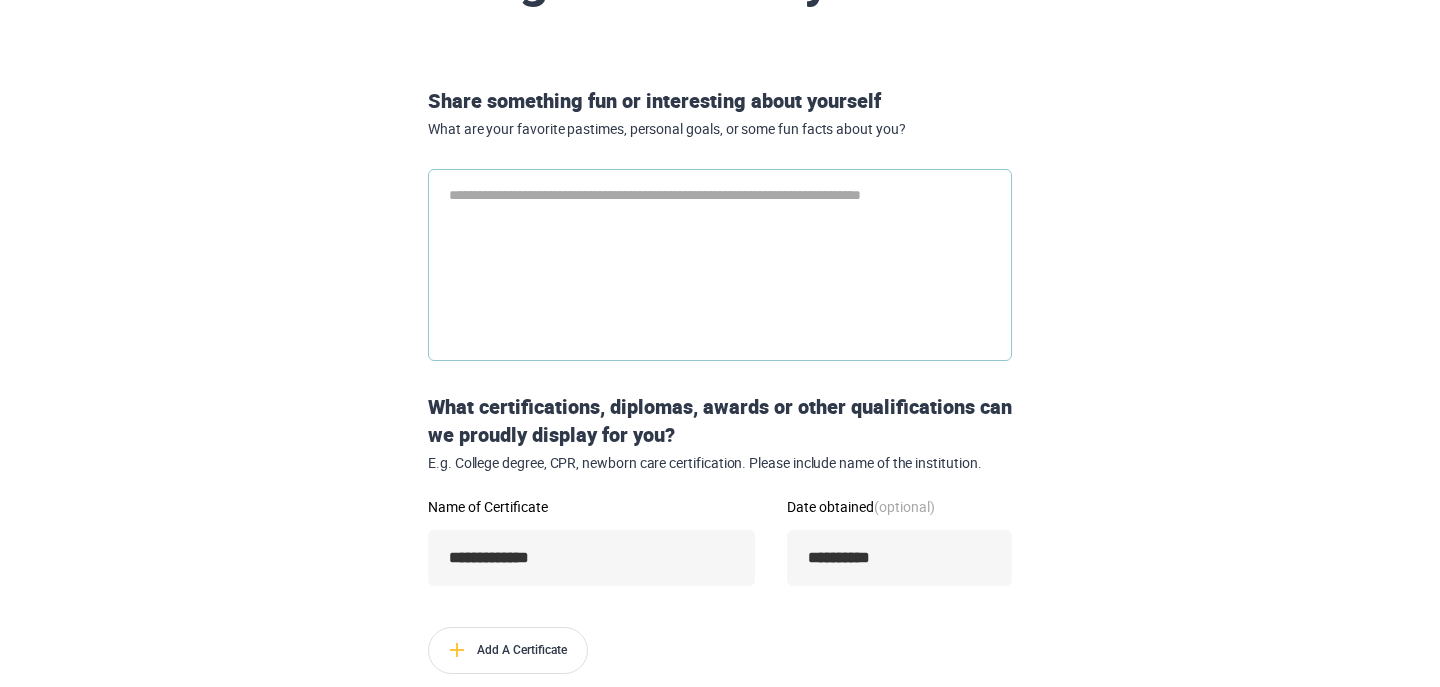 type on "*" 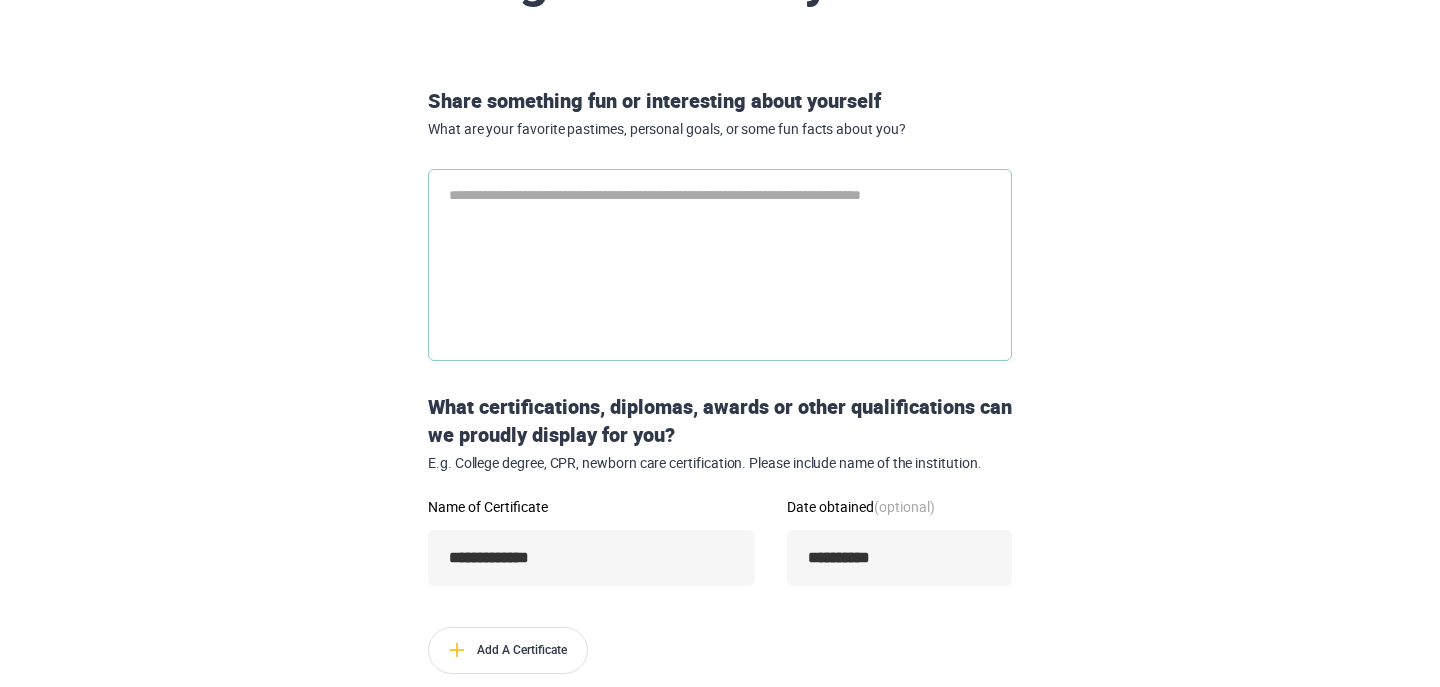type on "*" 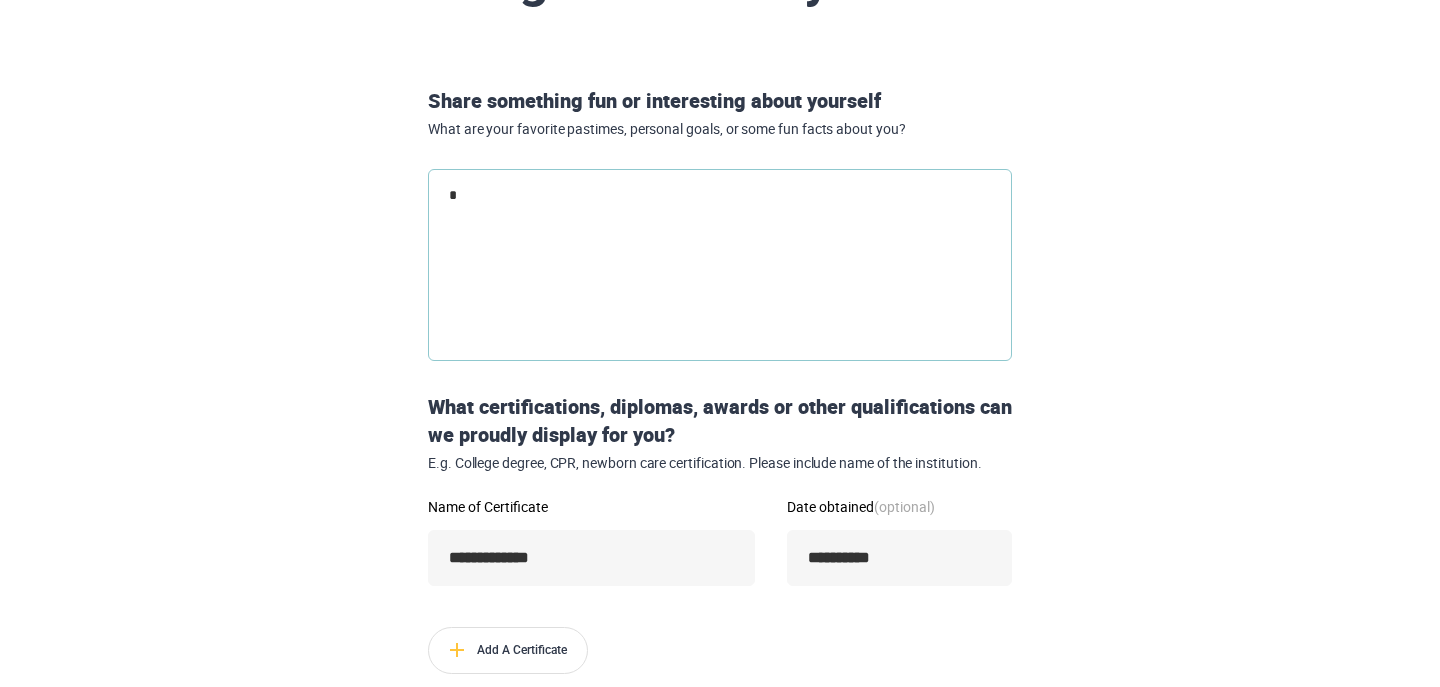 type on "*" 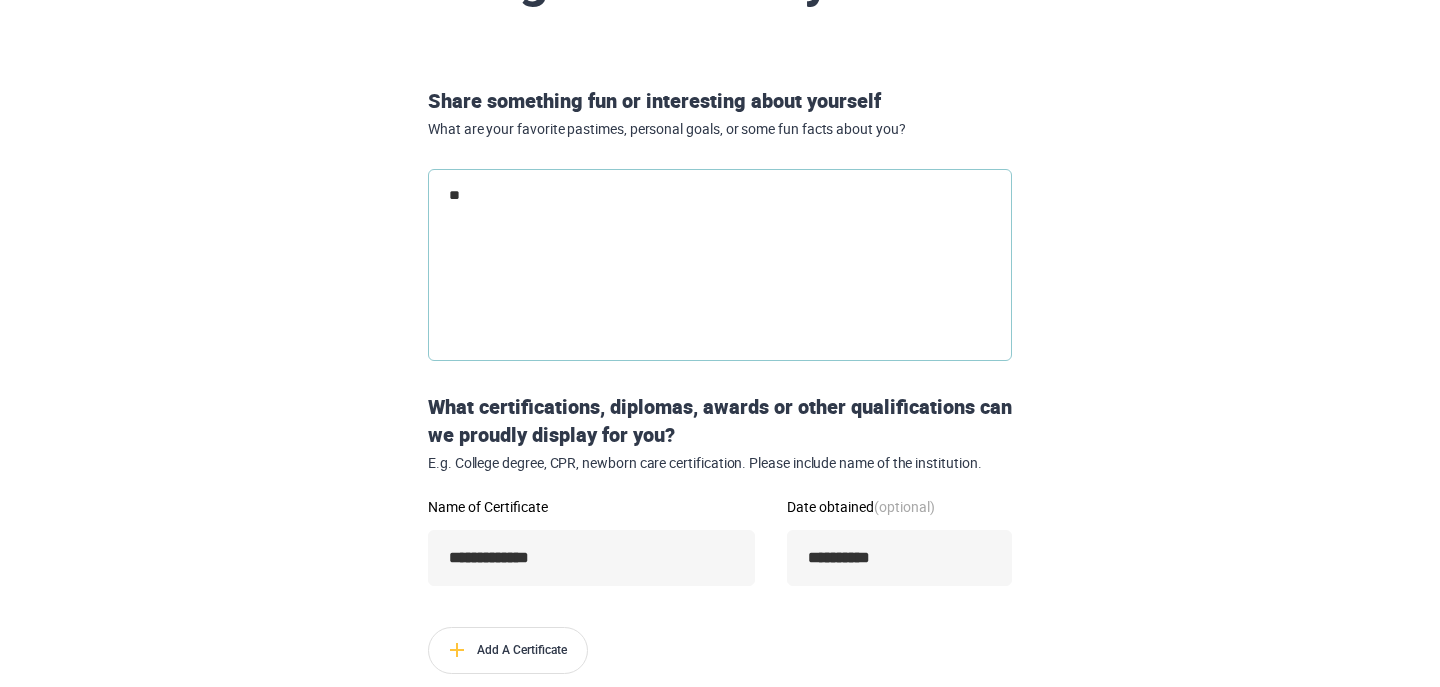 type on "***" 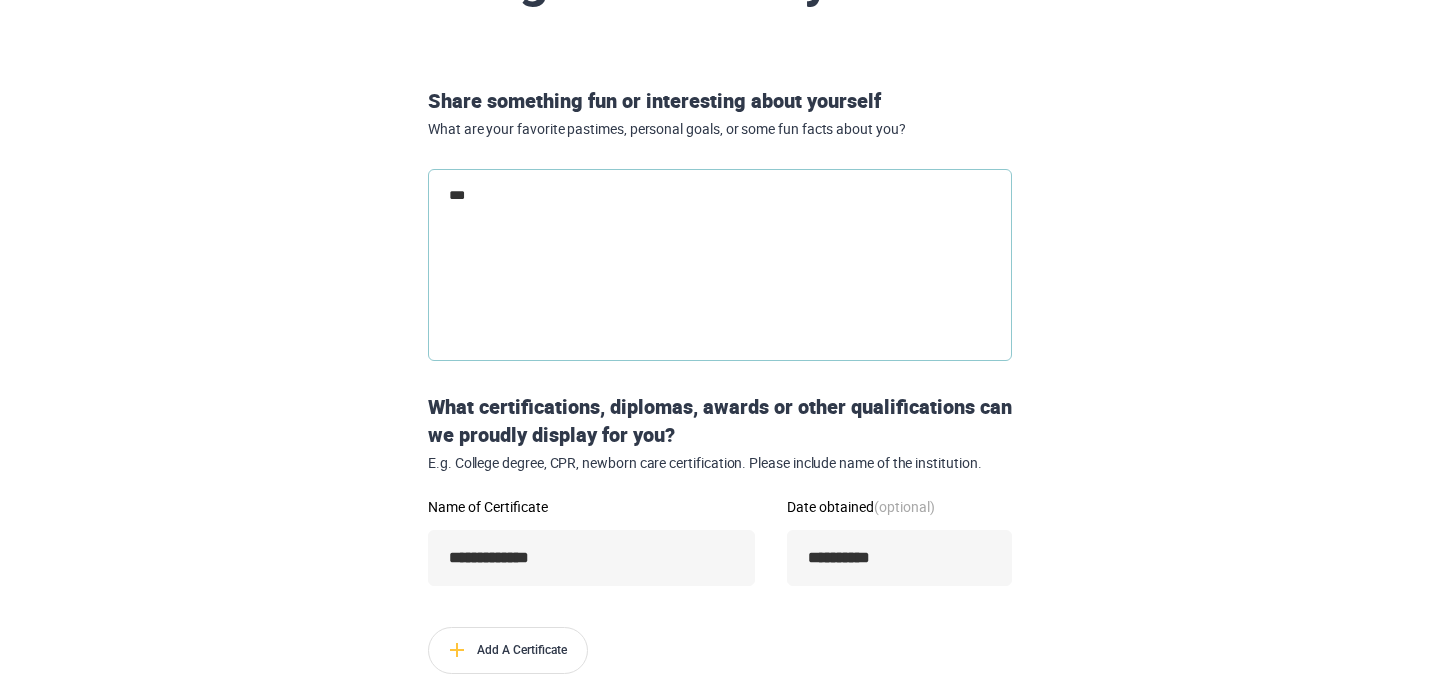 type on "****" 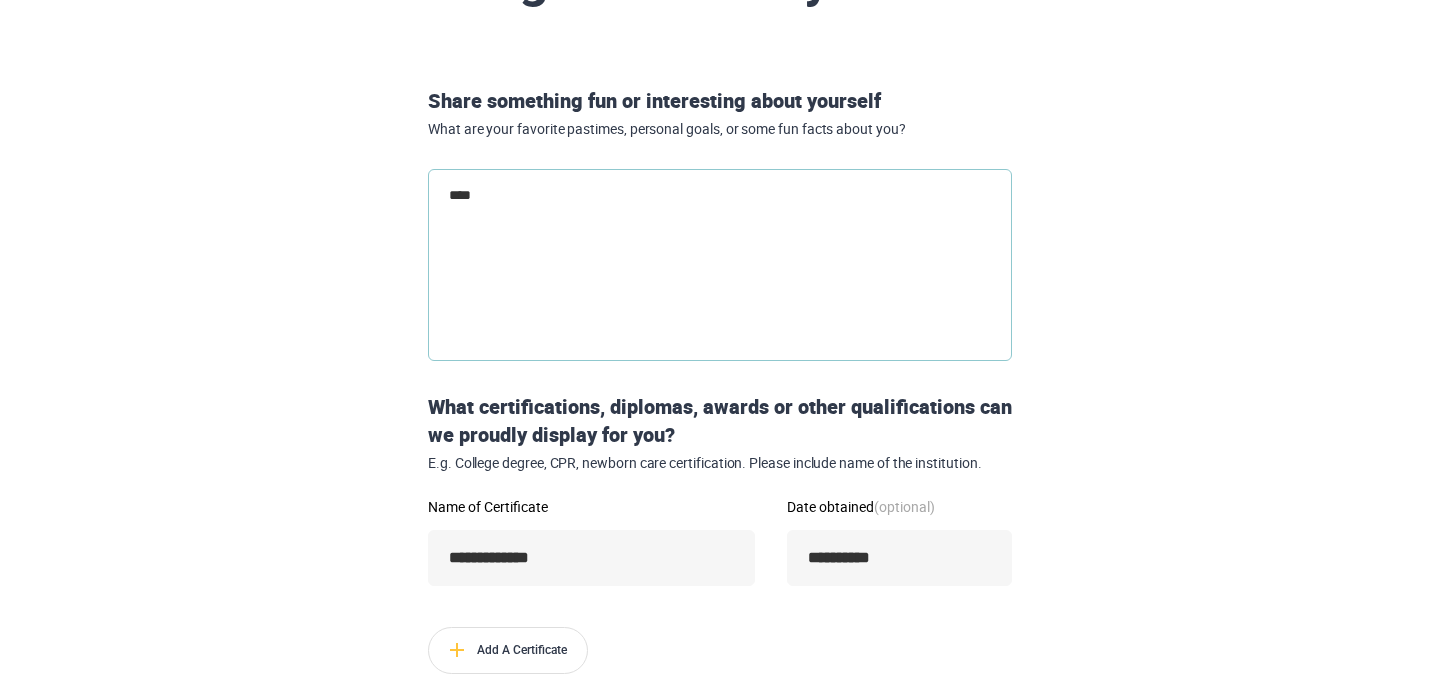 type on "*****" 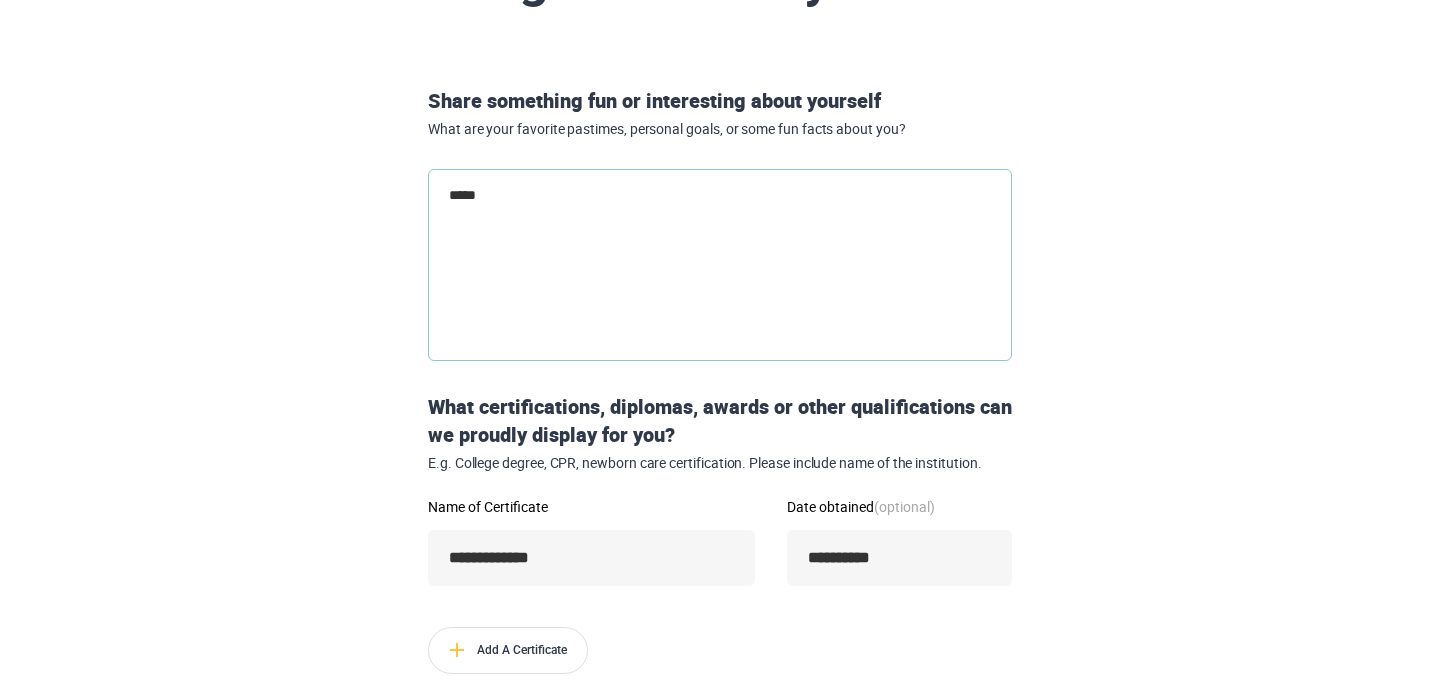 type on "******" 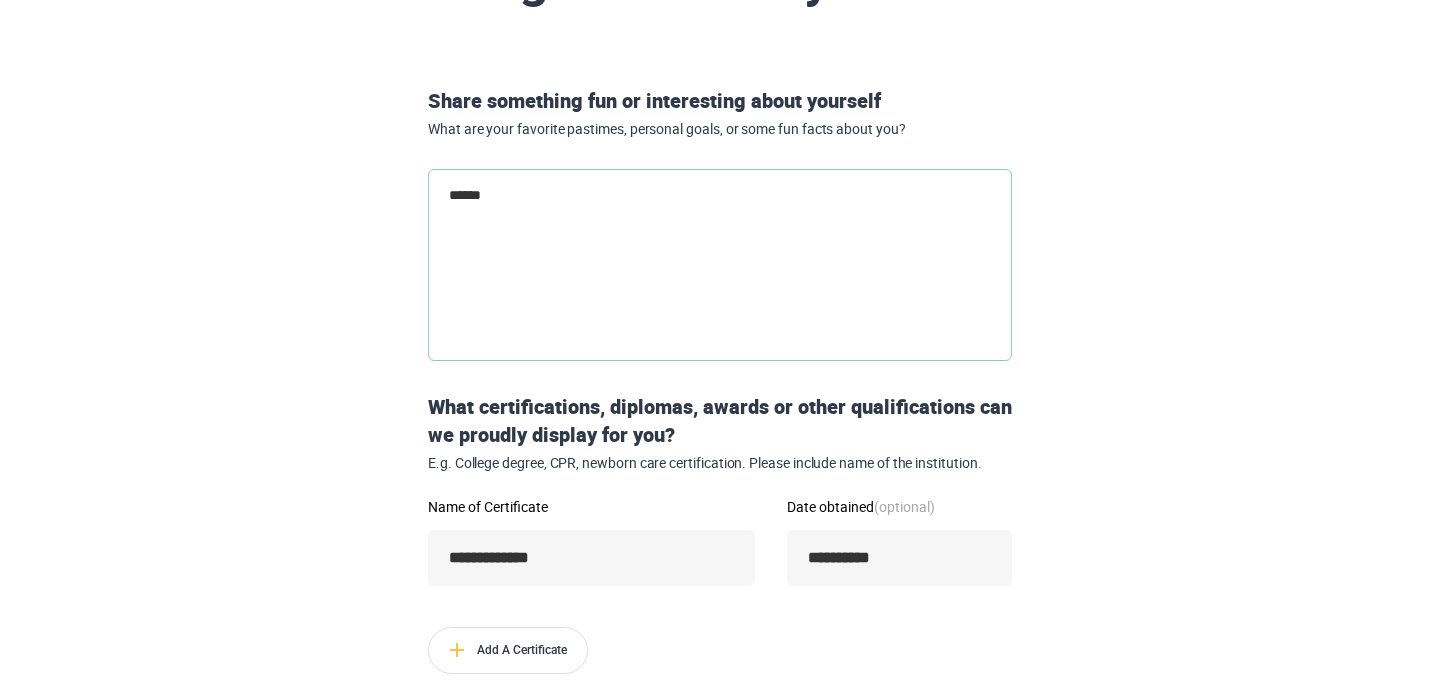 type on "******" 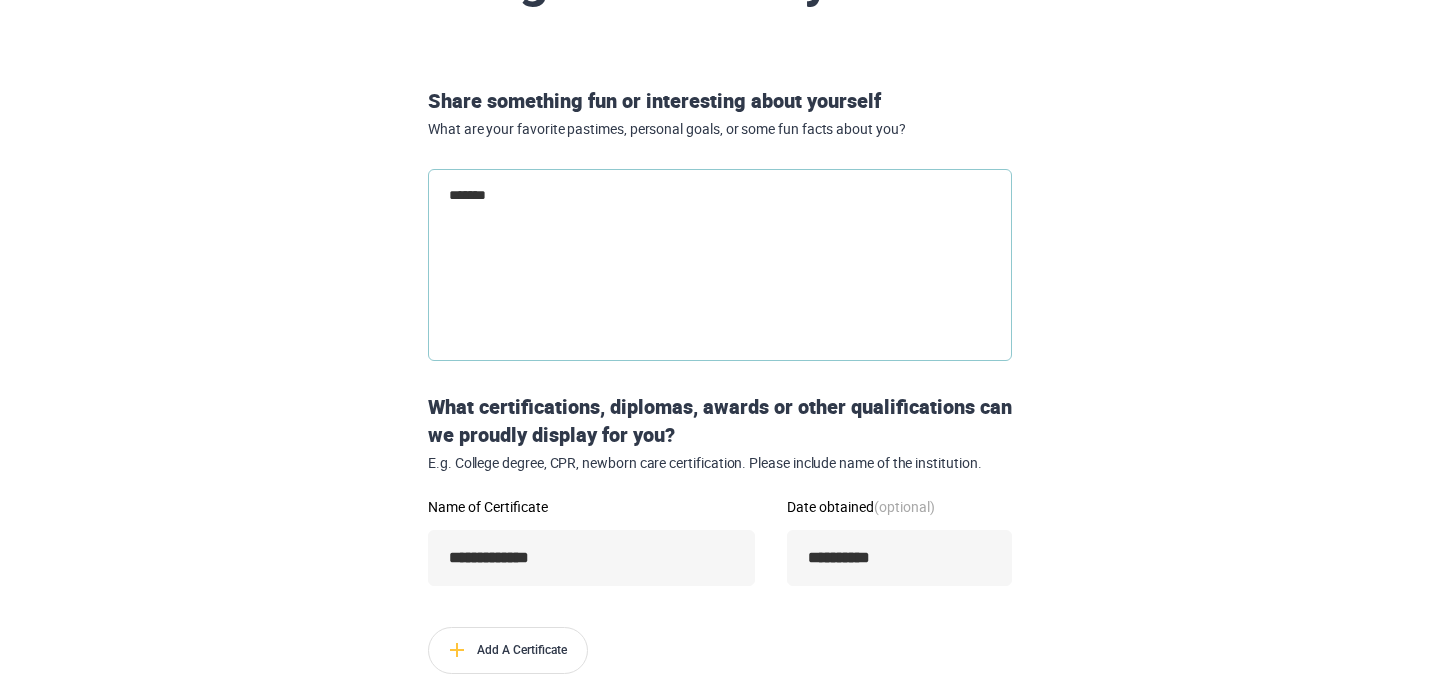 type on "********" 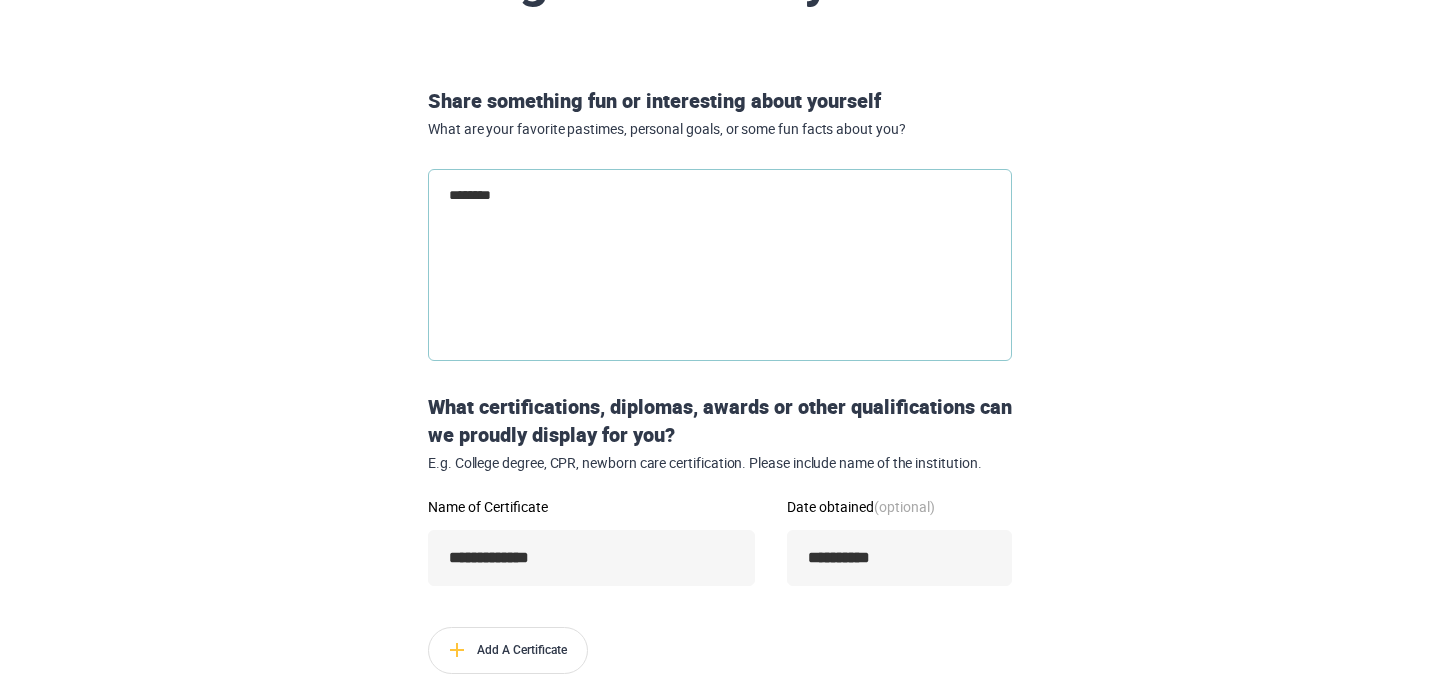 type on "*********" 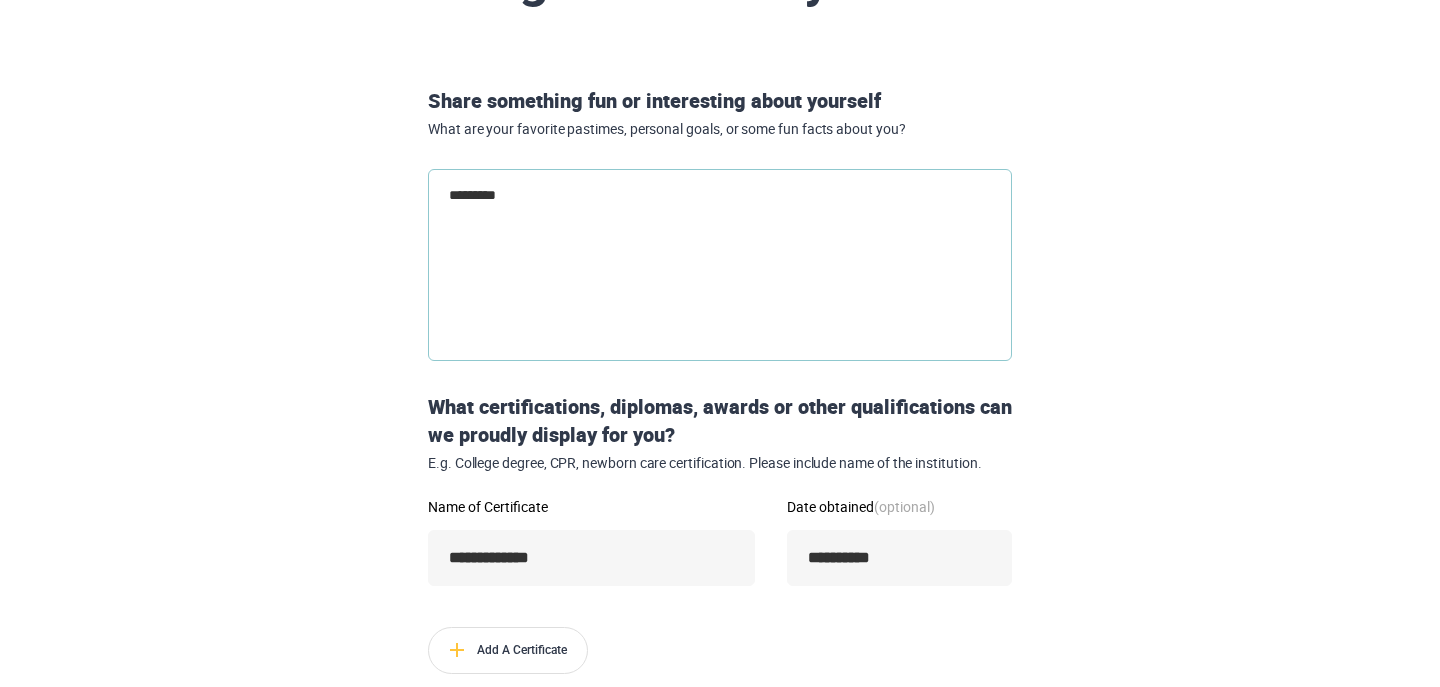 type on "**********" 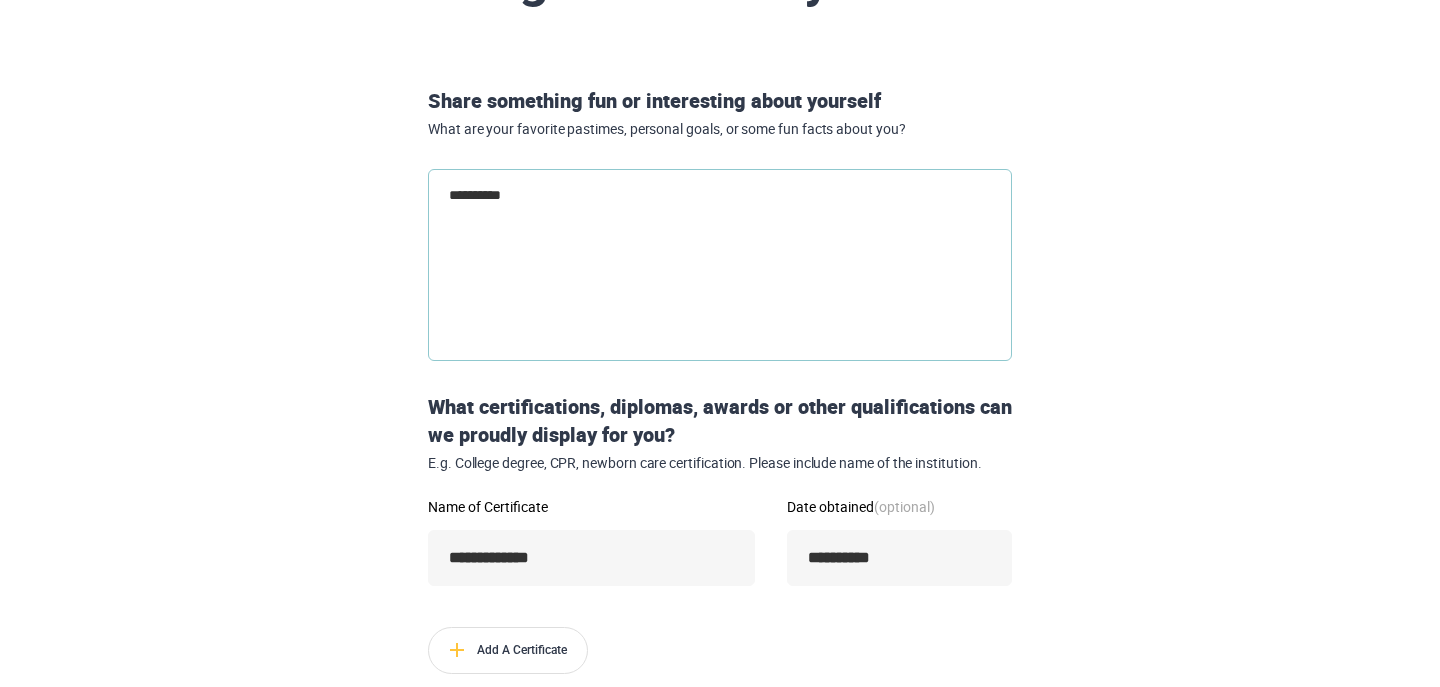 type on "**********" 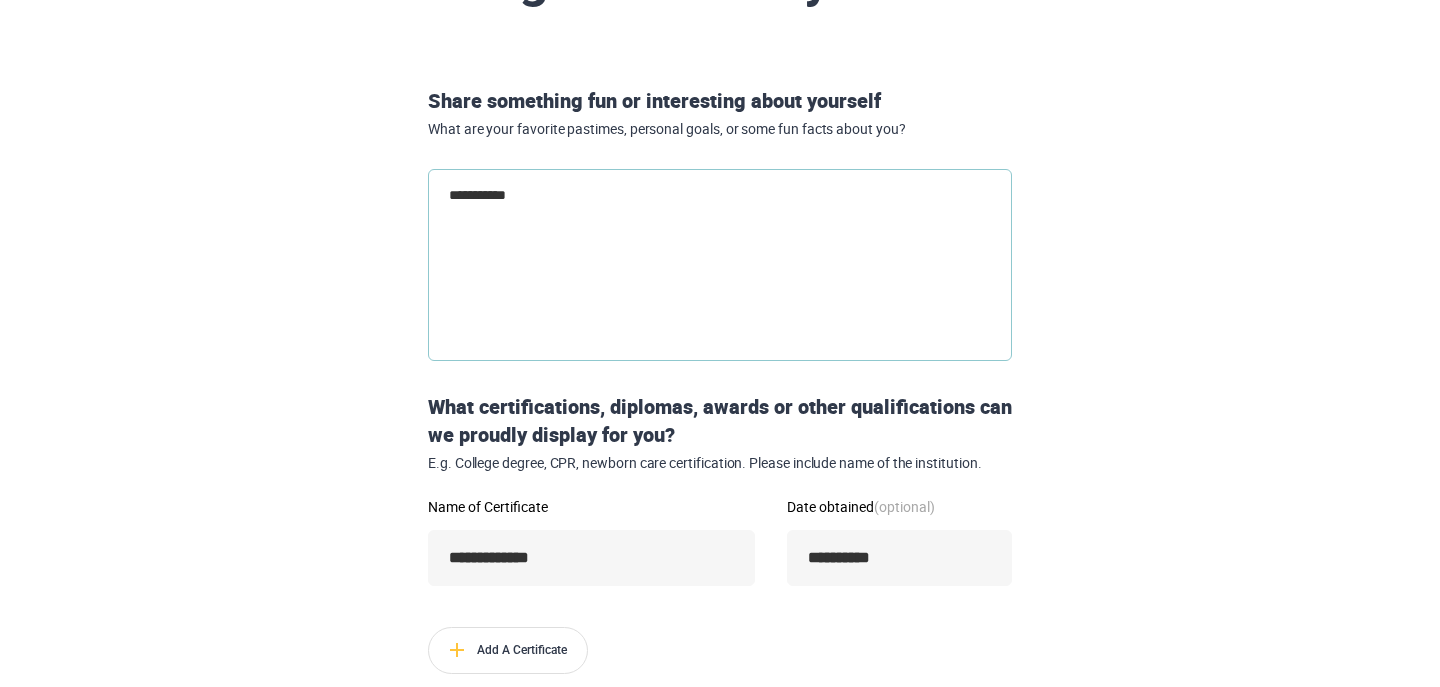 type on "**********" 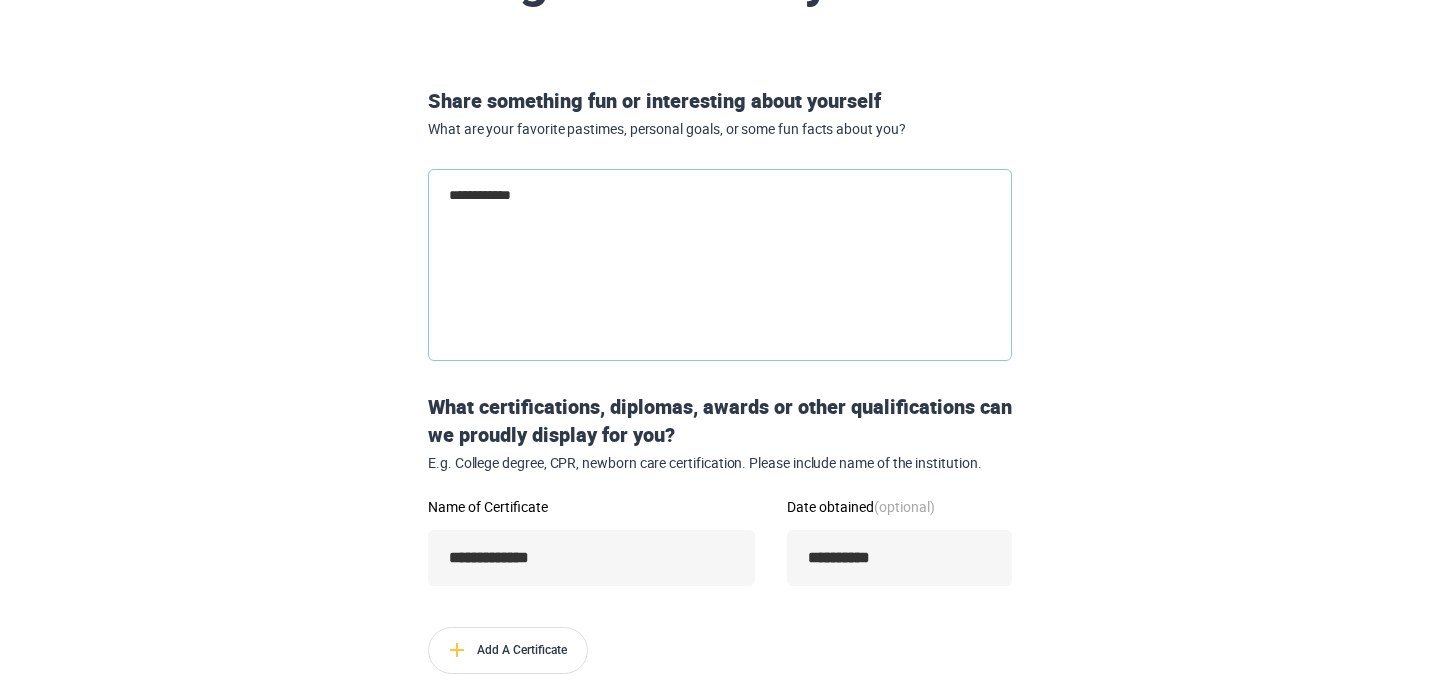 type on "**********" 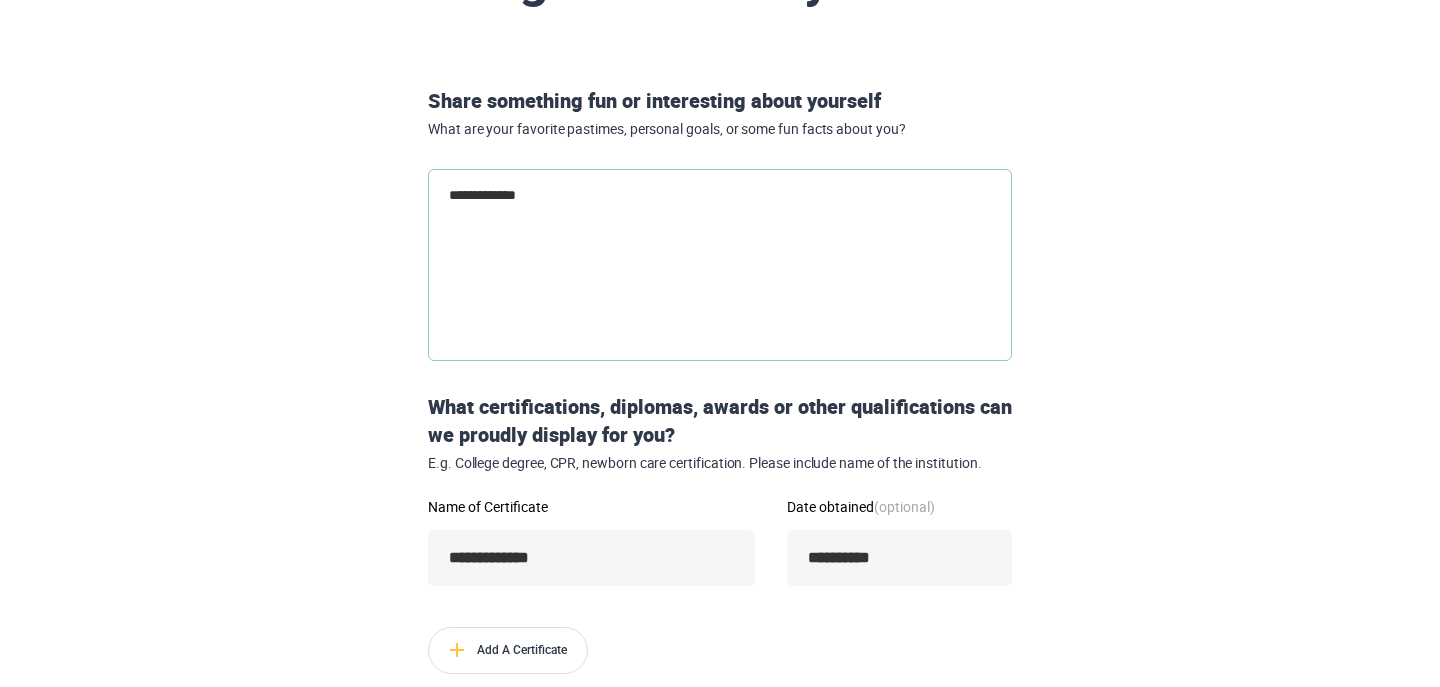 type on "**********" 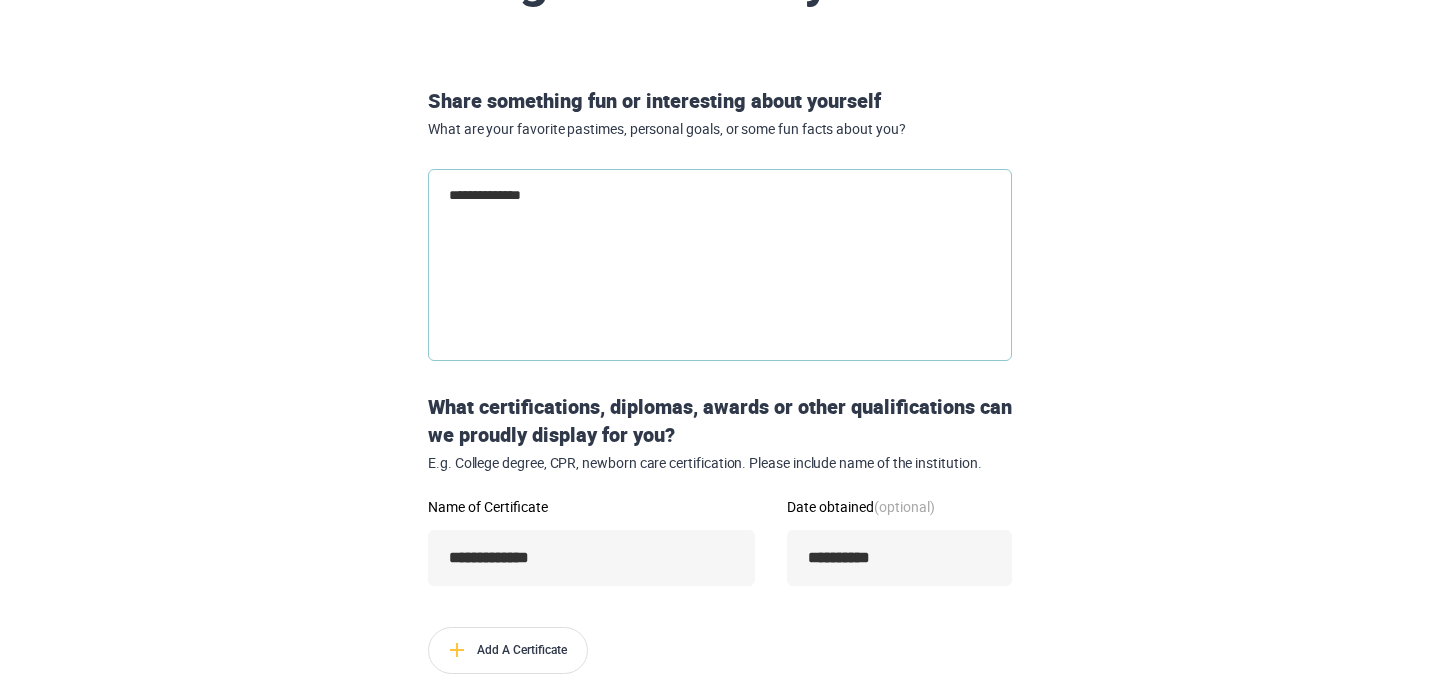 type on "**********" 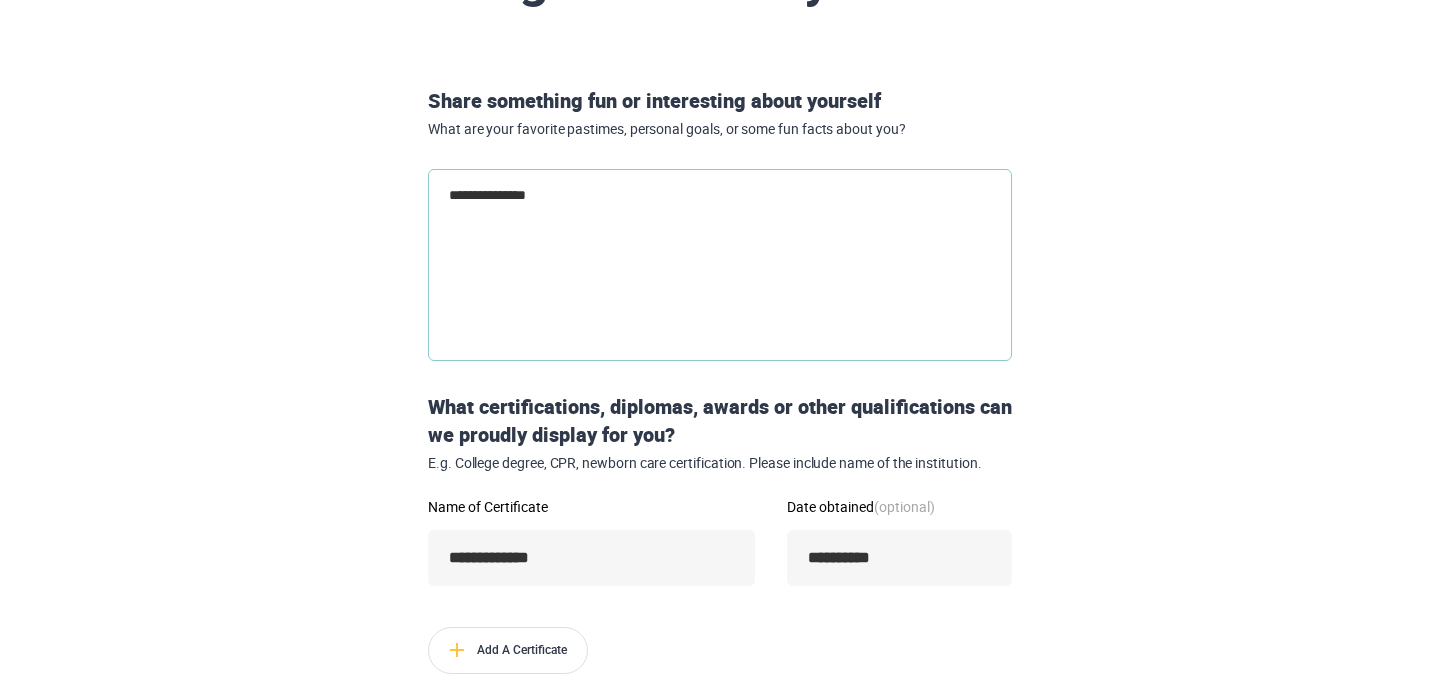 type on "**********" 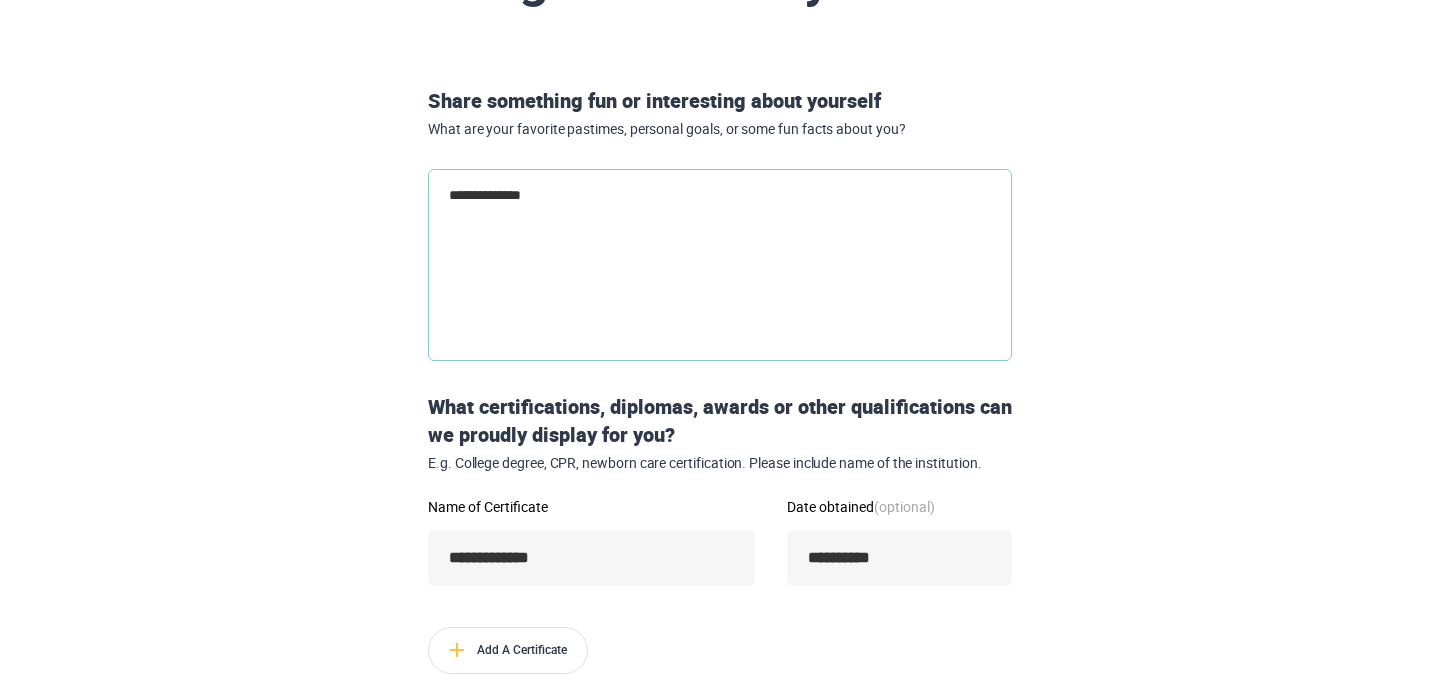 type on "**********" 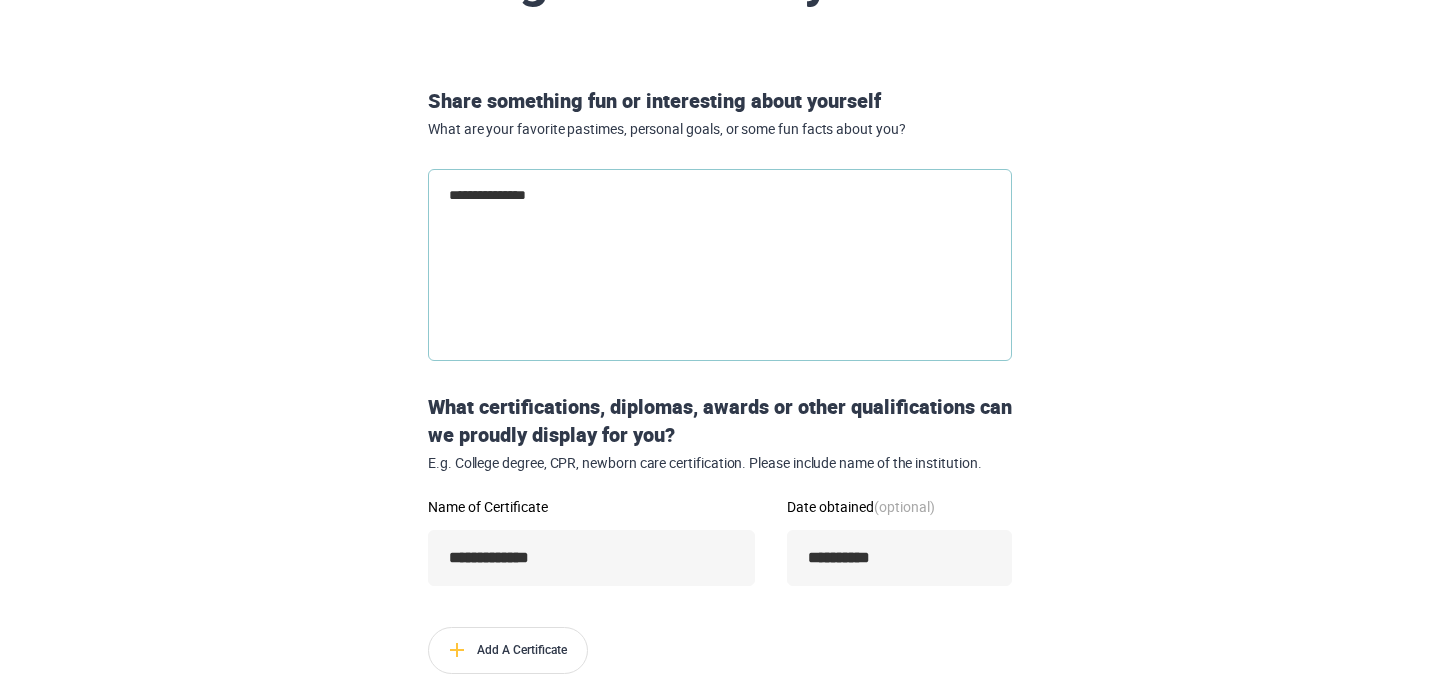type on "**********" 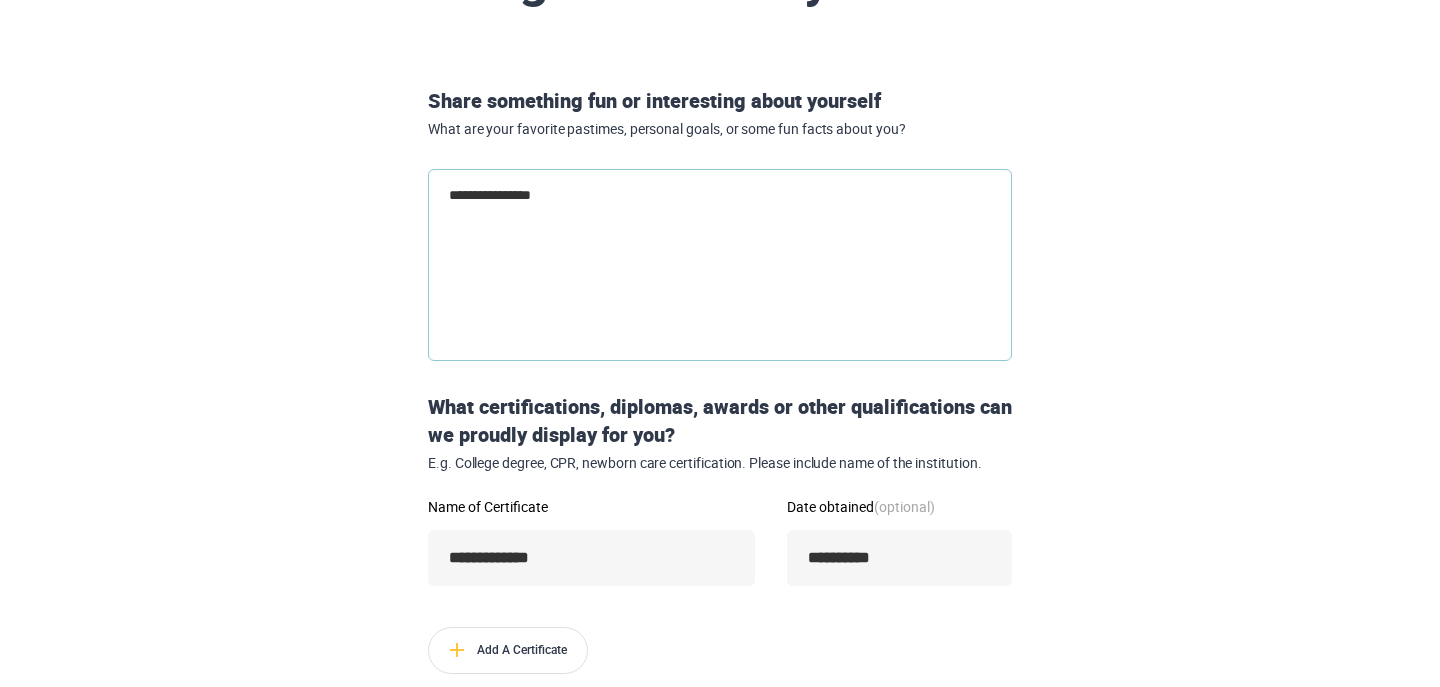 type on "**********" 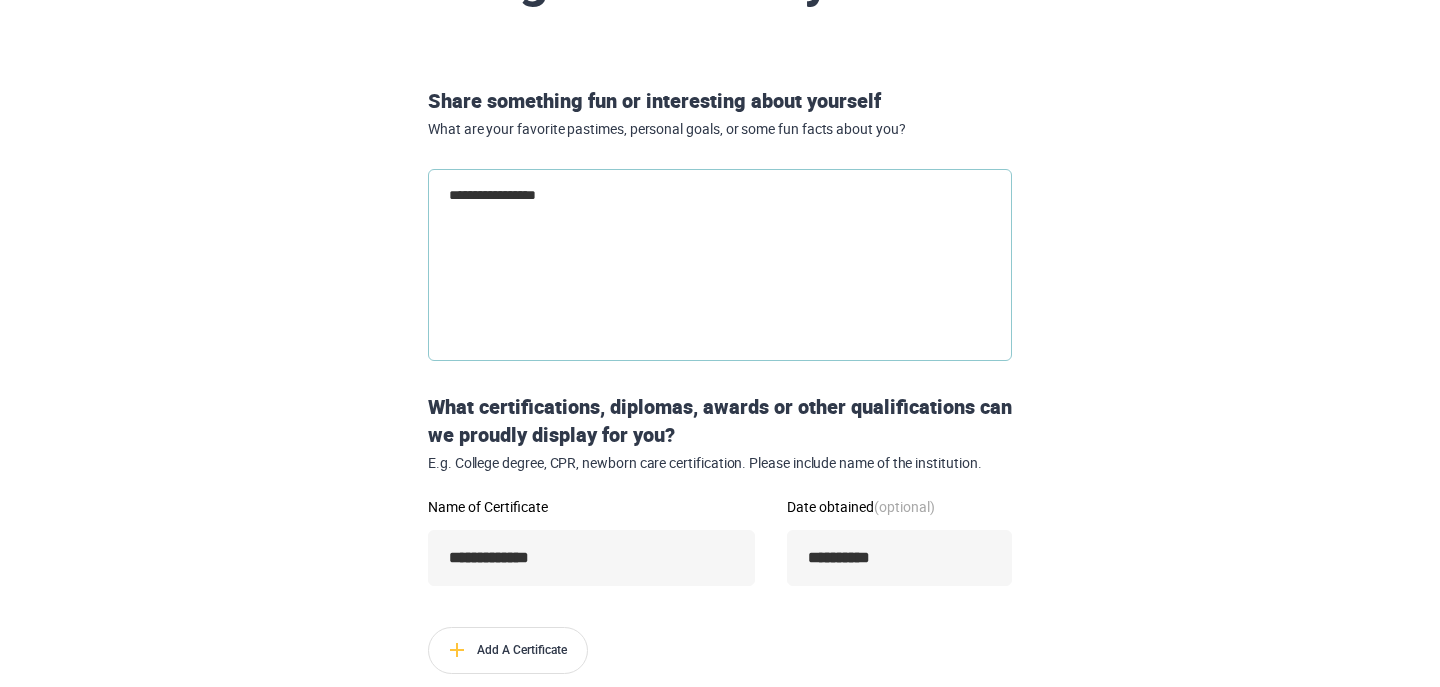 type on "**********" 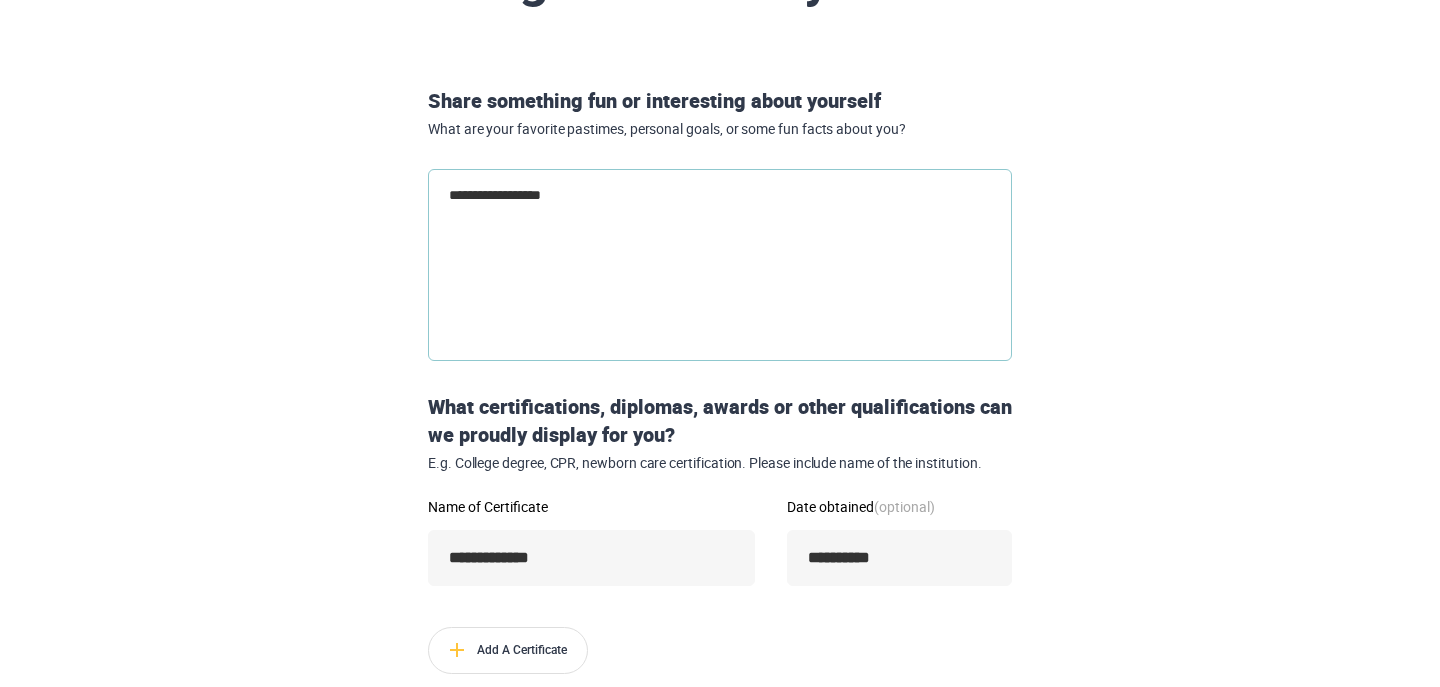 type on "**********" 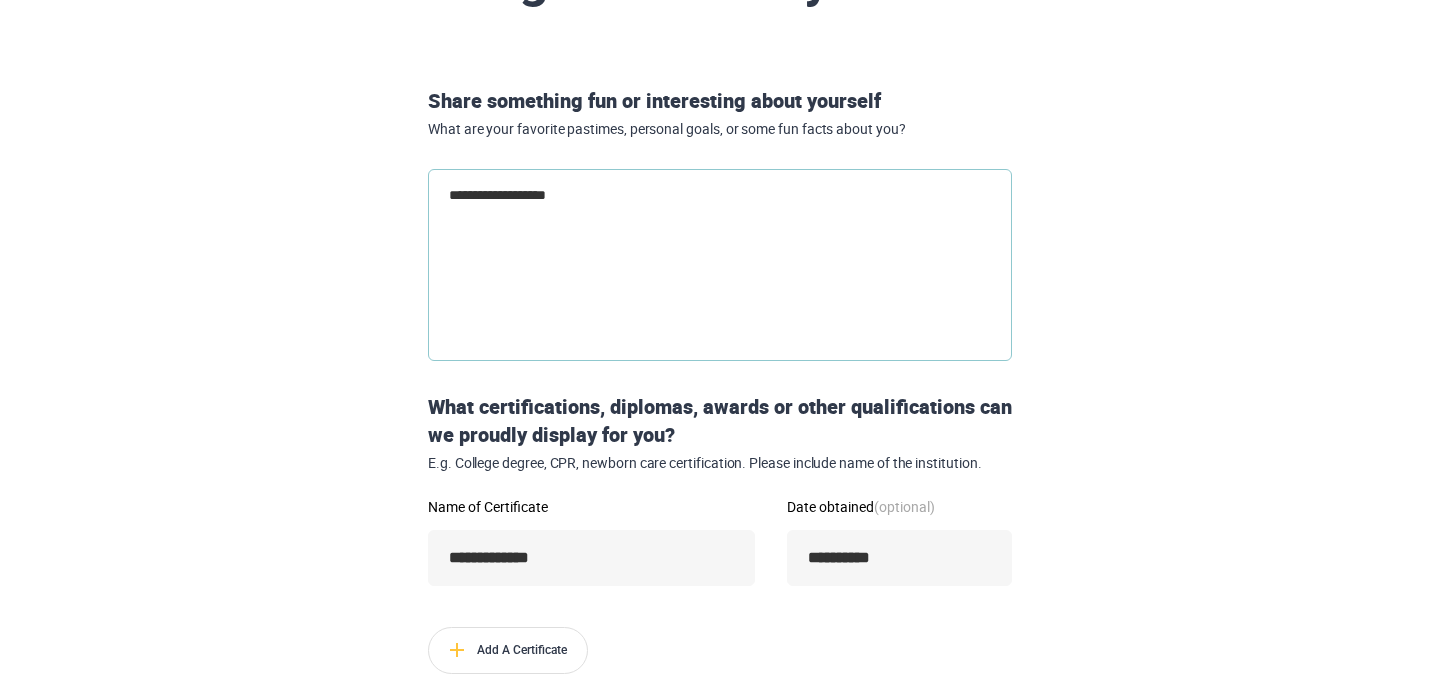 type on "**********" 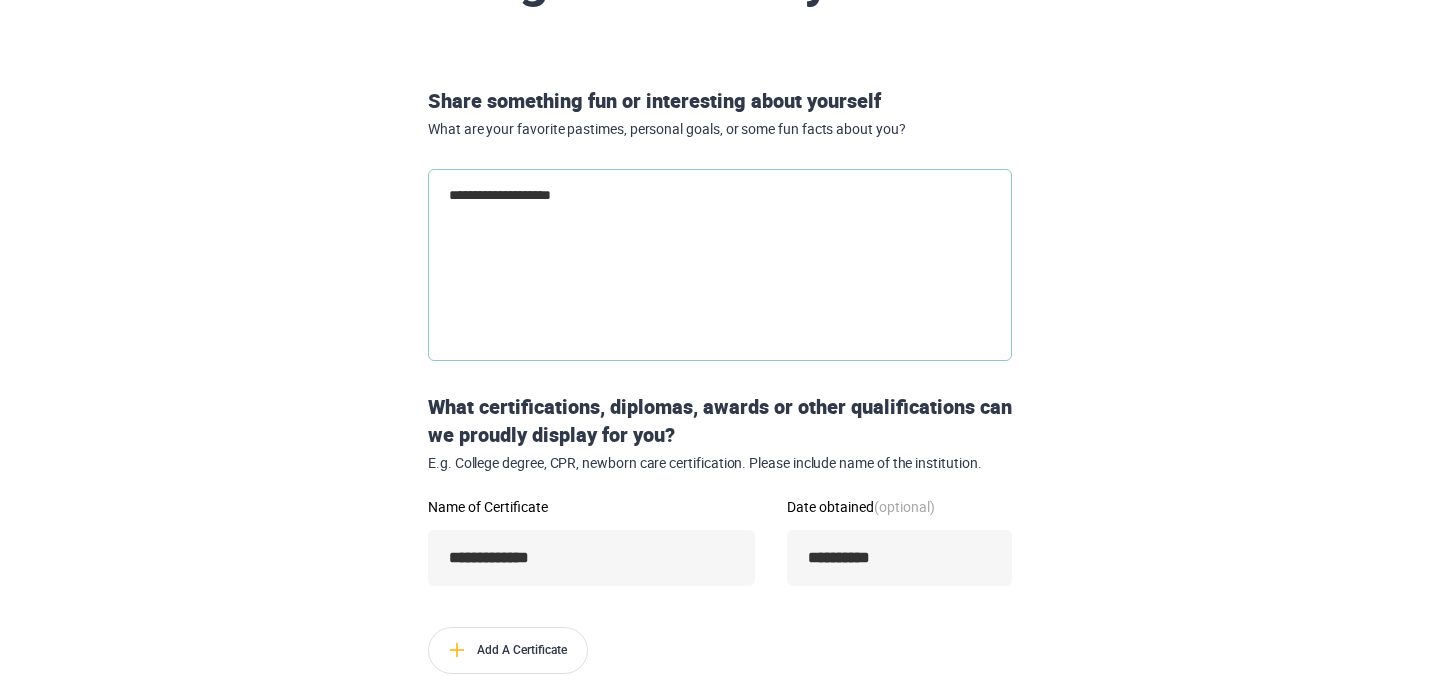 type on "**********" 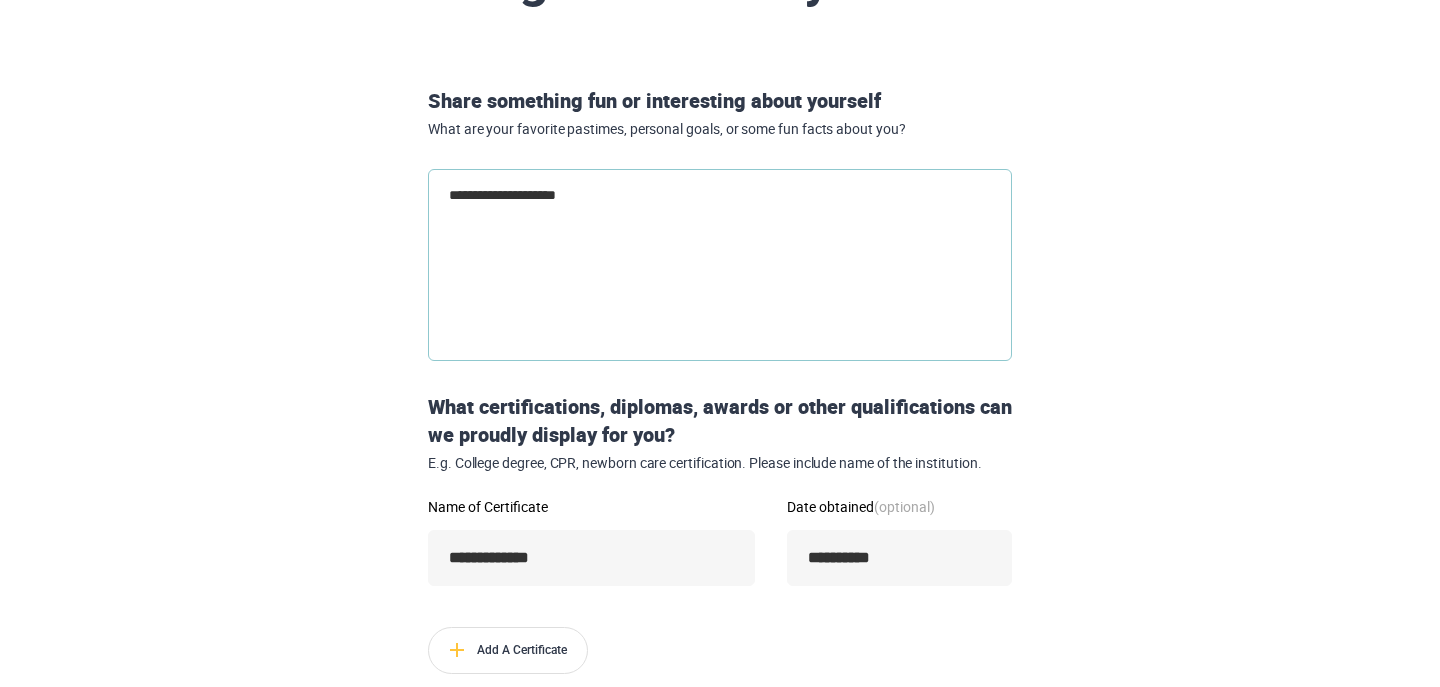 type on "**********" 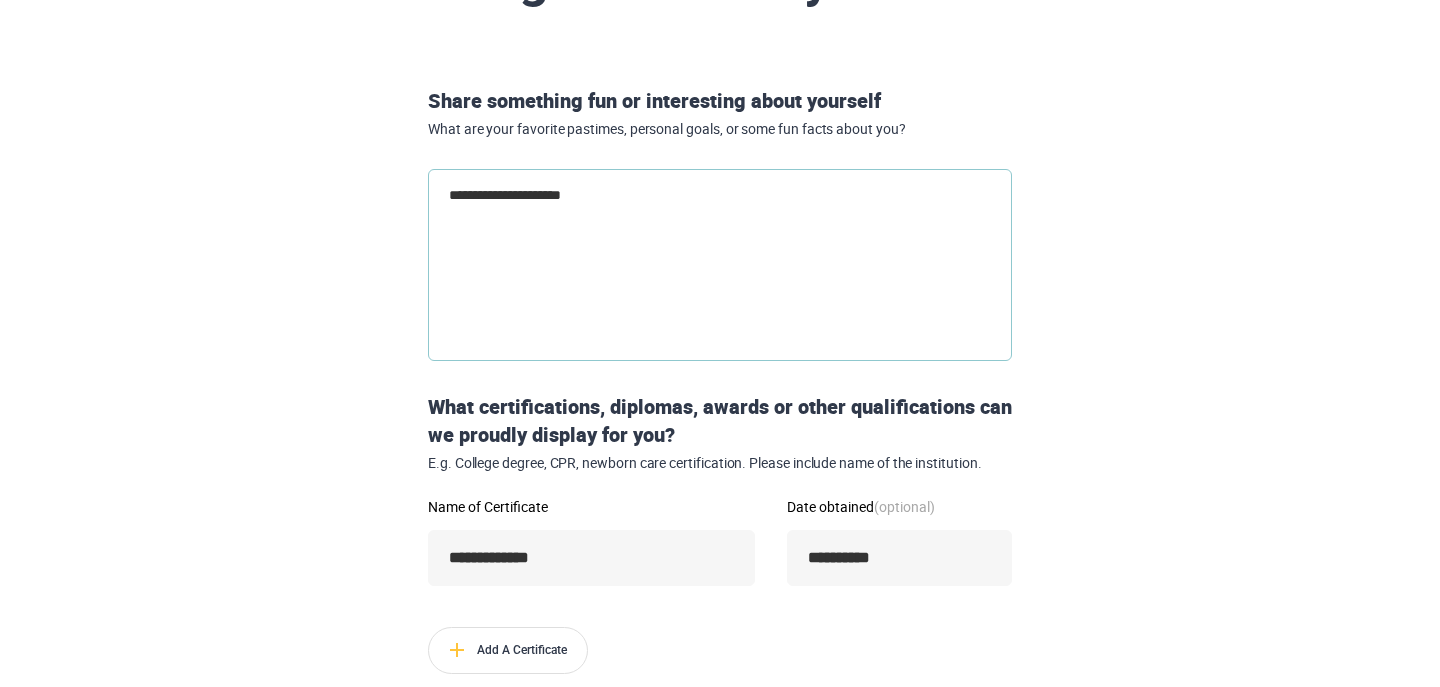 type on "**********" 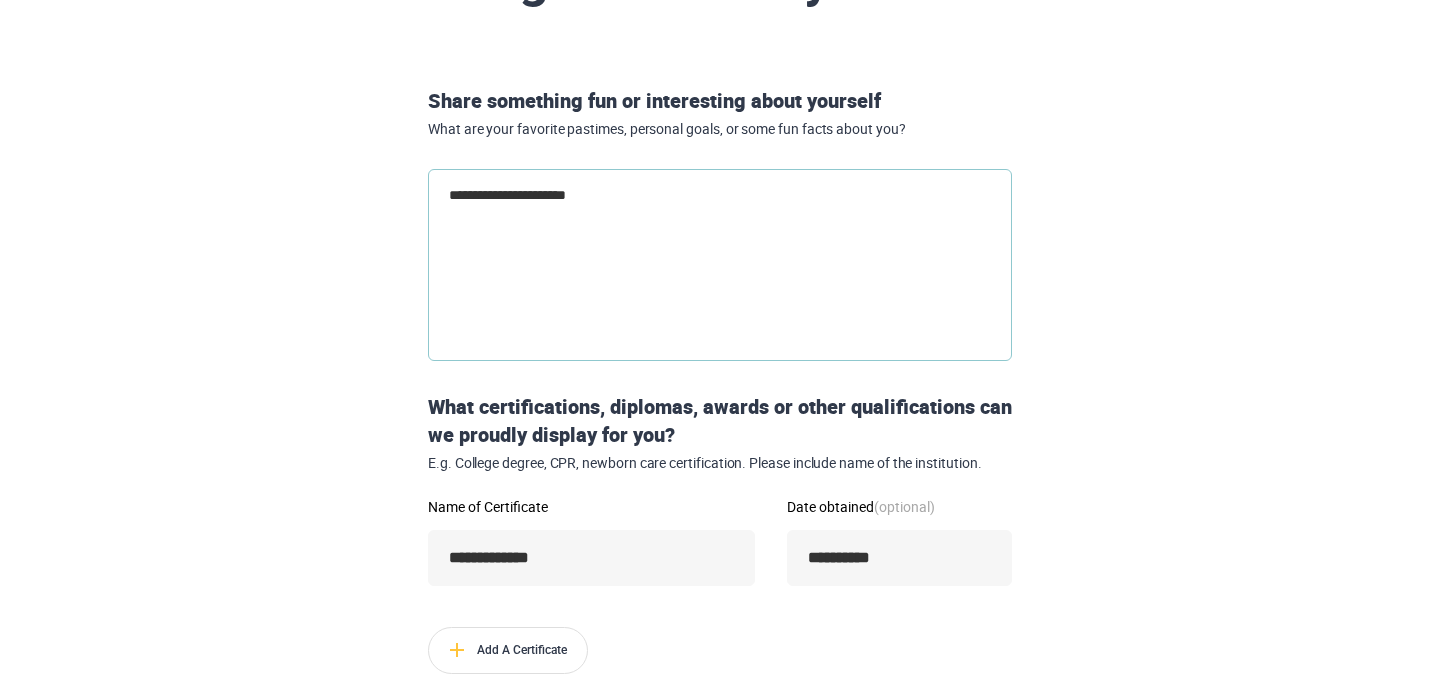 type on "**********" 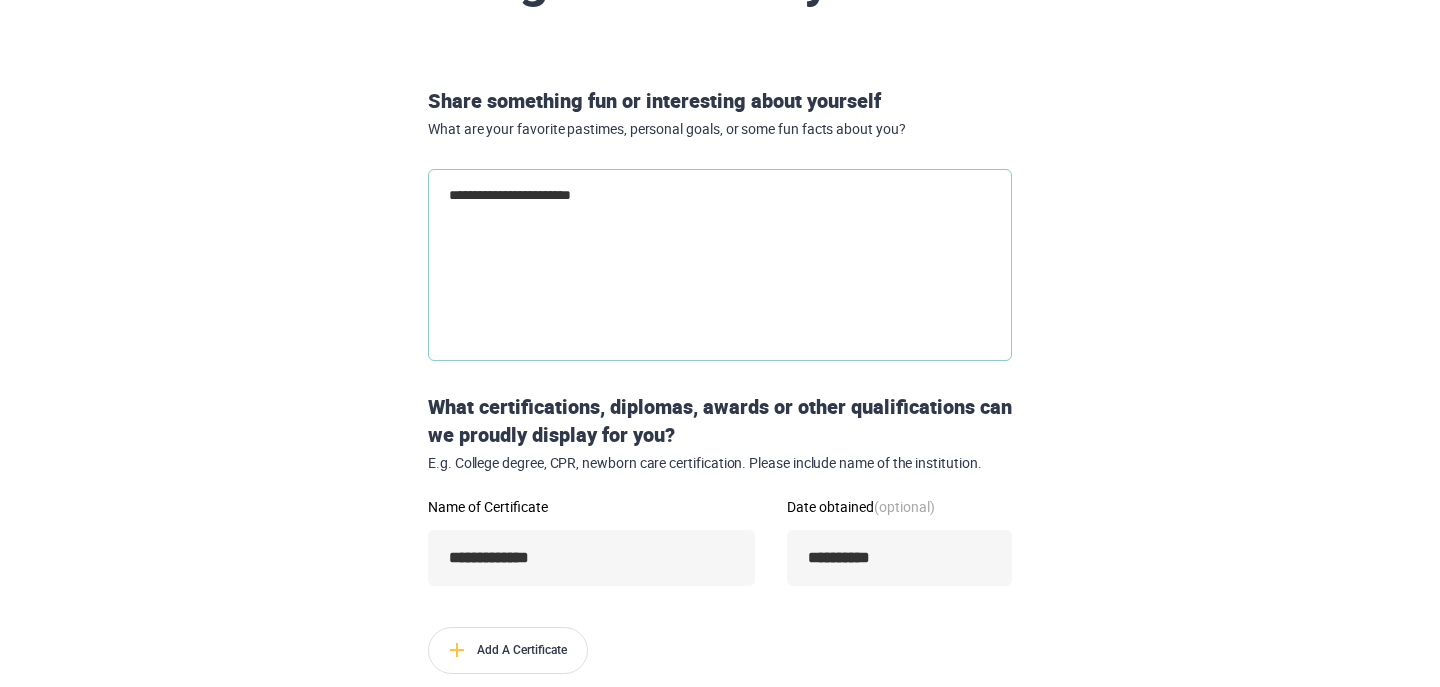 type on "**********" 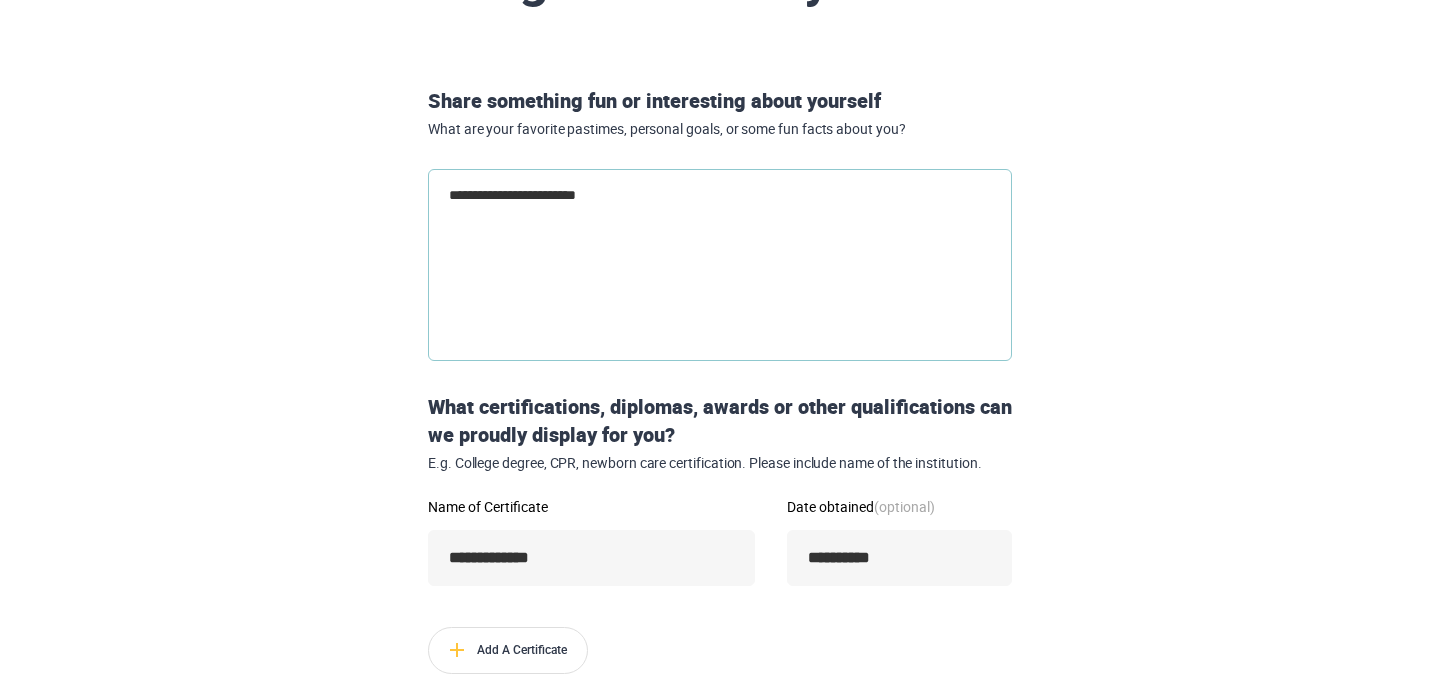 type on "**********" 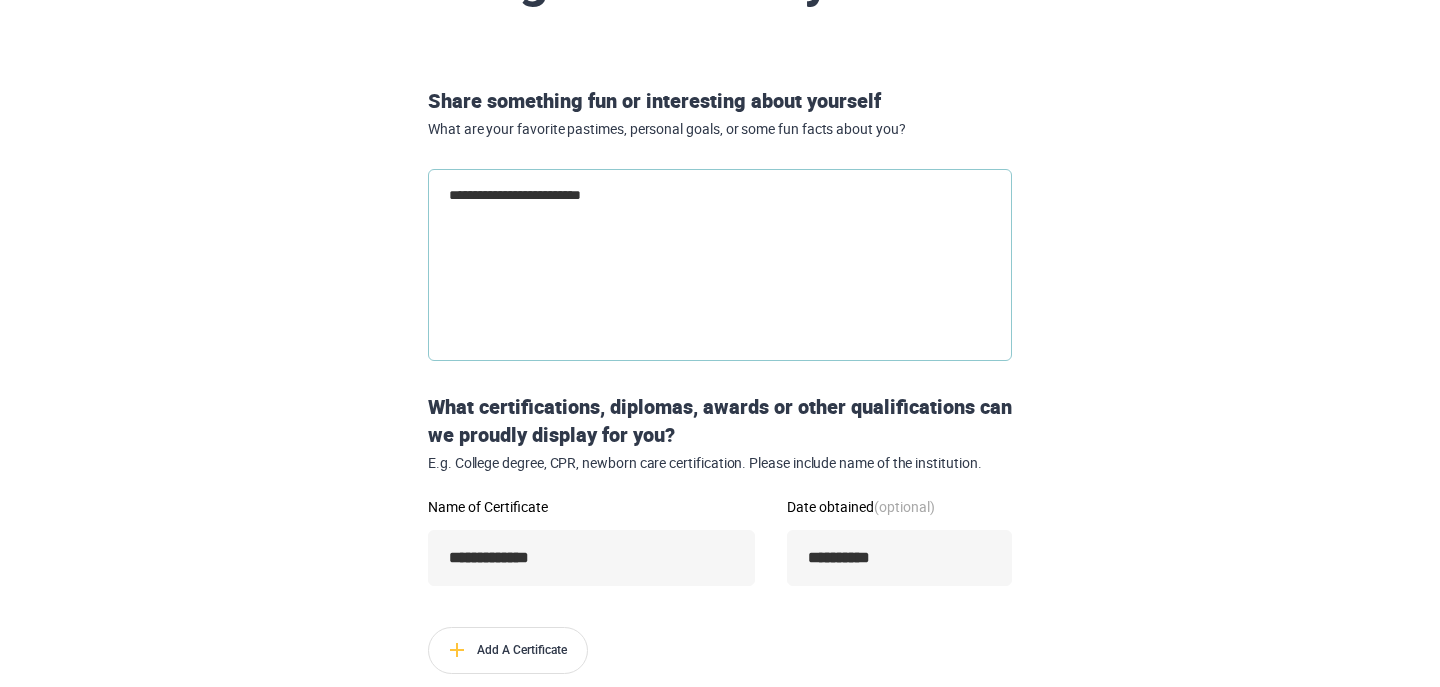 type on "**********" 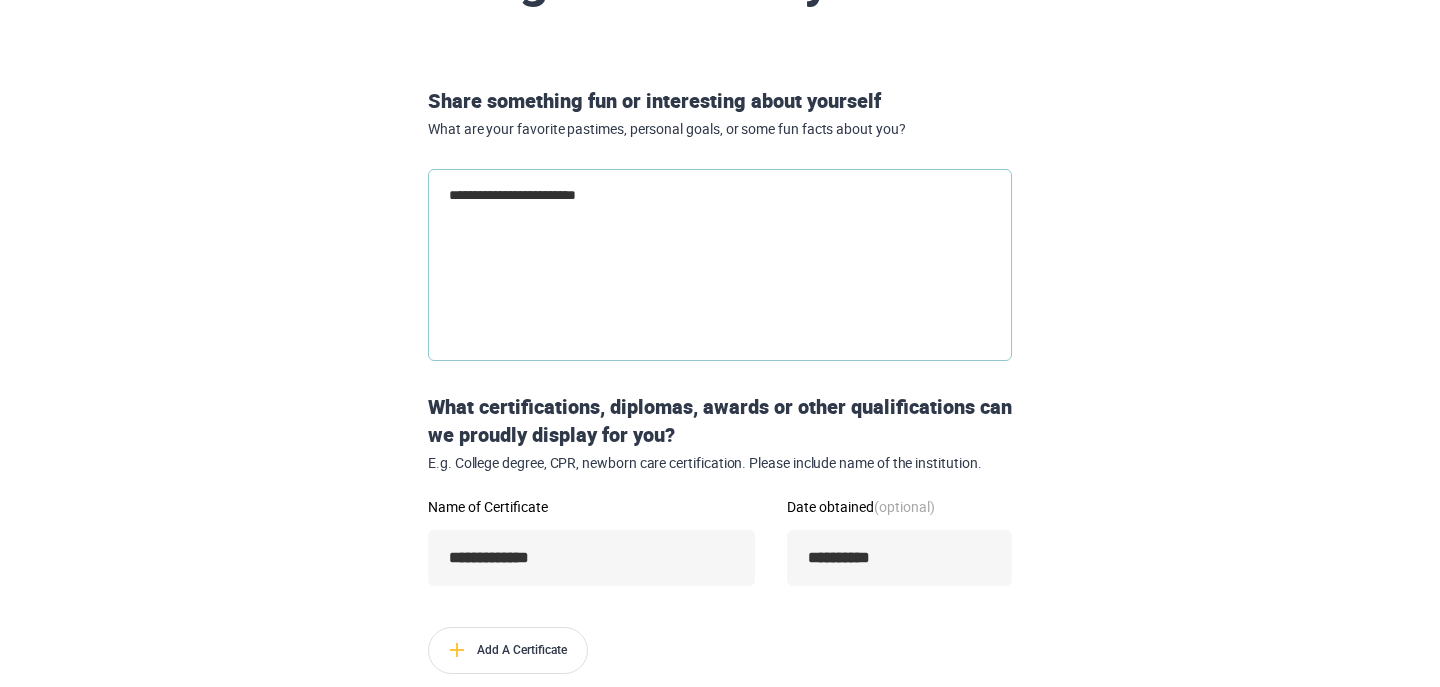 type on "**********" 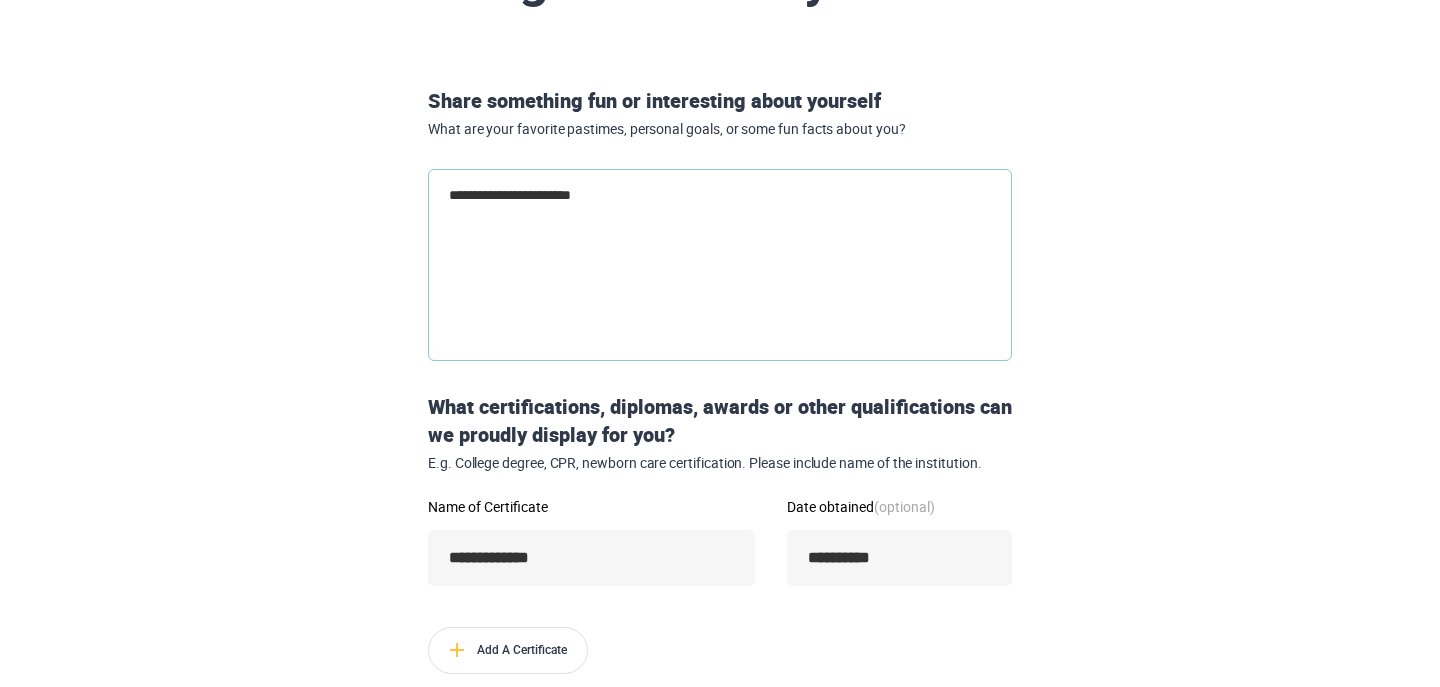 type on "**********" 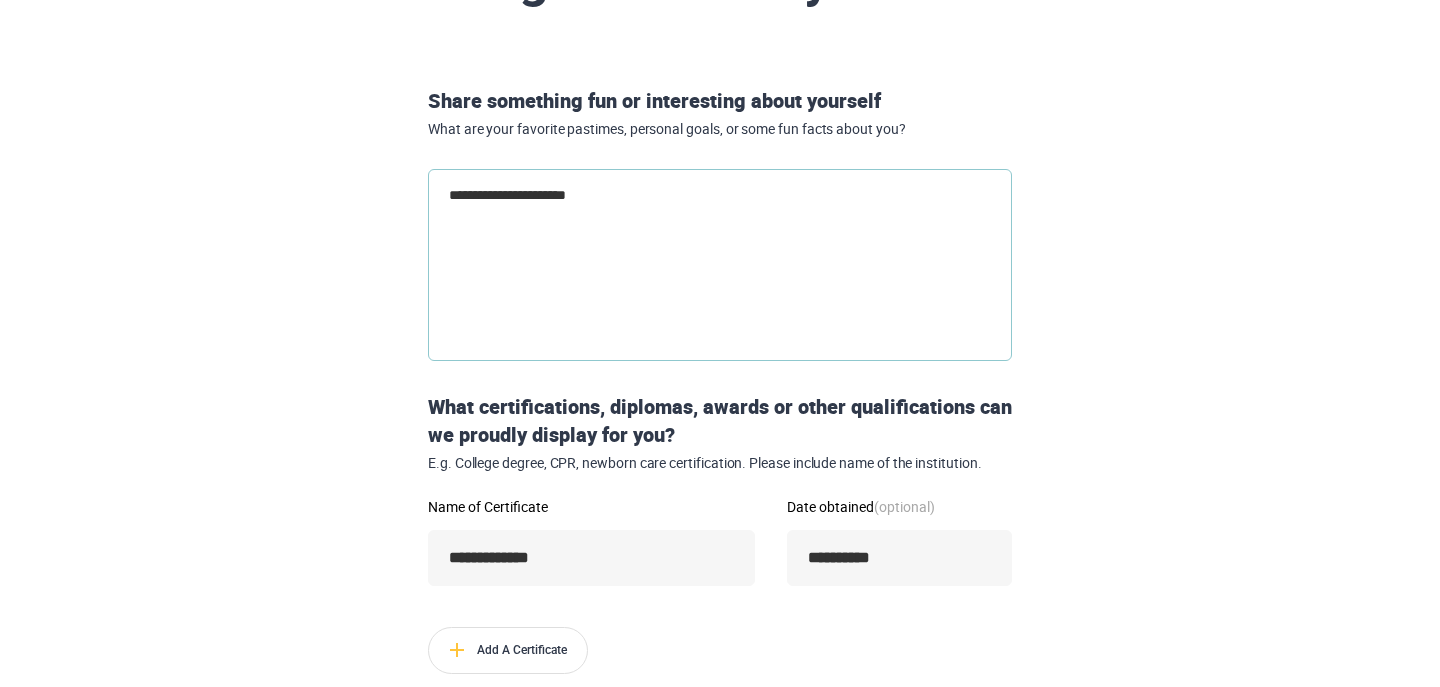 type on "**********" 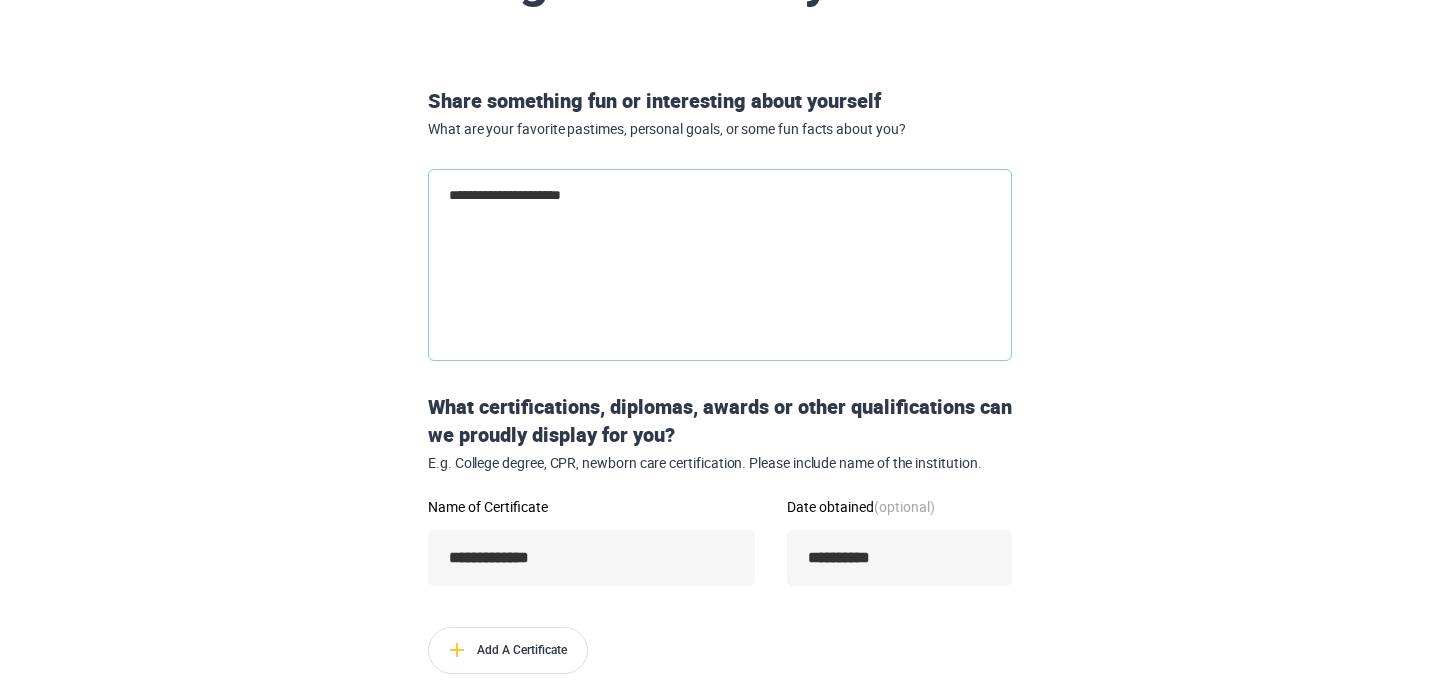 type on "**********" 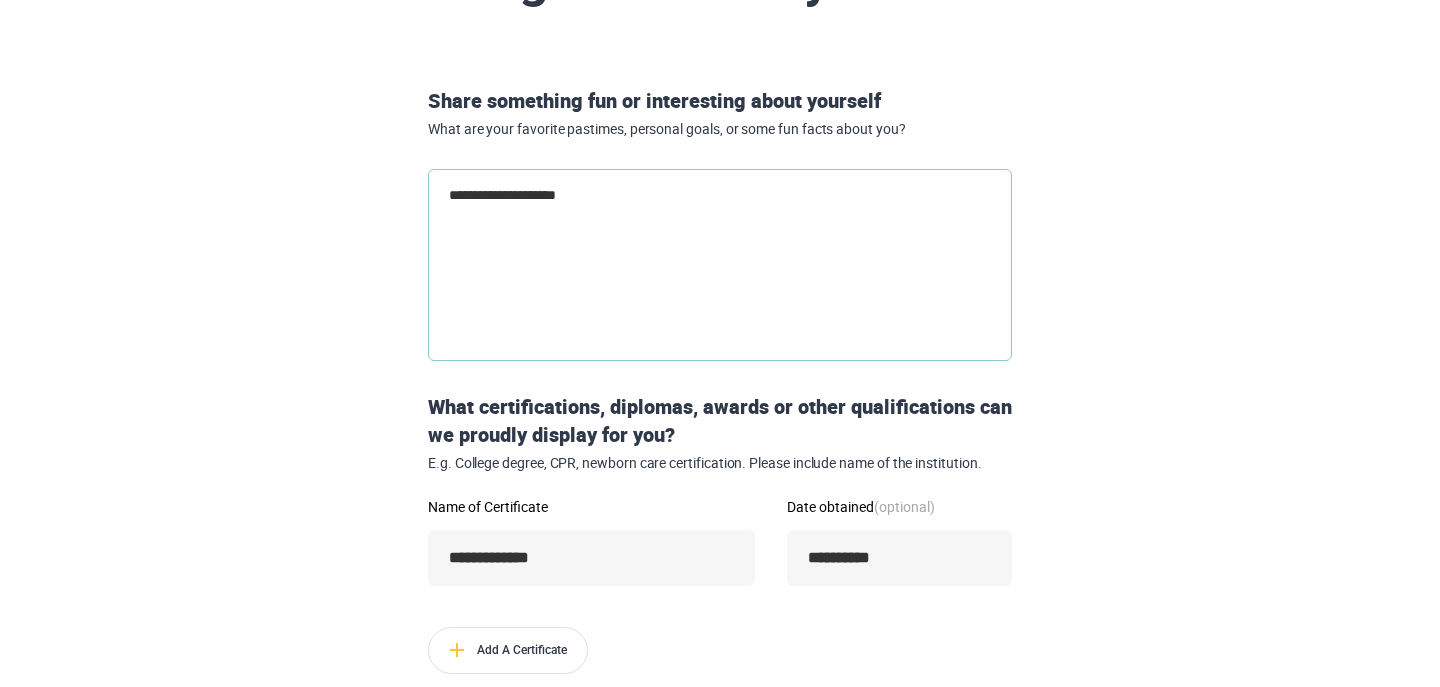 type on "**********" 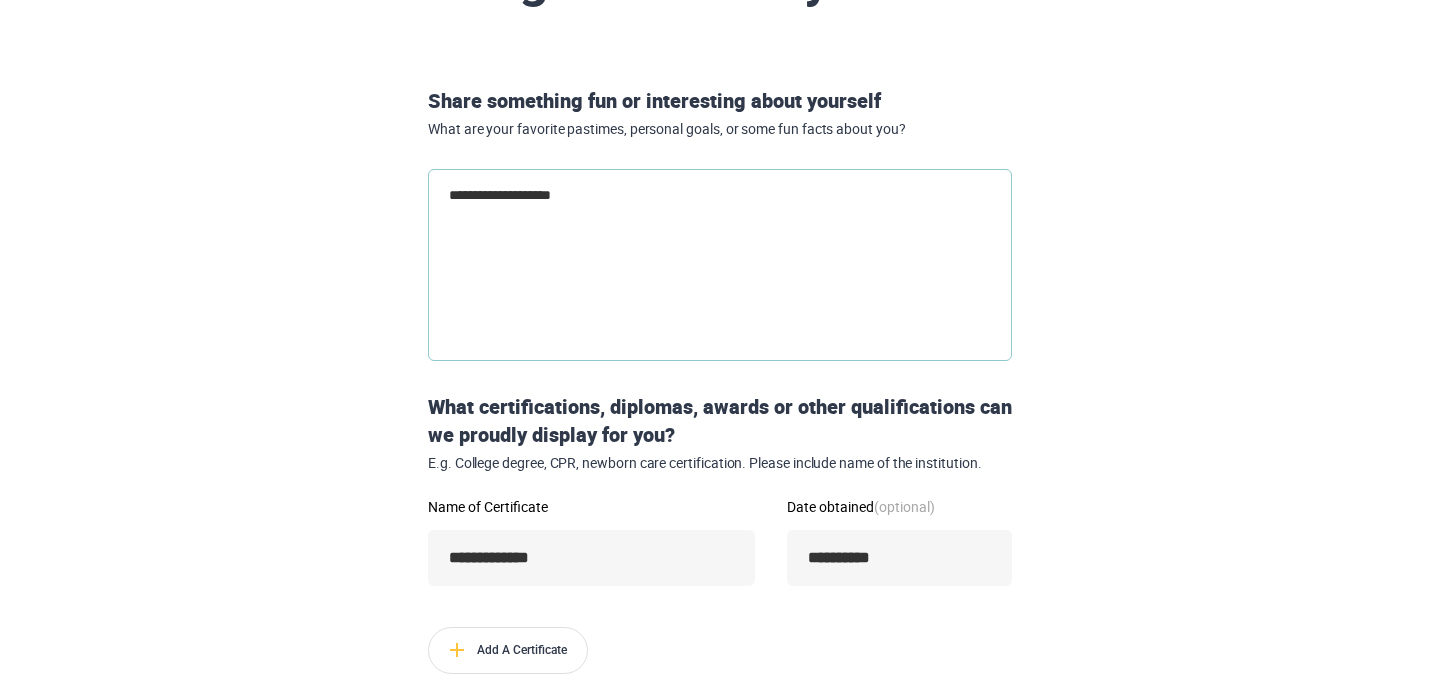 type on "**********" 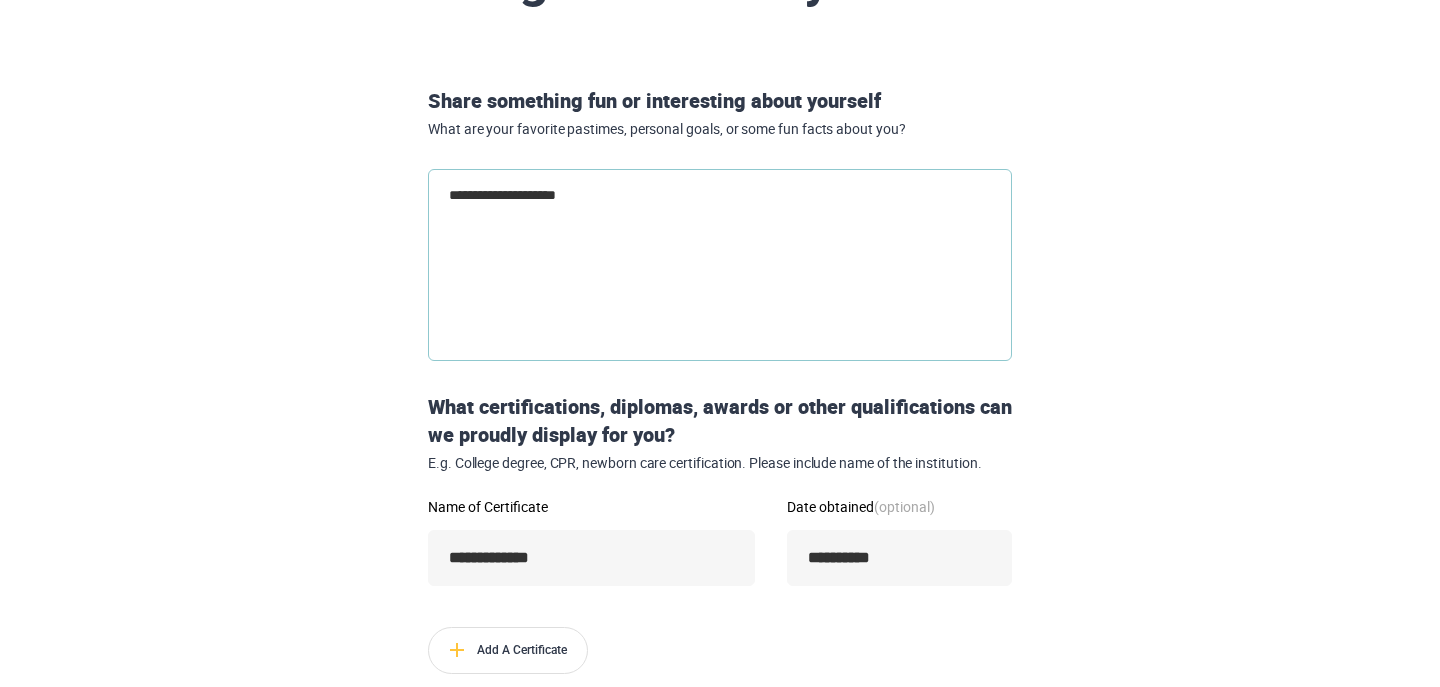 type on "*" 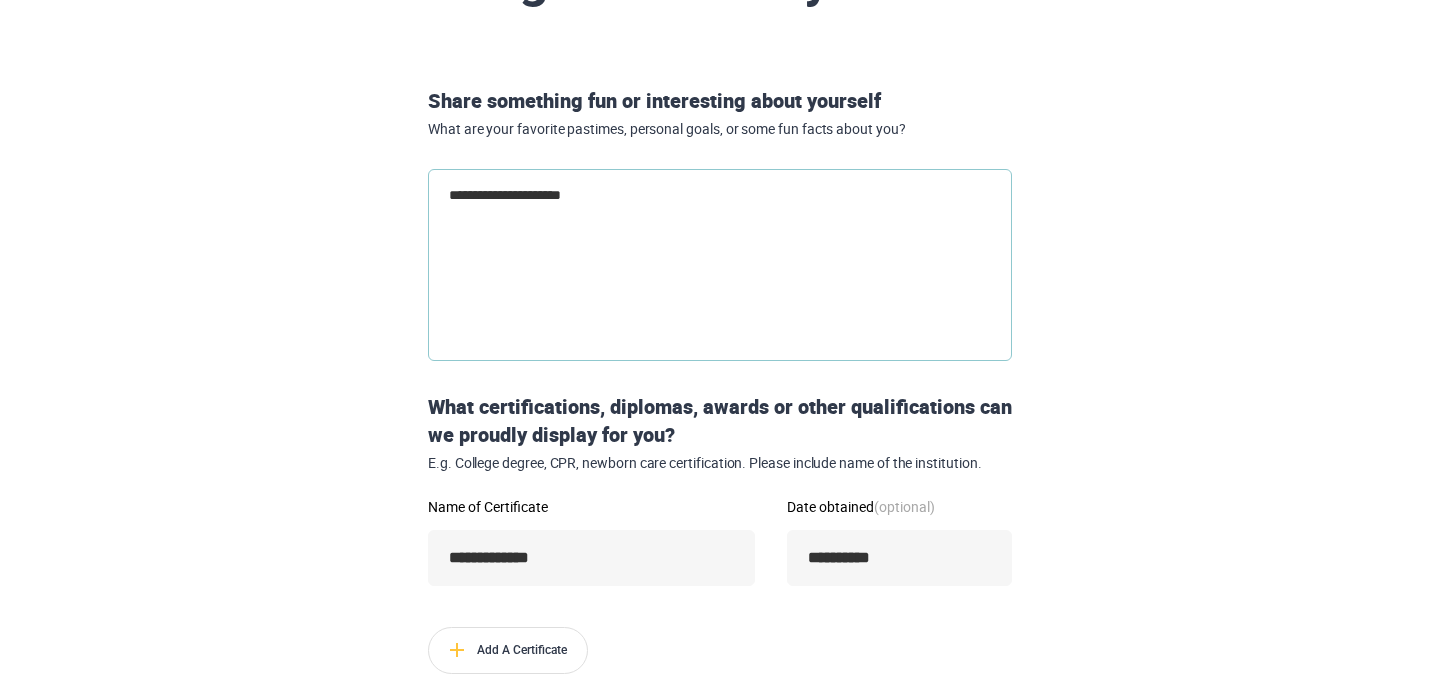 type on "**********" 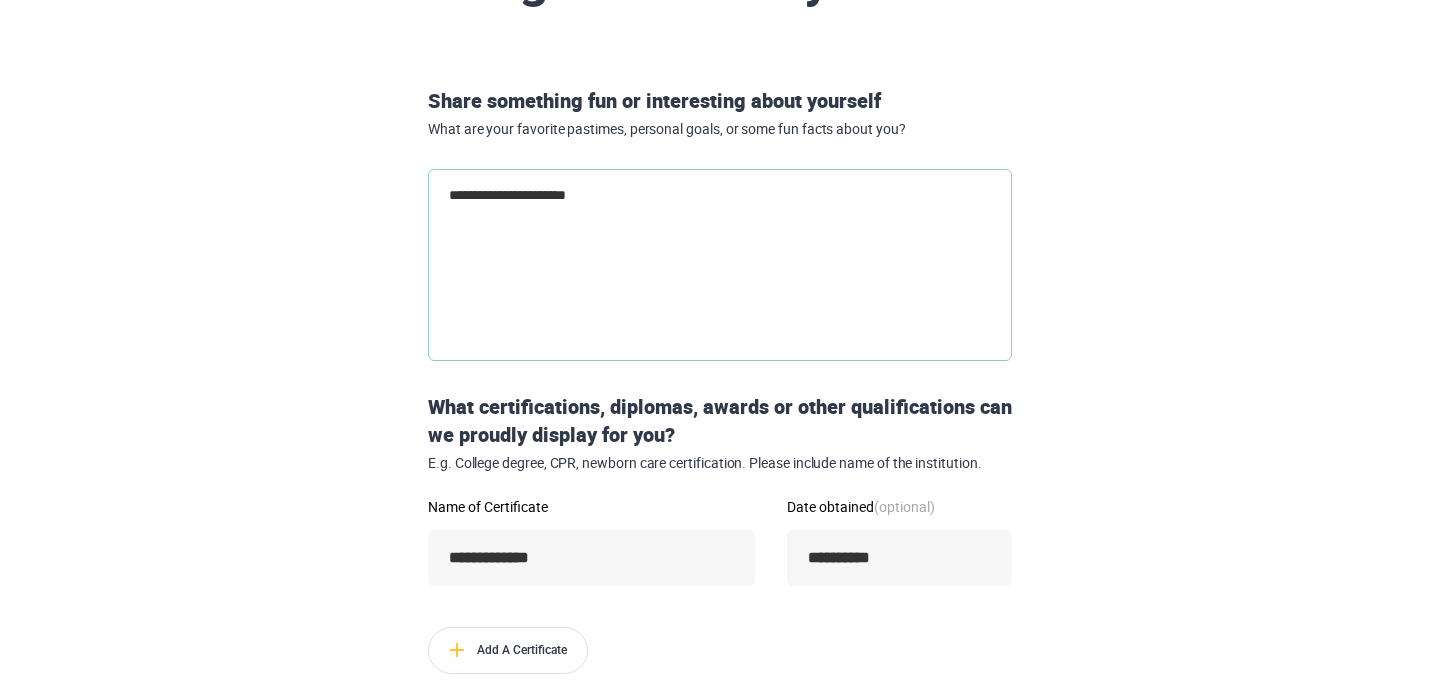 type on "**********" 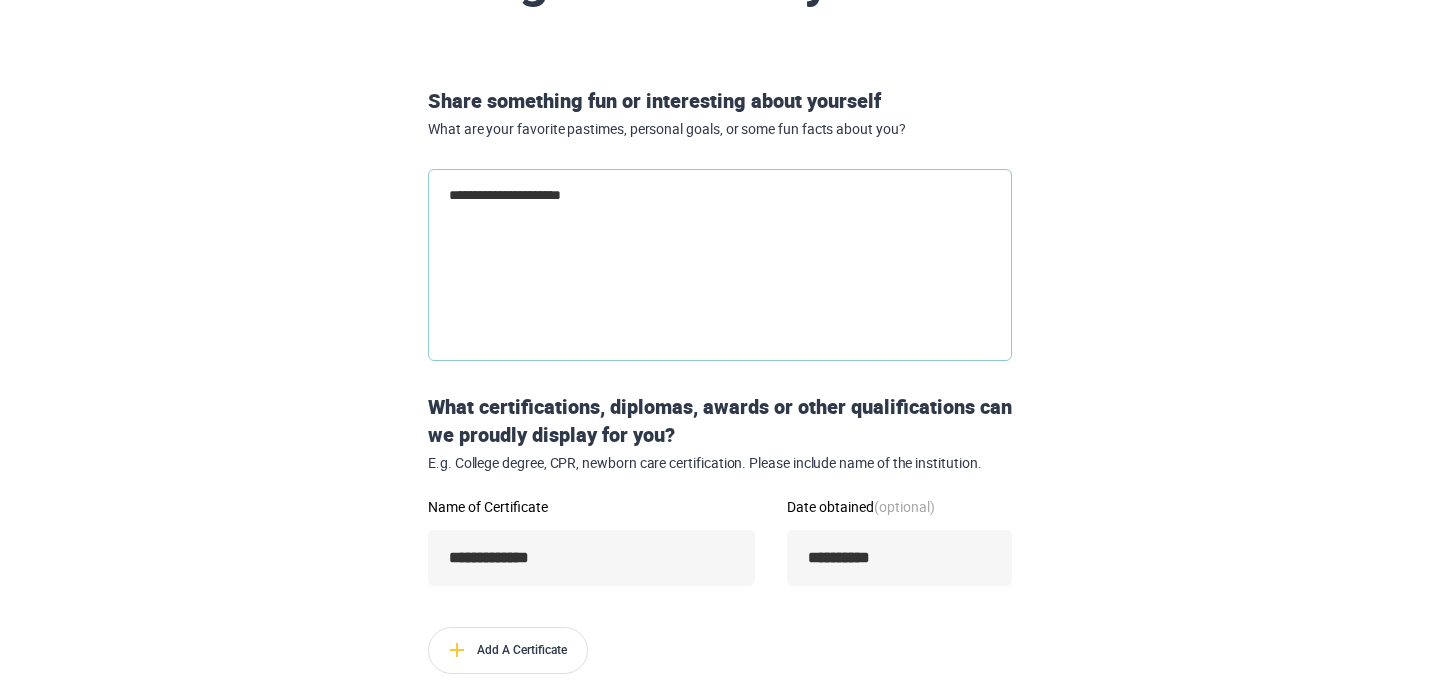 type on "**********" 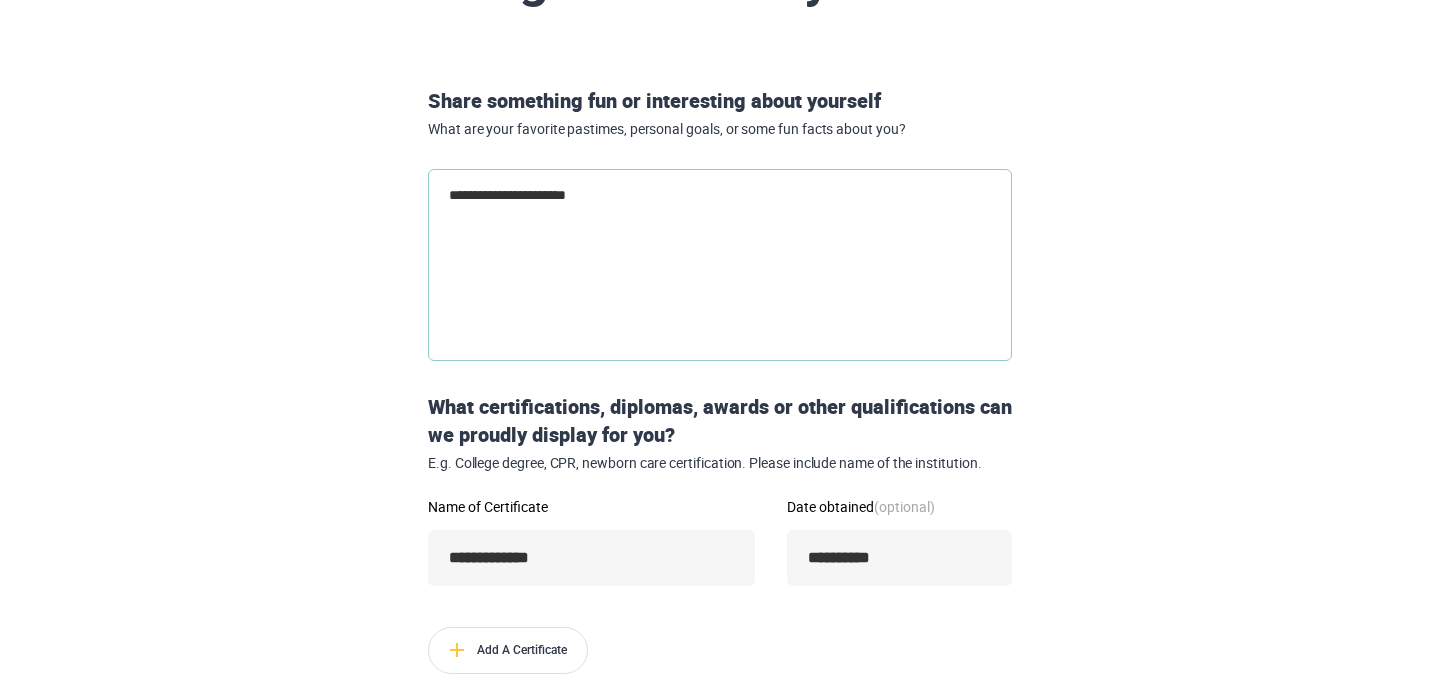 type on "**********" 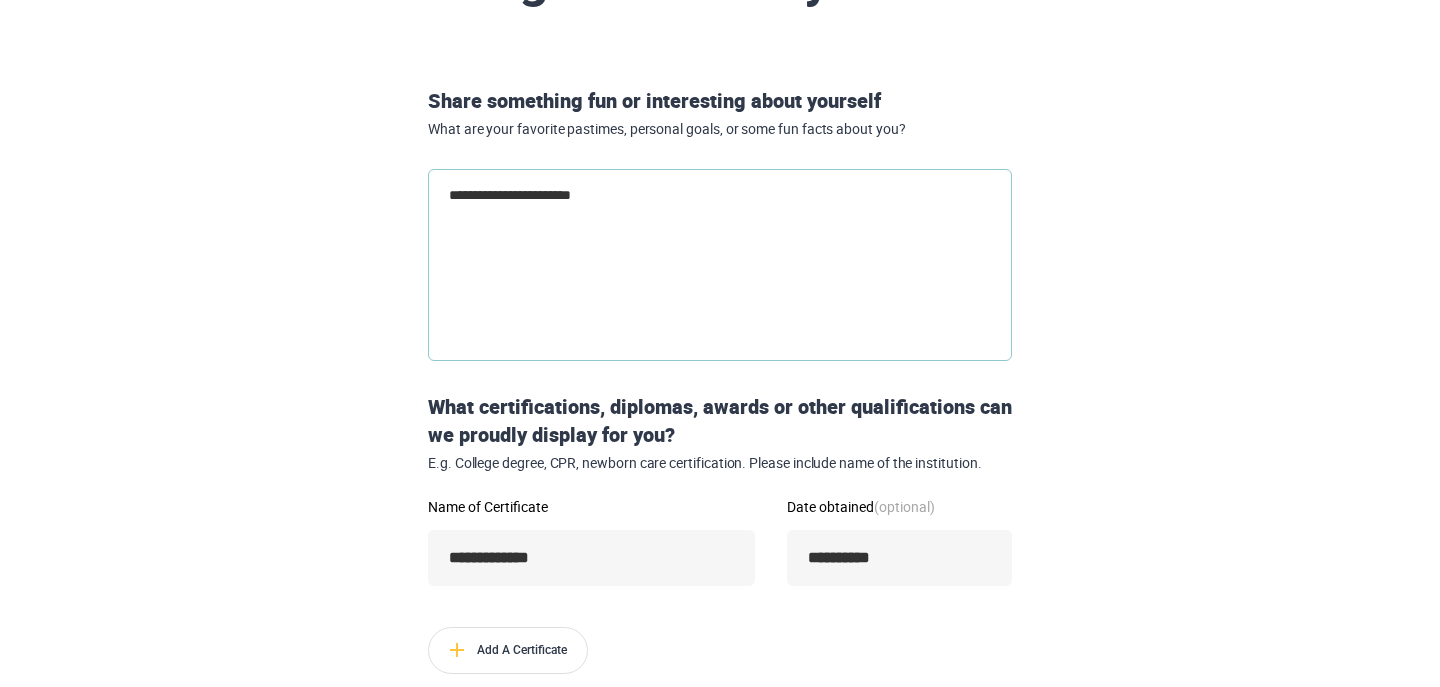 type on "**********" 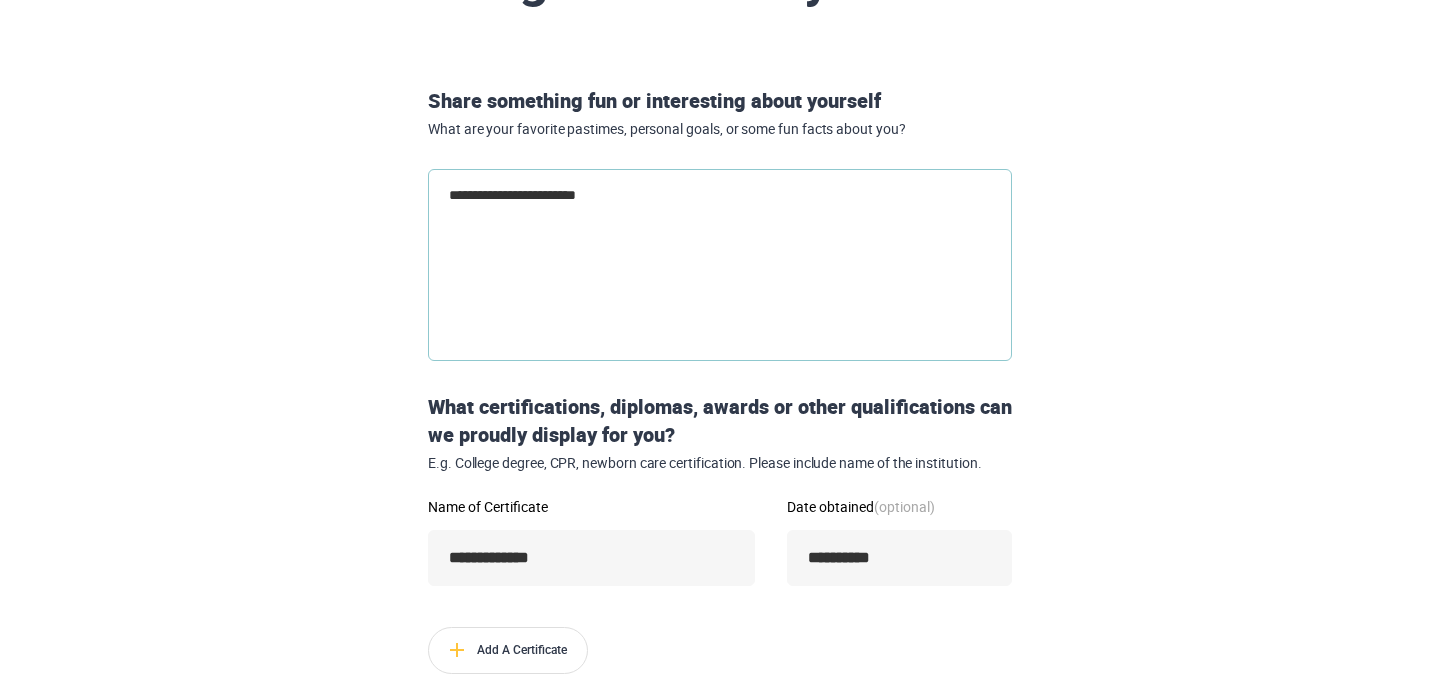 type on "**********" 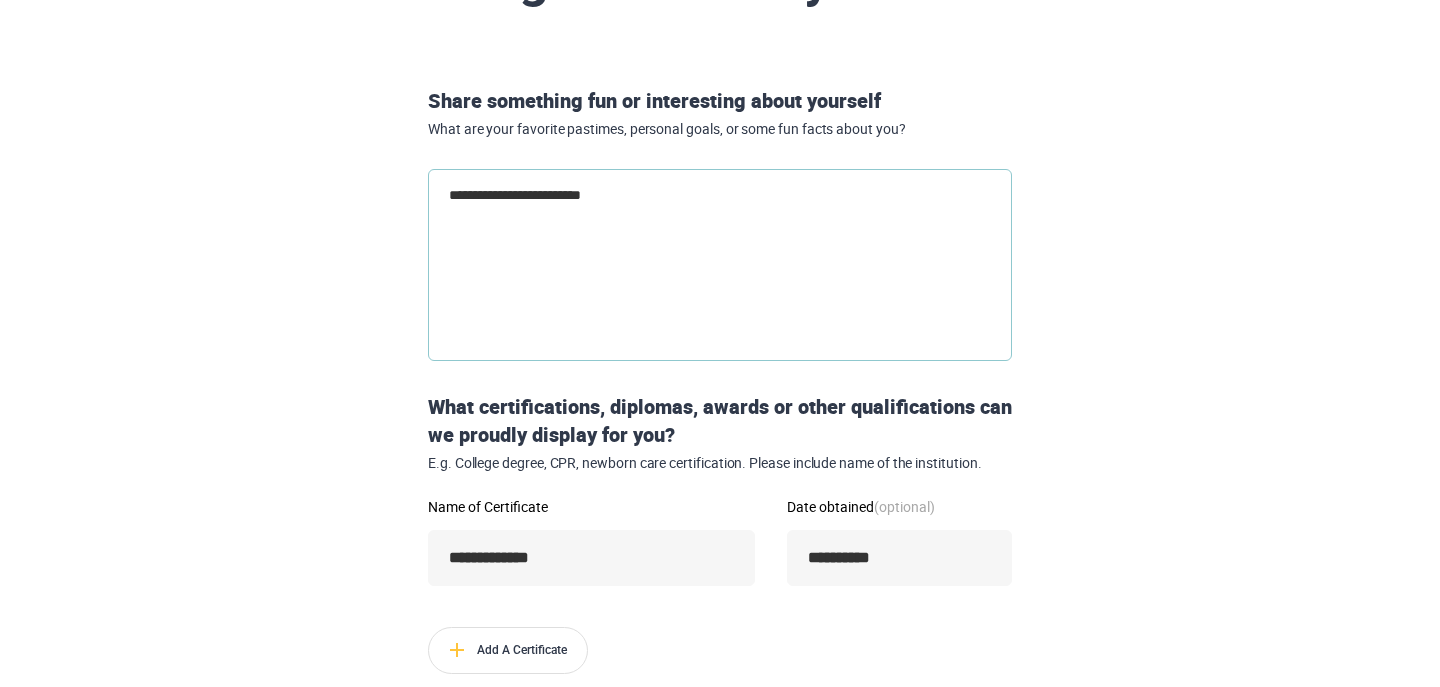type on "**********" 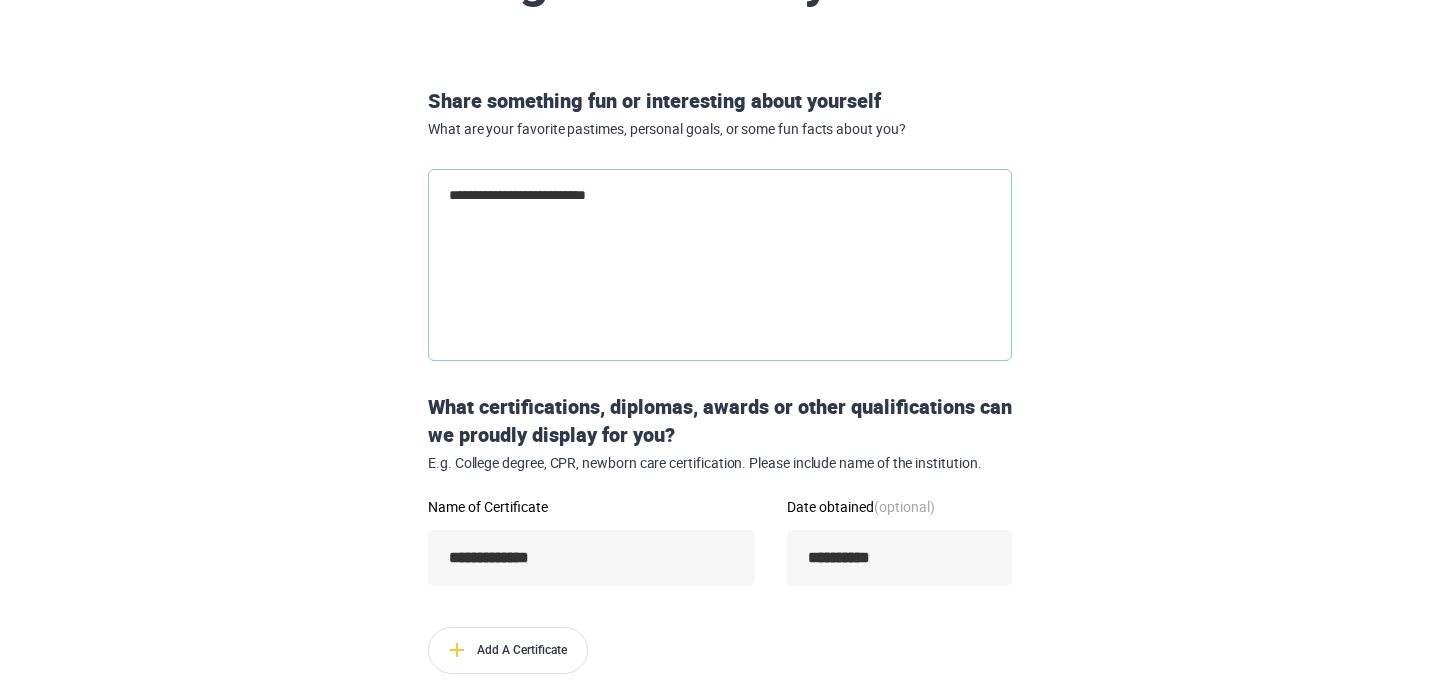 type on "**********" 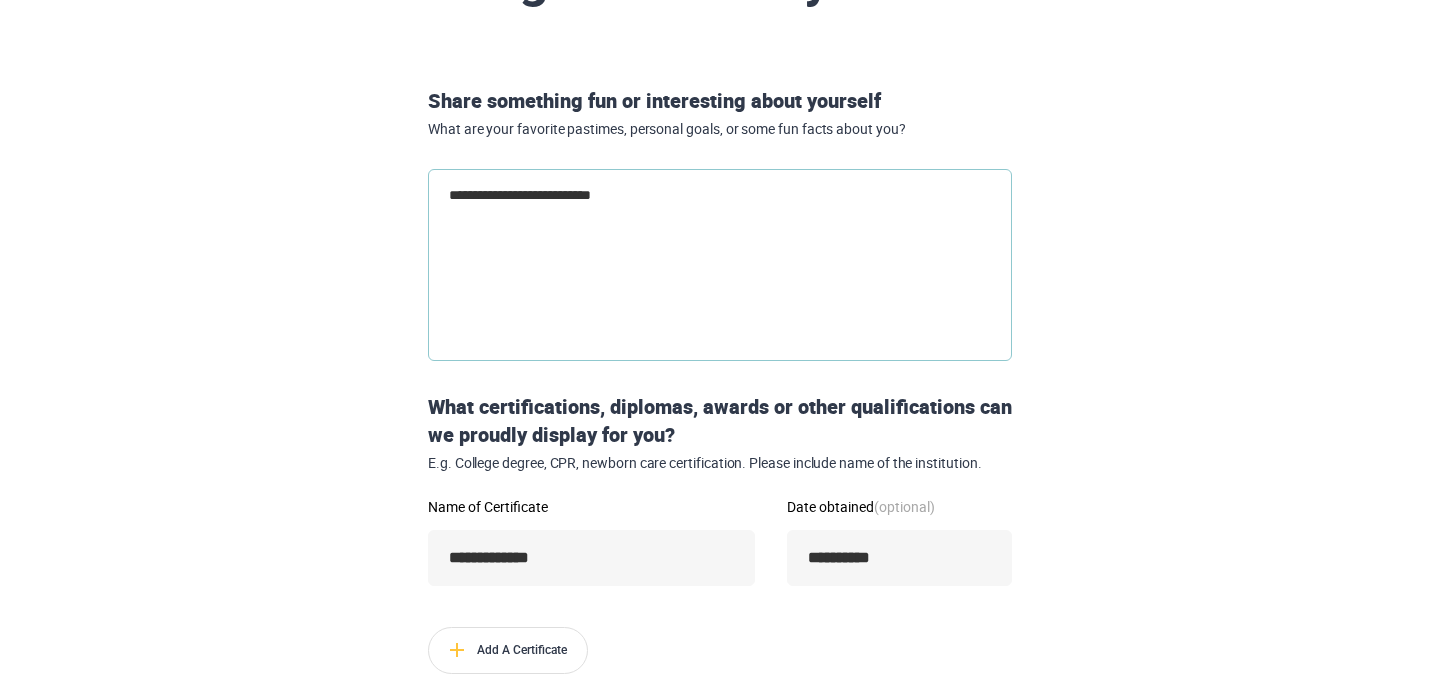 type on "**********" 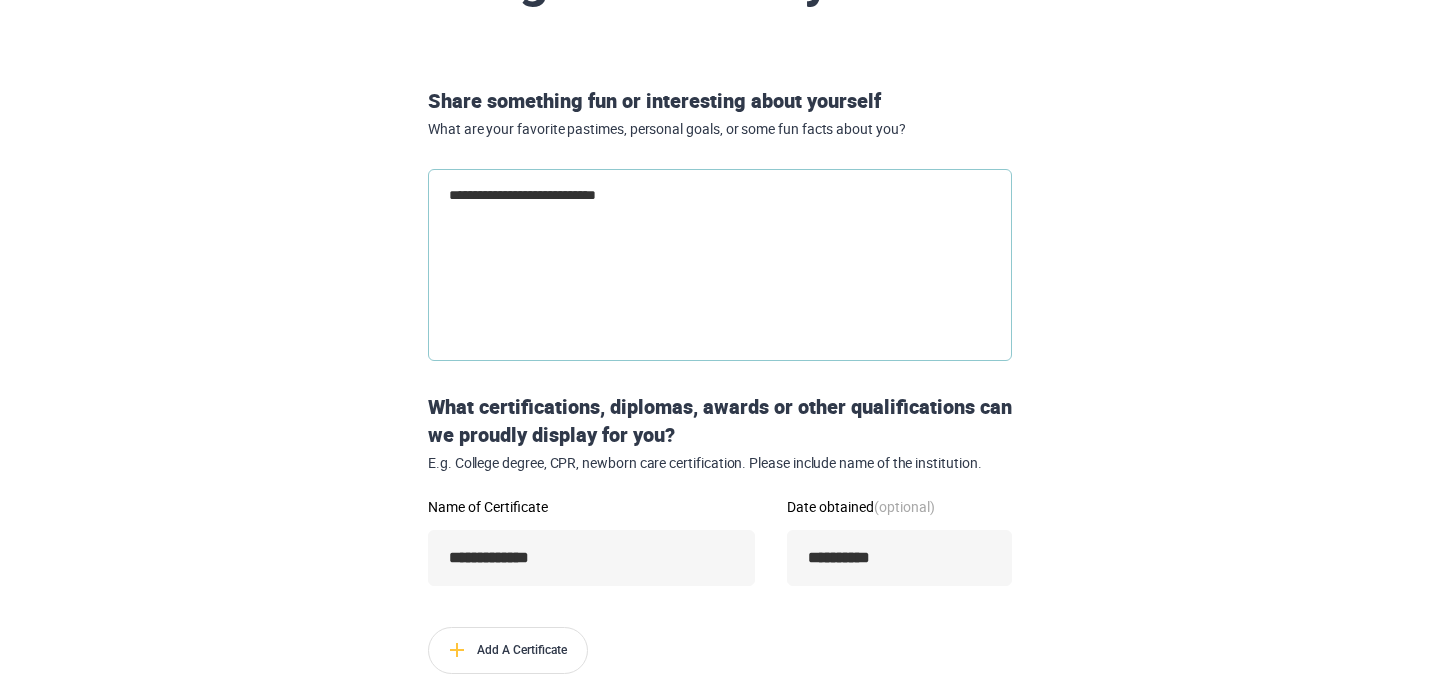 type on "**********" 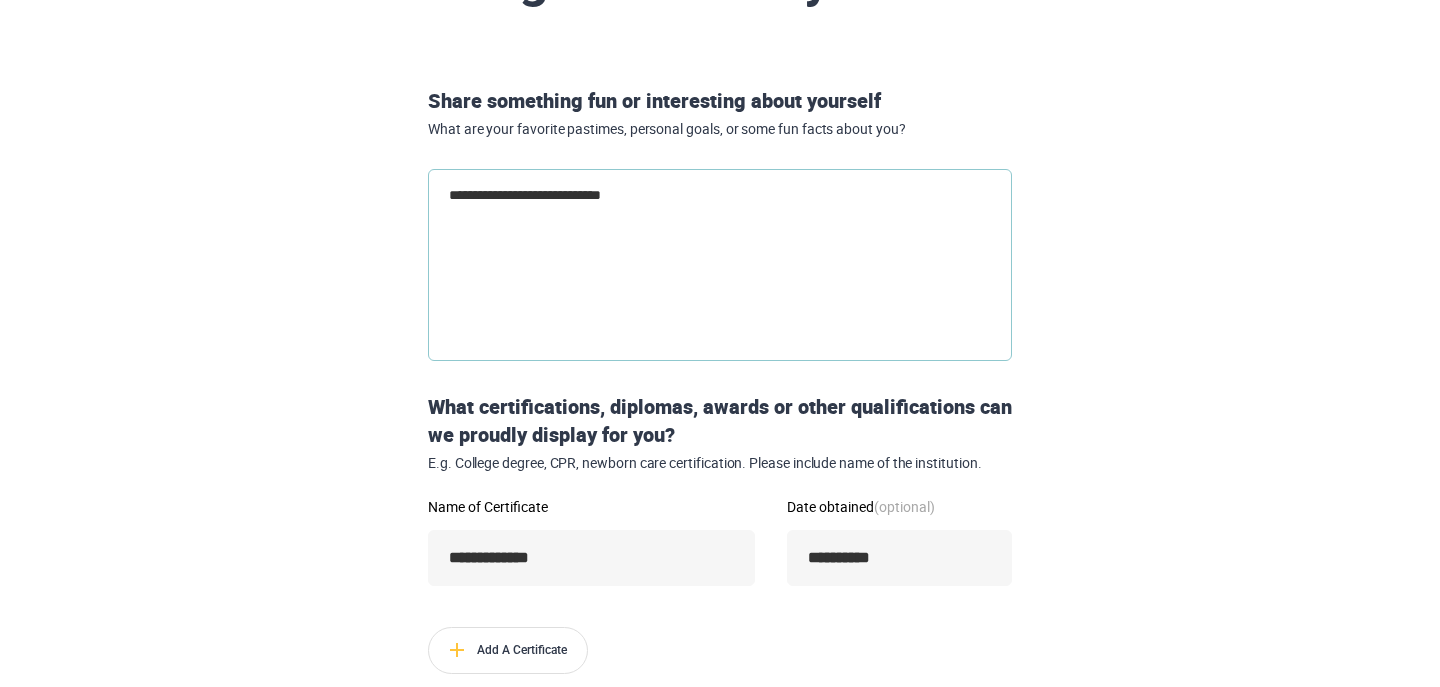 type on "**********" 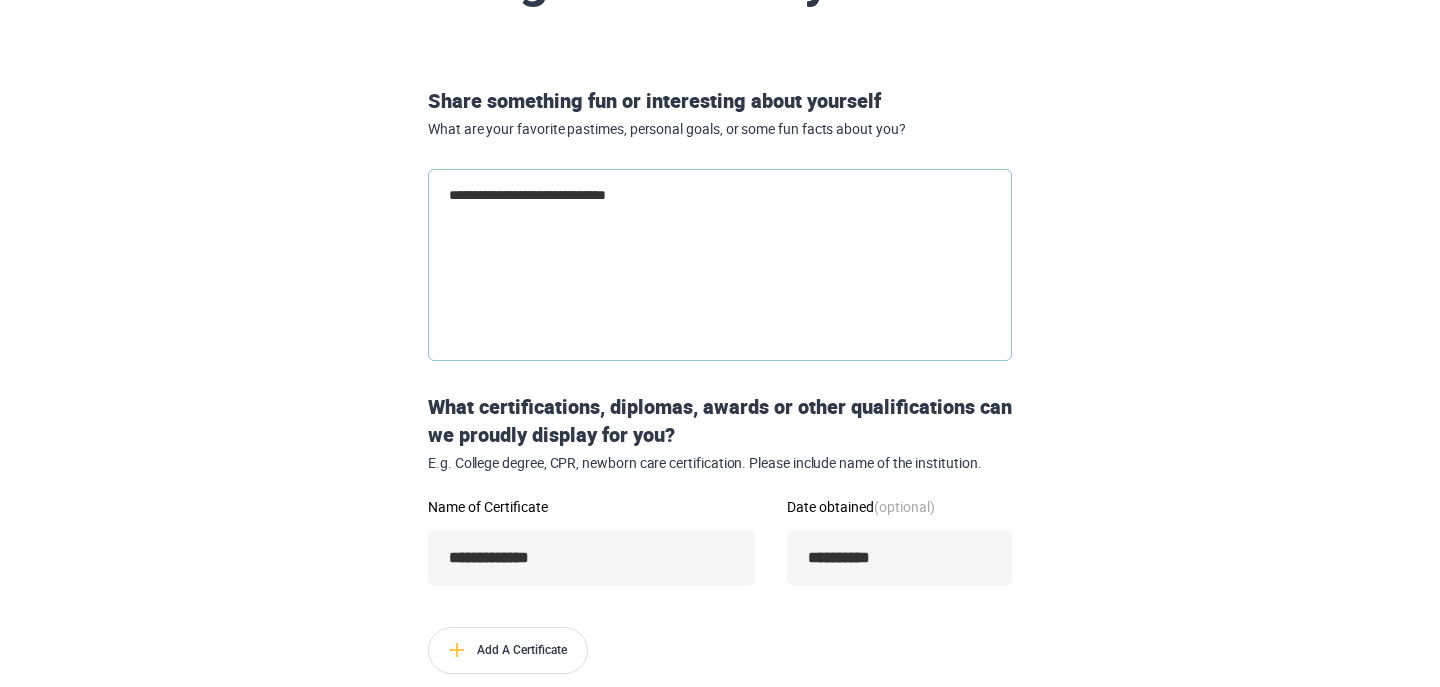 type on "**********" 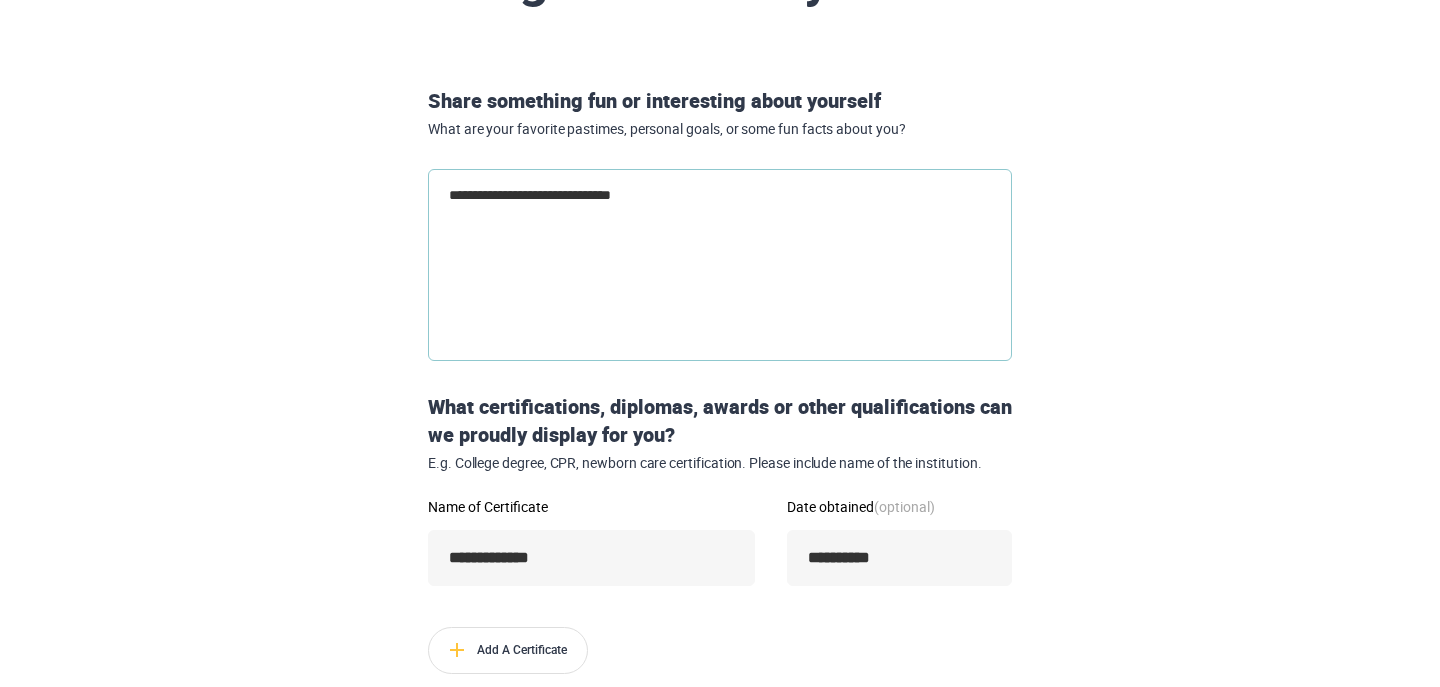 type on "**********" 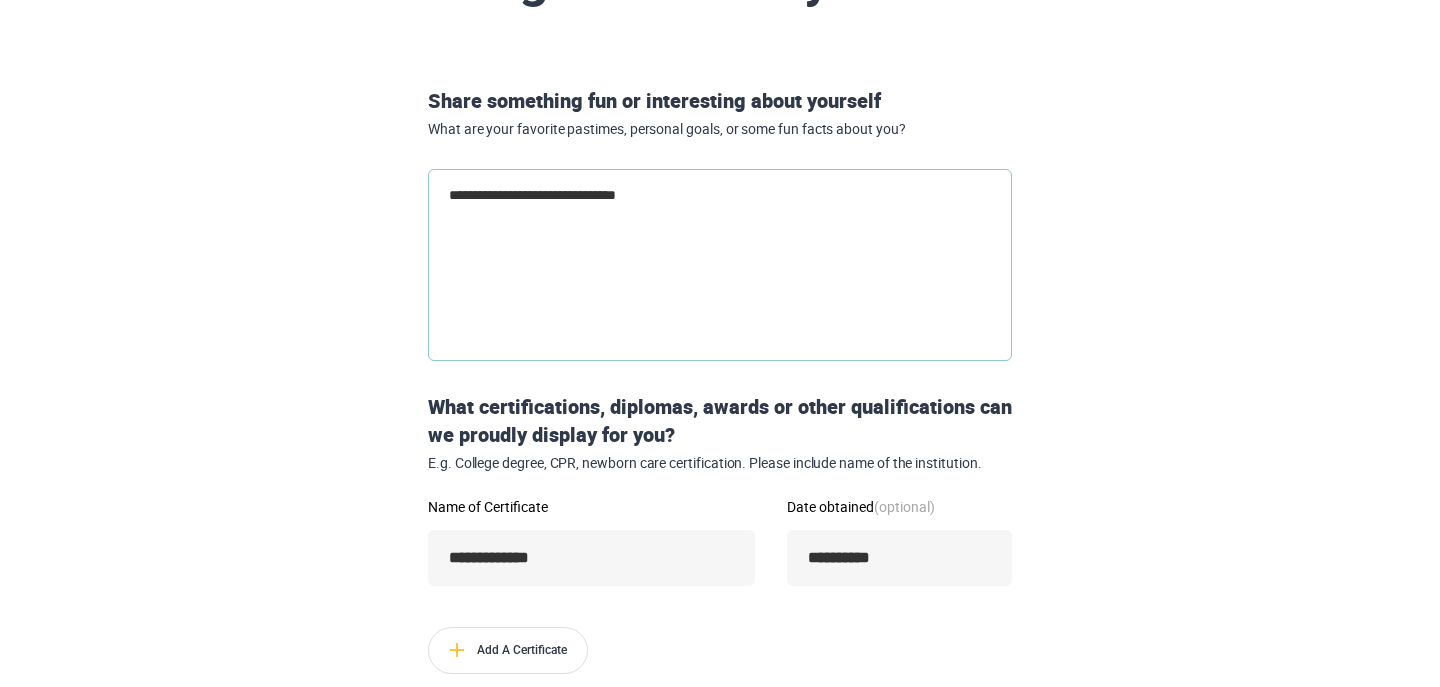type on "**********" 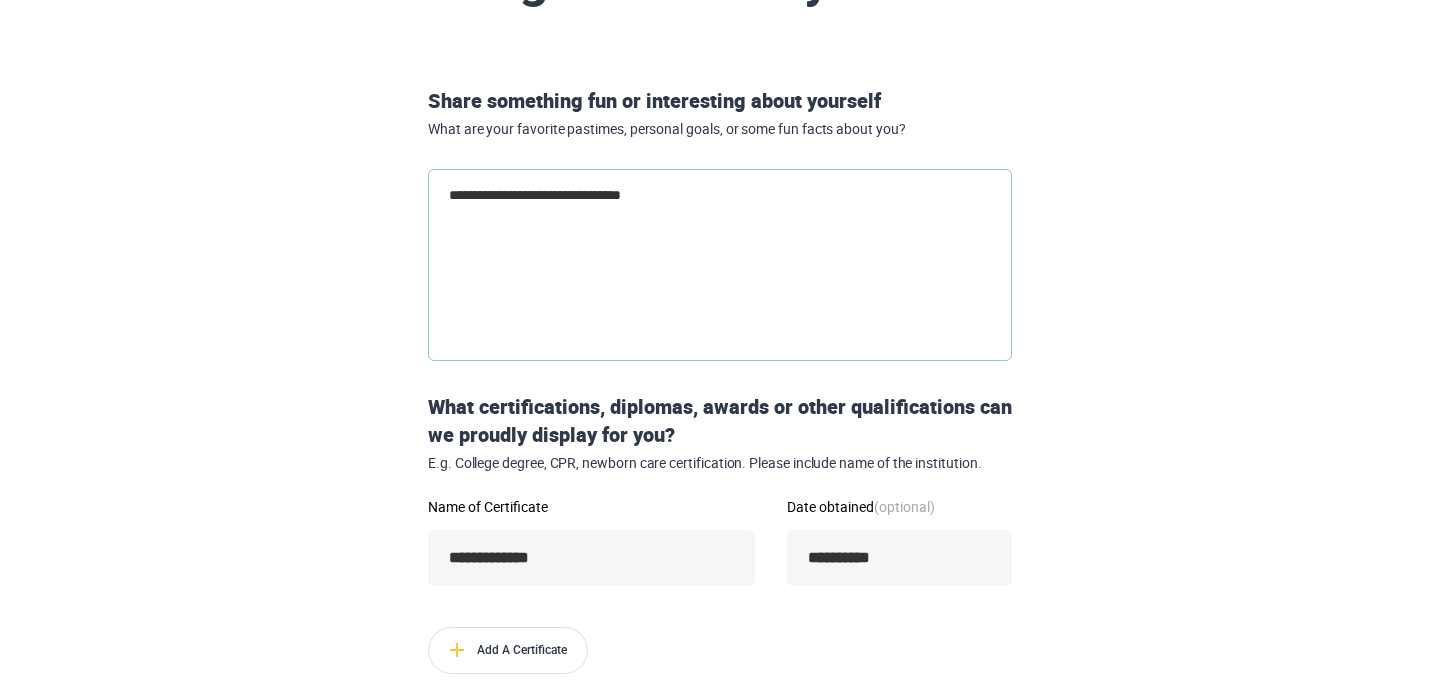 type on "**********" 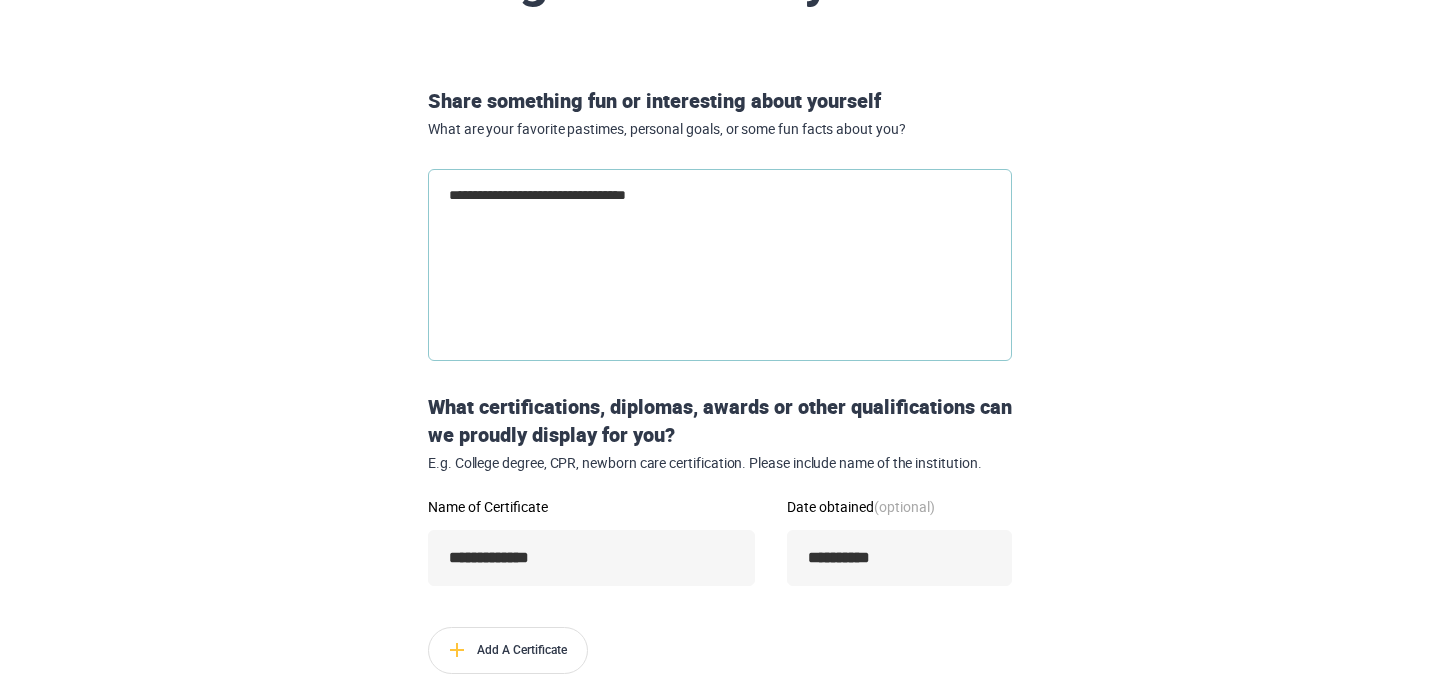 type on "**********" 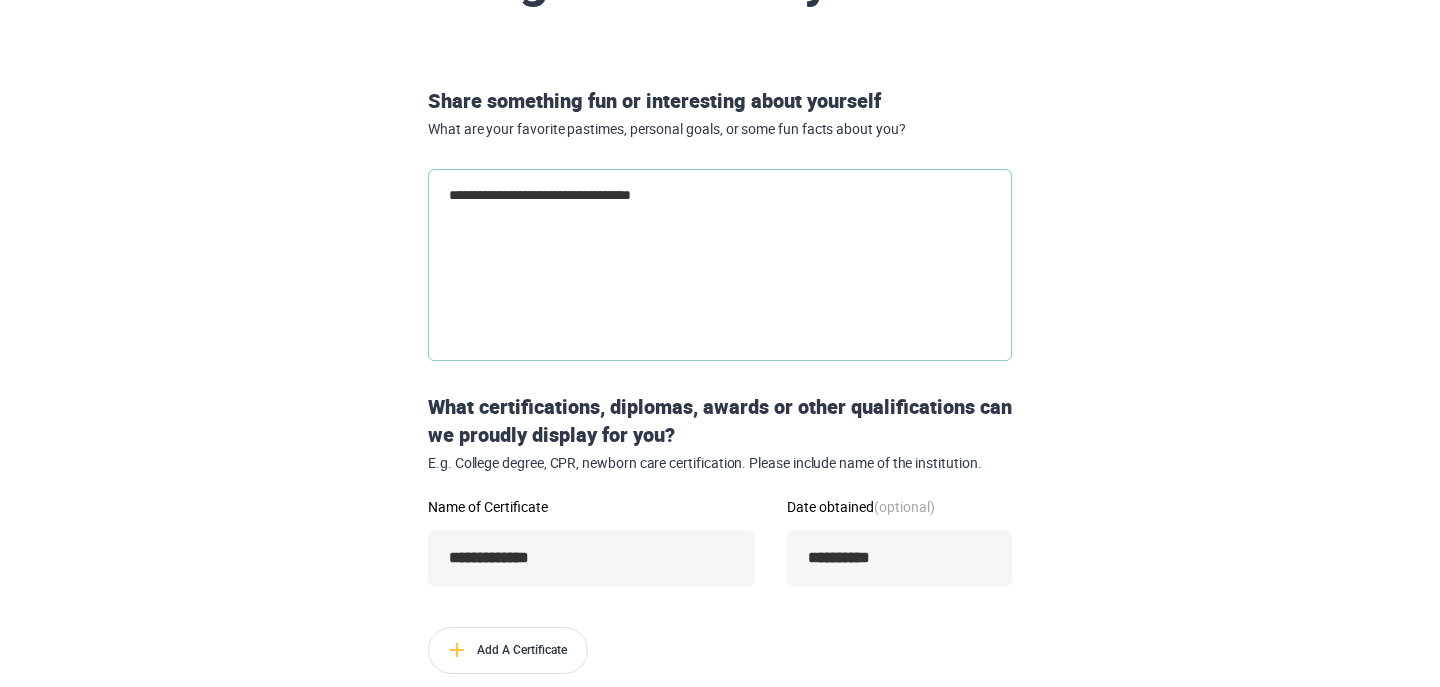 type on "**********" 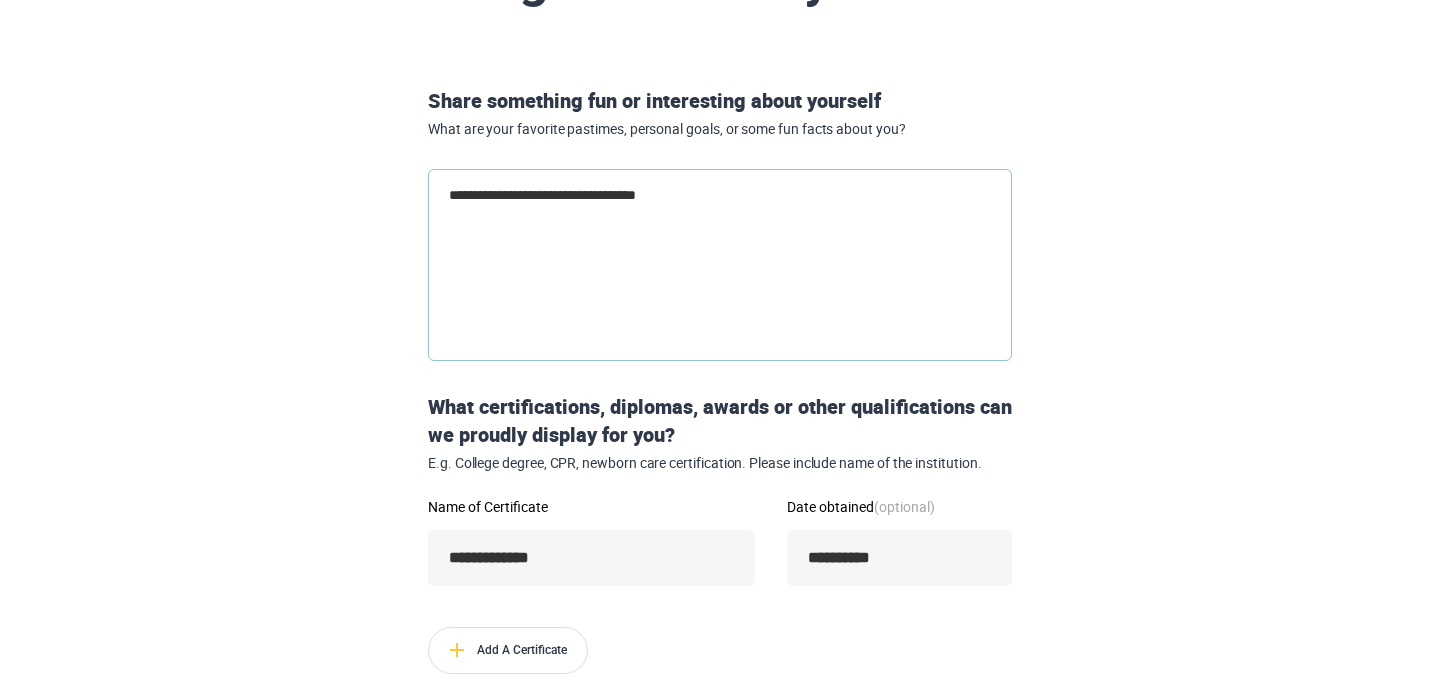 type on "**********" 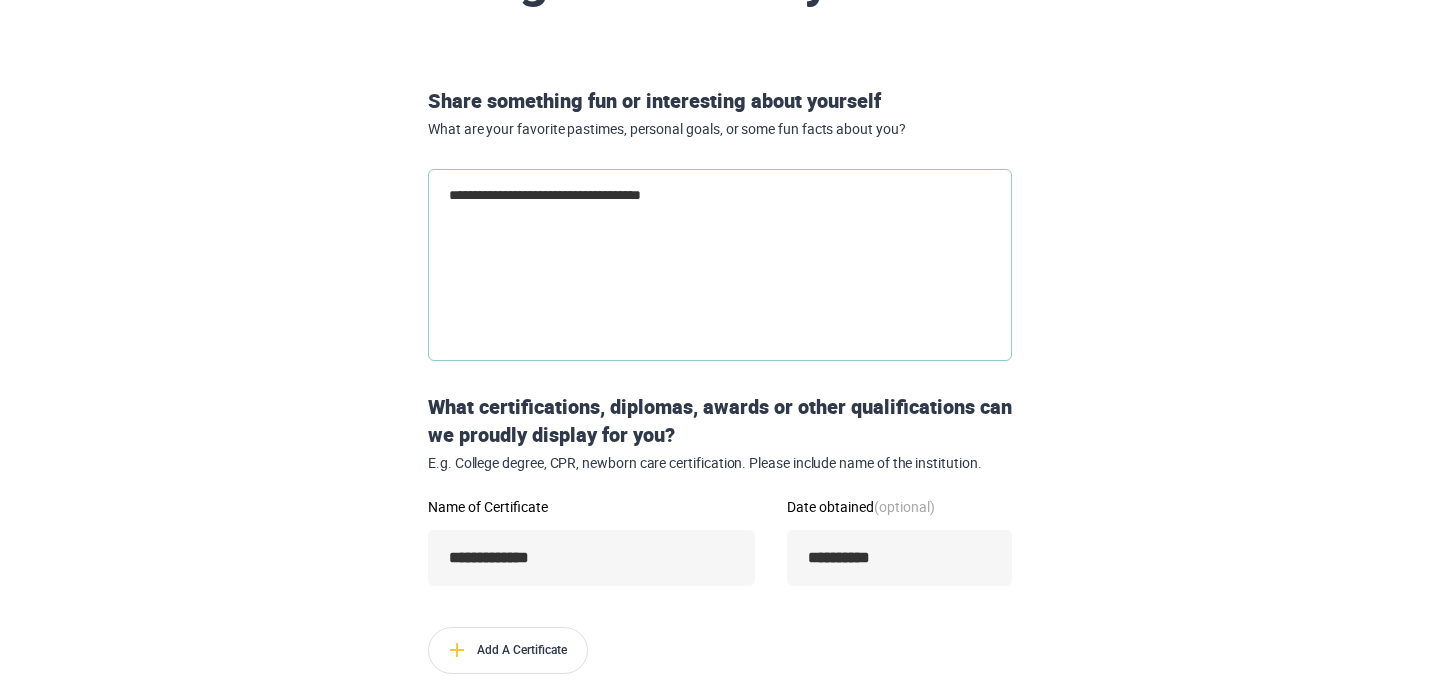 type on "**********" 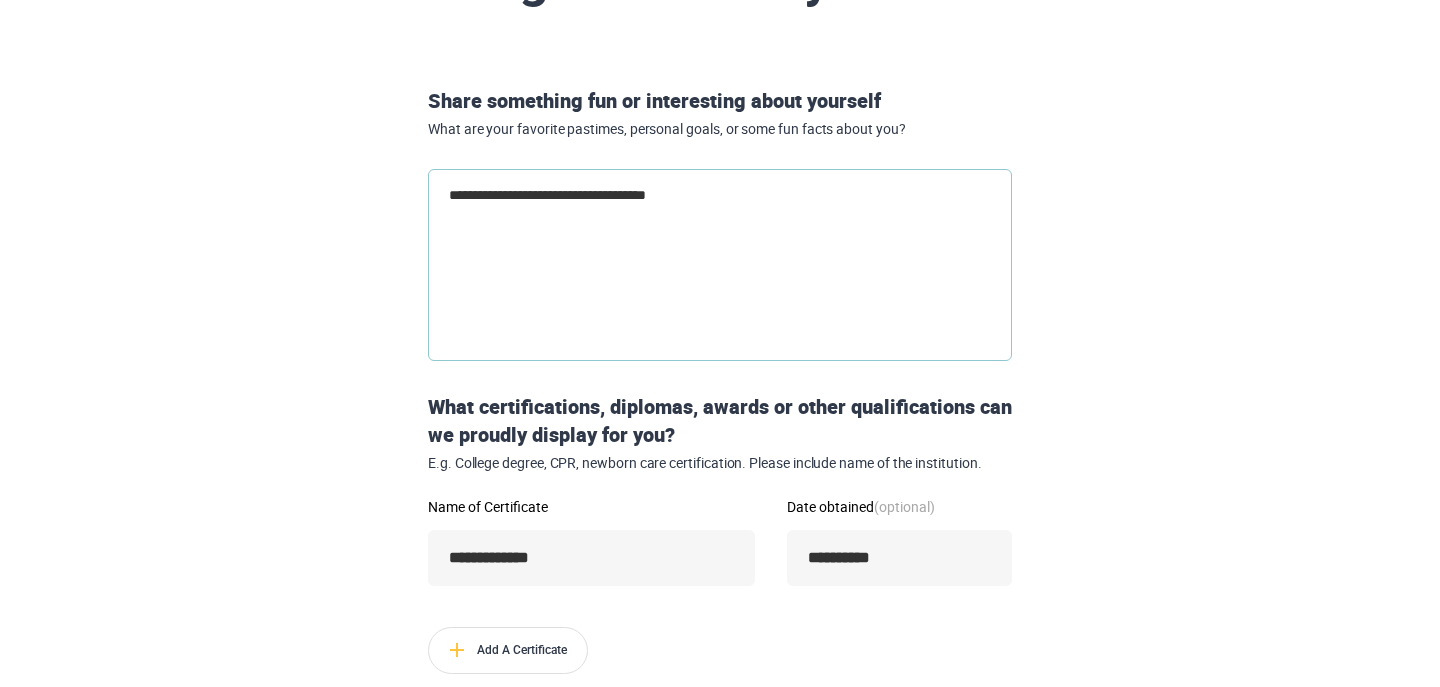 type on "**********" 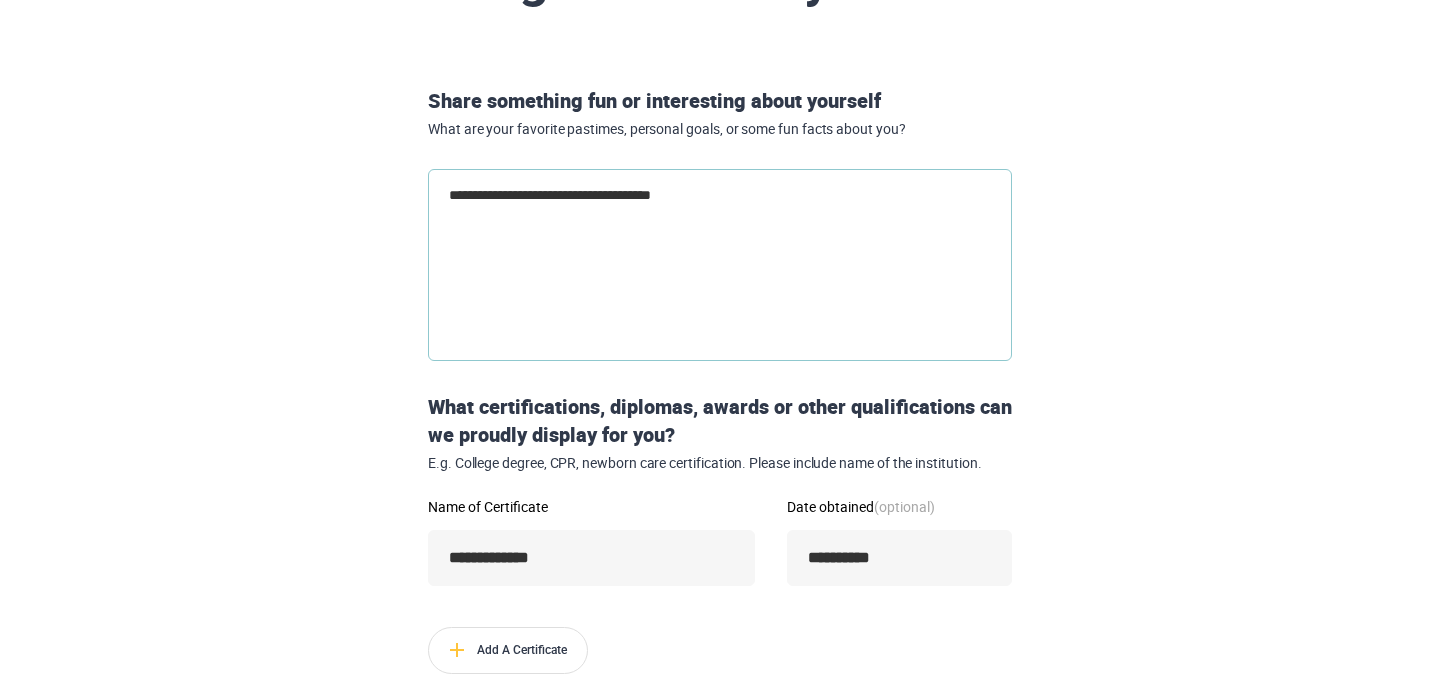 type on "**********" 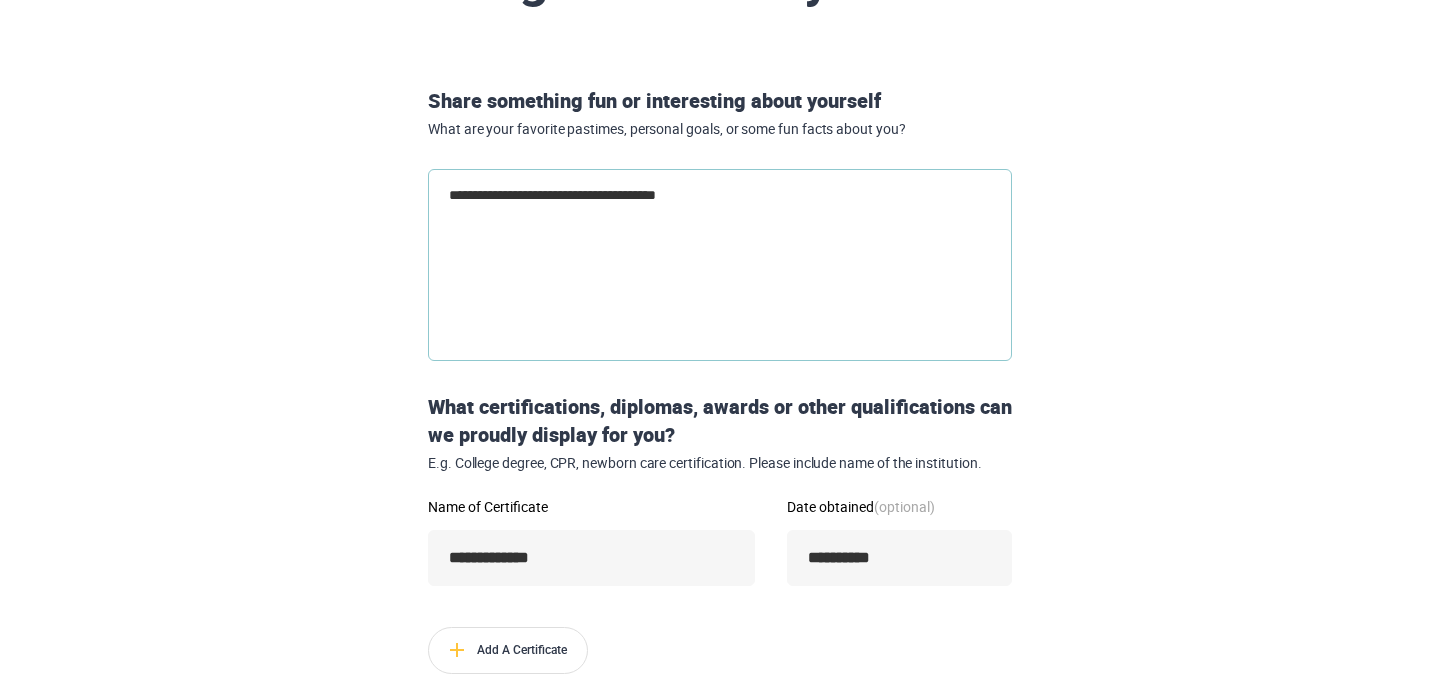 type on "**********" 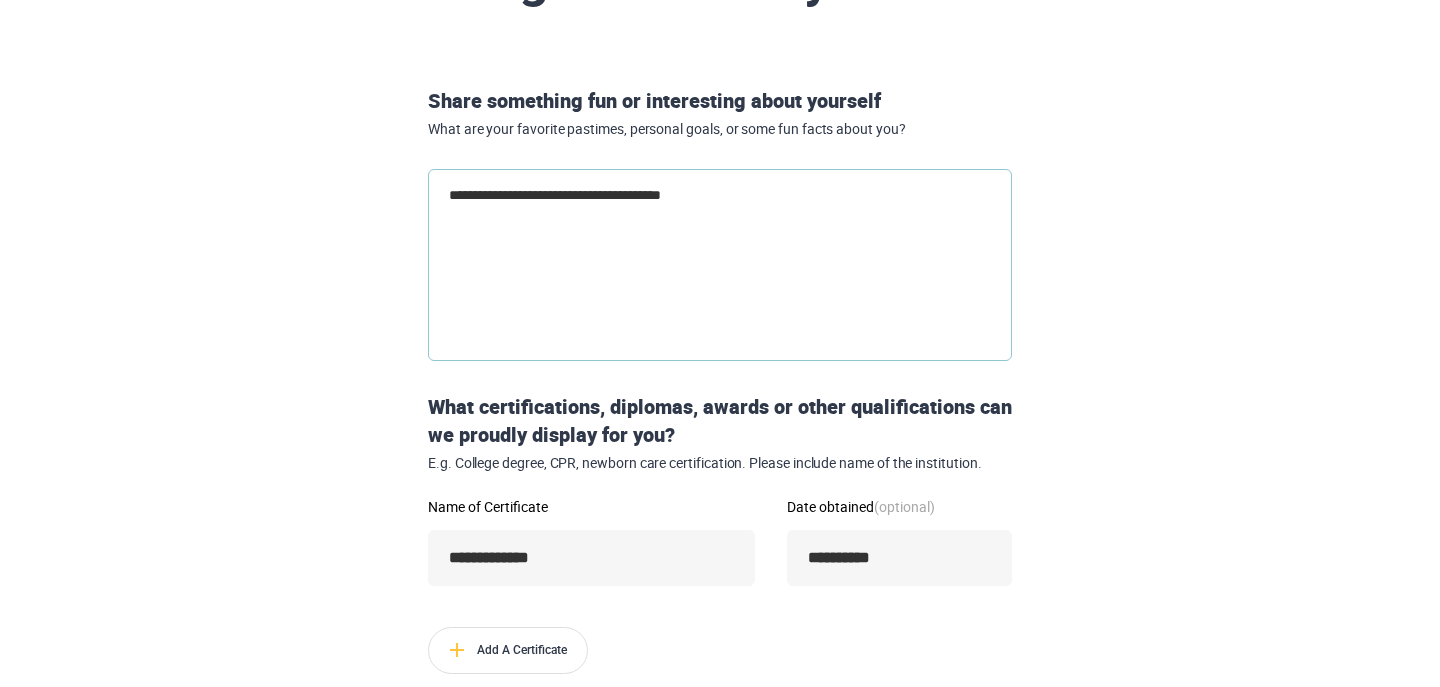type on "**********" 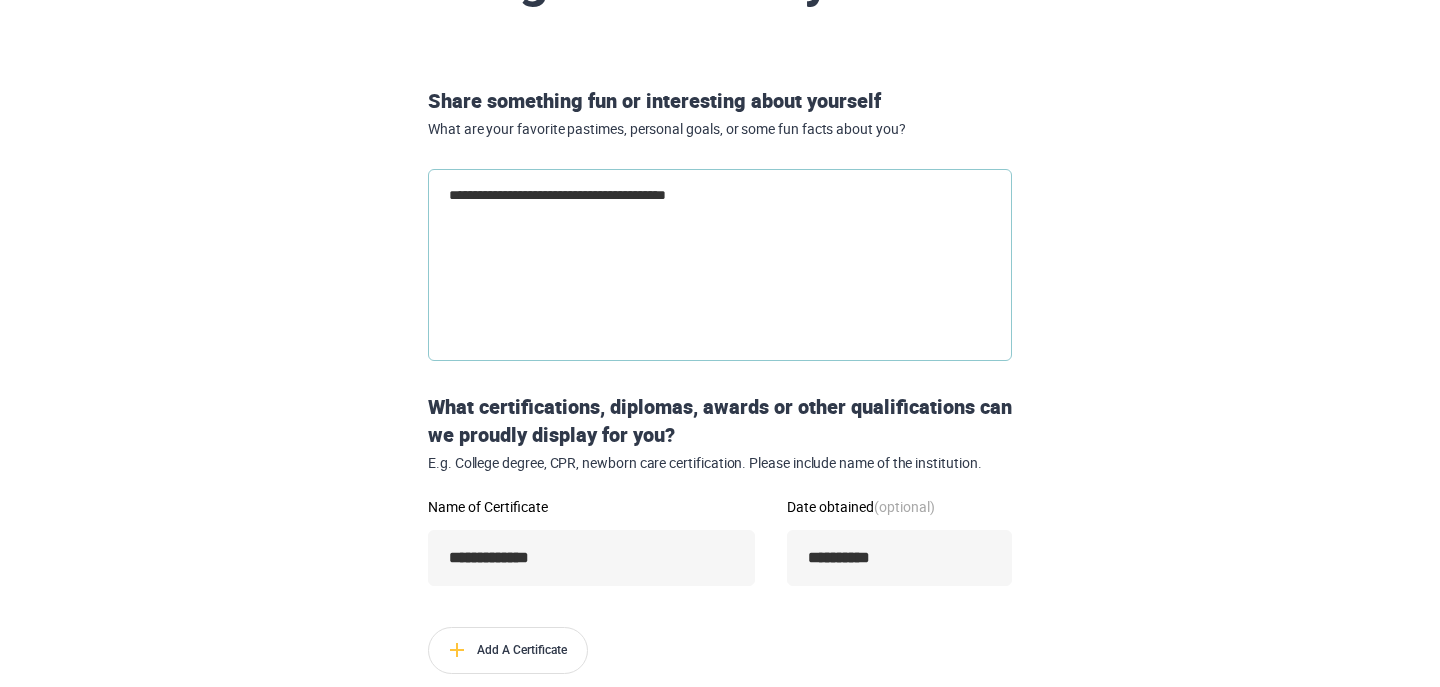 type on "**********" 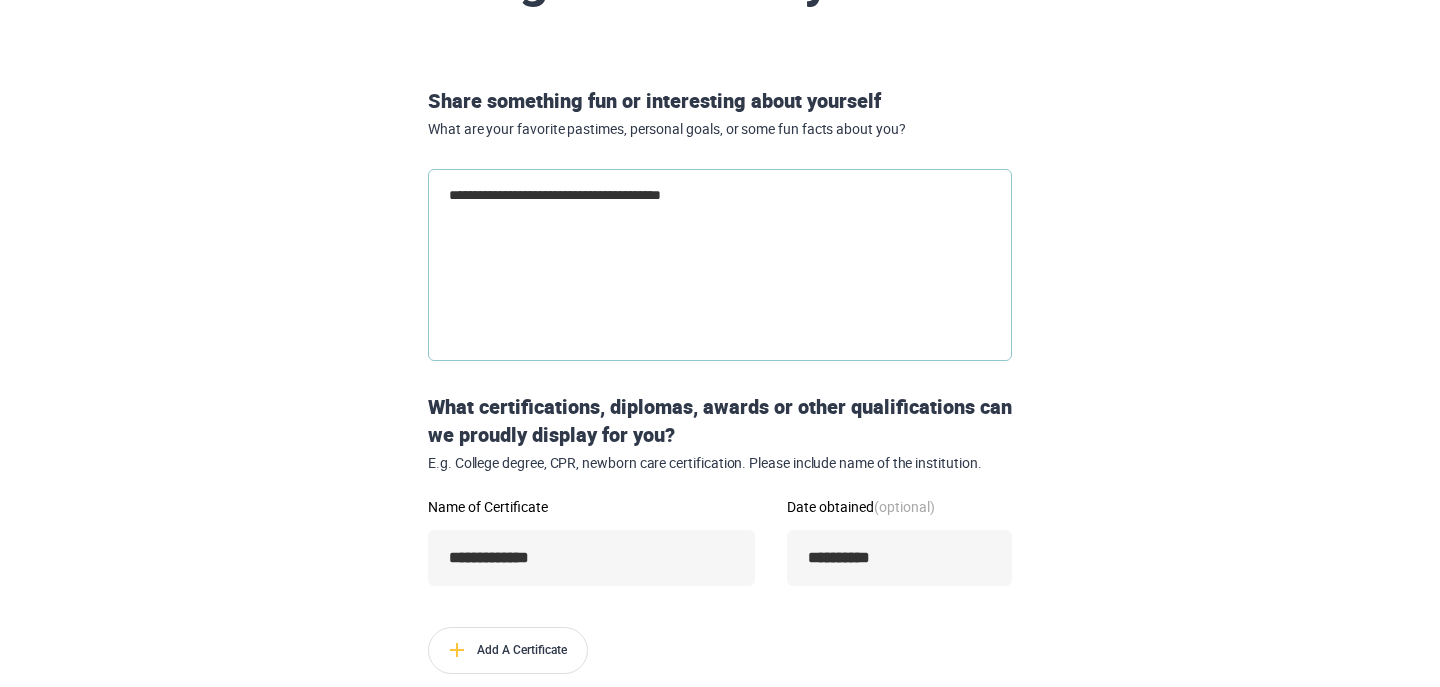 type on "**********" 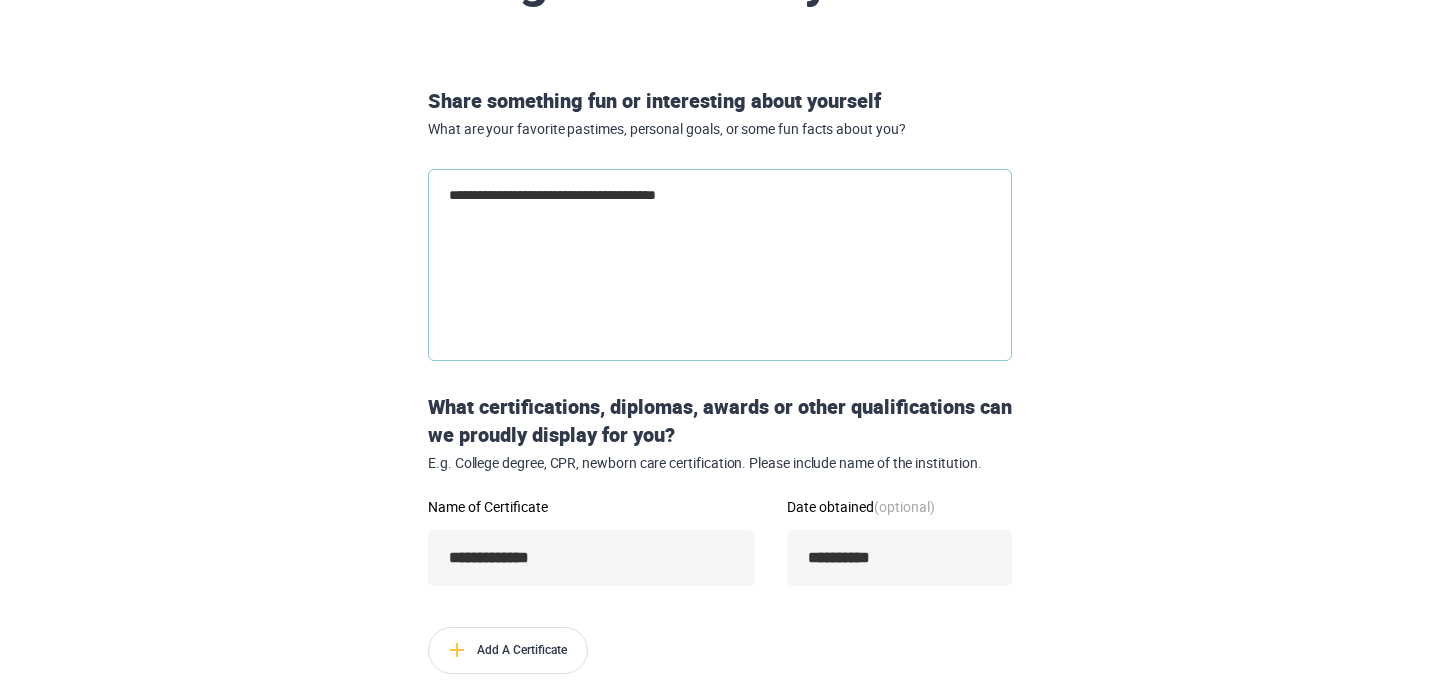 type on "**********" 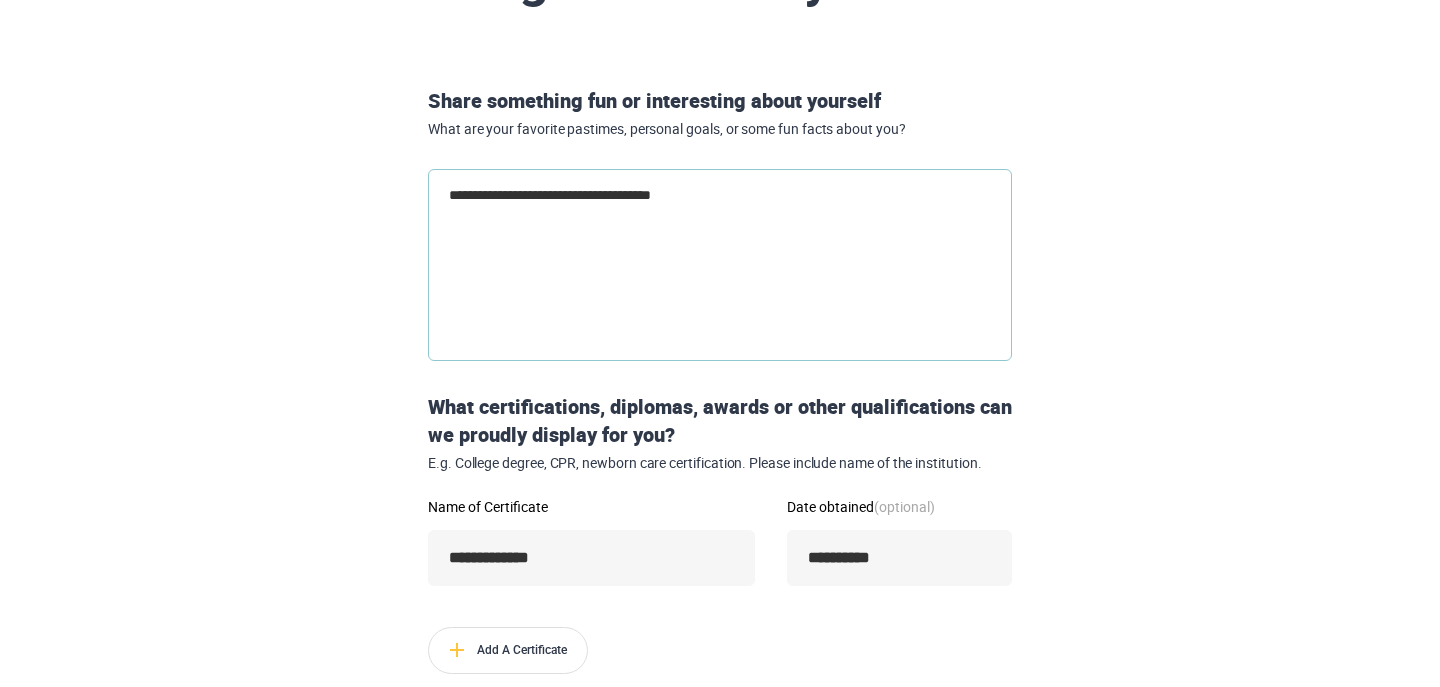 type on "**********" 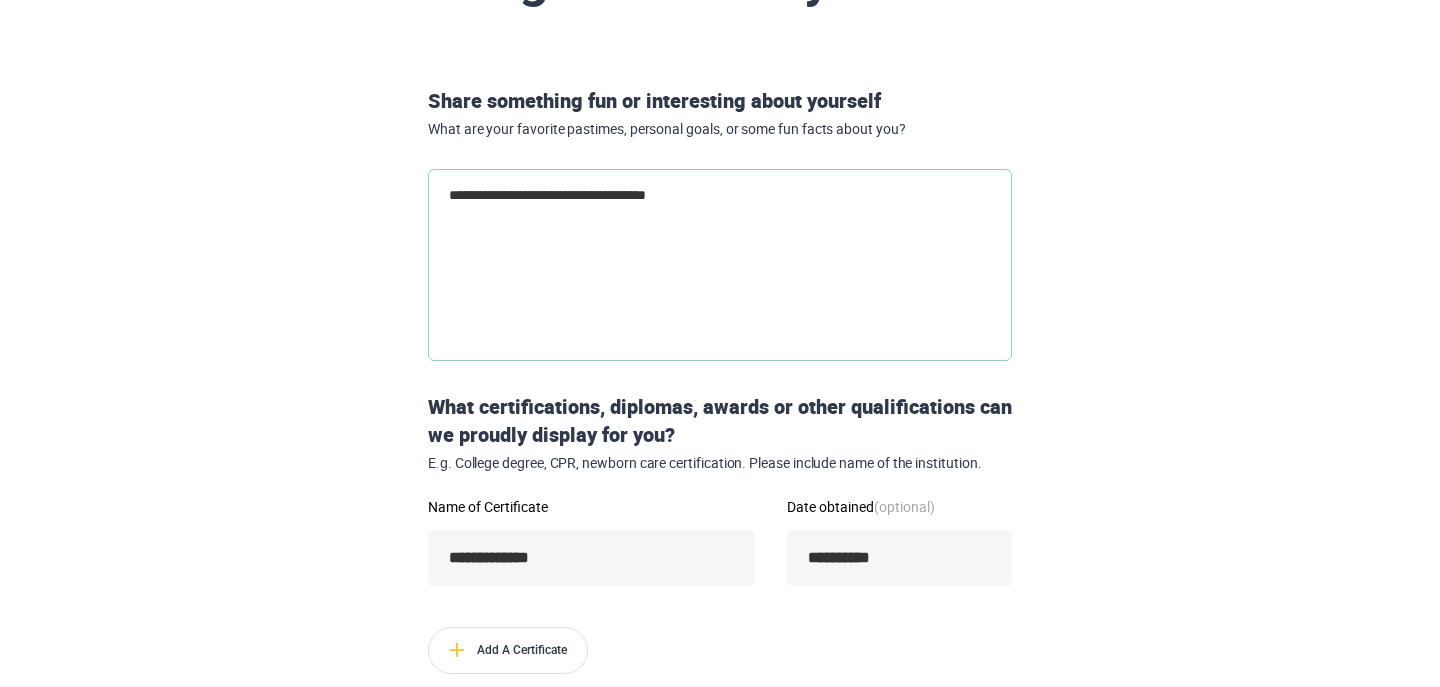 type on "**********" 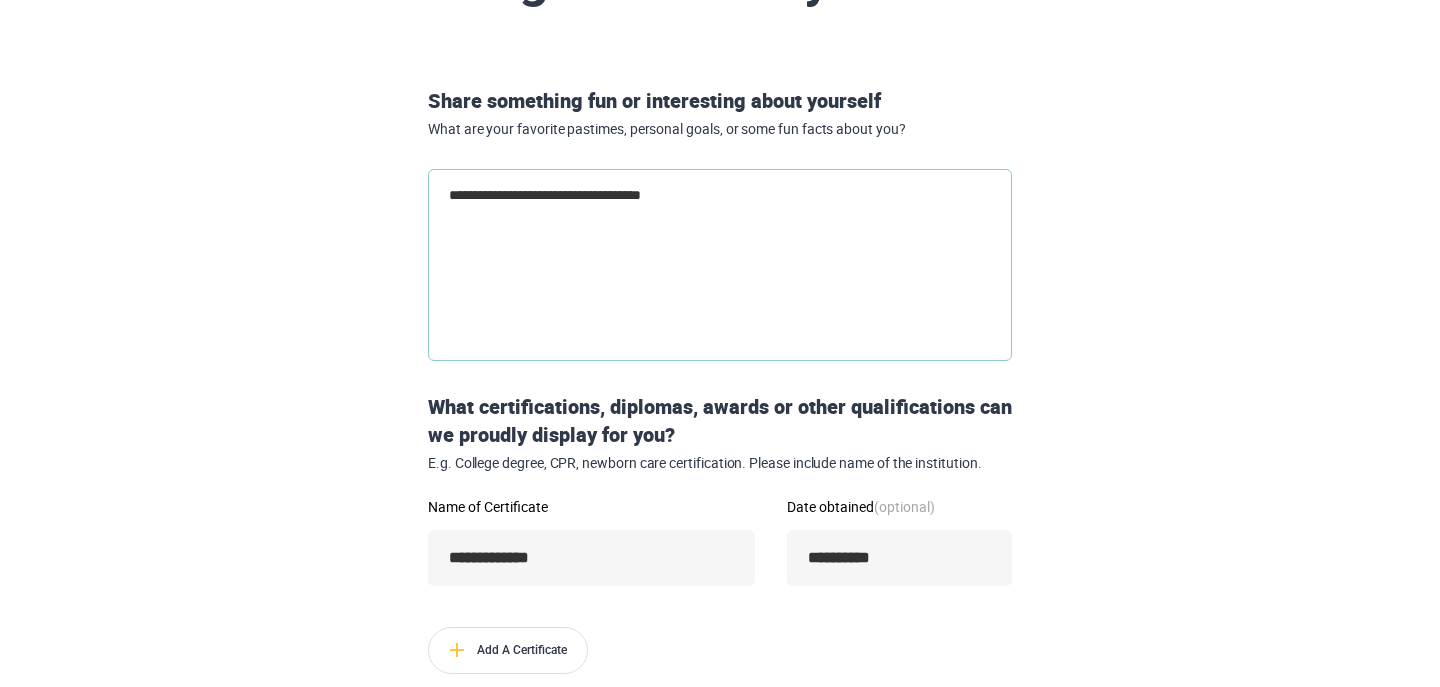 type on "**********" 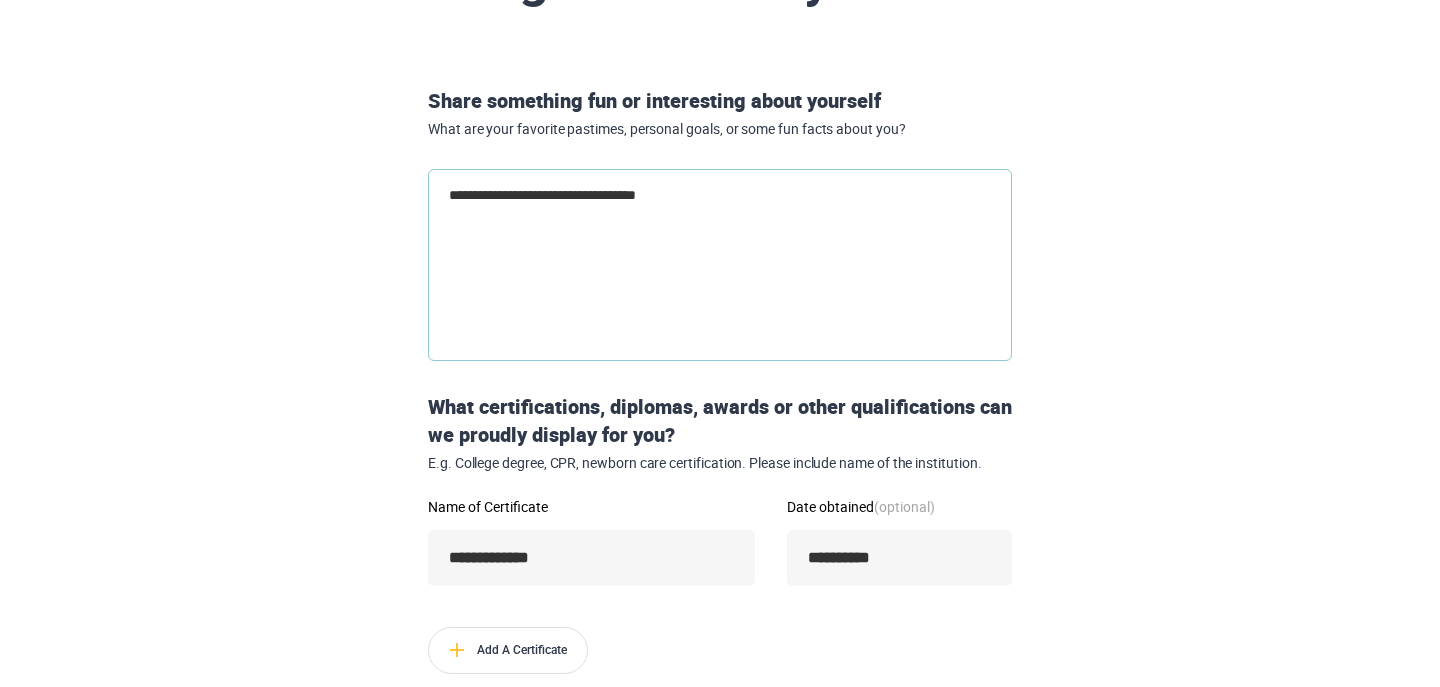 type on "**********" 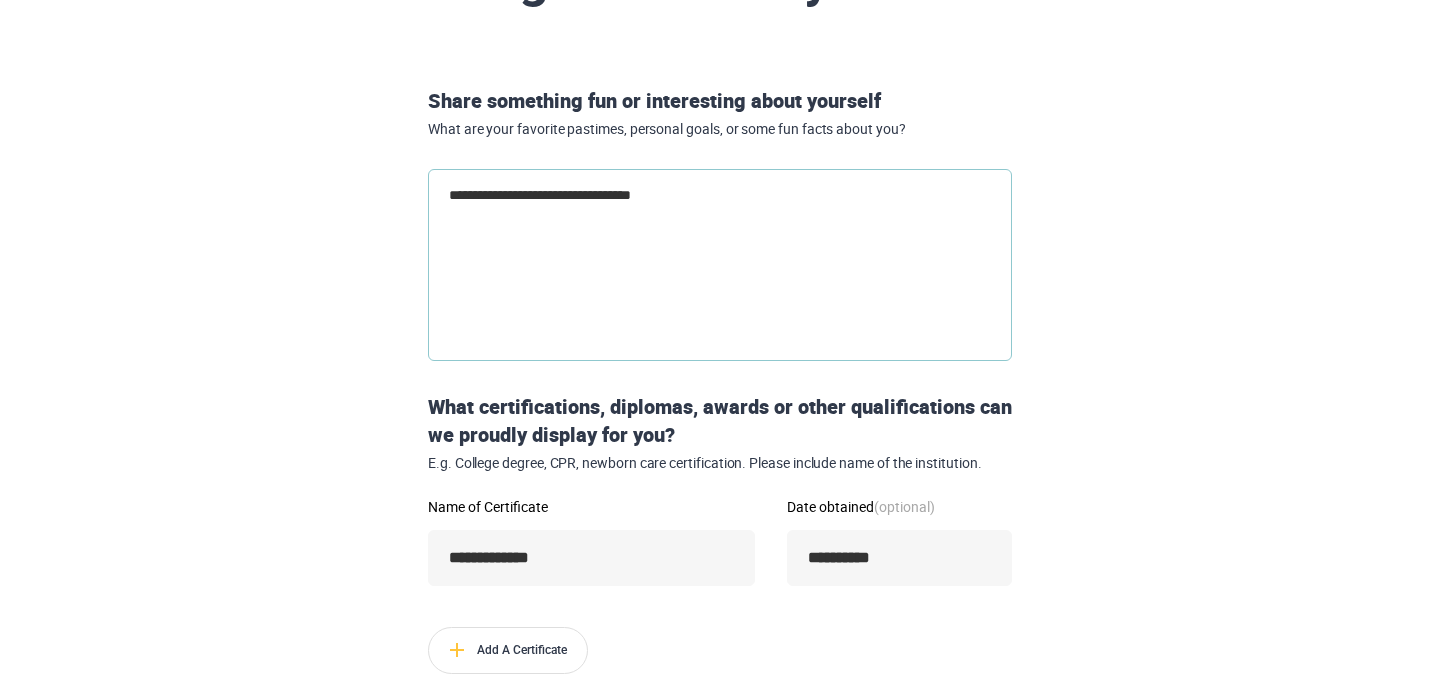 type on "**********" 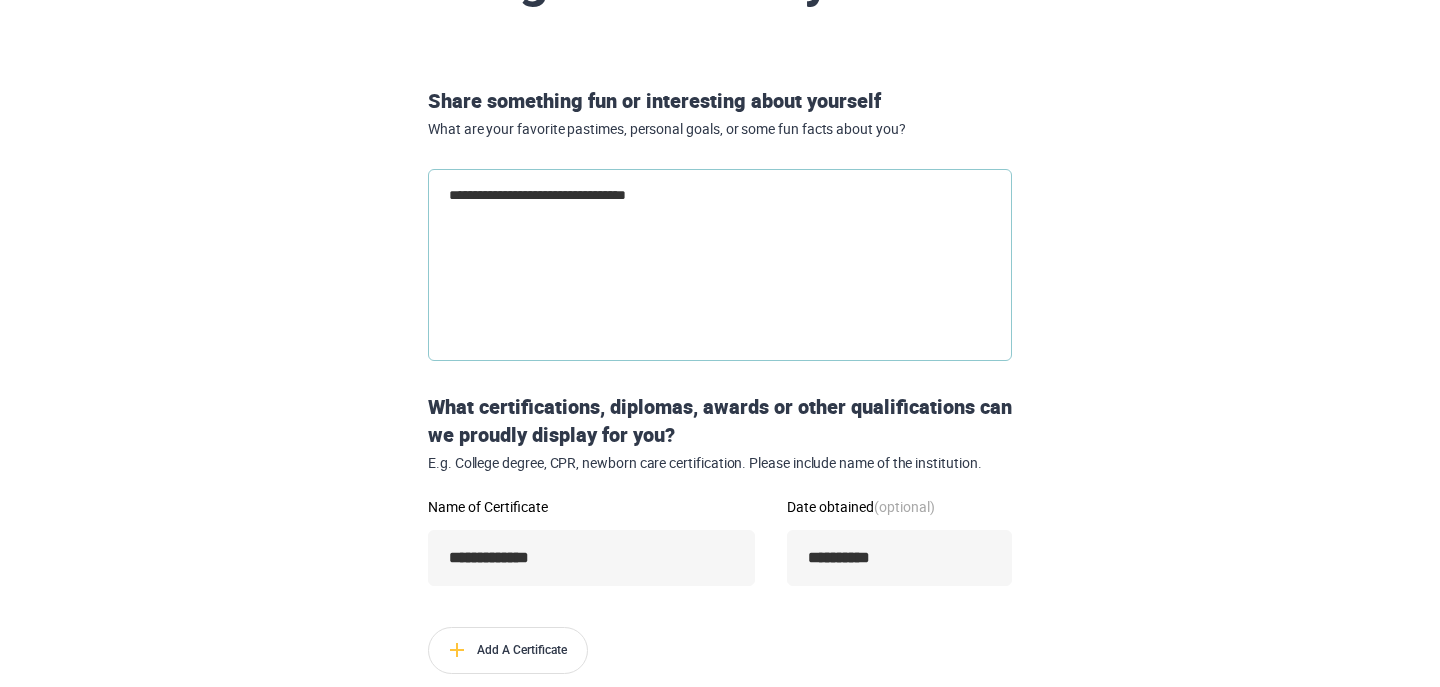 type on "**********" 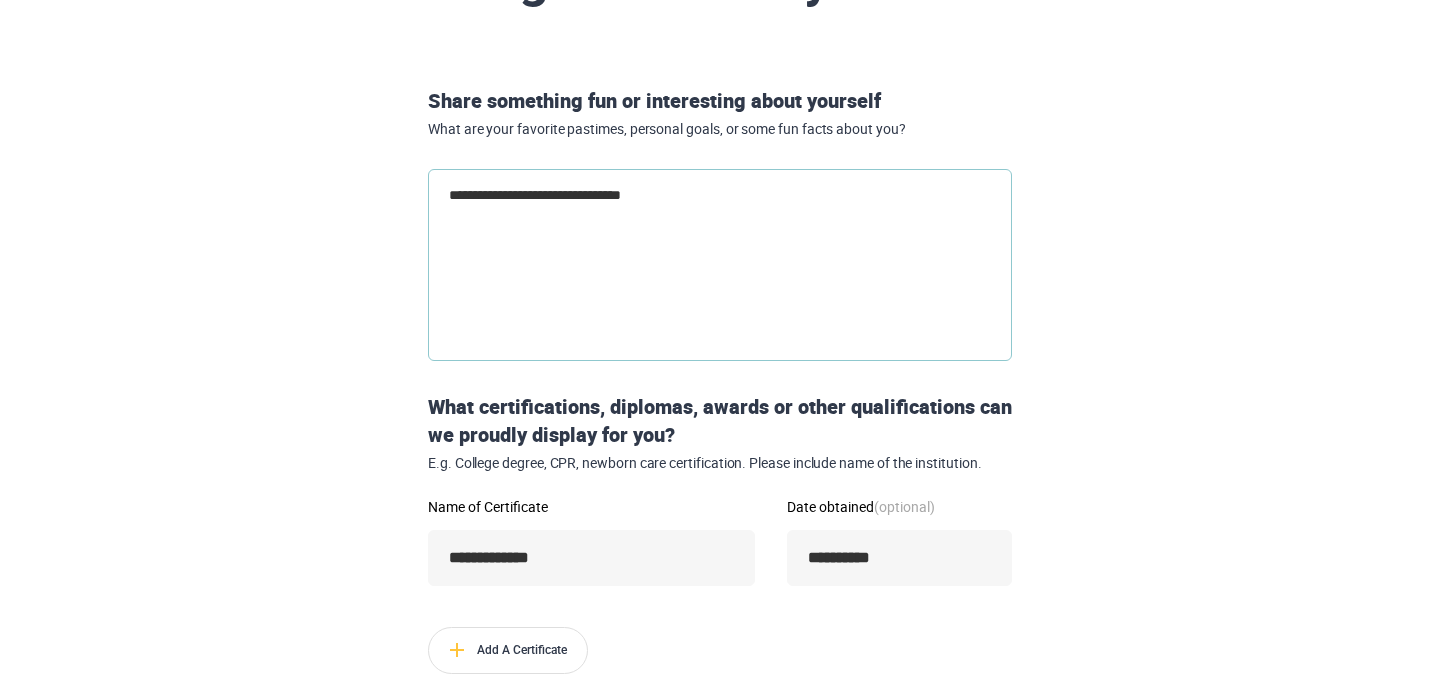 type on "**********" 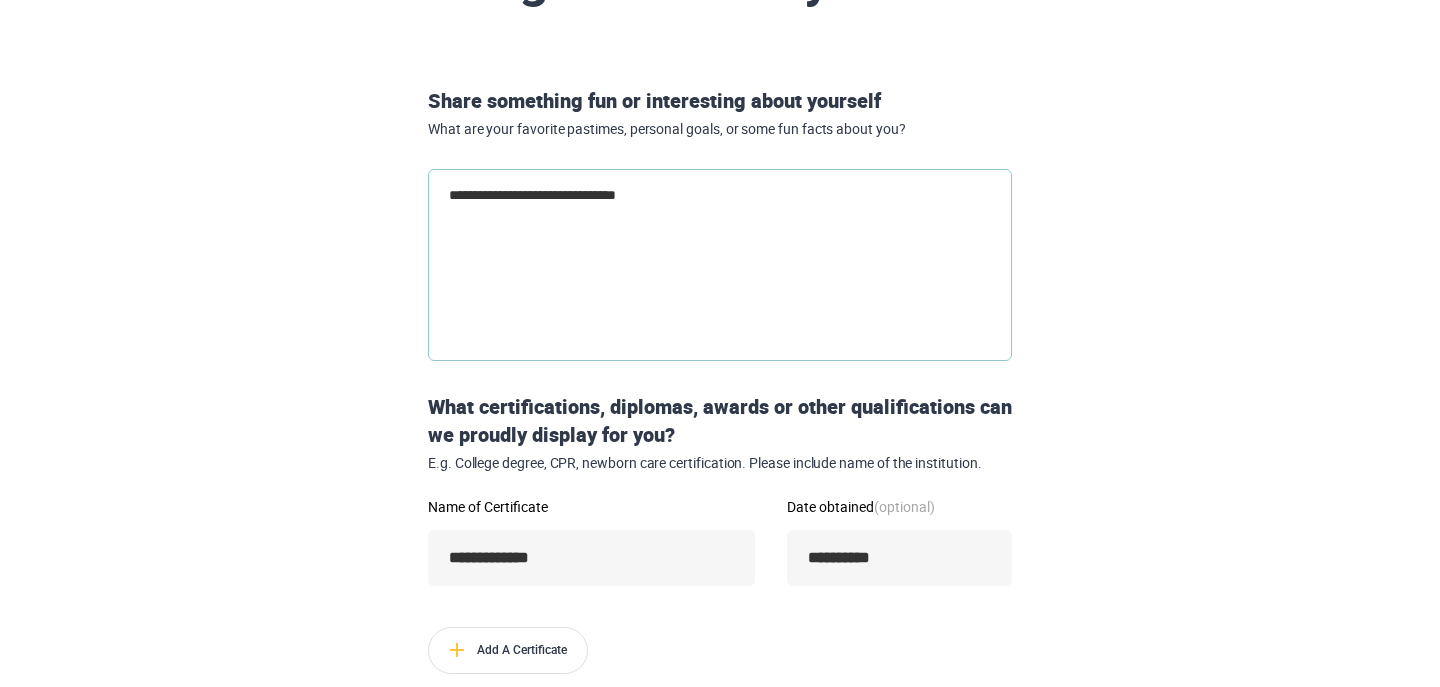 type on "**********" 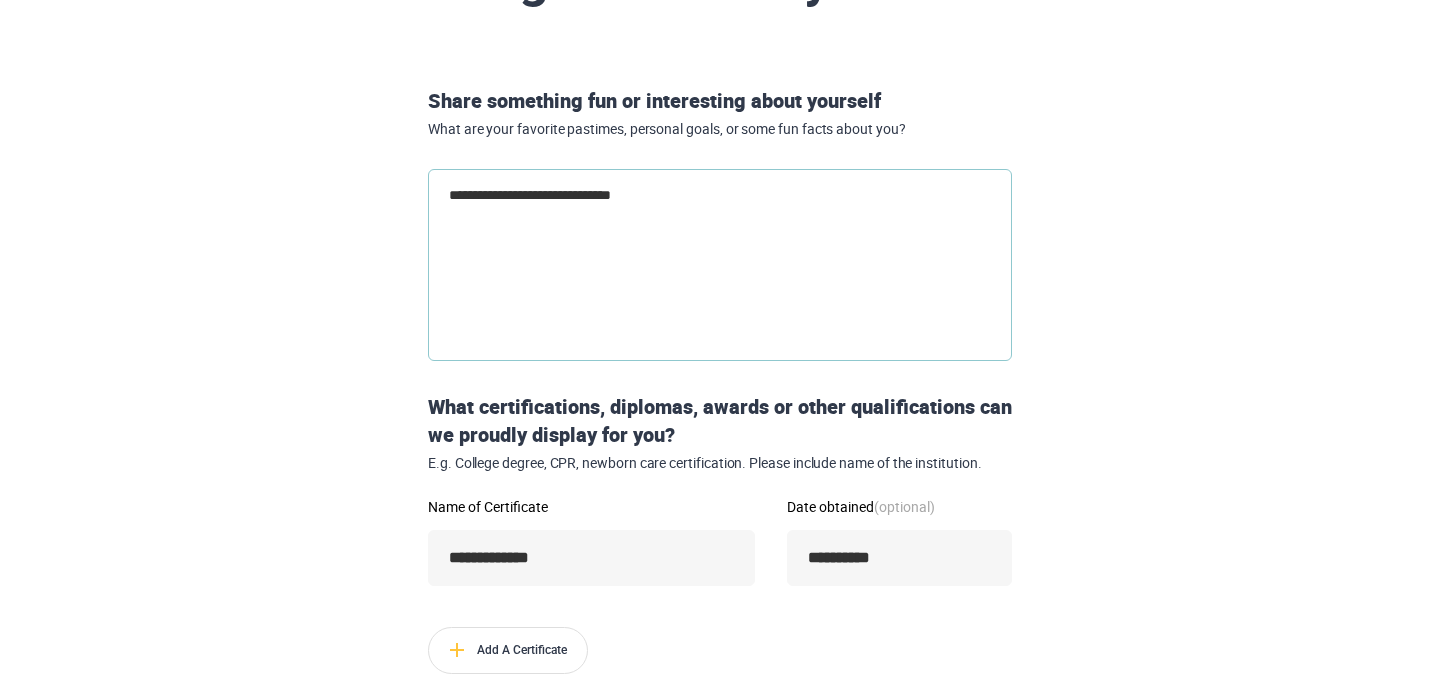 type on "**********" 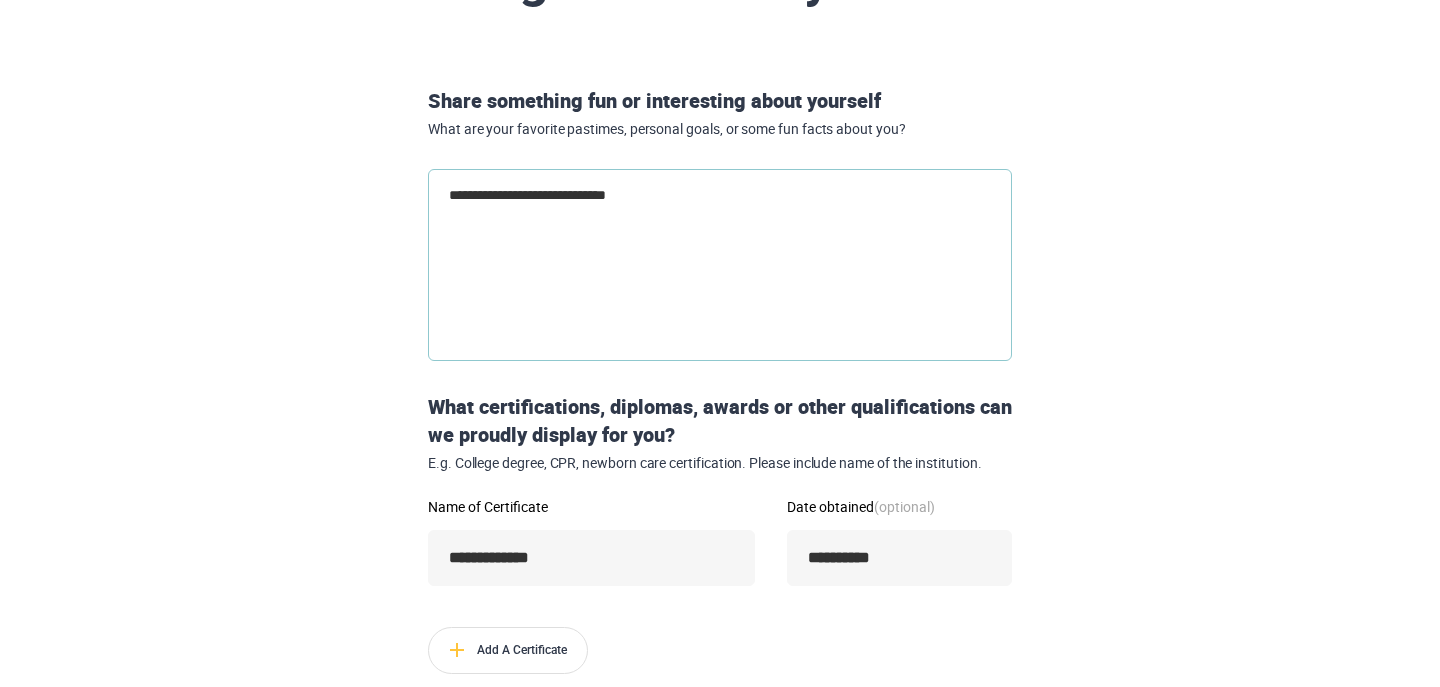 type on "**********" 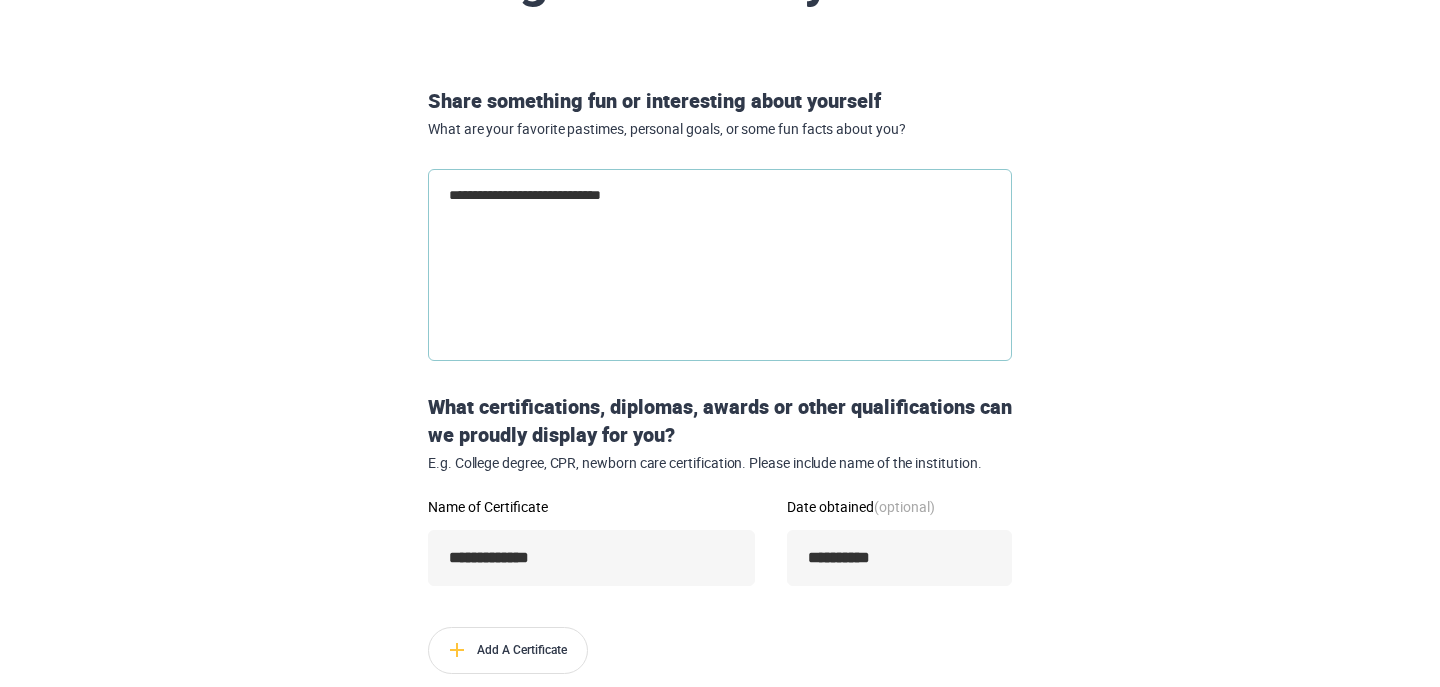 type on "**********" 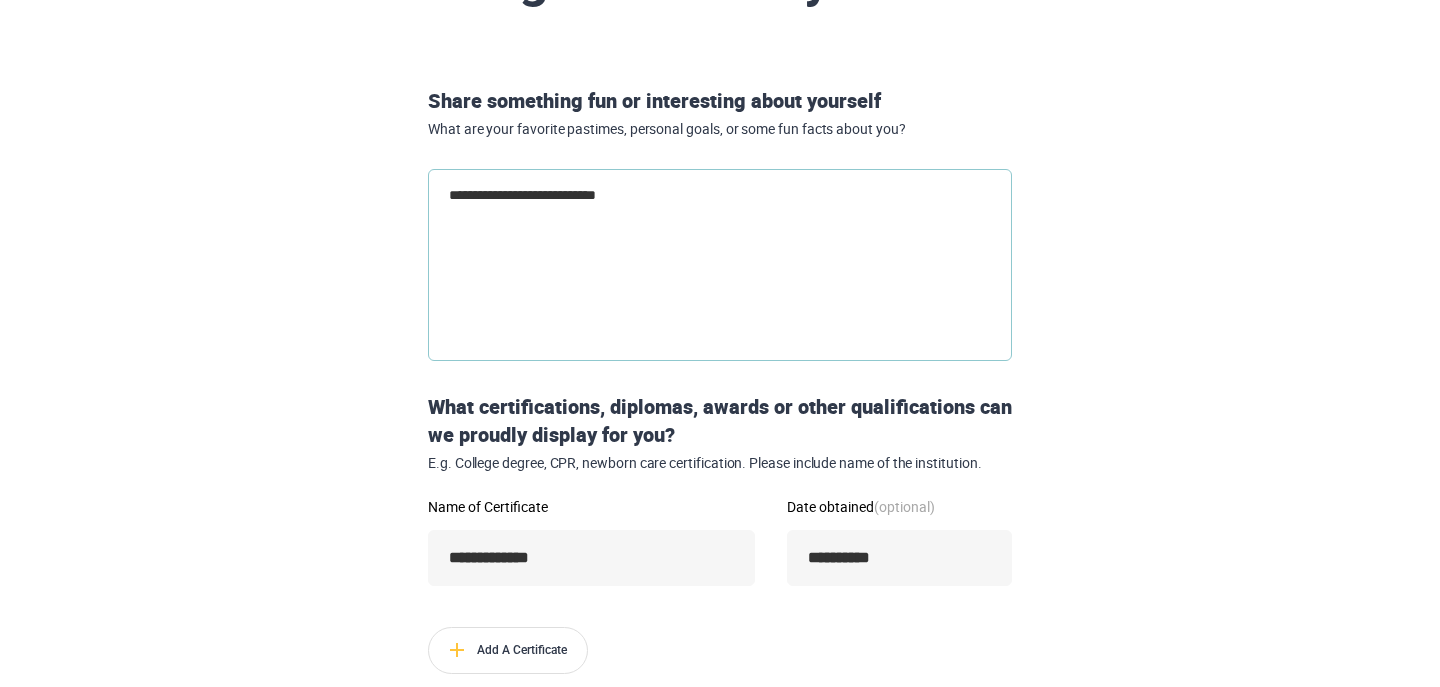 type on "**********" 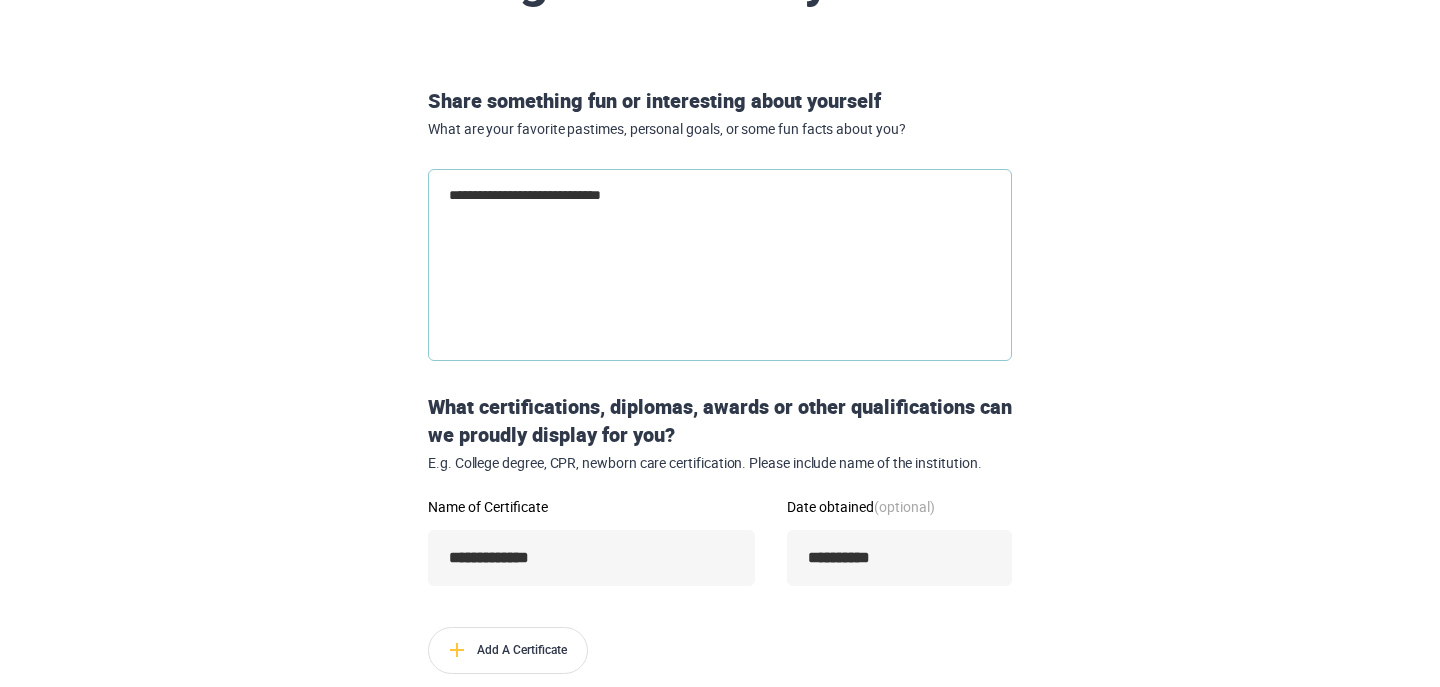 type on "**********" 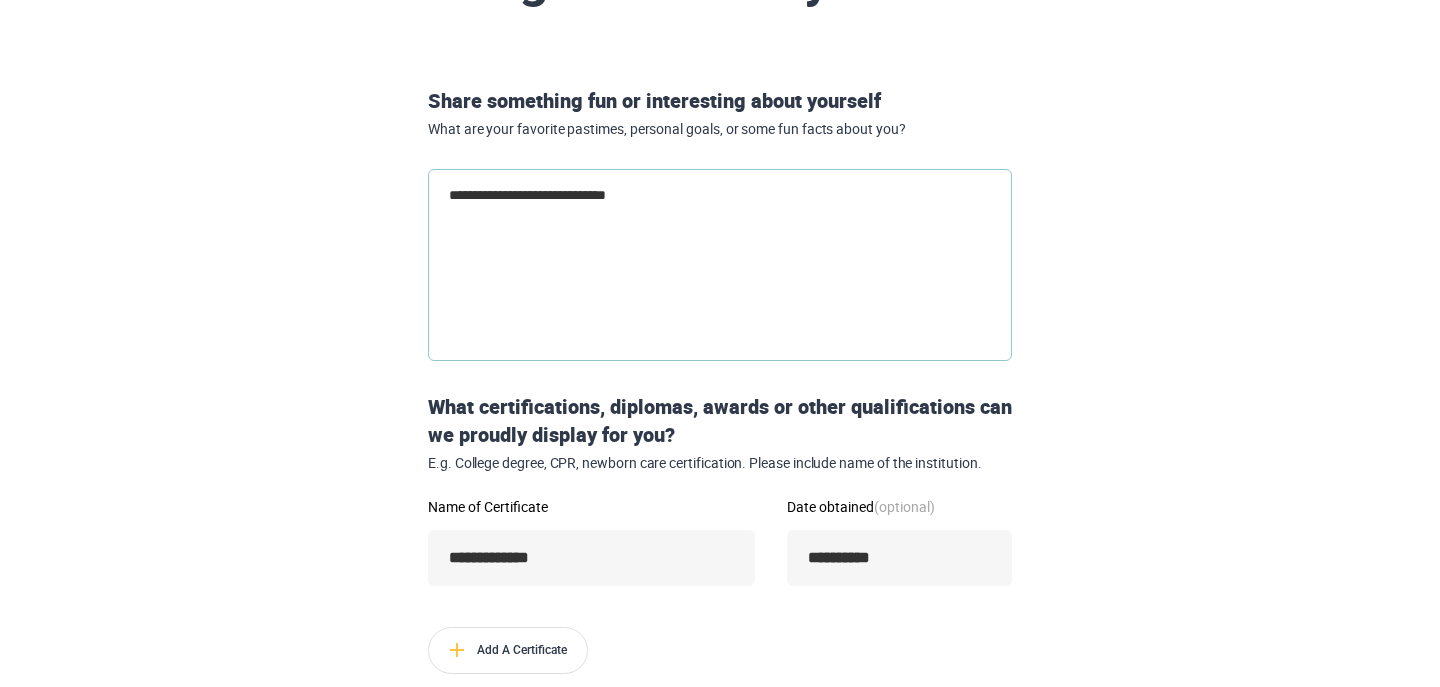 type on "**********" 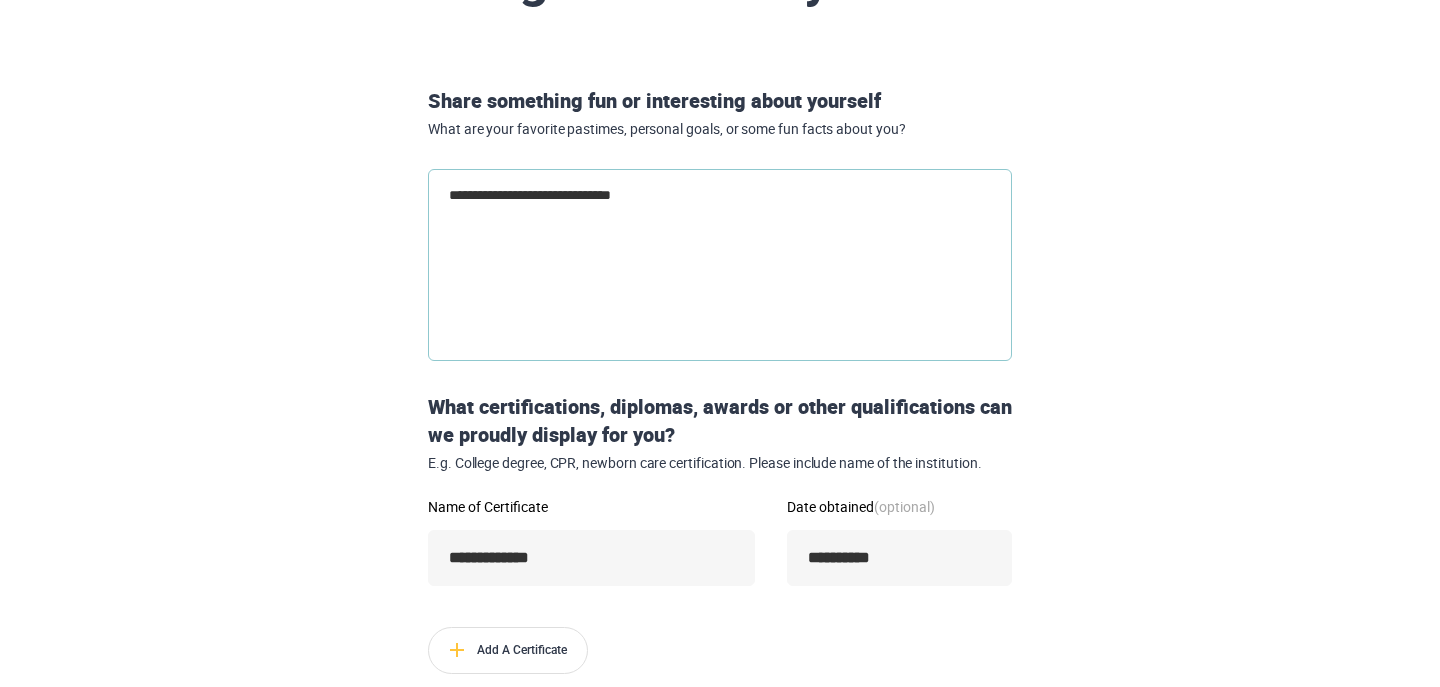 type on "**********" 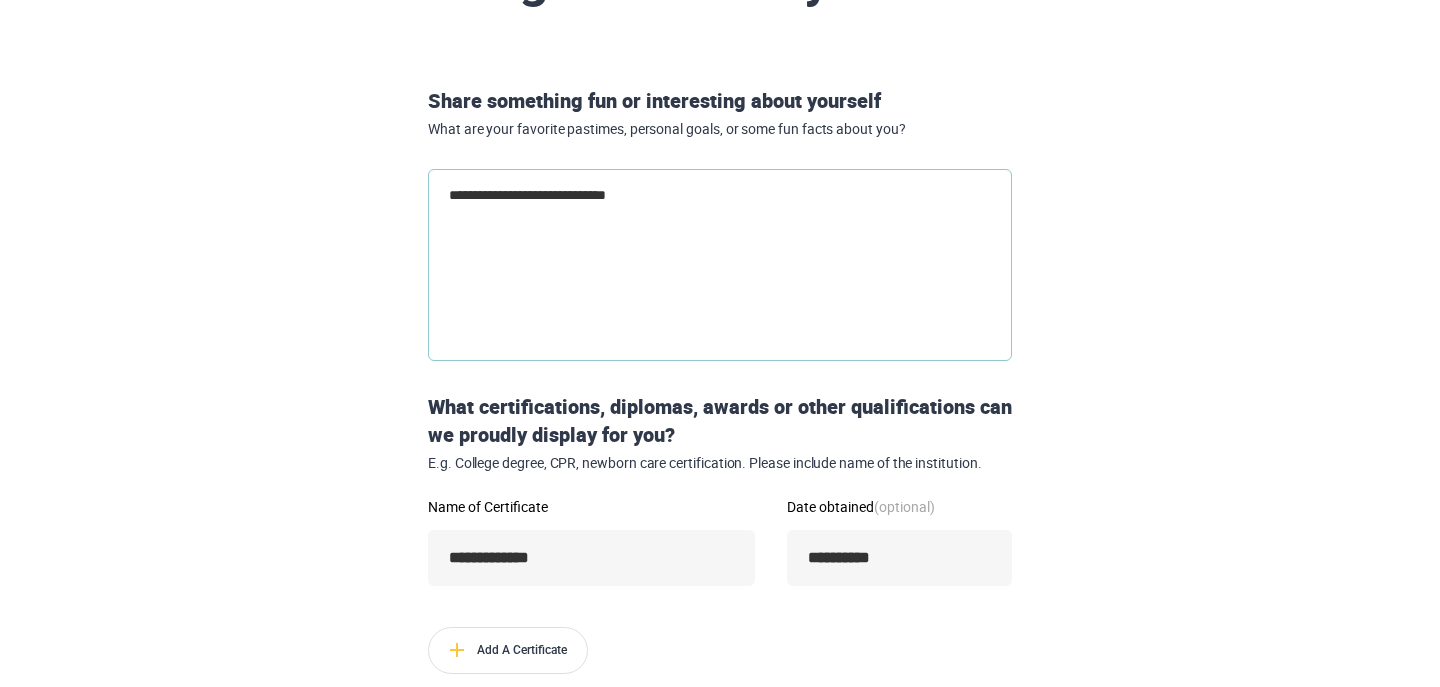 type on "**********" 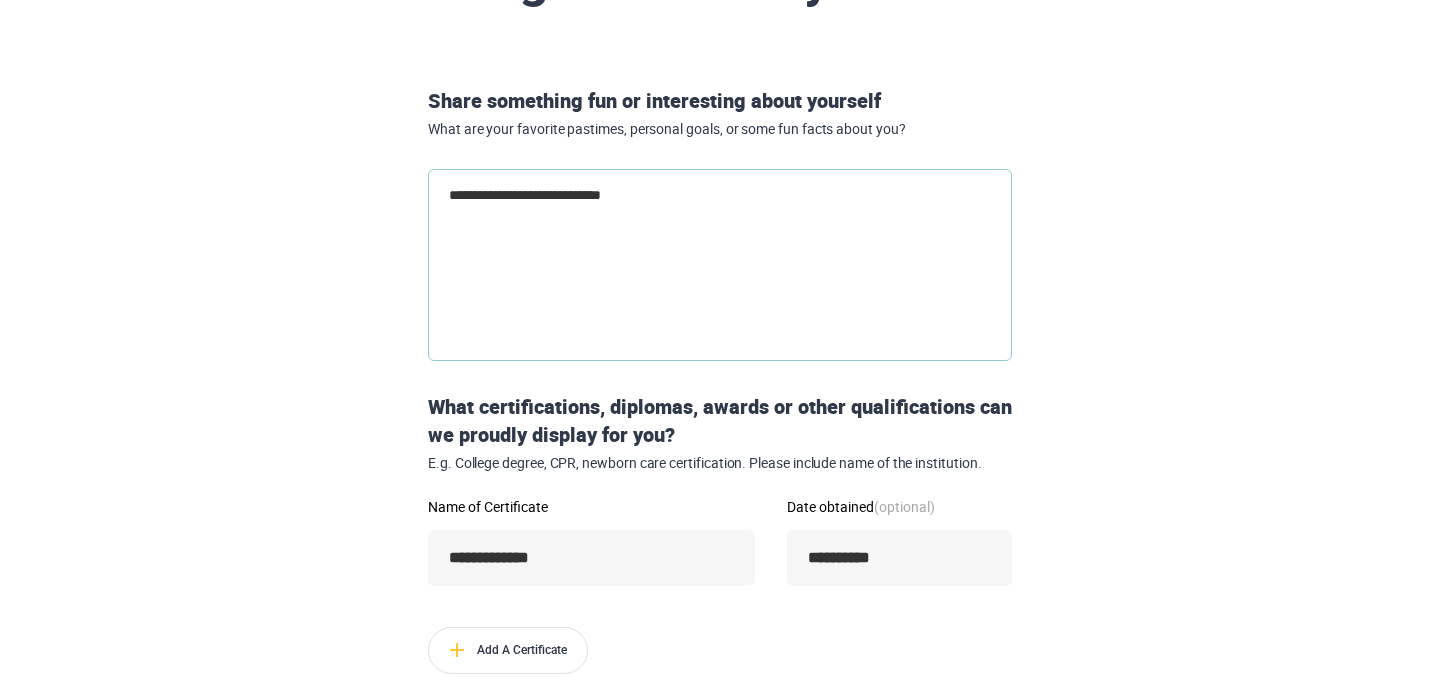 type on "**********" 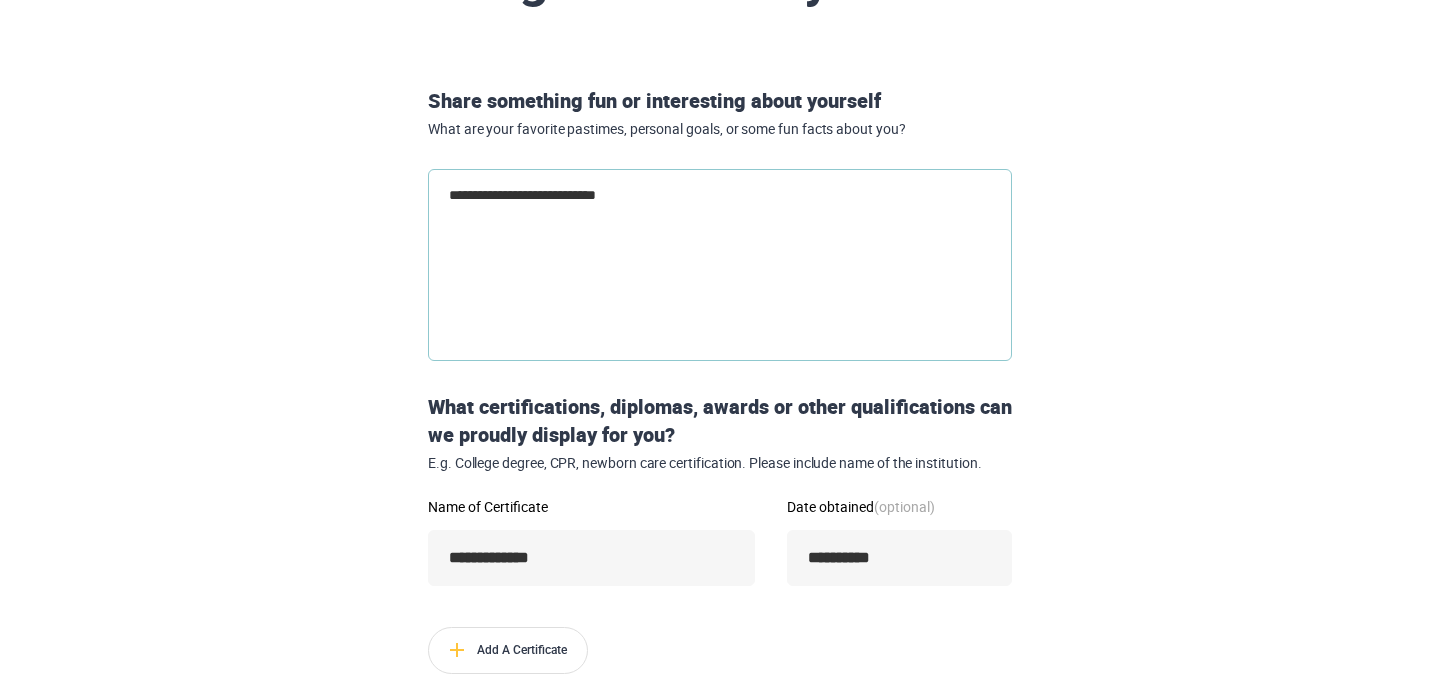 type on "**********" 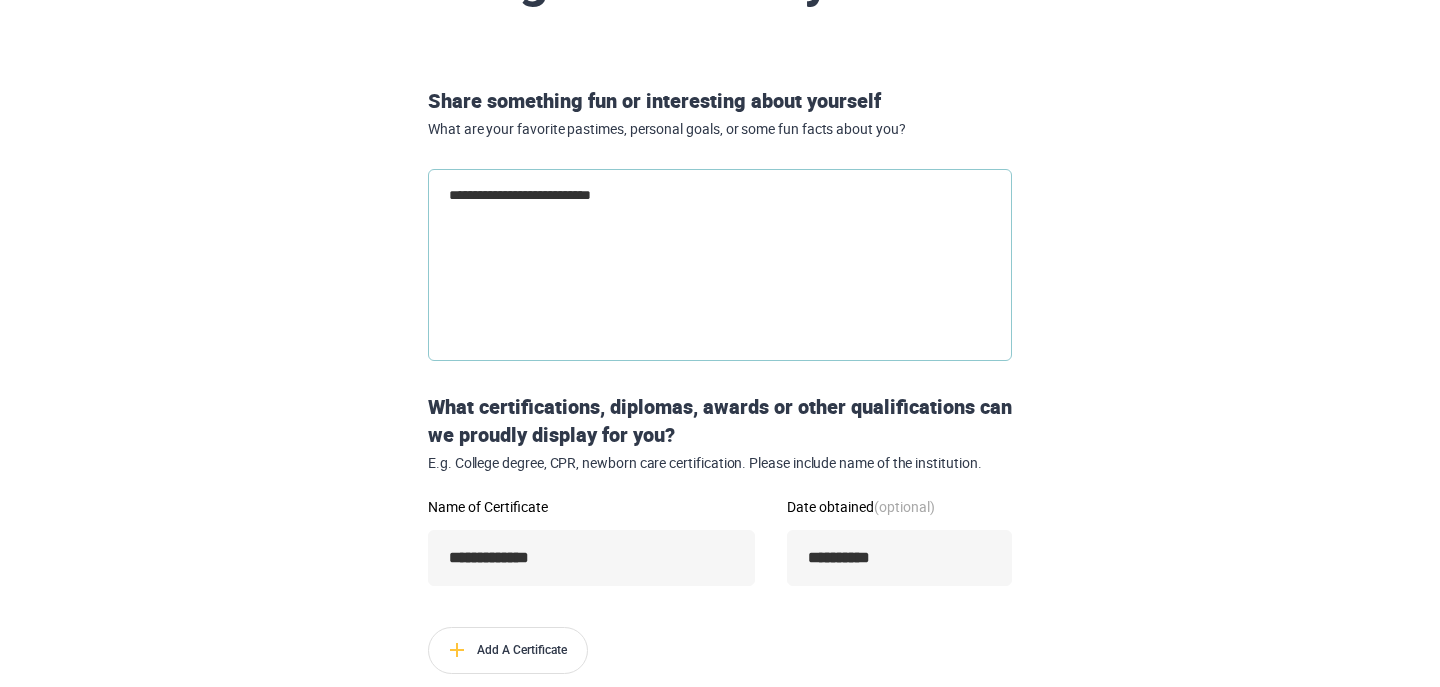 type on "**********" 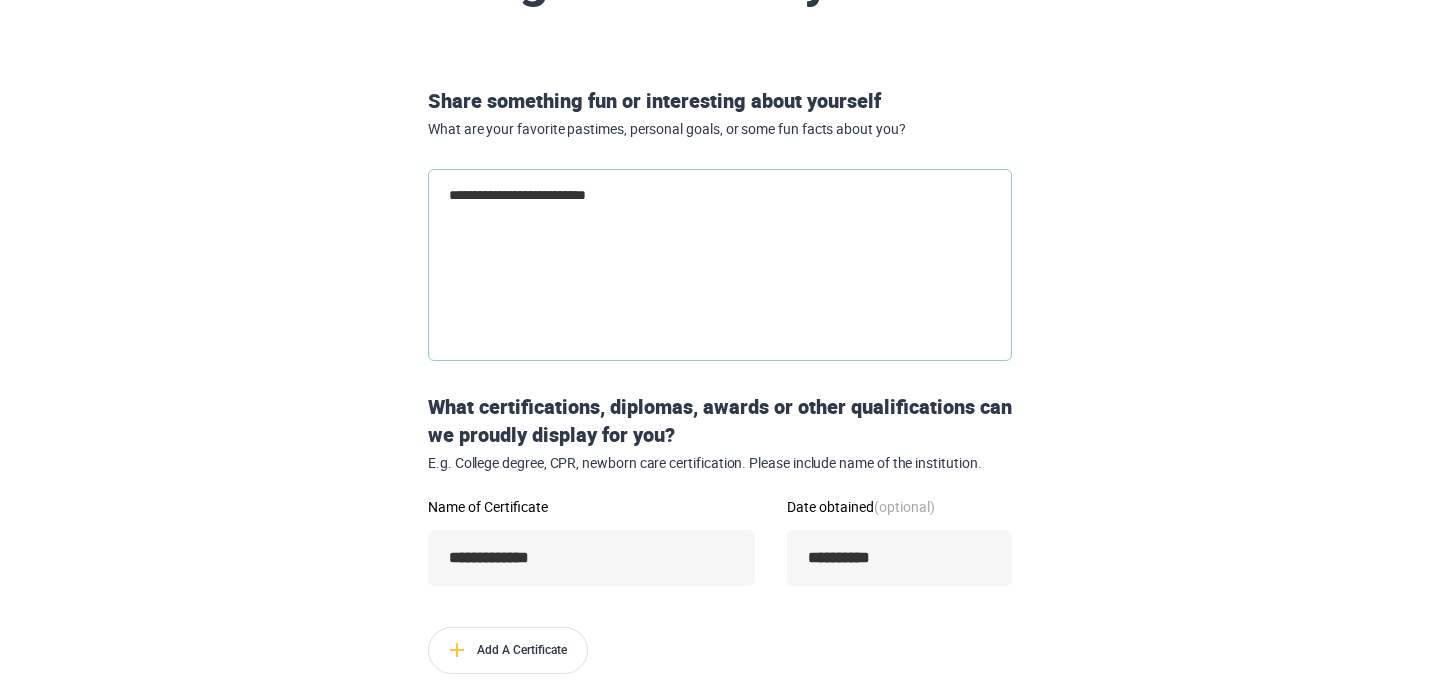 type on "**********" 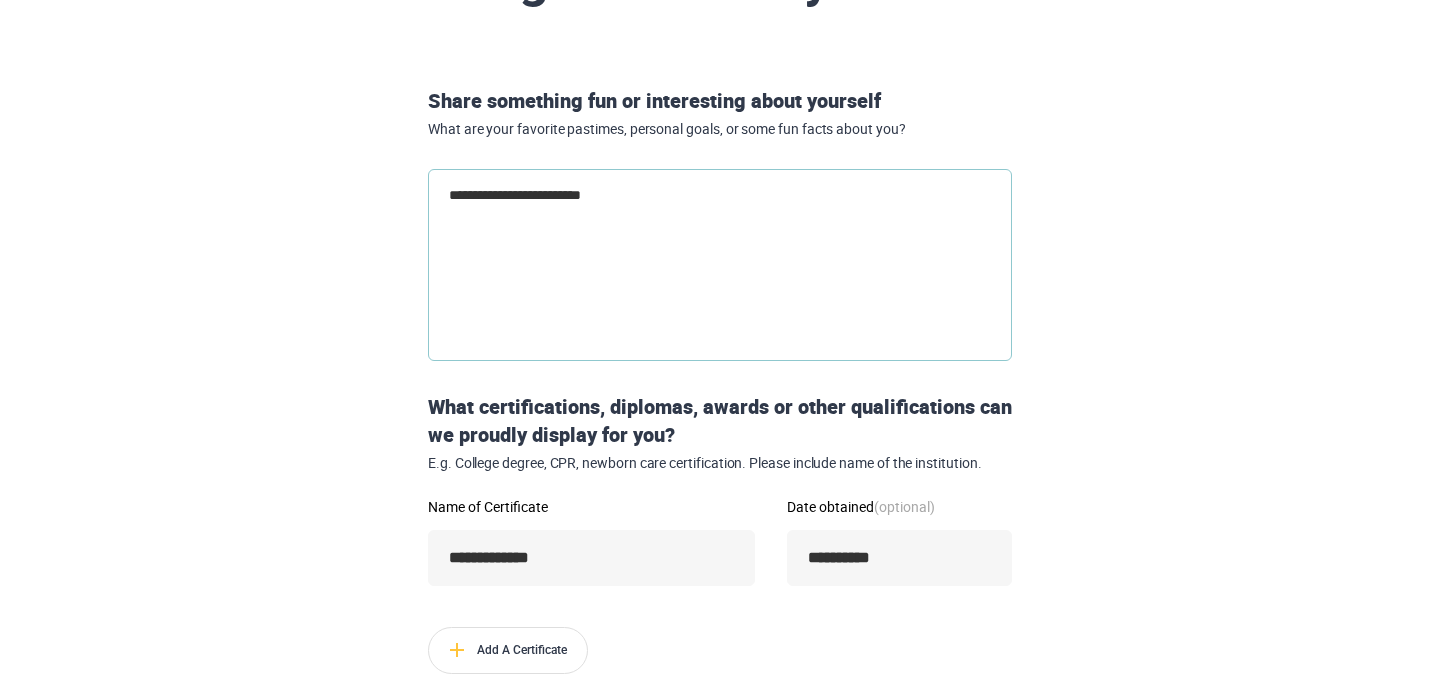type on "**********" 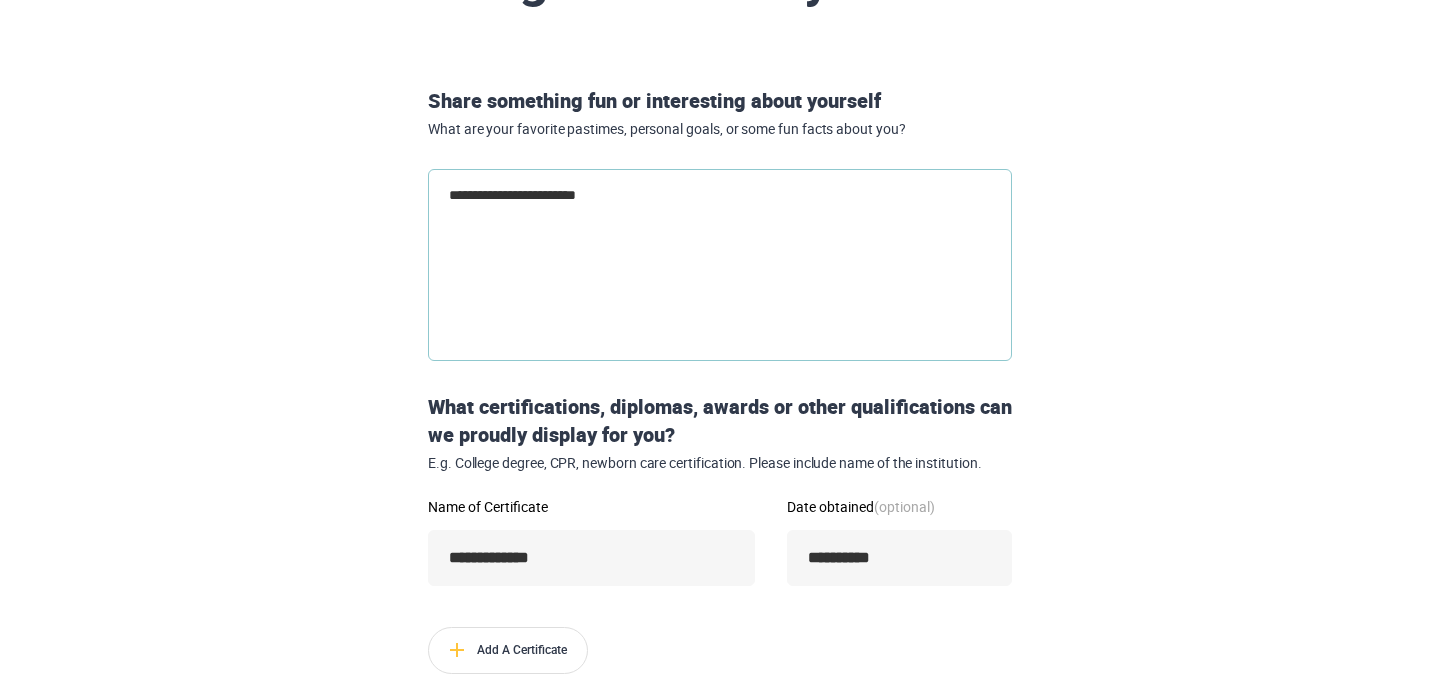 type on "**********" 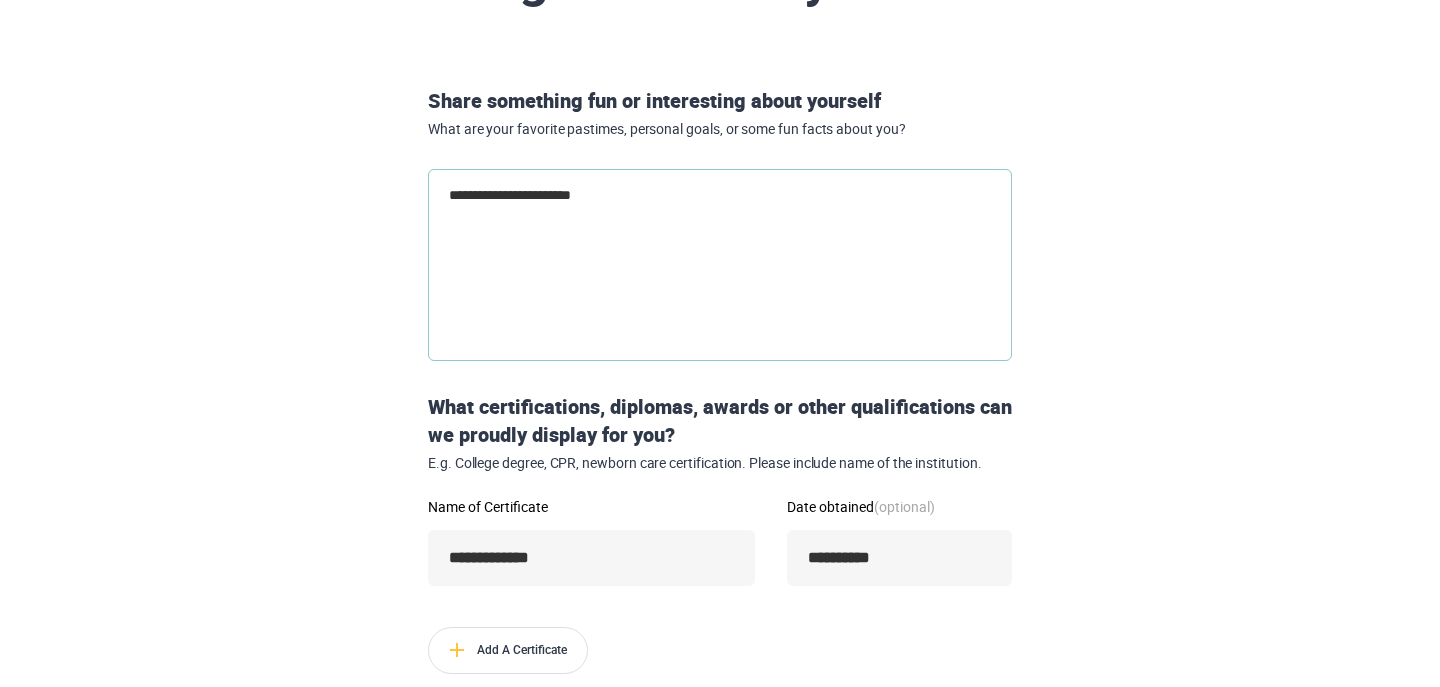 type on "**********" 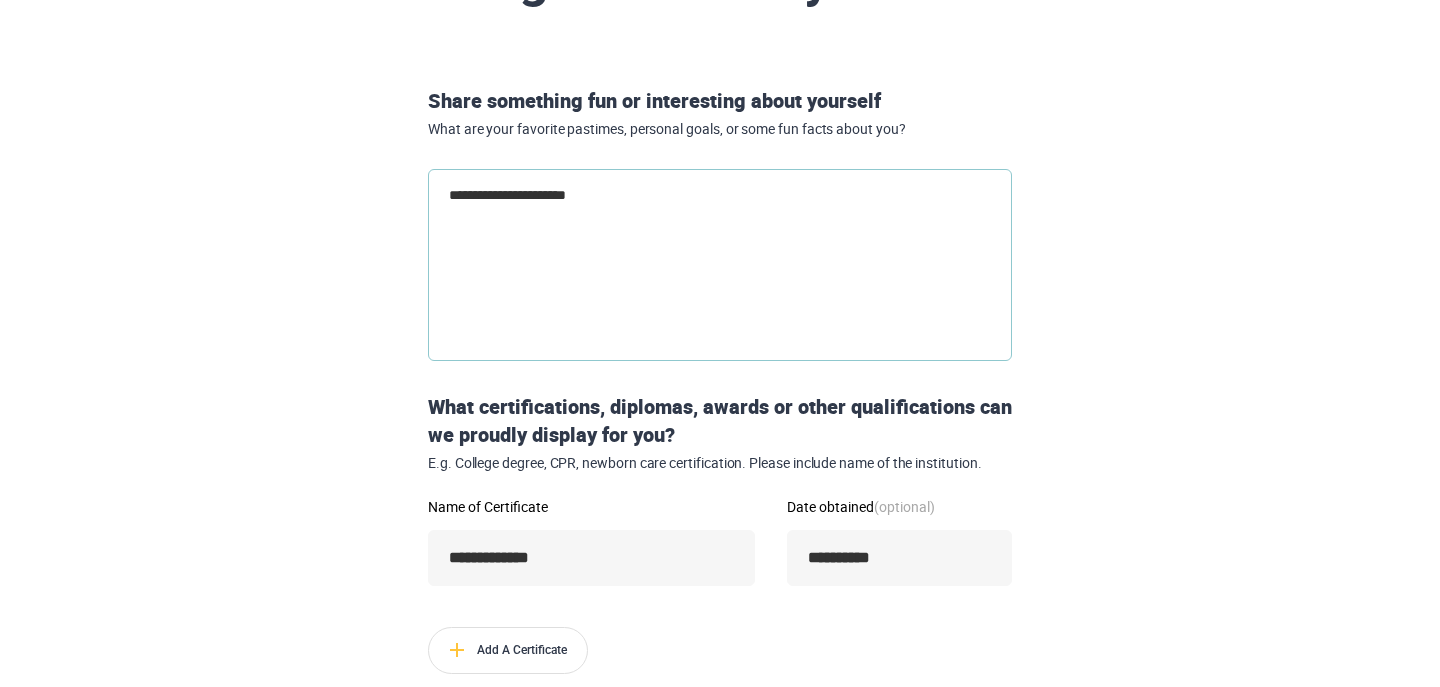type on "**********" 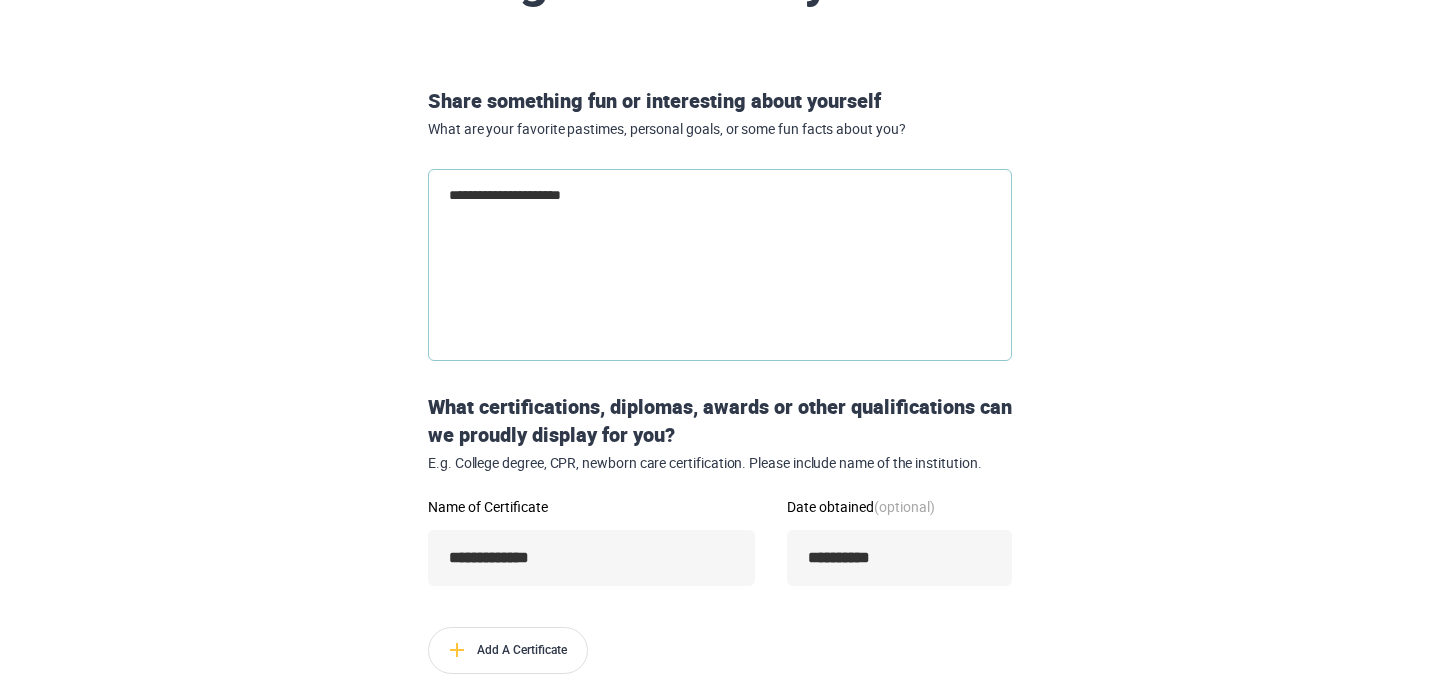 type on "**********" 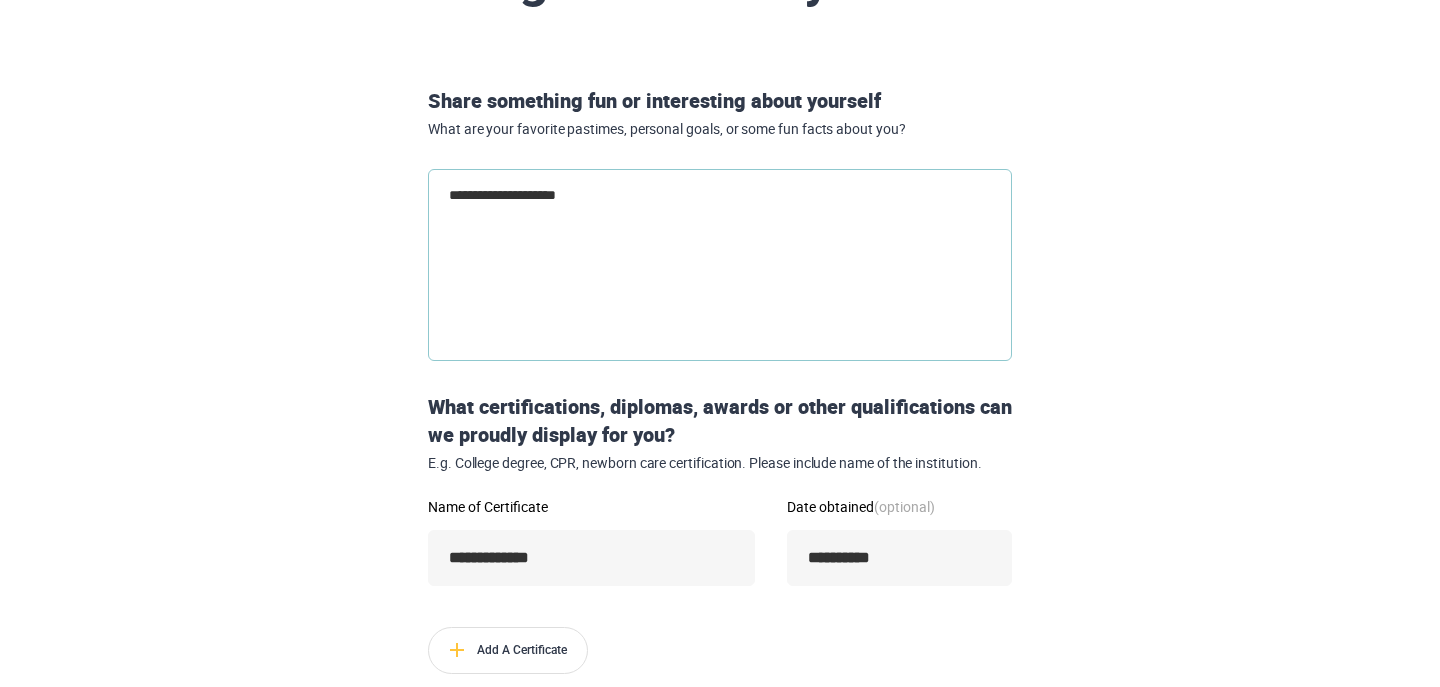 type on "**********" 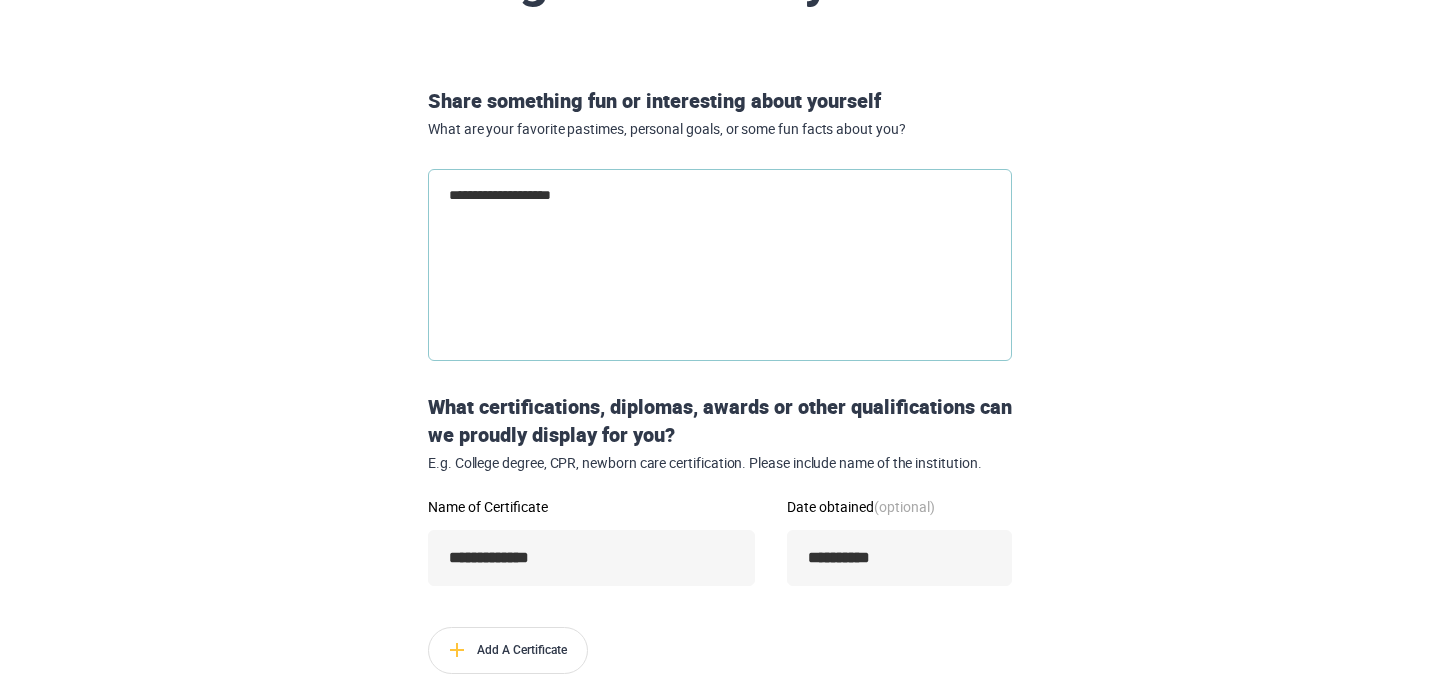 type on "**********" 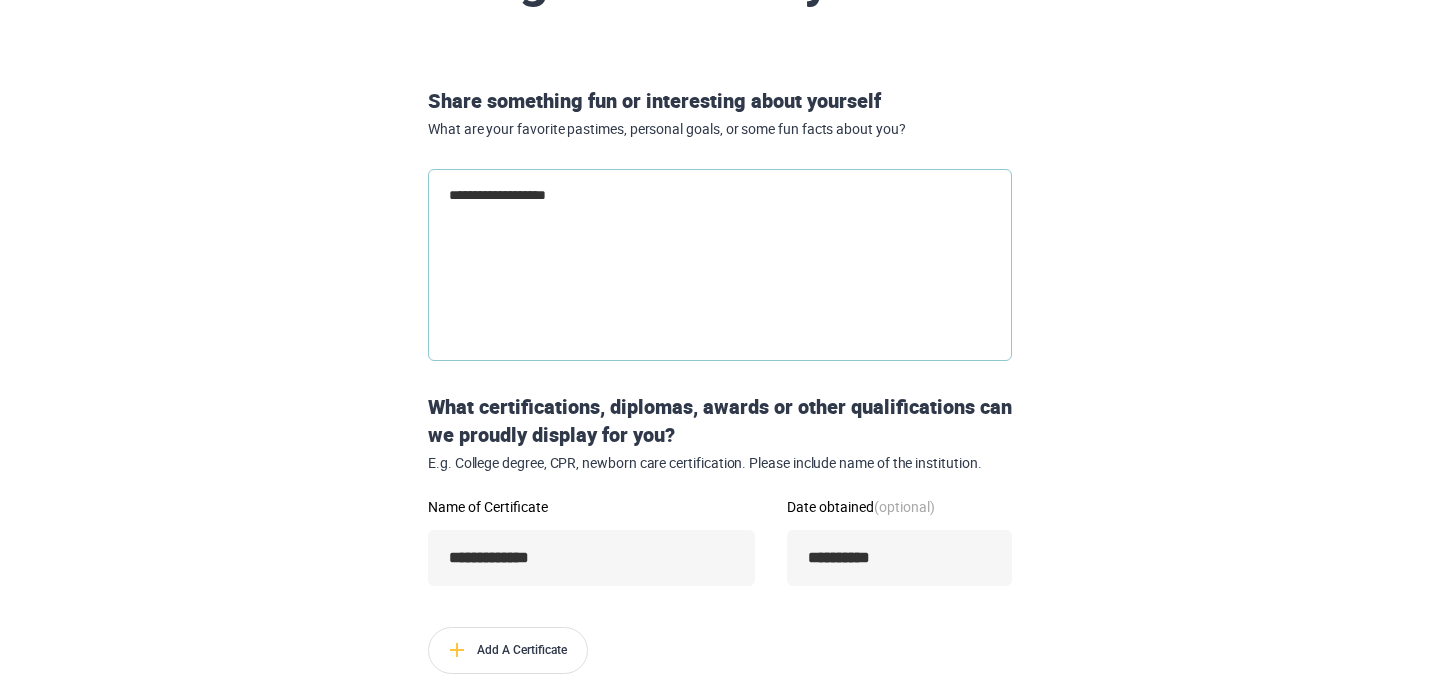 type on "**********" 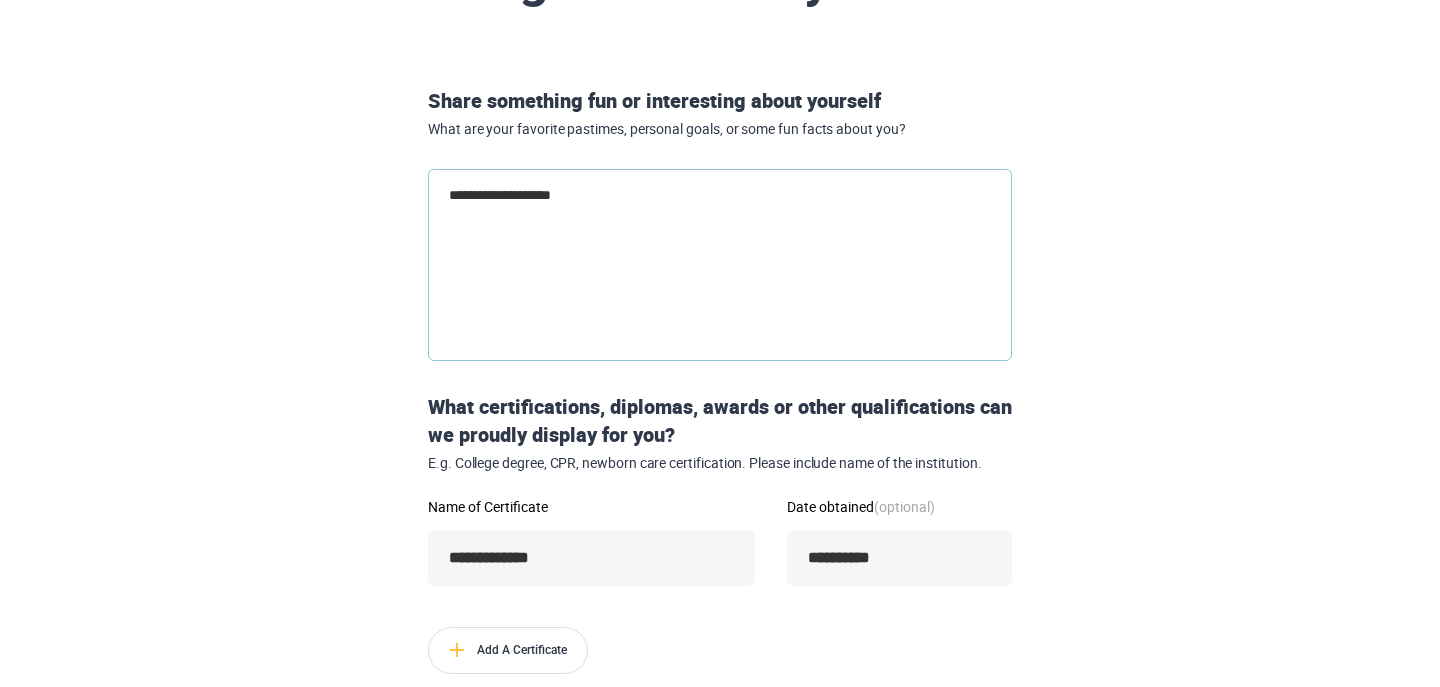 type on "**********" 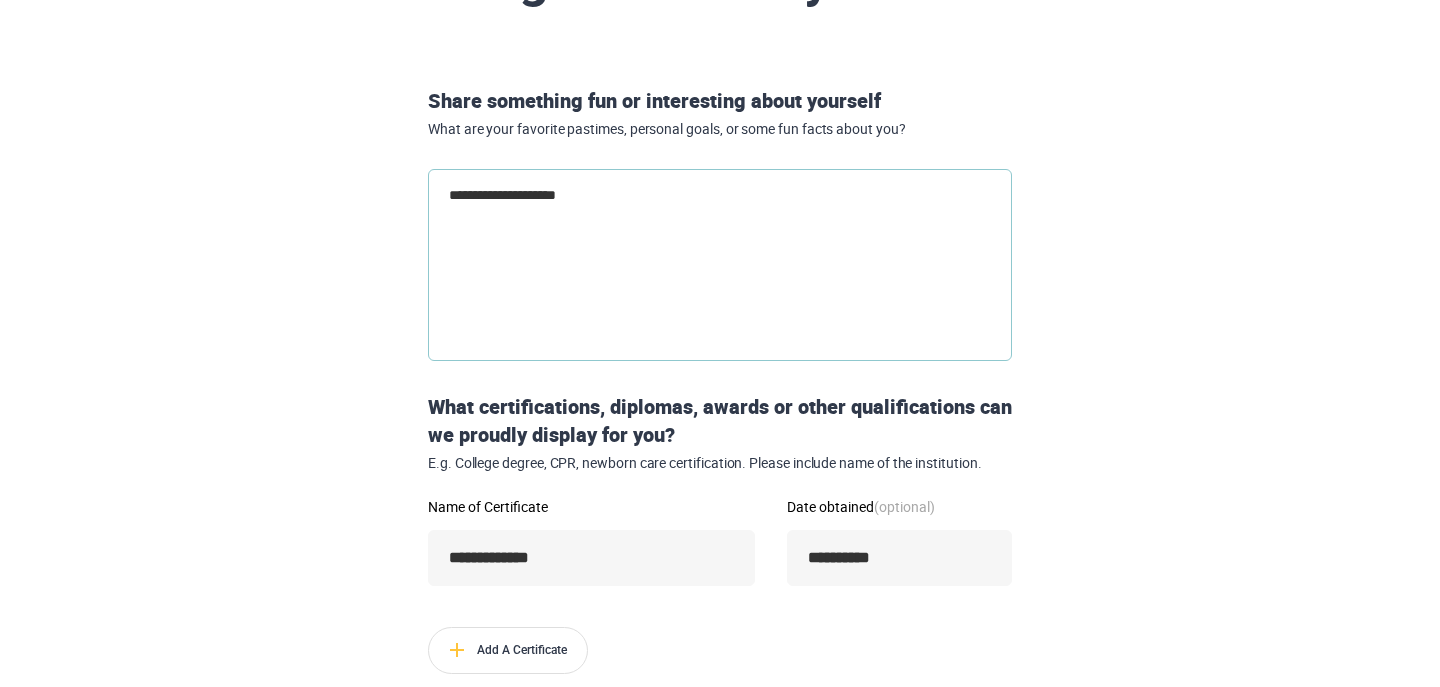 type on "**********" 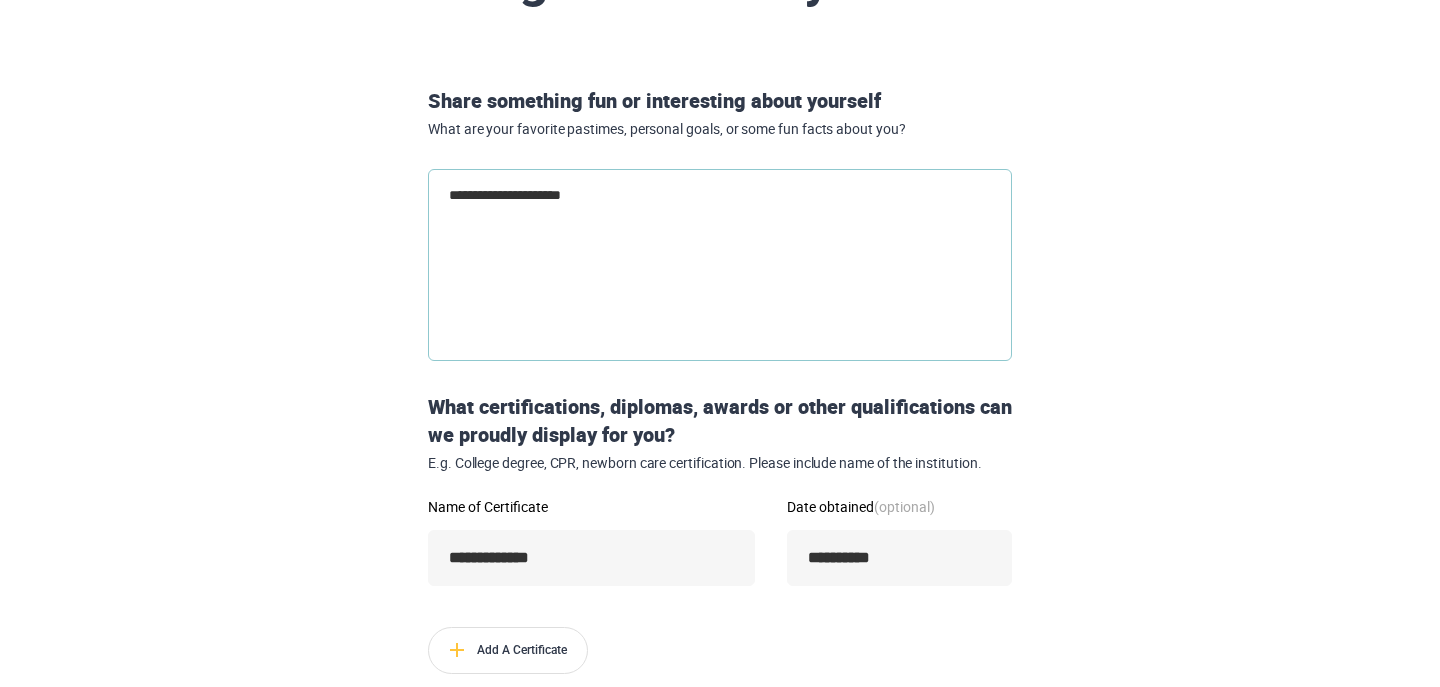 type on "*" 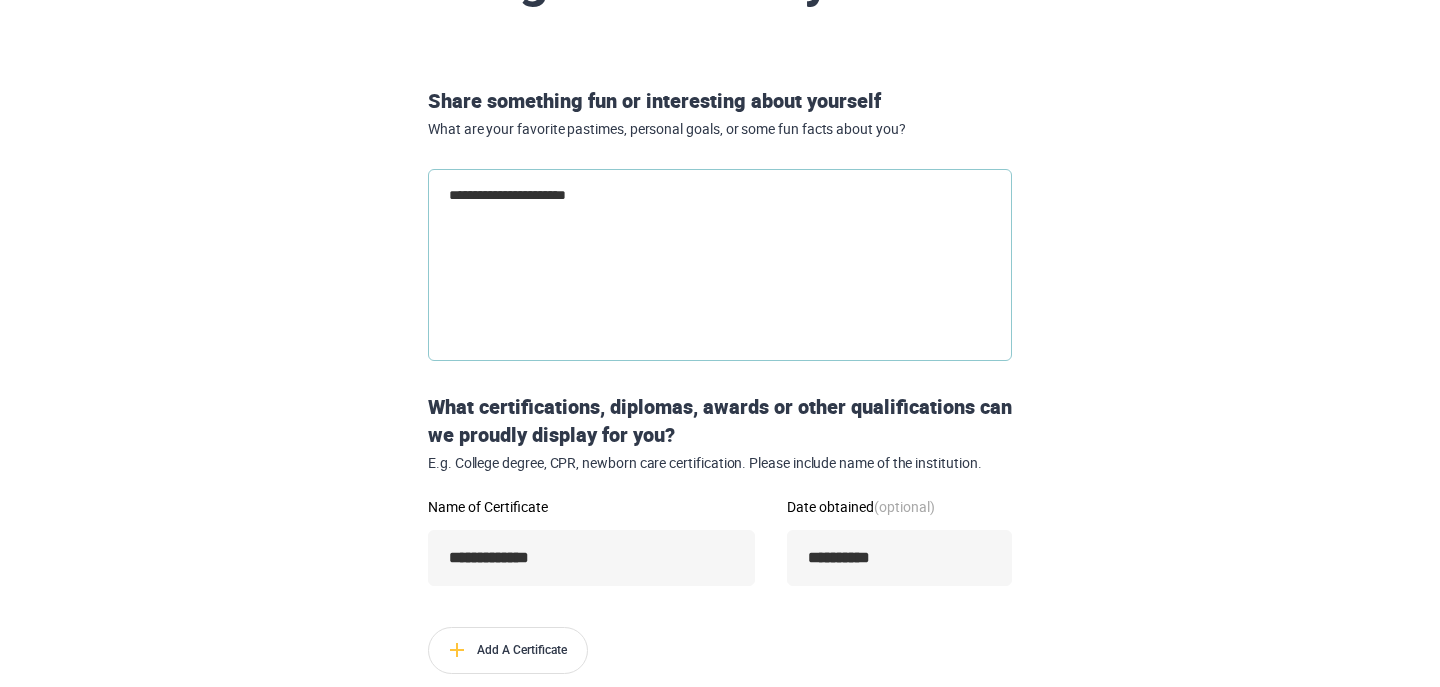 type on "**********" 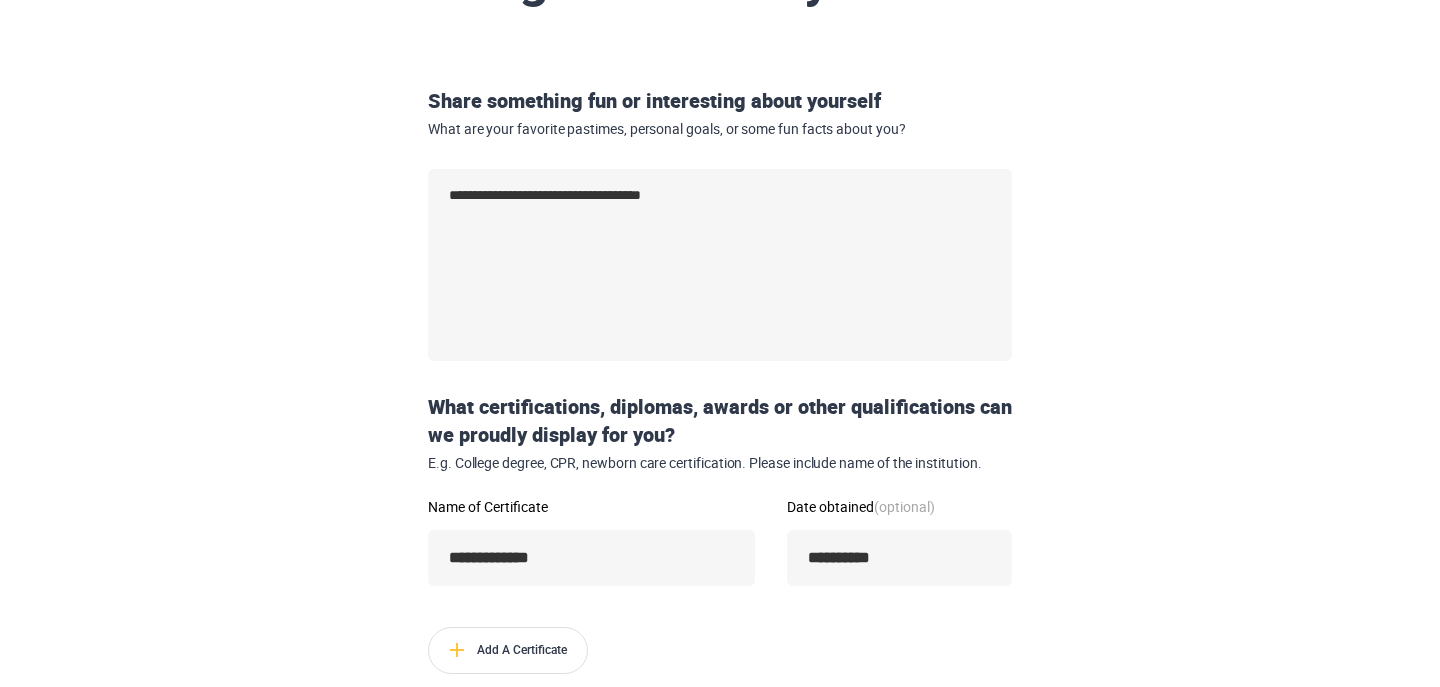 click on "**********" at bounding box center [720, 414] 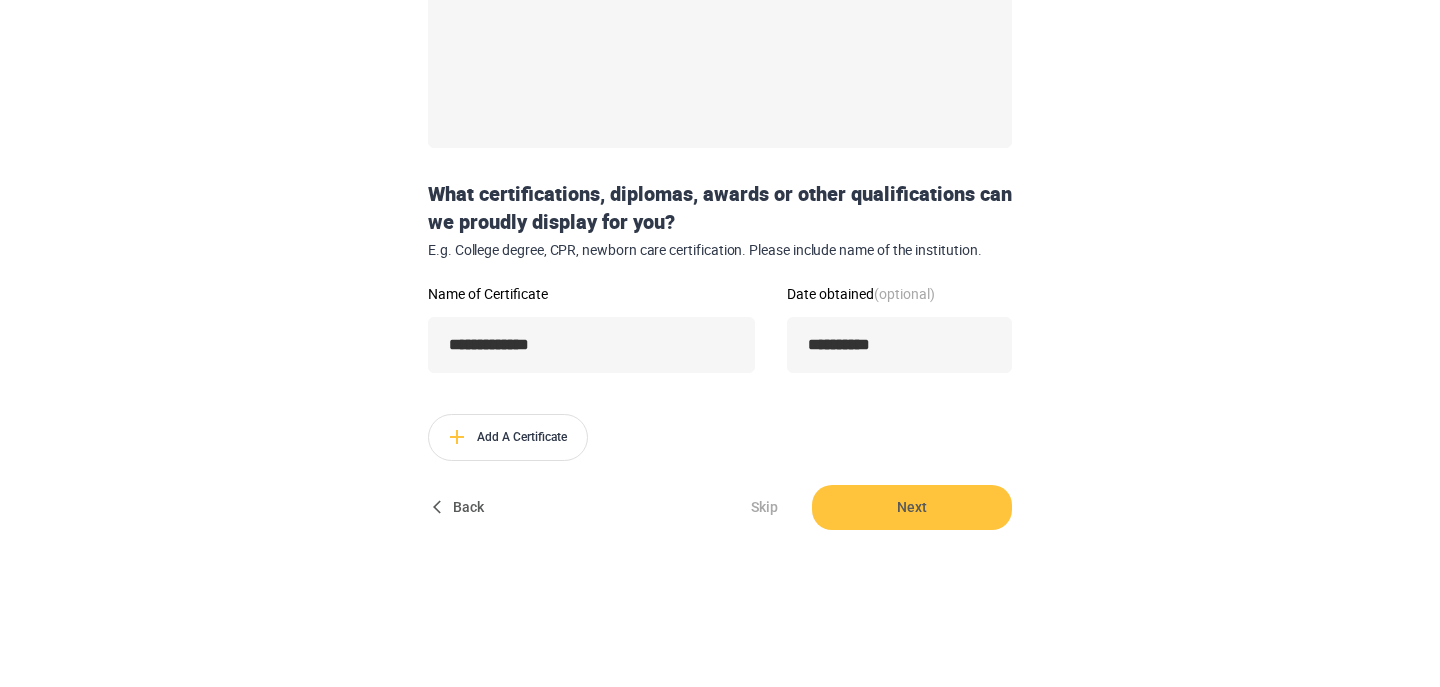 scroll, scrollTop: 436, scrollLeft: 0, axis: vertical 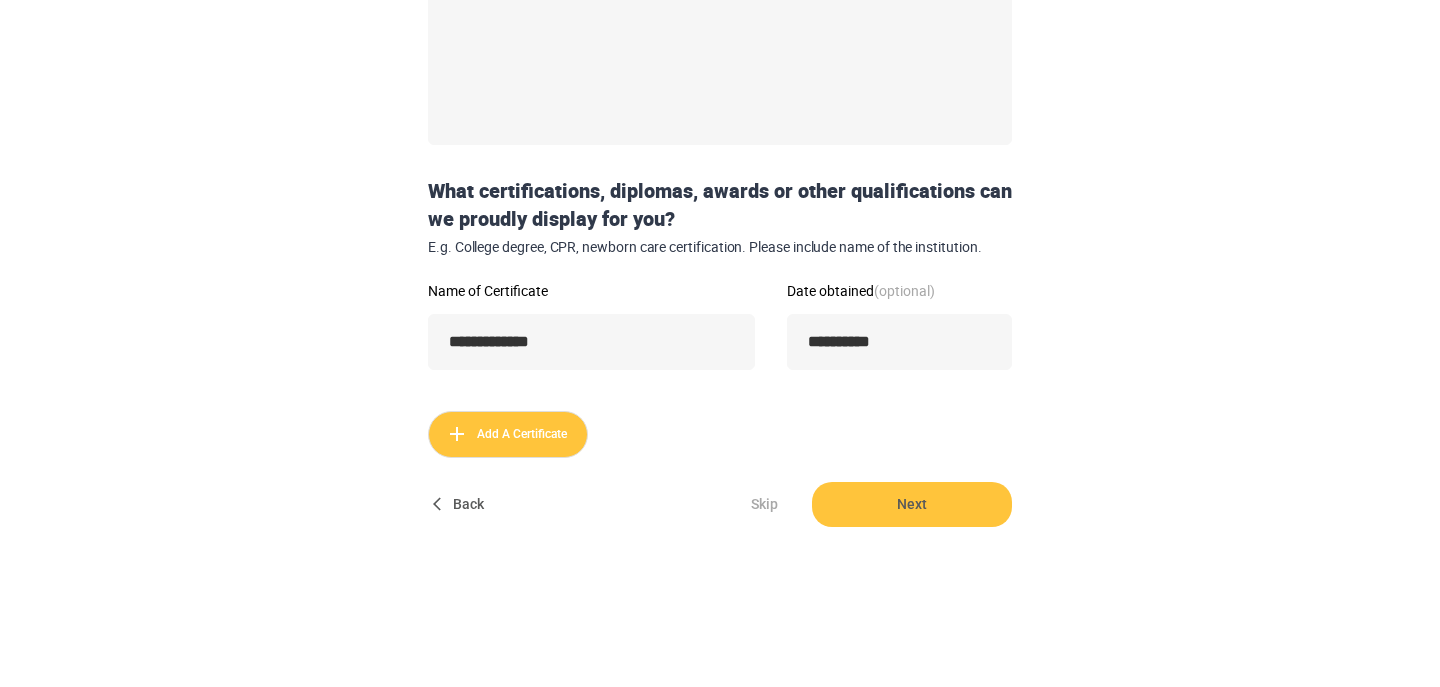 click on "Add A Certificate" at bounding box center (508, 434) 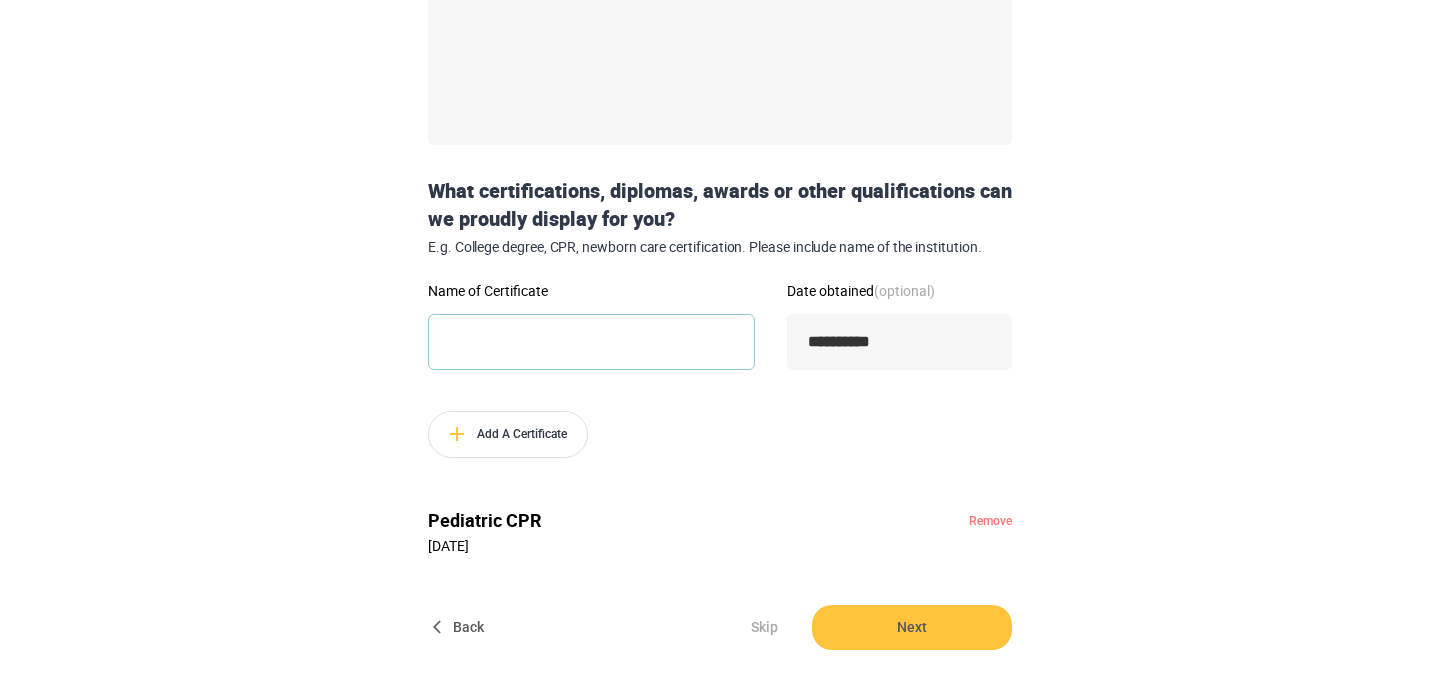 click on "Name of Certificate" at bounding box center (591, 342) 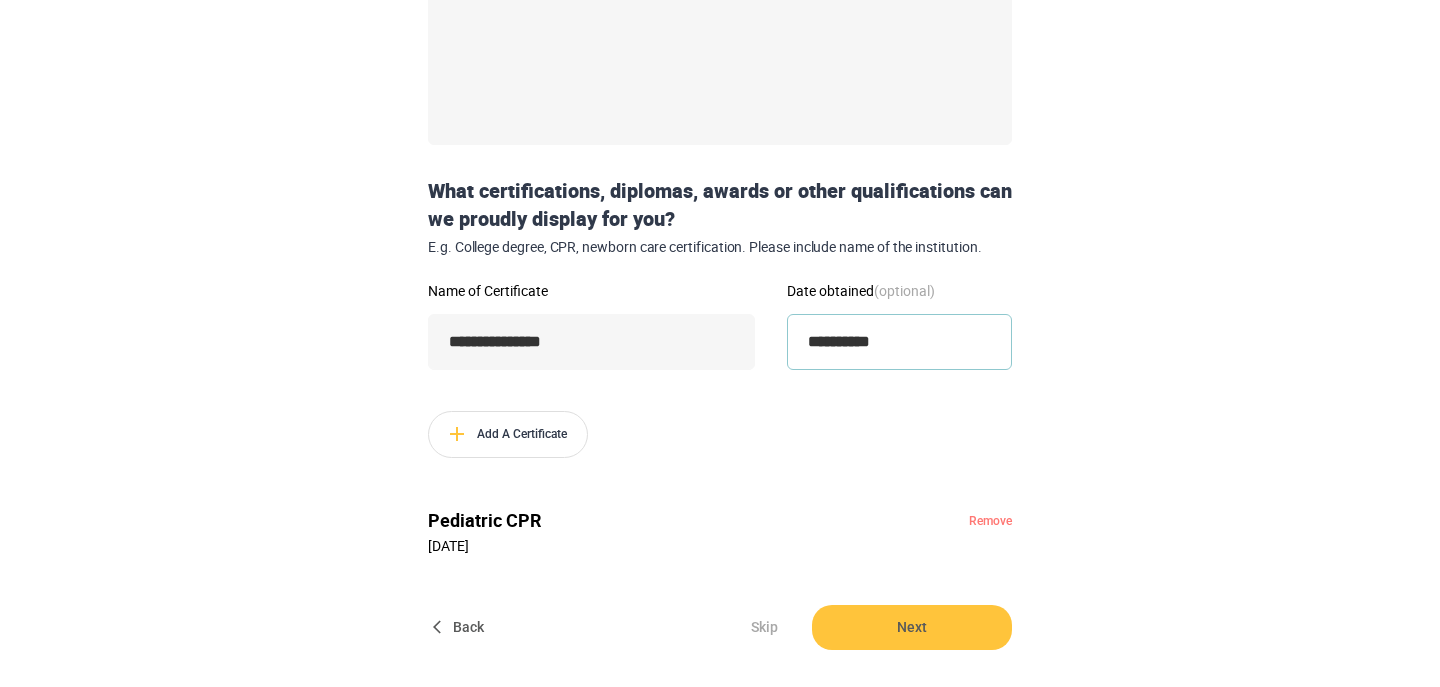 click on "**********" at bounding box center [899, 342] 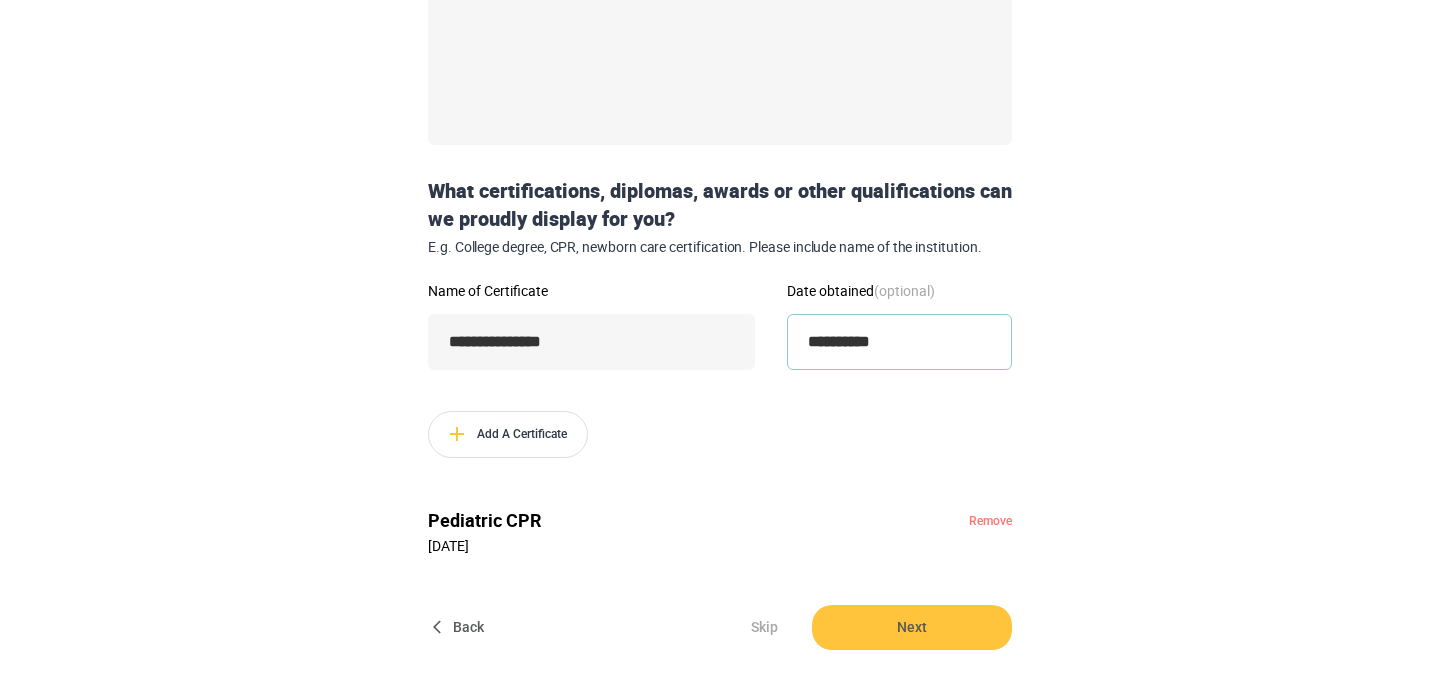 click on "**********" at bounding box center (899, 342) 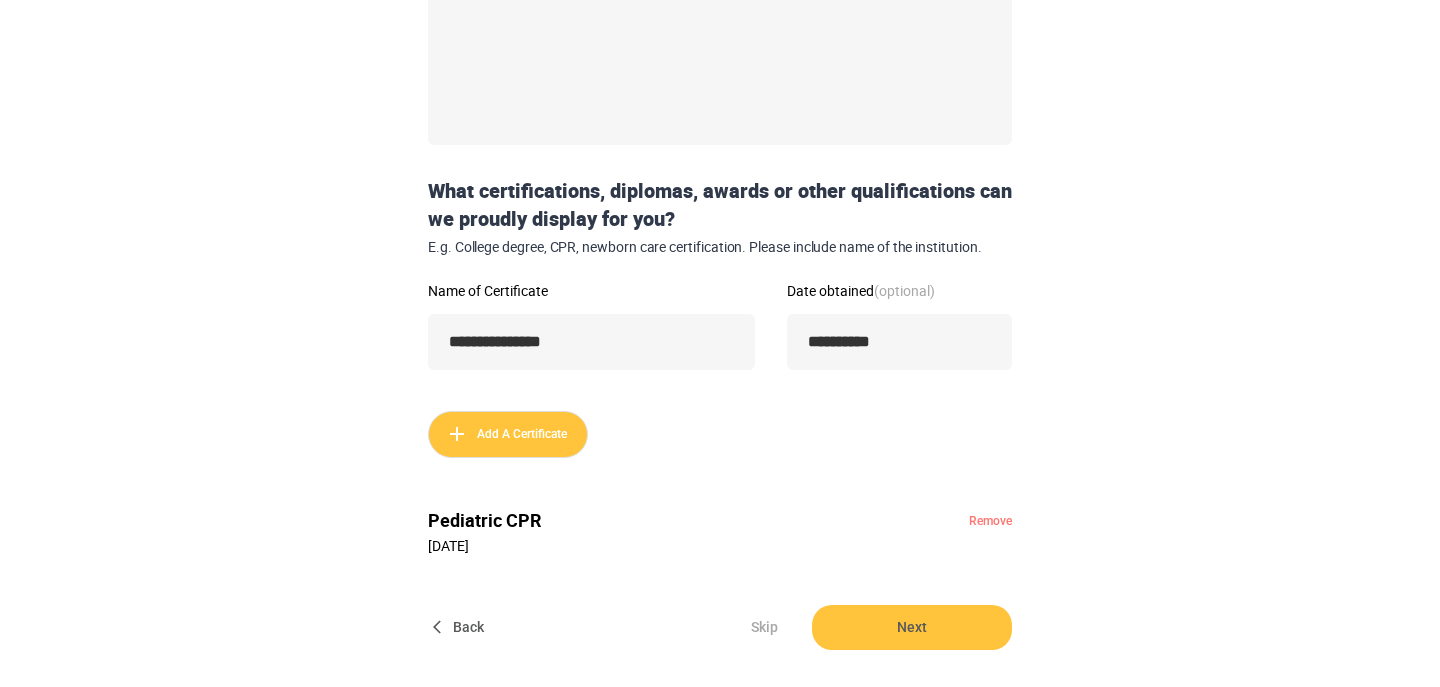 click on "Add A Certificate" at bounding box center (508, 434) 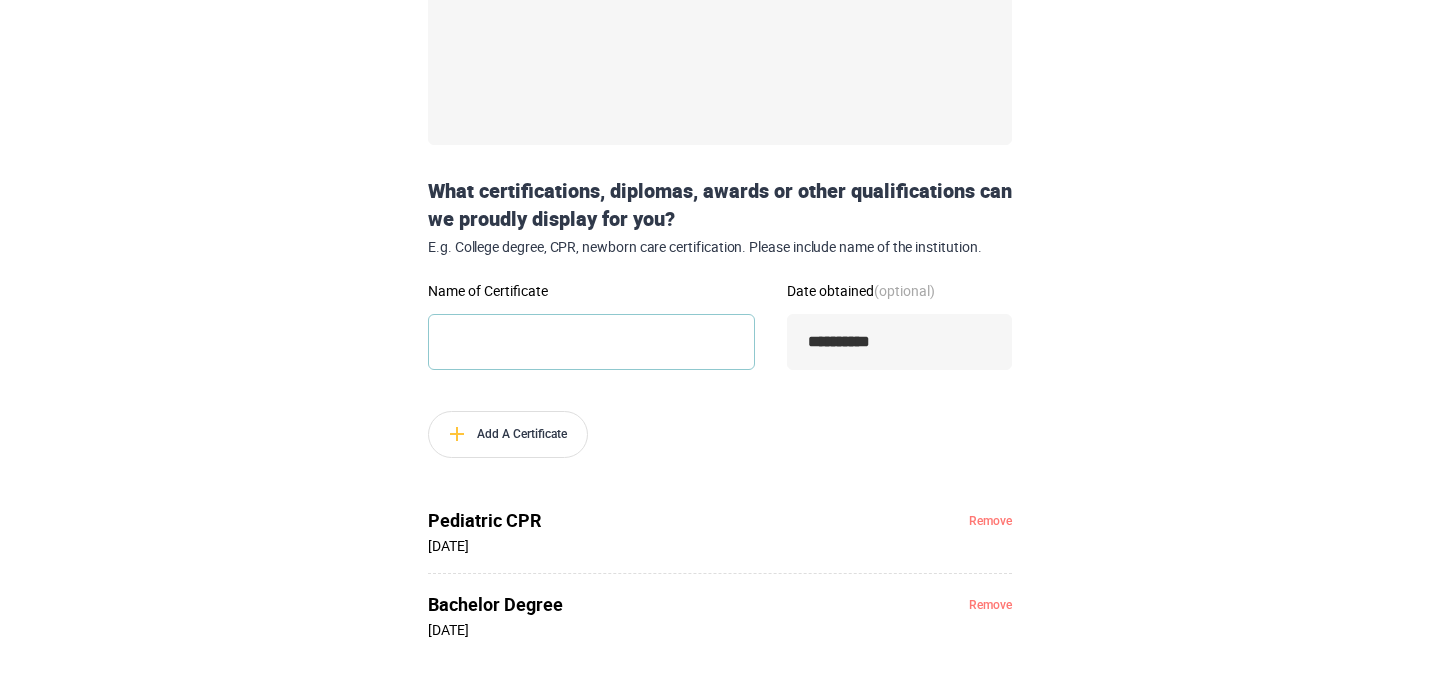 click on "Name of Certificate" at bounding box center [591, 342] 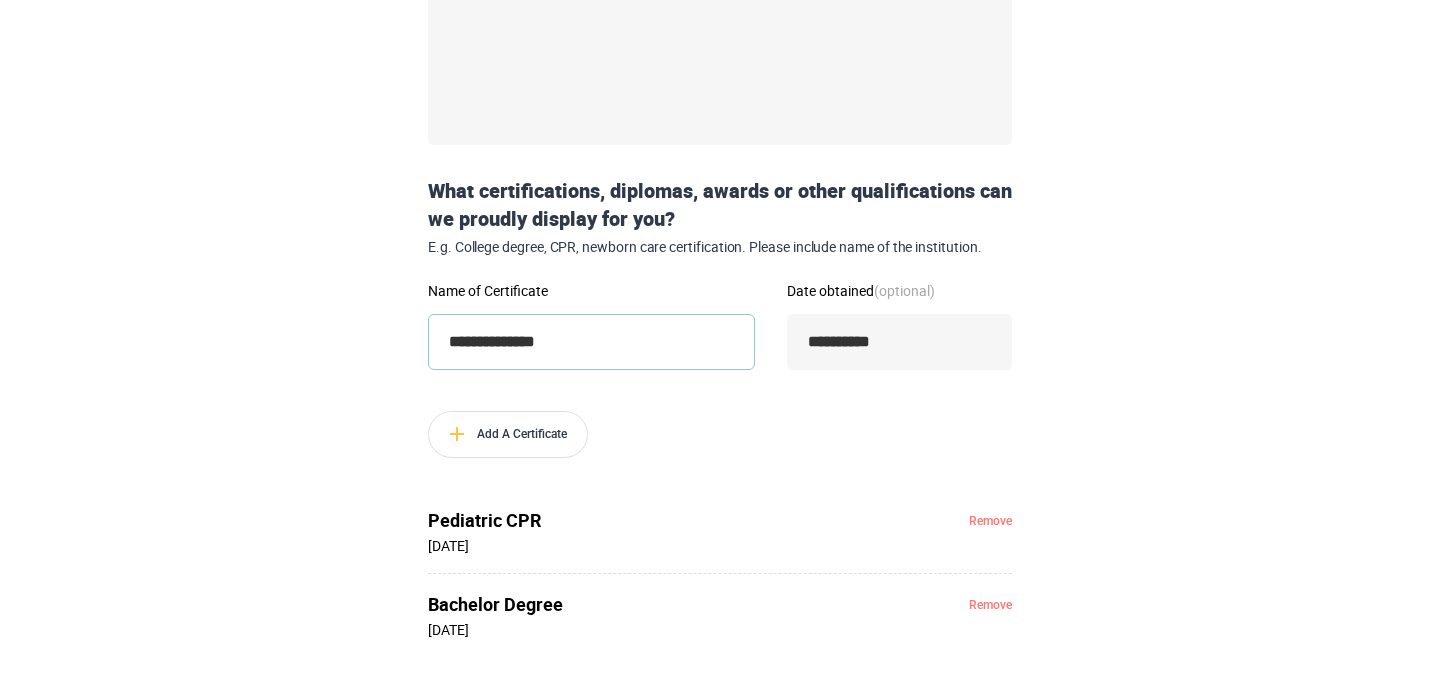 click on "**********" at bounding box center (591, 342) 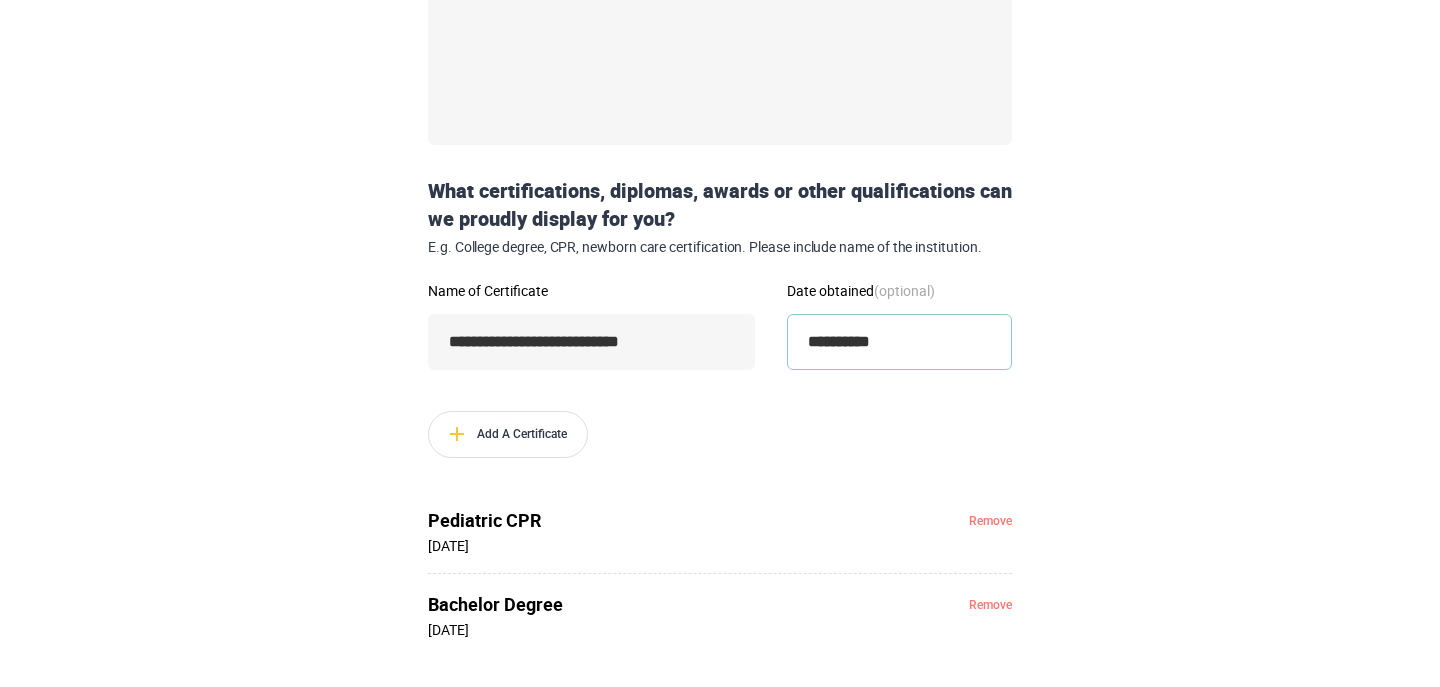 click on "**********" at bounding box center [899, 342] 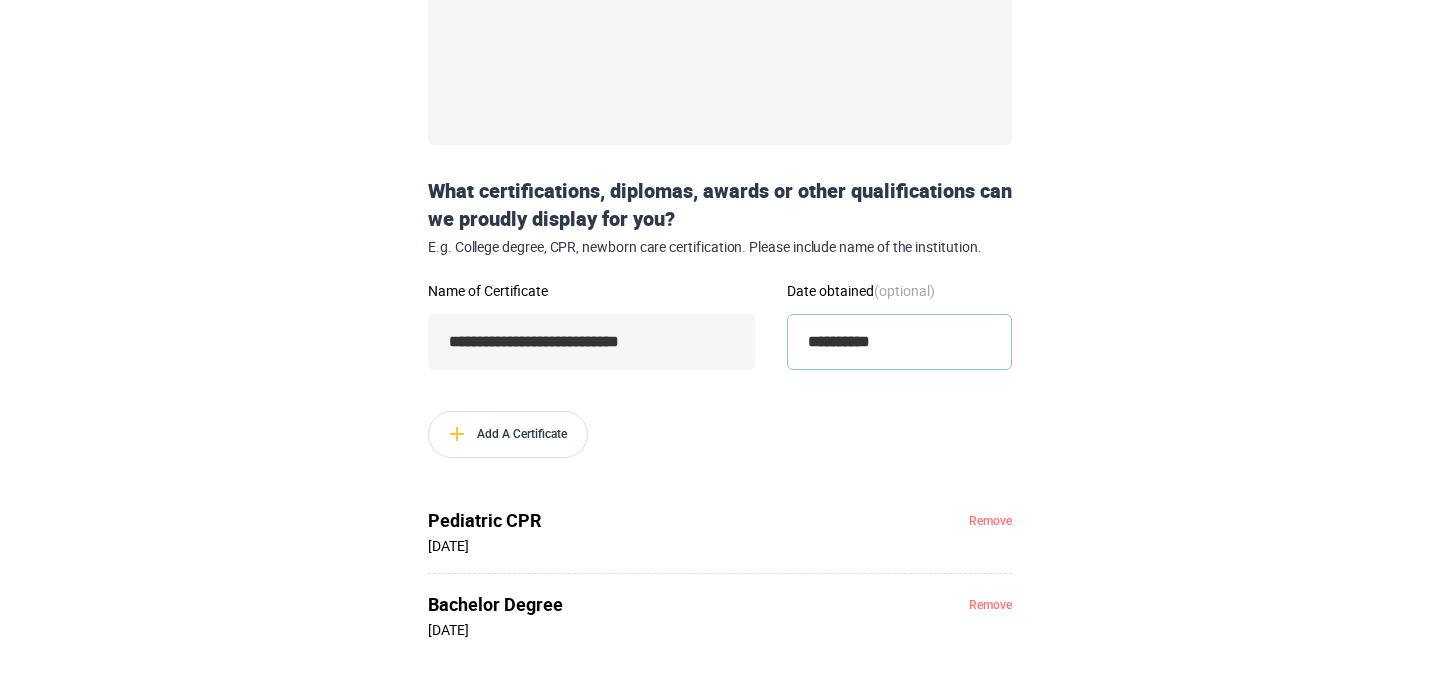 click on "**********" at bounding box center (899, 342) 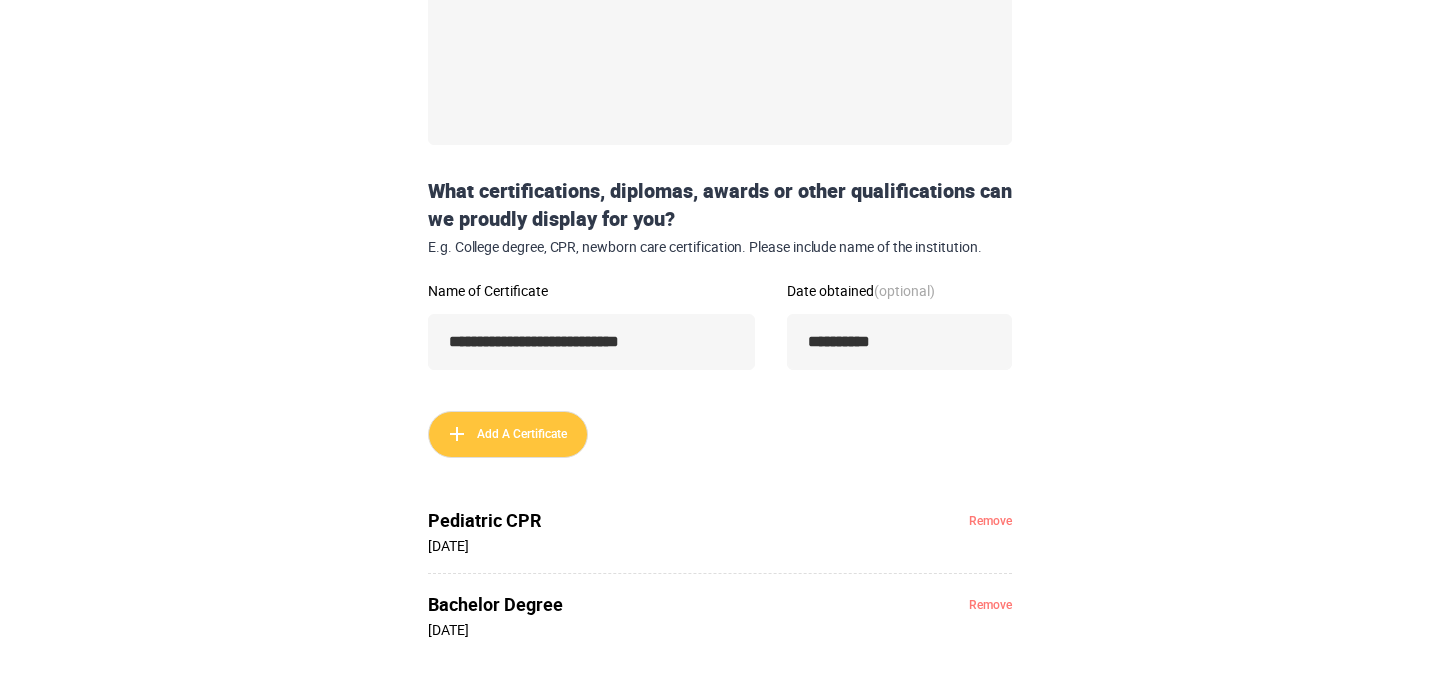 click on "Add A Certificate" at bounding box center [508, 434] 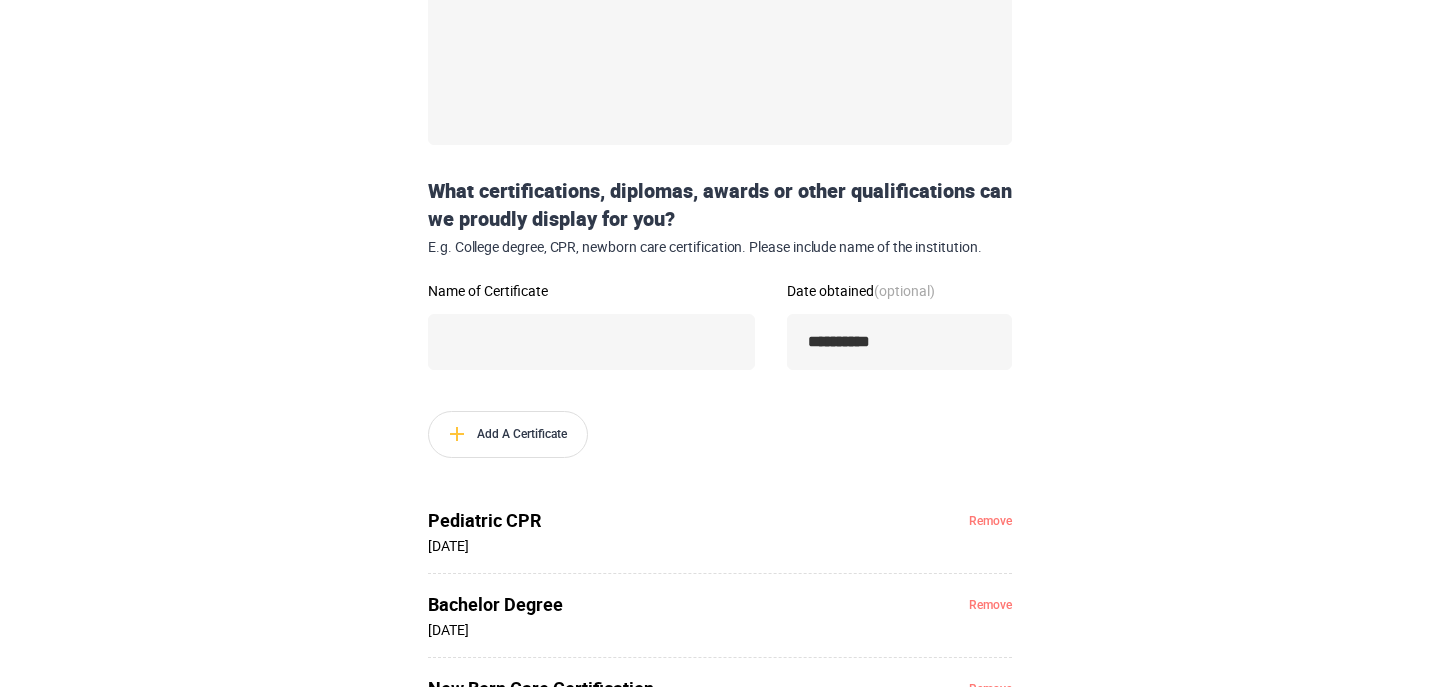 click on "**********" at bounding box center [720, 344] 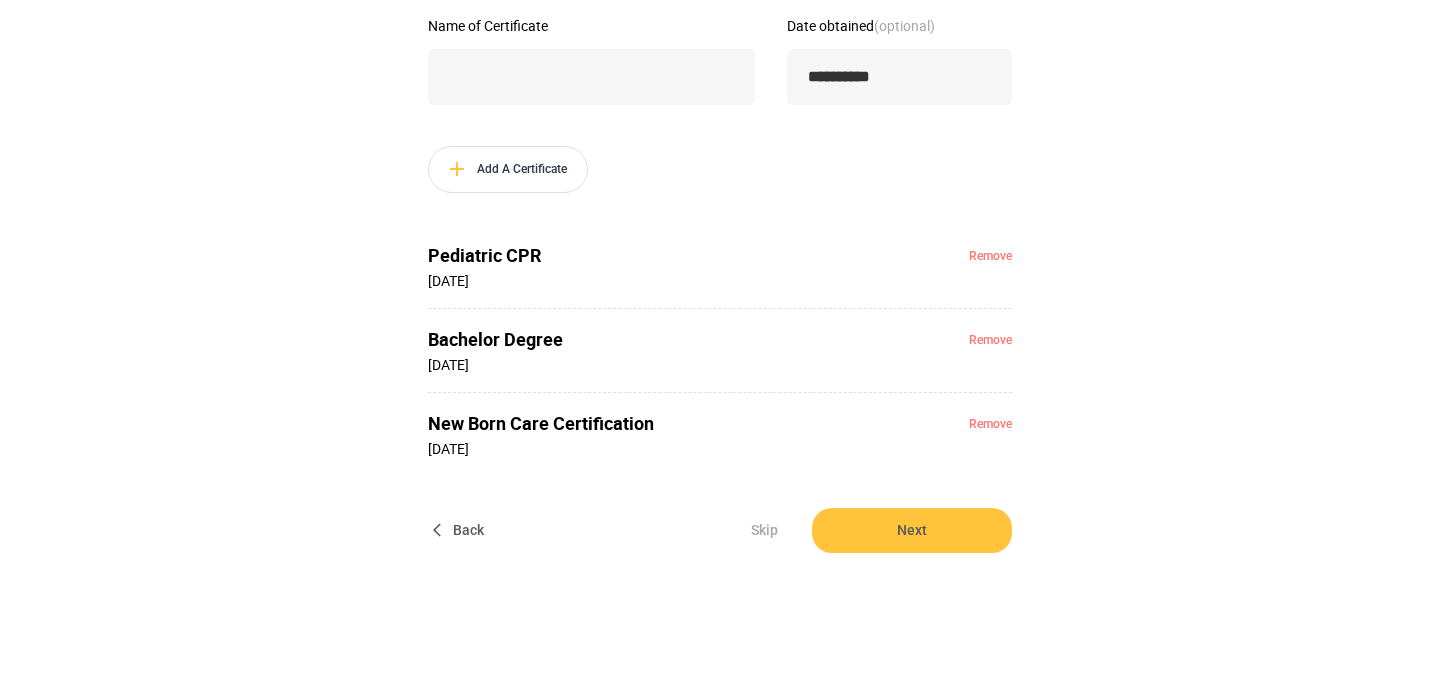 scroll, scrollTop: 709, scrollLeft: 0, axis: vertical 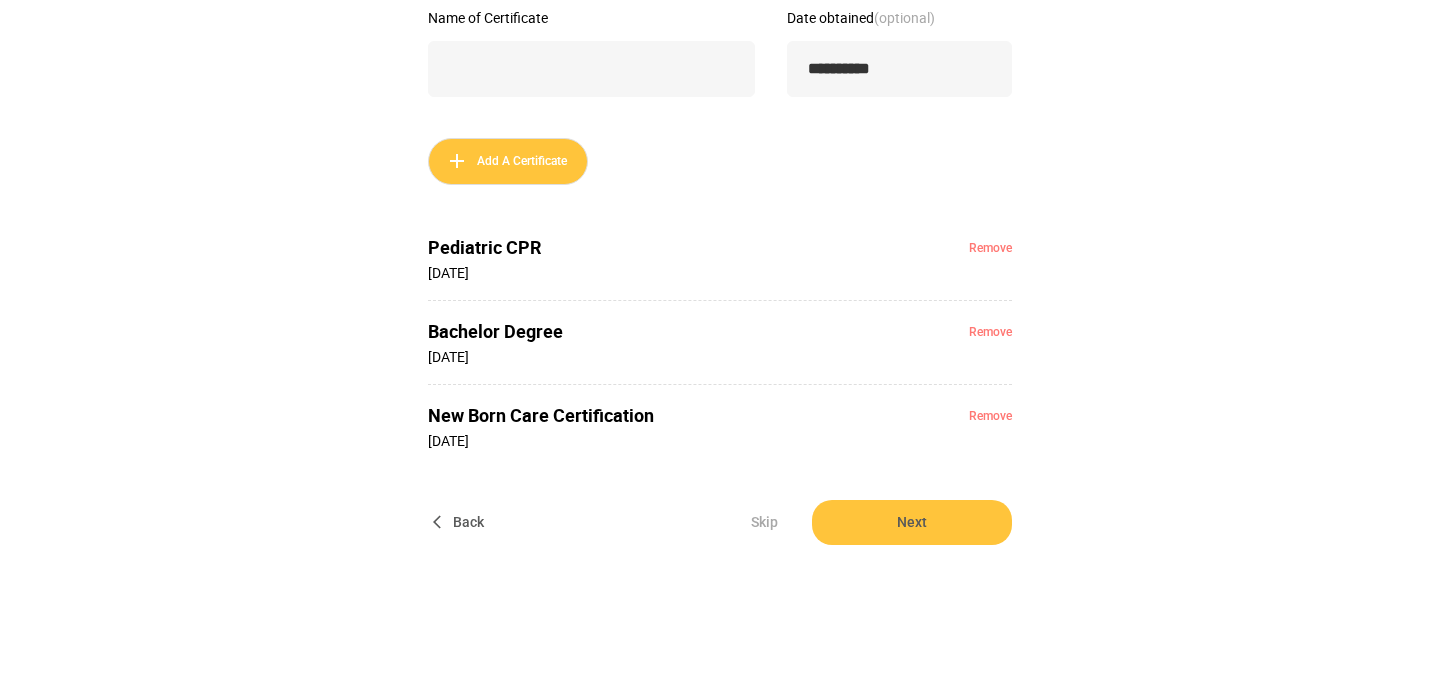 click on "Add A Certificate" at bounding box center [508, 161] 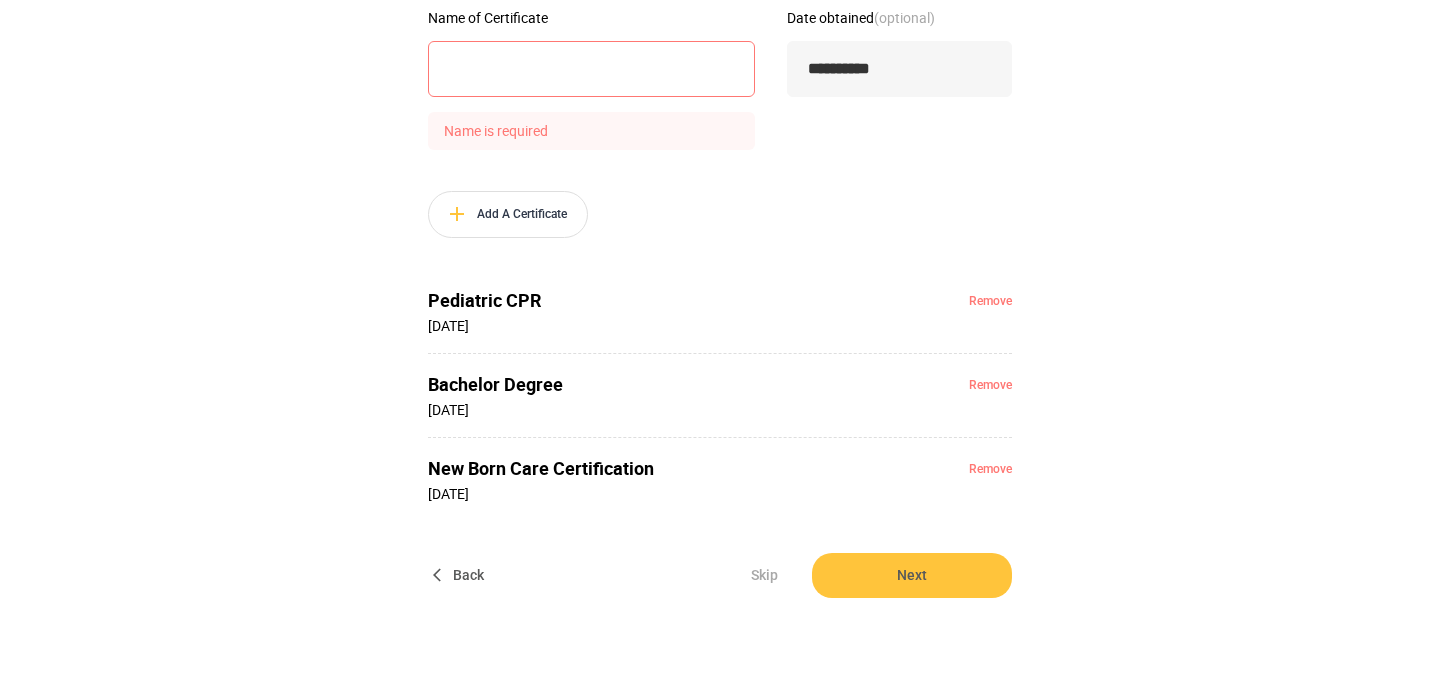 click on "Name of Certificate" at bounding box center (591, 69) 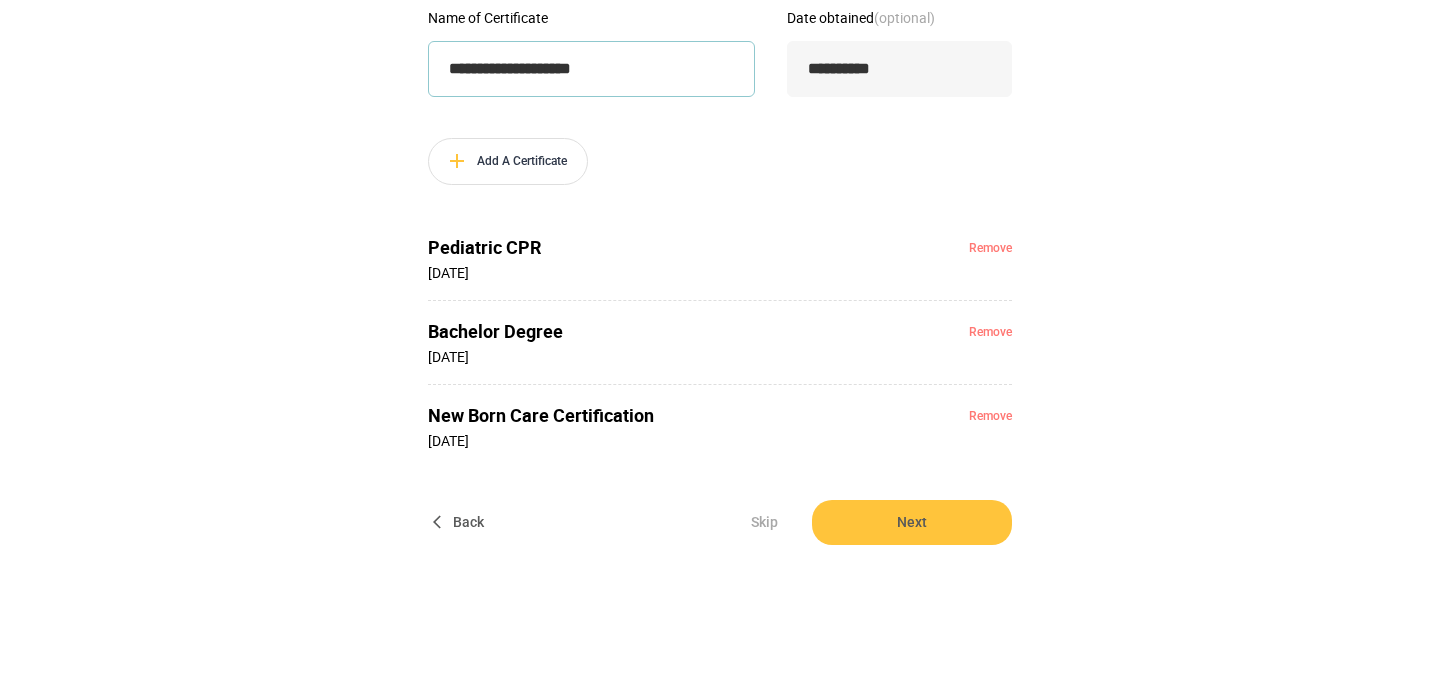 click on "**********" at bounding box center [591, 69] 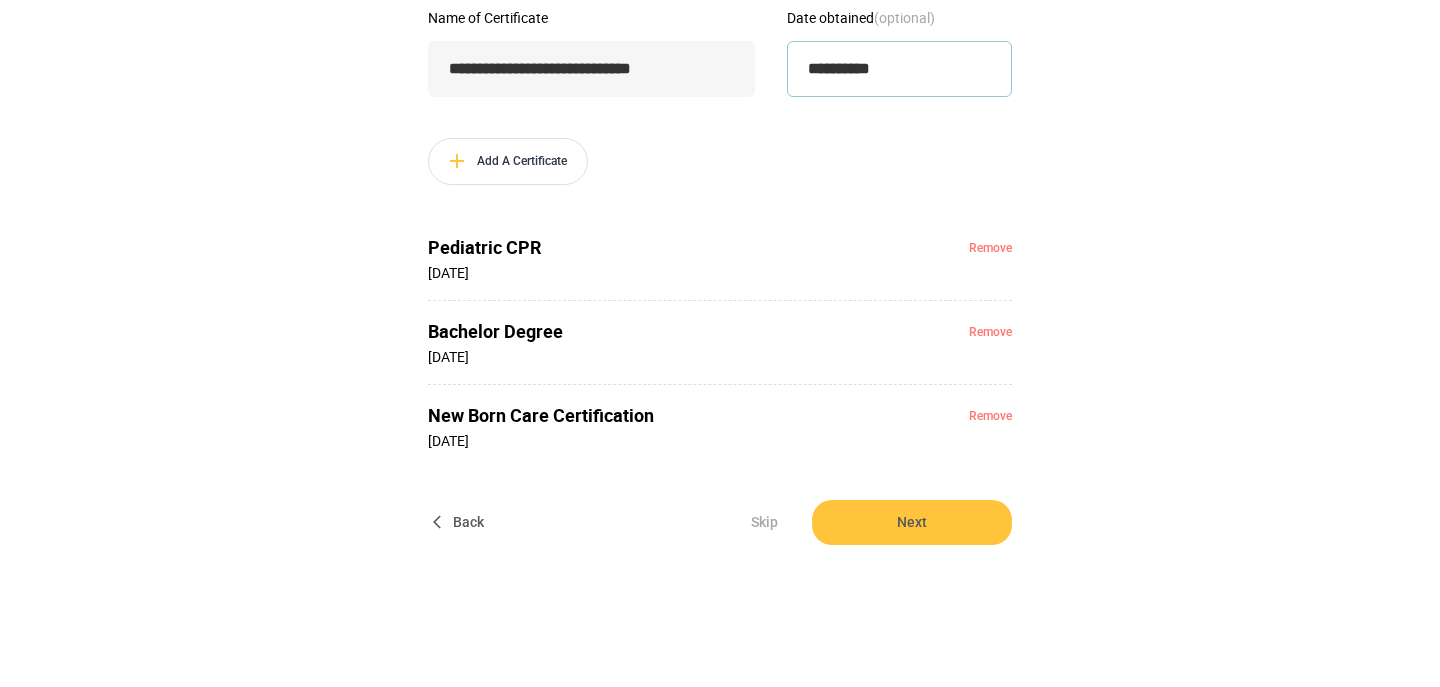 click on "**********" at bounding box center (899, 69) 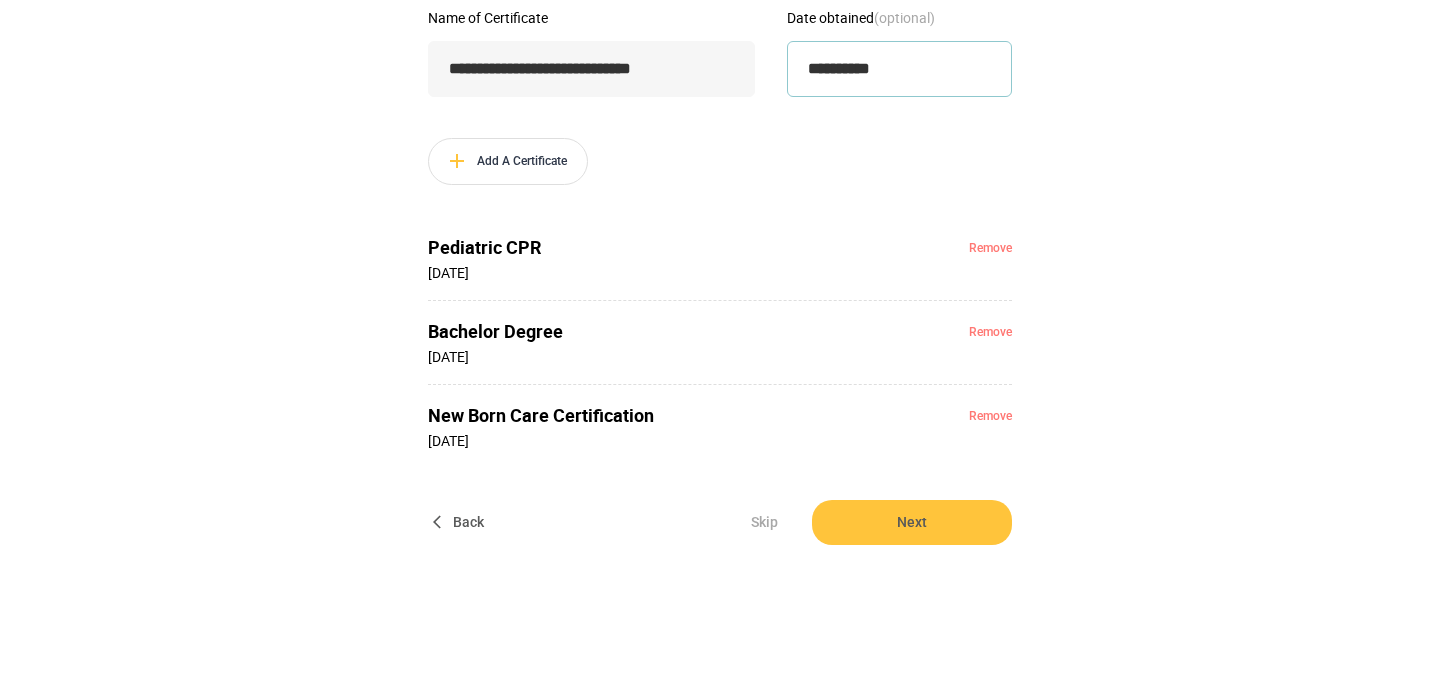 click on "**********" at bounding box center (899, 69) 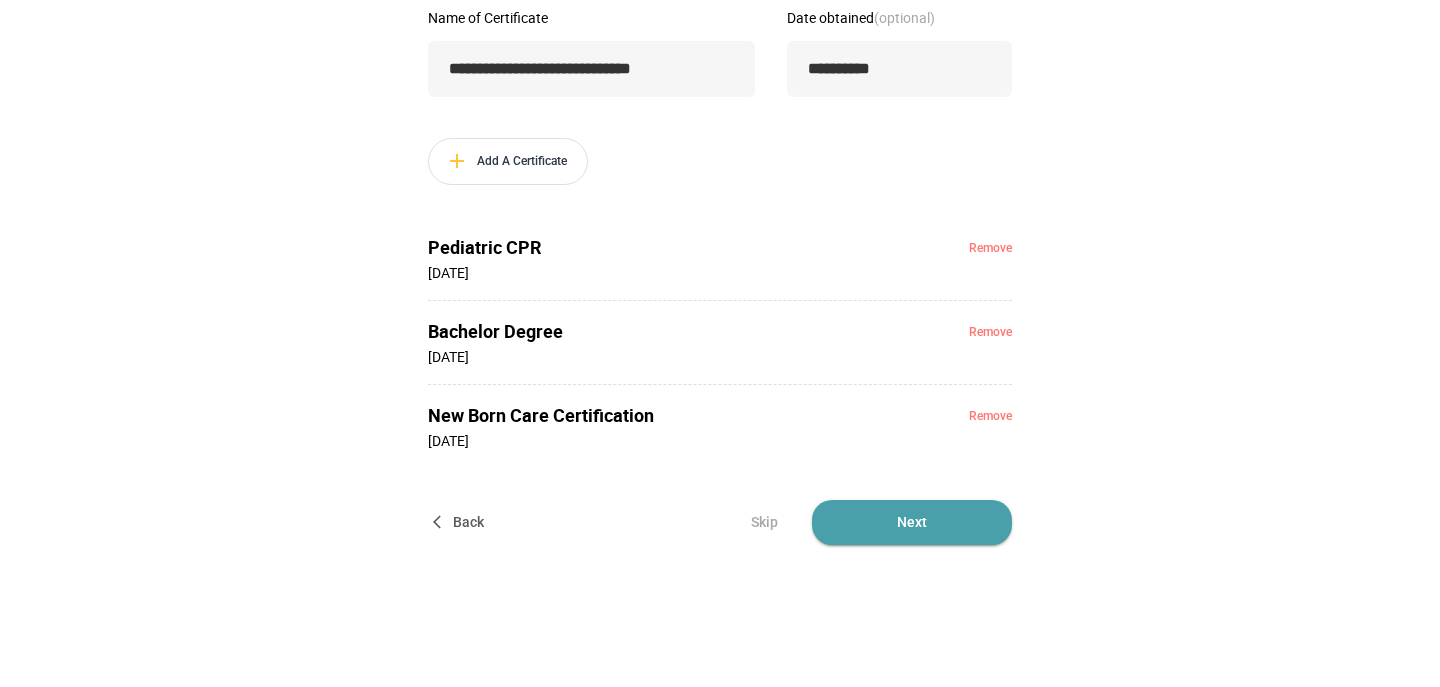 click on "Next" at bounding box center [912, 522] 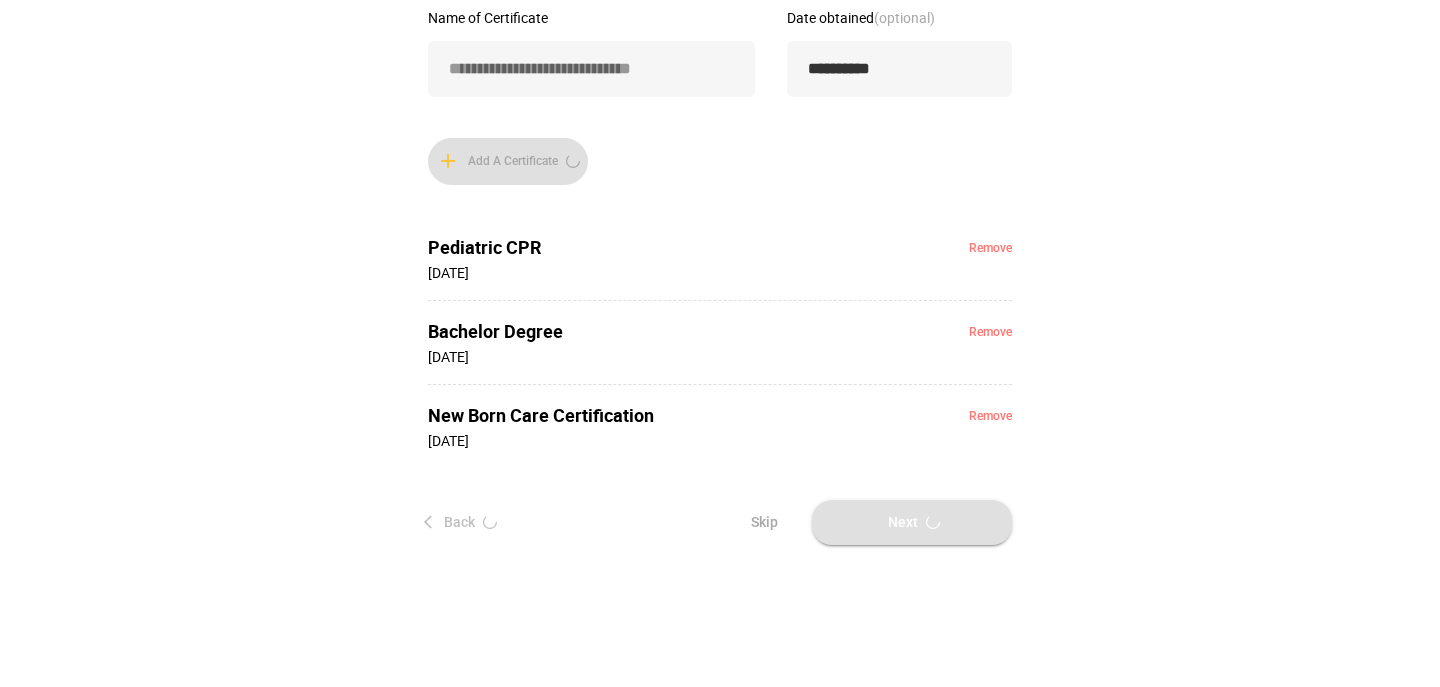 scroll, scrollTop: 0, scrollLeft: 0, axis: both 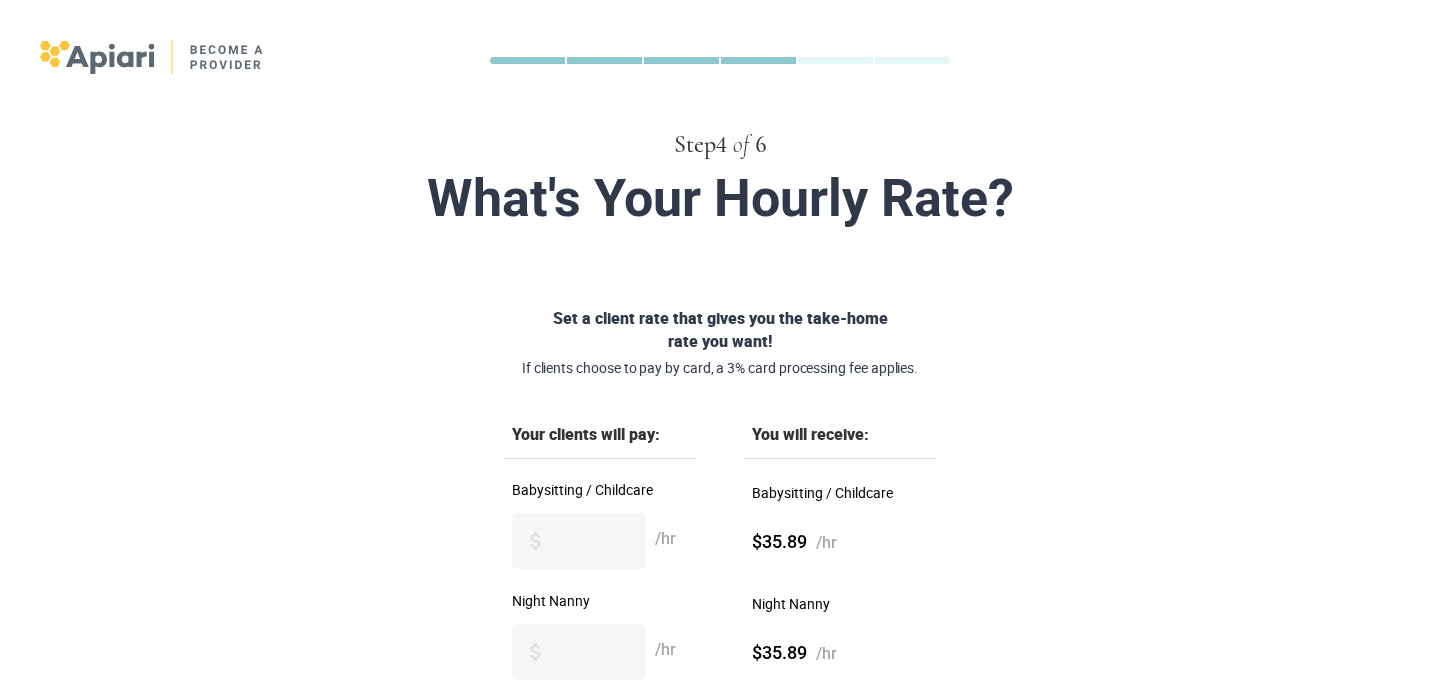 click on "Set a client rate that gives you the take-home  rate you want! If clients choose to pay by card, a 3% card processing fee applies. Your clients will pay: You will receive: Babysitting / Childcare ** /hr Babysitting / Childcare $35.89   /hr Night Nanny ** /hr Night Nanny $35.89   /hr Give yourself a raise anytime. Simply update your hourly rate in your profile! 1  /  5 Back Next" at bounding box center [720, 589] 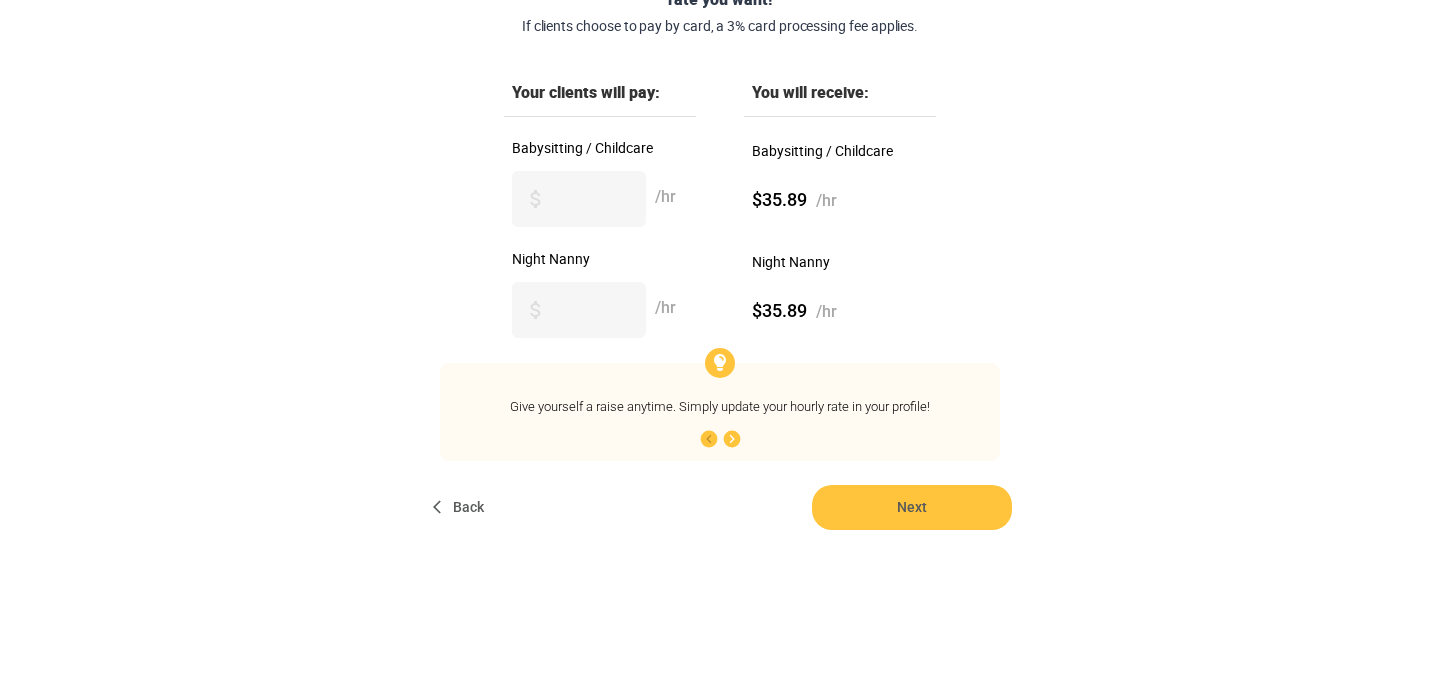 scroll, scrollTop: 345, scrollLeft: 0, axis: vertical 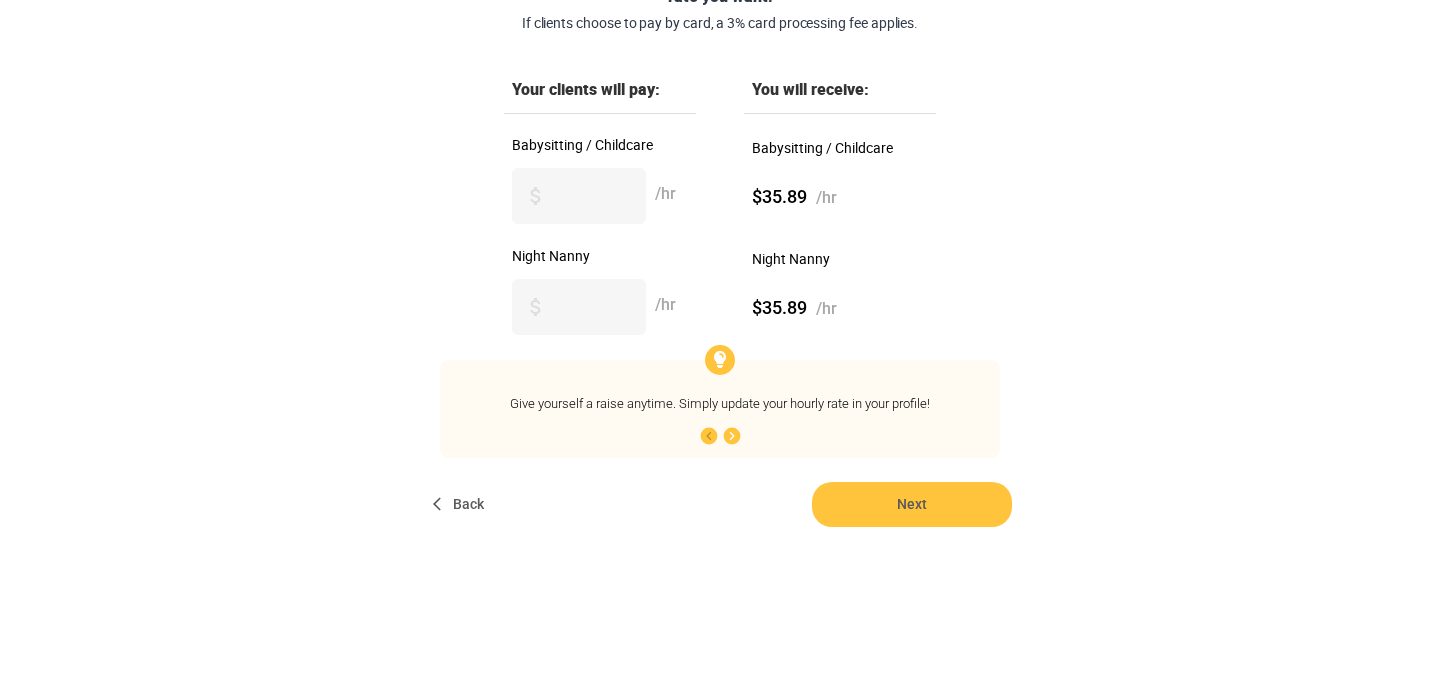 click 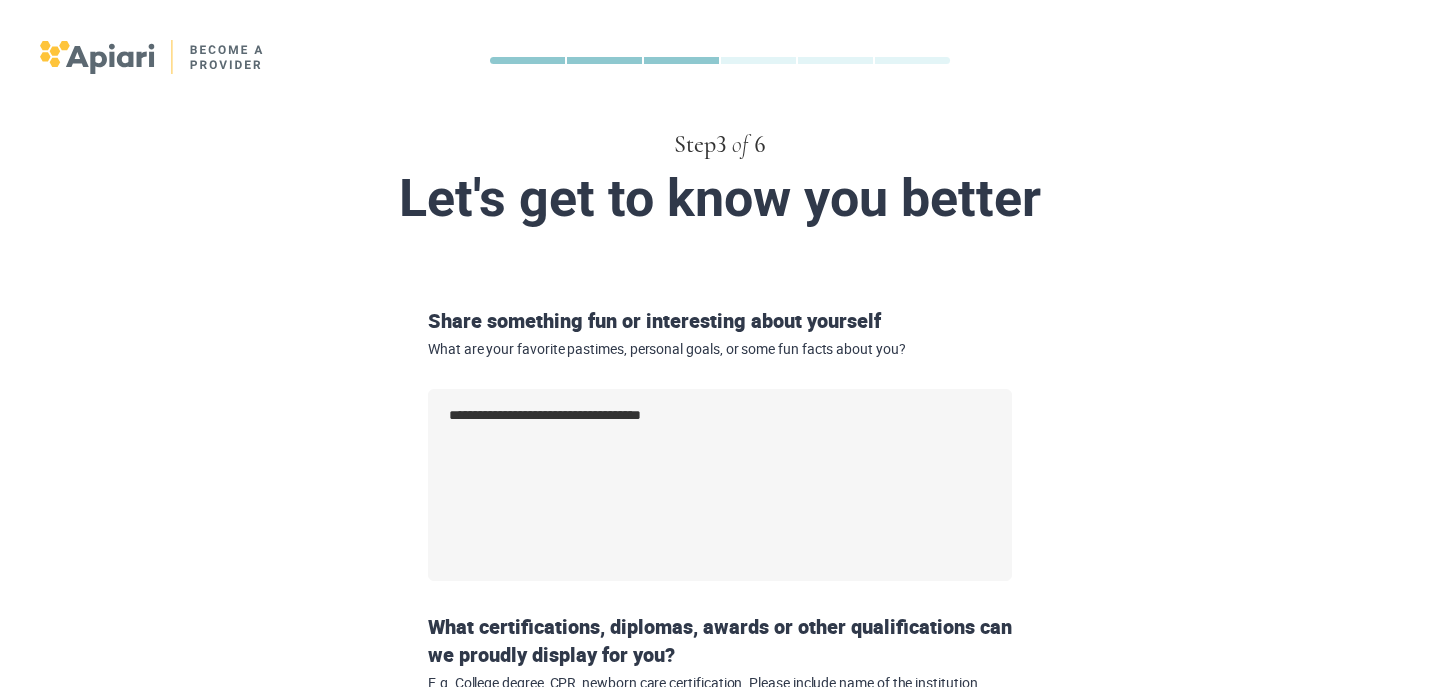 click on "**********" at bounding box center [720, 780] 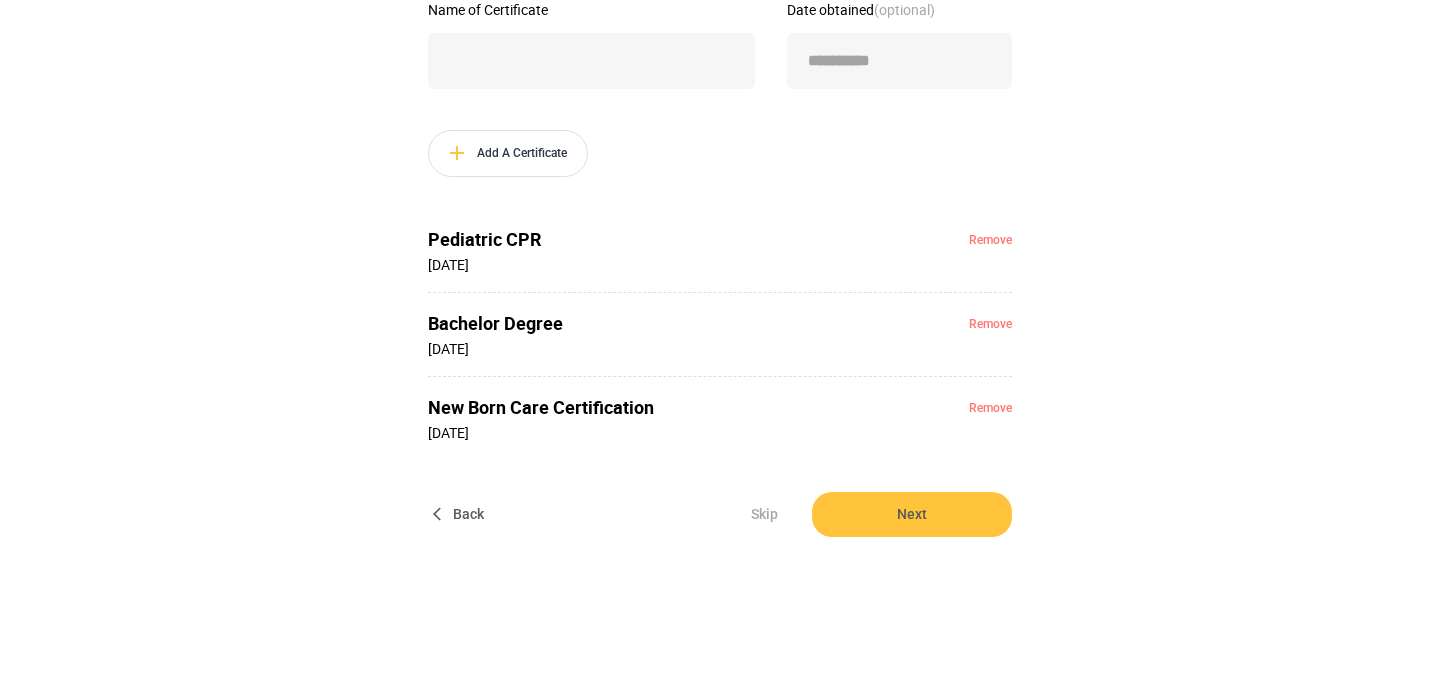 scroll, scrollTop: 726, scrollLeft: 0, axis: vertical 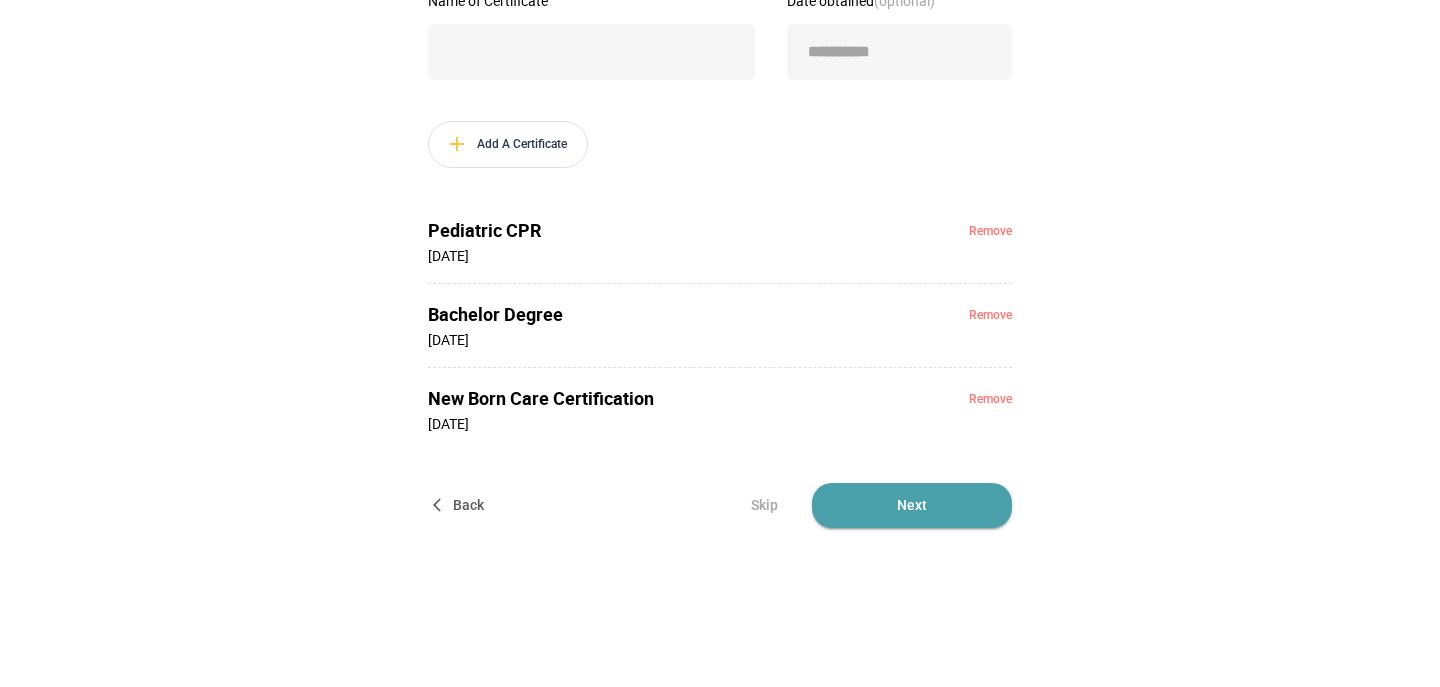 click on "Next" at bounding box center [912, 505] 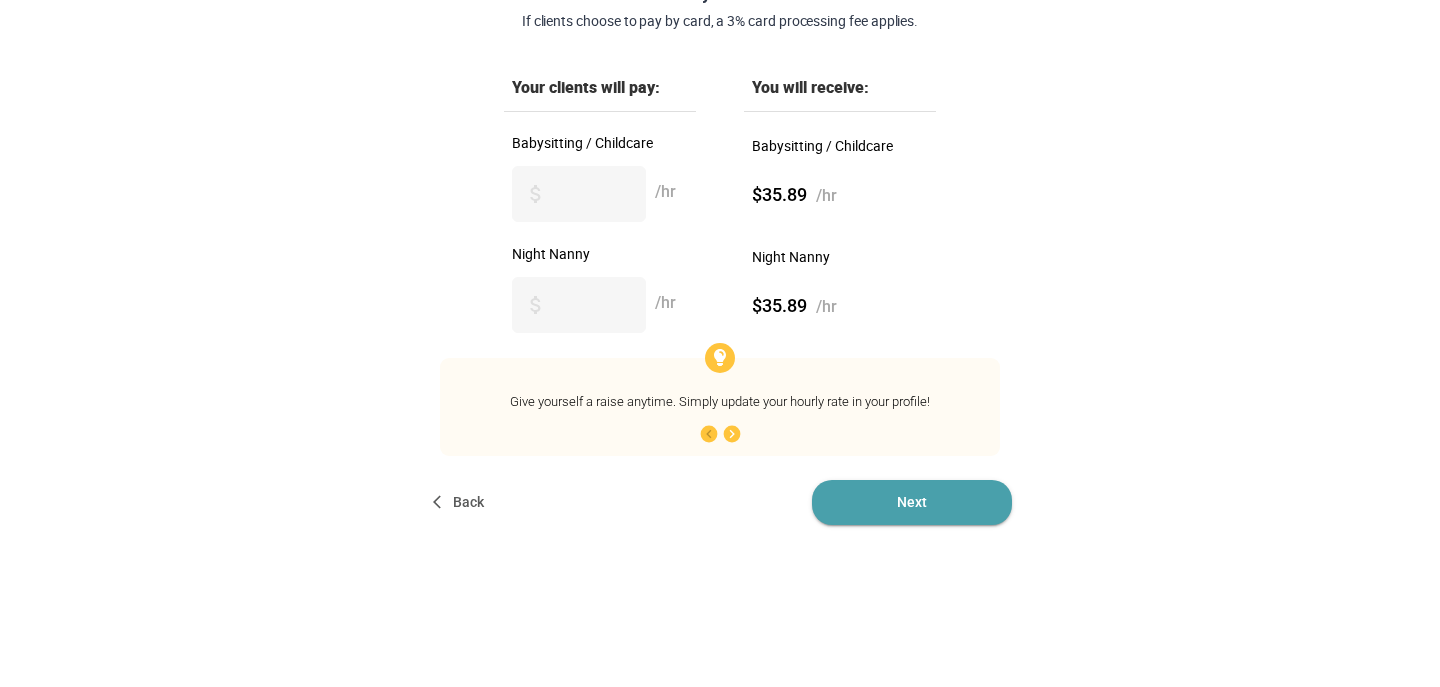 scroll, scrollTop: 0, scrollLeft: 0, axis: both 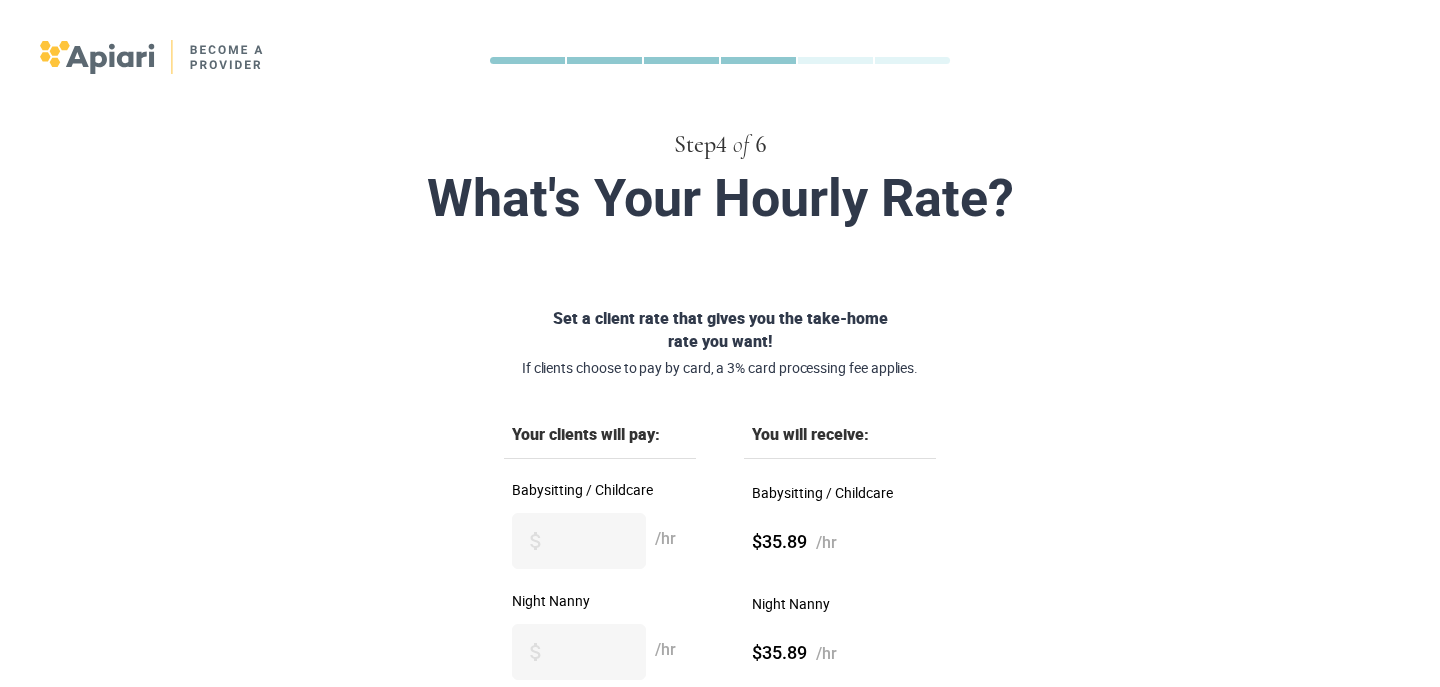 click on "Your clients will pay: You will receive: Babysitting / Childcare ** /hr Babysitting / Childcare $35.89   /hr Night Nanny ** /hr Night Nanny $35.89   /hr Give yourself a raise anytime. Simply update your hourly rate in your profile! 1  /  5" at bounding box center [720, 614] 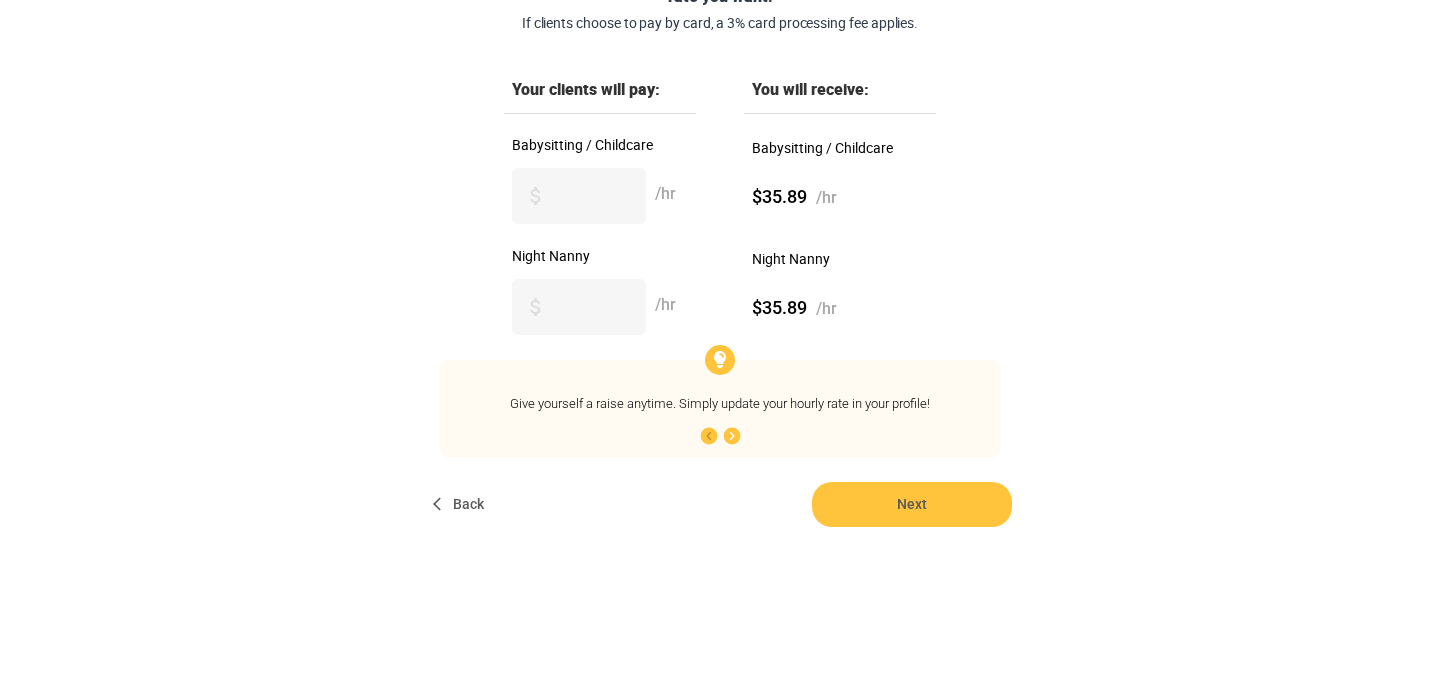 scroll, scrollTop: 344, scrollLeft: 0, axis: vertical 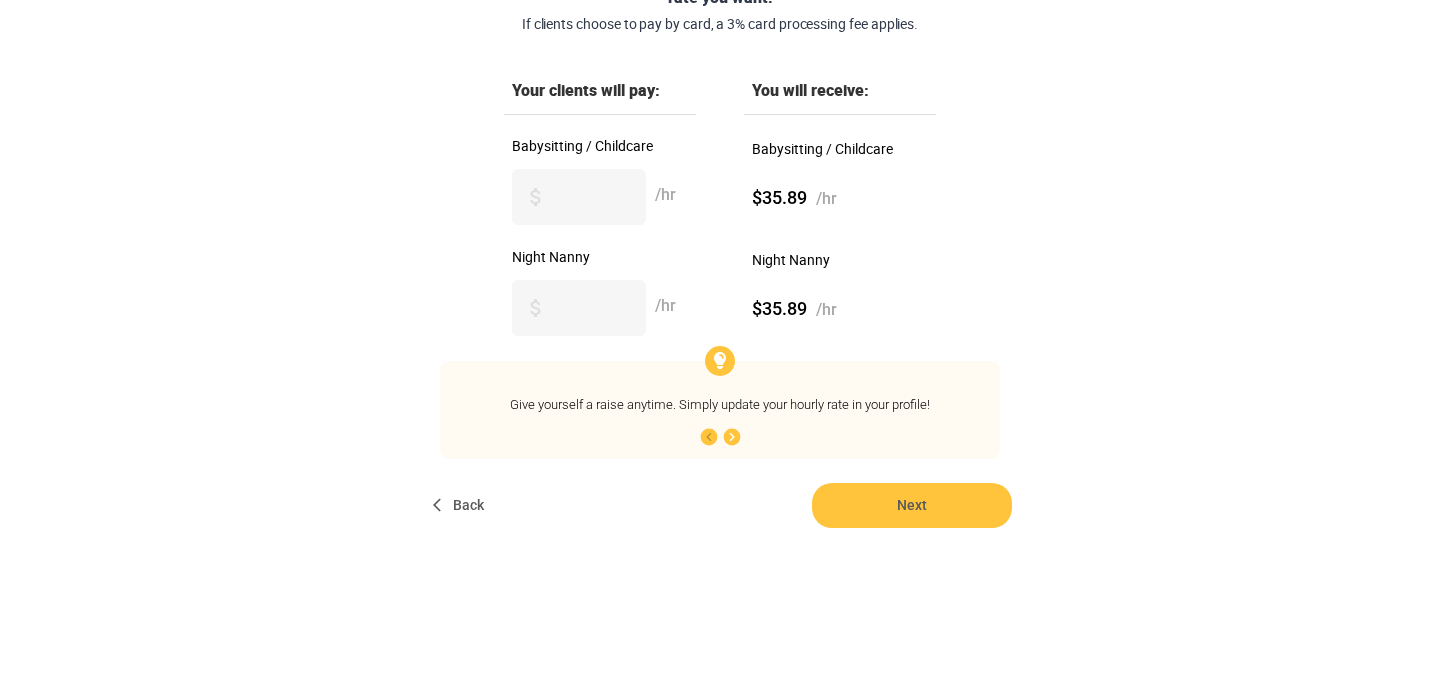 click 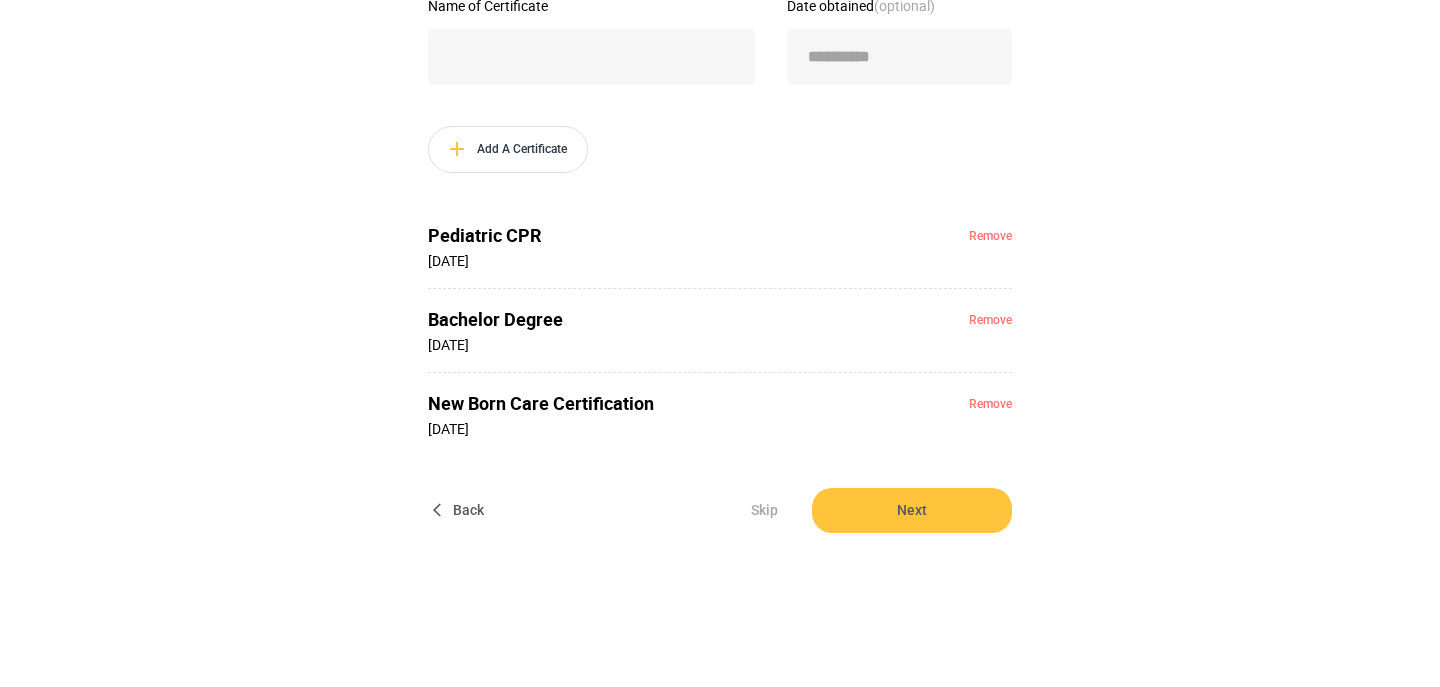 scroll, scrollTop: 726, scrollLeft: 0, axis: vertical 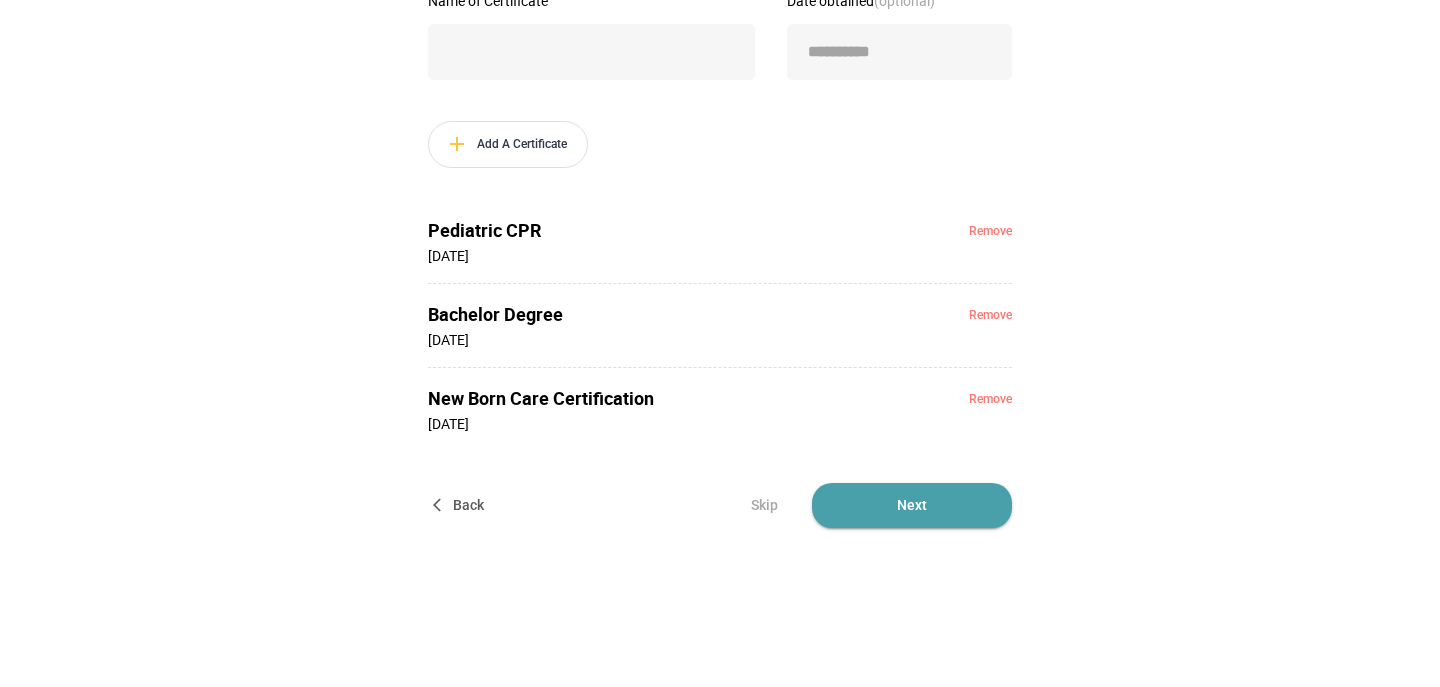 click on "Next" at bounding box center (912, 505) 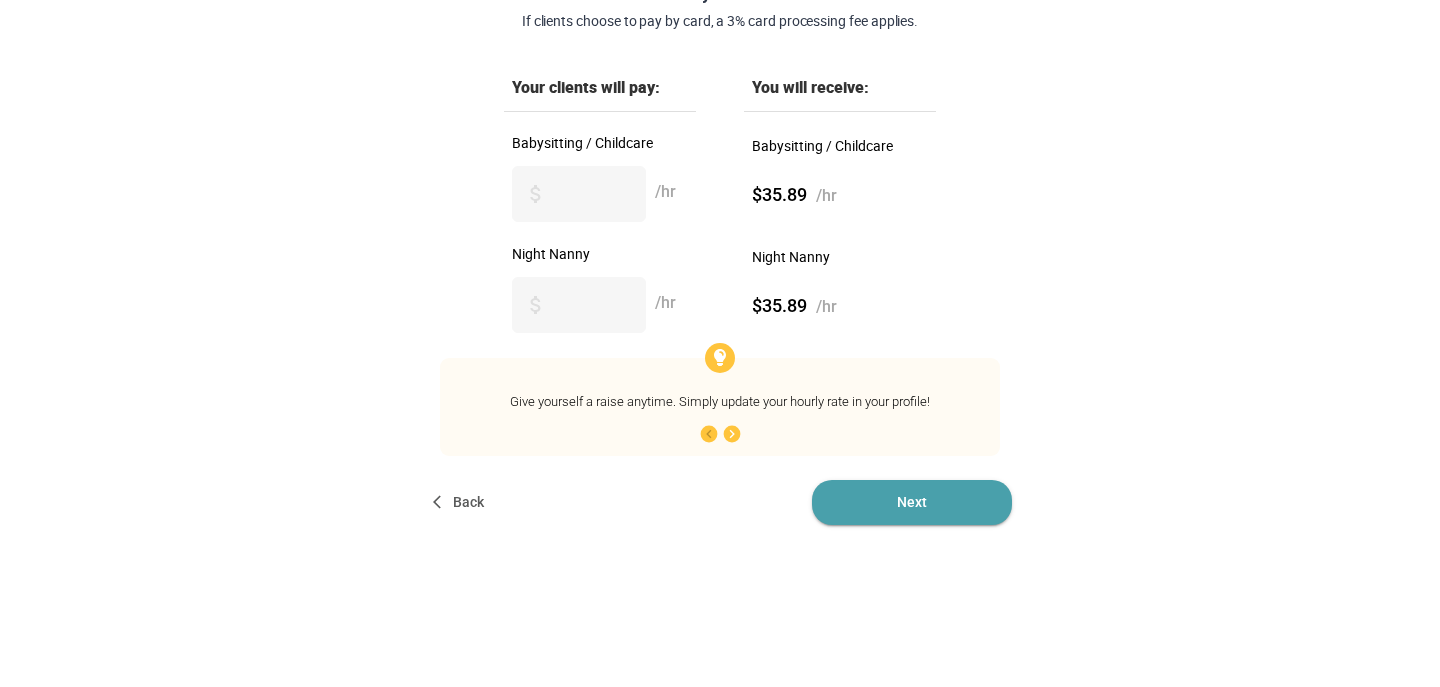 scroll, scrollTop: 0, scrollLeft: 0, axis: both 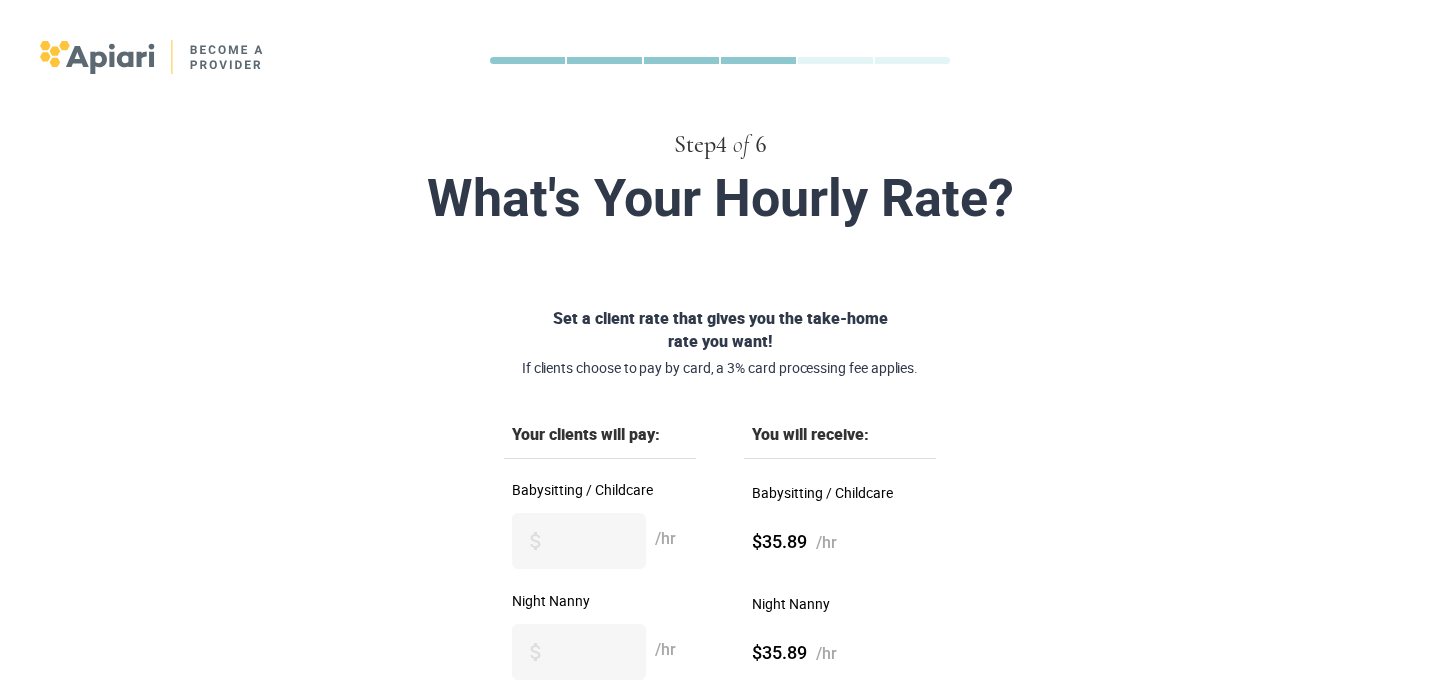 click on "Set a client rate that gives you the take-home  rate you want! If clients choose to pay by card, a 3% card processing fee applies. Your clients will pay: You will receive: Babysitting / Childcare ** /hr Babysitting / Childcare $35.89   /hr Night Nanny ** /hr Night Nanny $35.89   /hr Give yourself a raise anytime. Simply update your hourly rate in your profile! 1  /  5 Back Next" at bounding box center [720, 589] 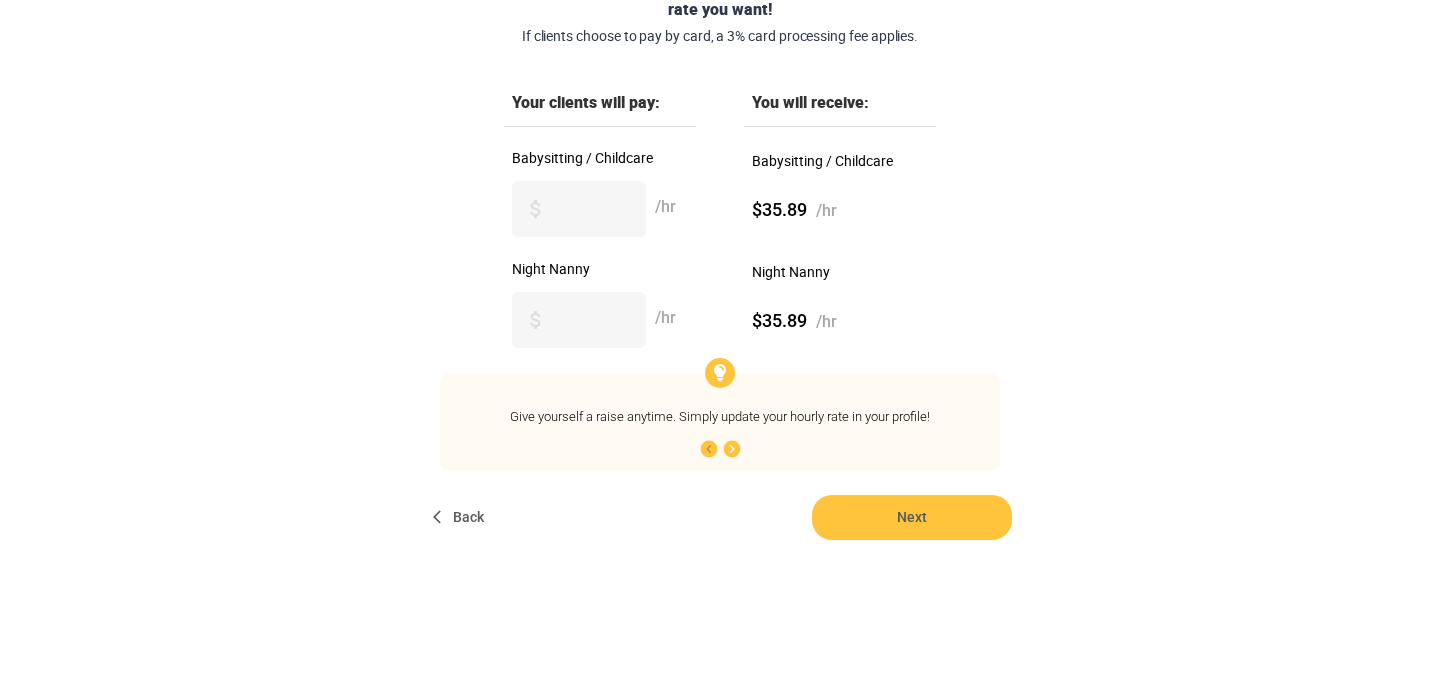scroll, scrollTop: 343, scrollLeft: 0, axis: vertical 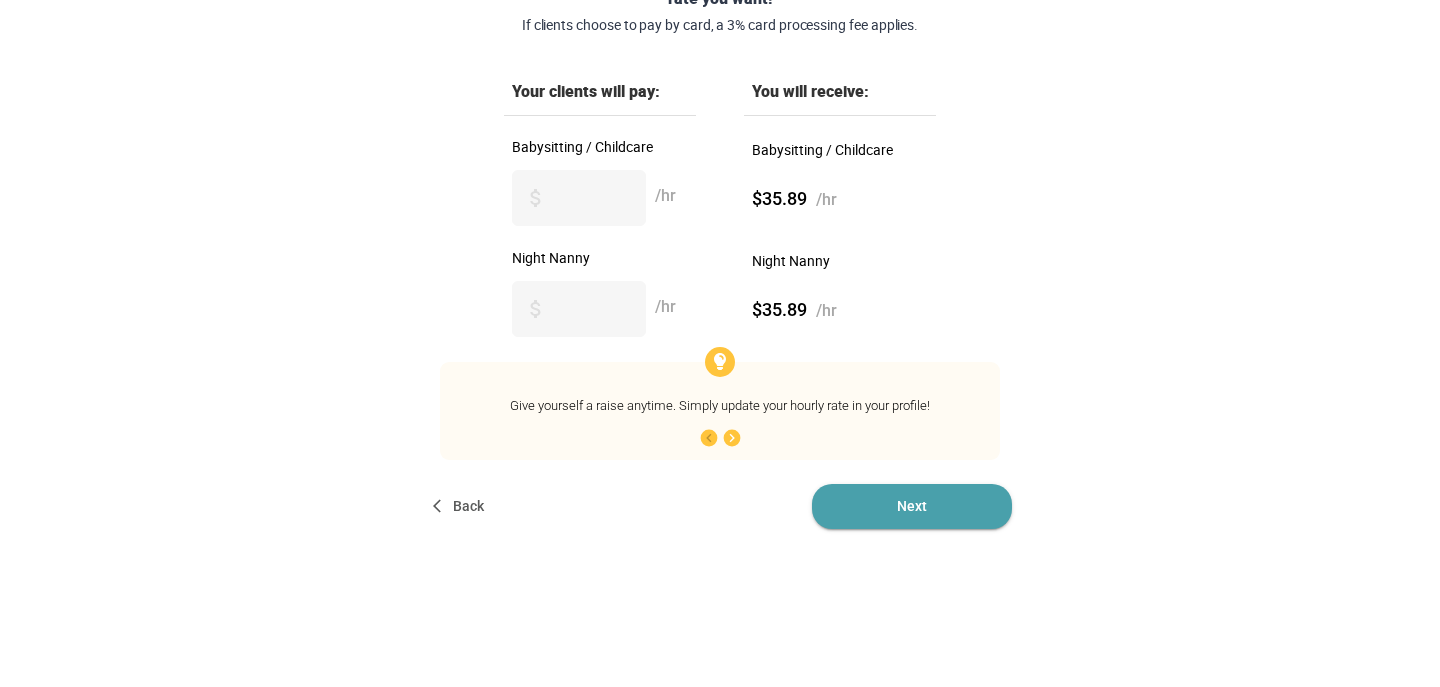 click on "Next" at bounding box center [912, 506] 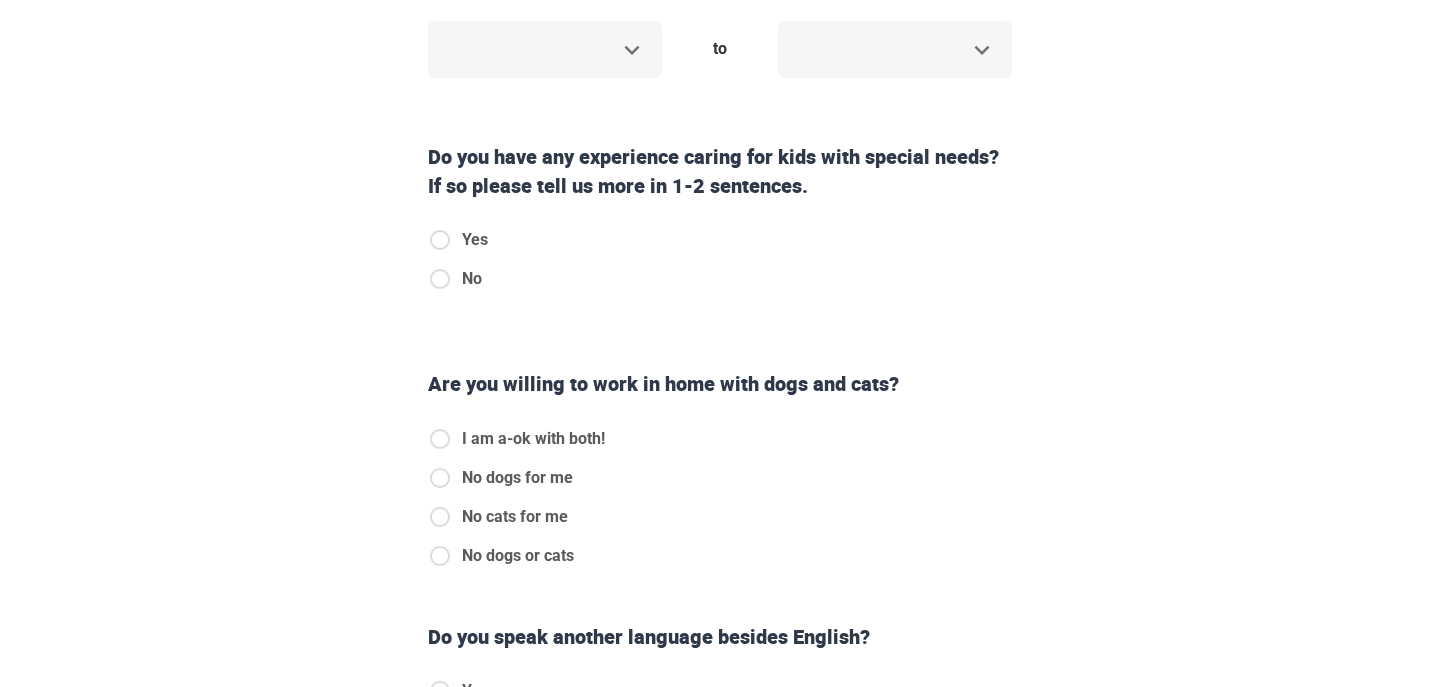 scroll, scrollTop: 0, scrollLeft: 0, axis: both 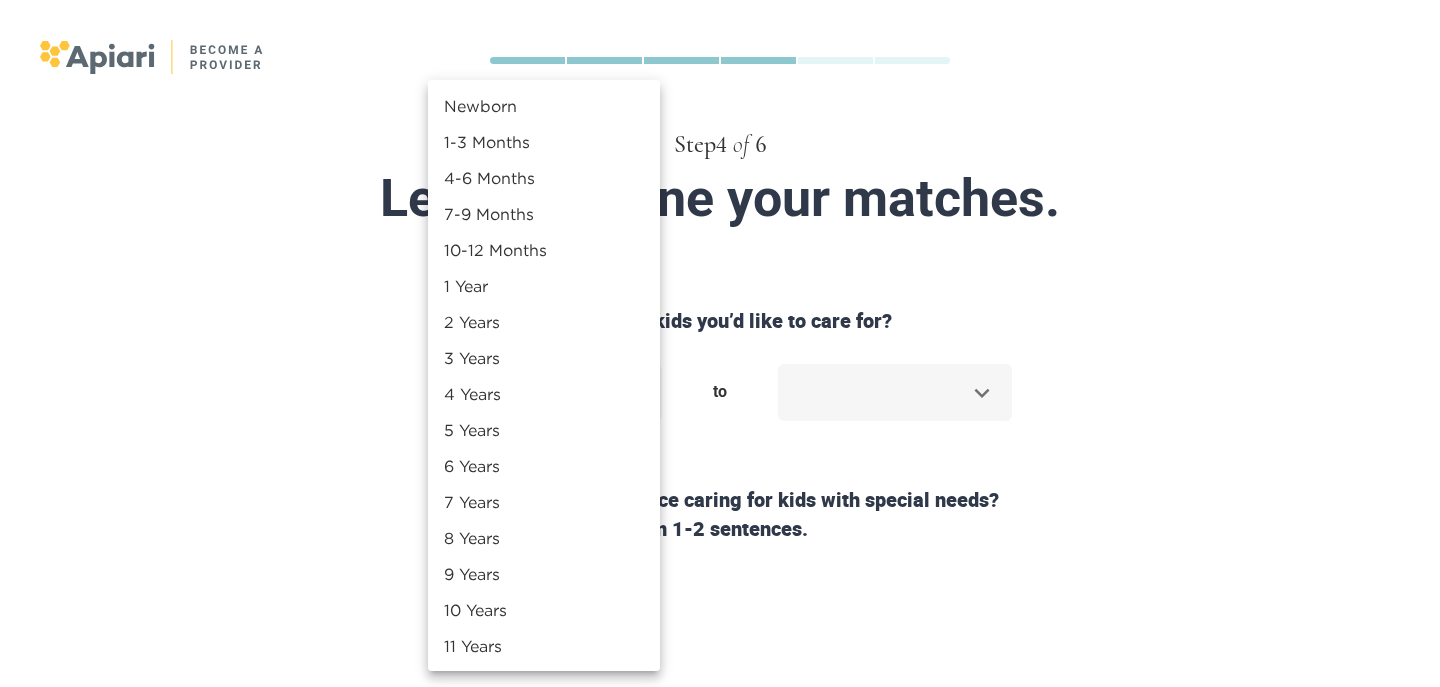 click on "Step  4   of   6 Let’s fine-tune your matches. What is the age range of kids you’d like to care for? ​ to ​ Do you have any experience caring for kids with special needs? If so please tell us more in 1-2 sentences. Yes No Are you willing to work in home with dogs and cats? I am a-ok with both! No dogs for me No cats for me No dogs or cats Do you speak another language besides English? Yes No Back Next Copyright  2025 hello@theapiari.com 1.212.381.9687 Jobs Signup Terms of service Privacy The Sweet Life Newborn 1-3 Months 4-6 Months 7-9 Months 10-12 Months 1 Year 2 Years 3 Years 4 Years 5 Years 6 Years 7 Years 8 Years 9 Years 10 Years 11 Years 12 Years 13 Years 14 Years 15 Years 16 Years 17 Years 18 Years" at bounding box center (720, 343) 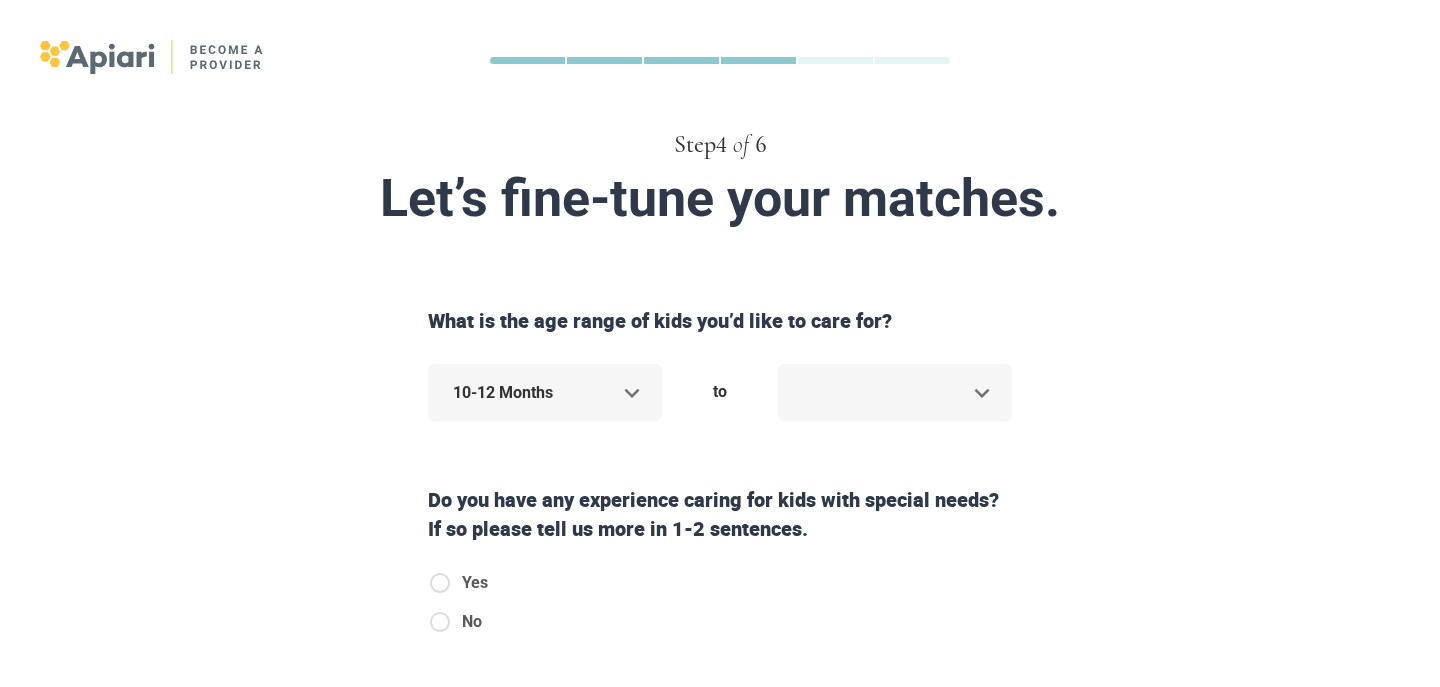 click on "Step  4   of   6 Let’s fine-tune your matches. What is the age range of kids you’d like to care for? 10-12 Months **** to ​ Do you have any experience caring for kids with special needs? If so please tell us more in 1-2 sentences. Yes No Are you willing to work in home with dogs and cats? I am a-ok with both! No dogs for me No cats for me No dogs or cats Do you speak another language besides English? Yes No Back Next Copyright  2025 hello@theapiari.com 1.212.381.9687 Jobs Signup Terms of service Privacy The Sweet Life" at bounding box center (720, 343) 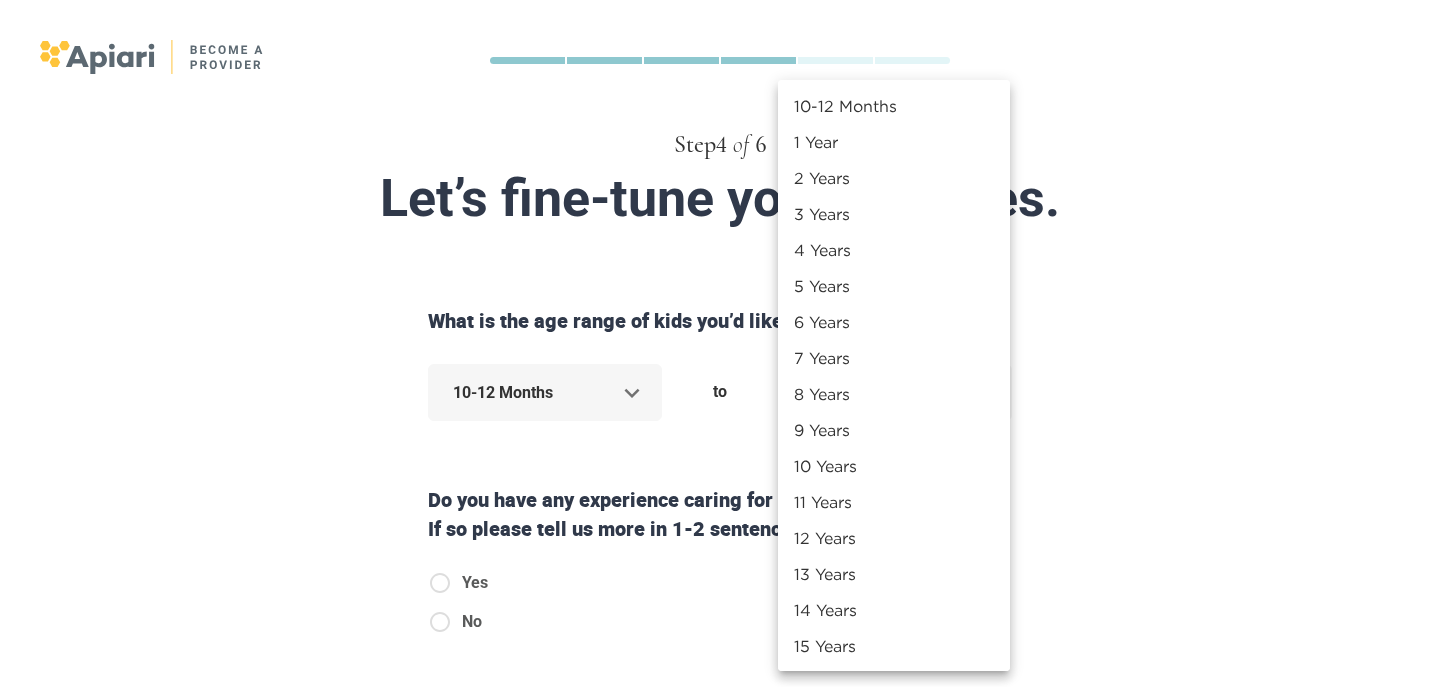 click on "10 Years" at bounding box center [894, 466] 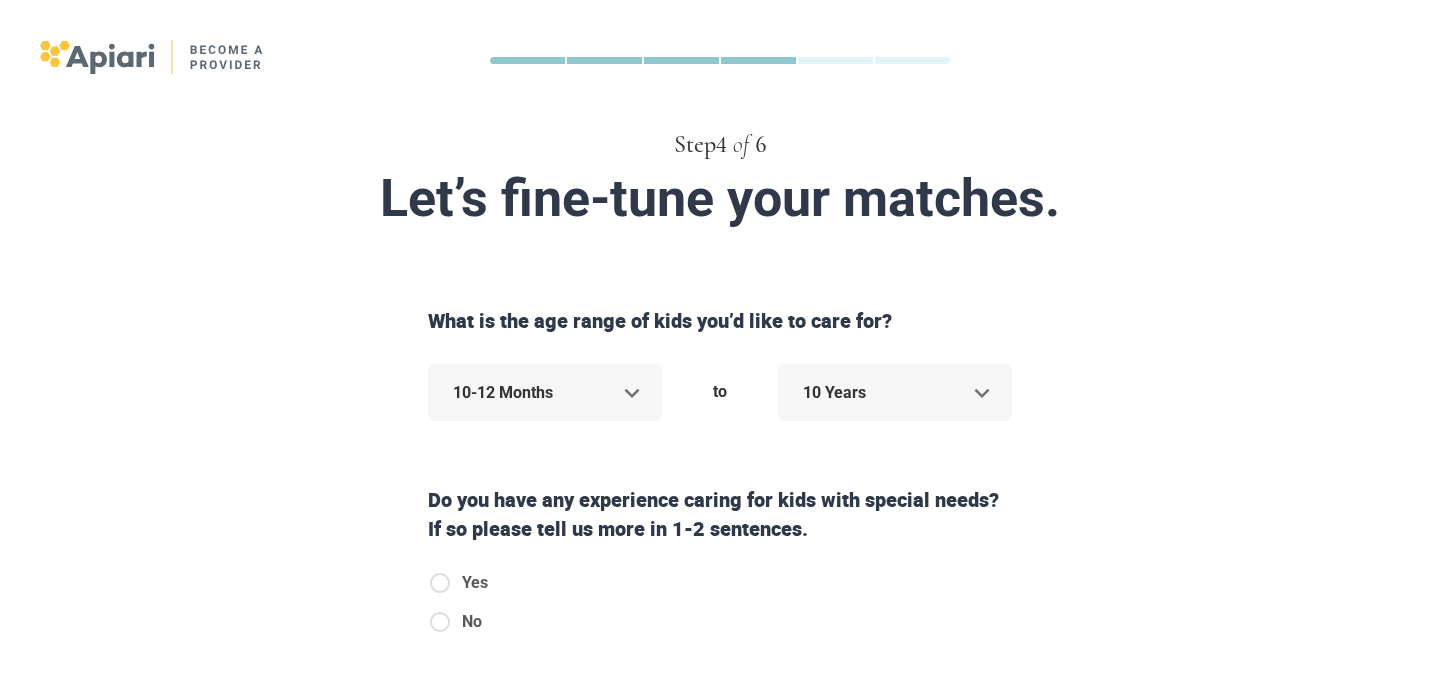 click on "What is the age range of kids you’d like to care for? 10-12 Months **** to 10 Years ** Do you have any experience caring for kids with special needs? If so please tell us more in 1-2 sentences. Yes No Are you willing to work in home with dogs and cats? I am a-ok with both! No dogs for me No cats for me No dogs or cats Do you speak another language besides English? Yes No Back Next" at bounding box center (720, 746) 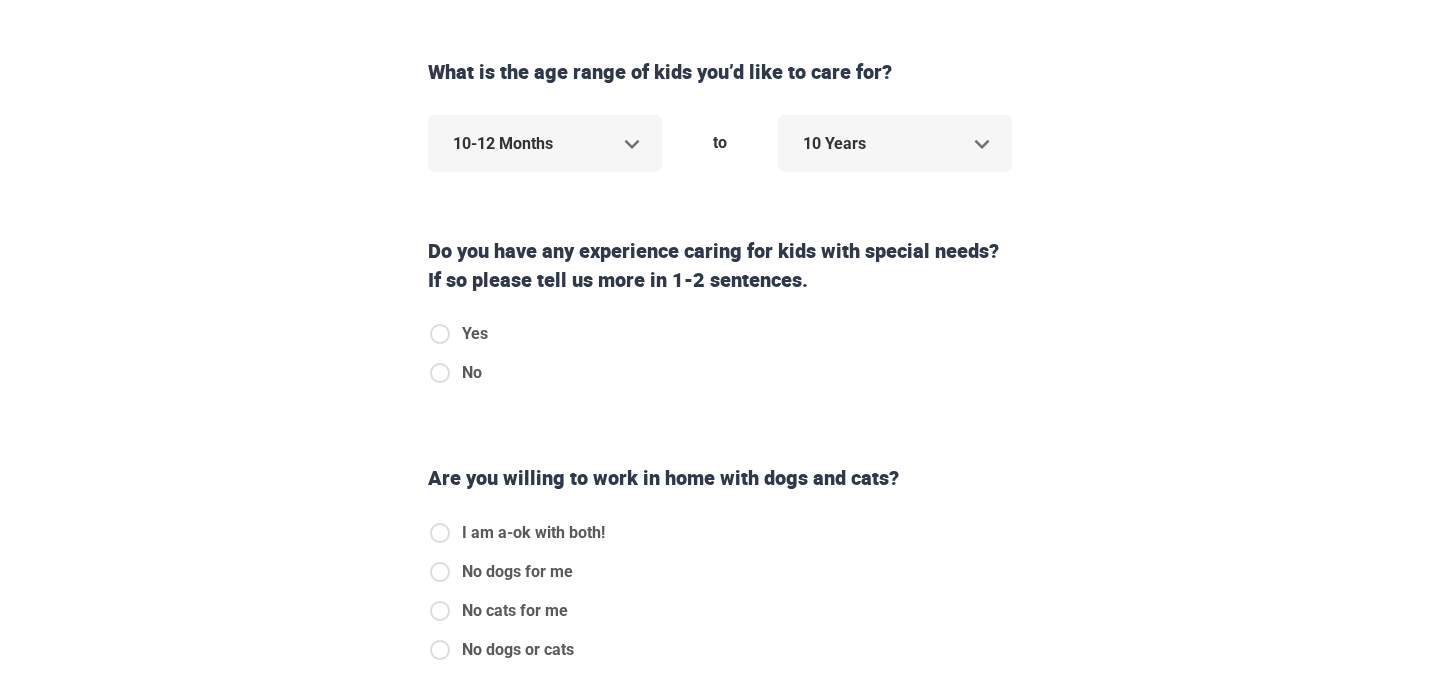 scroll, scrollTop: 254, scrollLeft: 0, axis: vertical 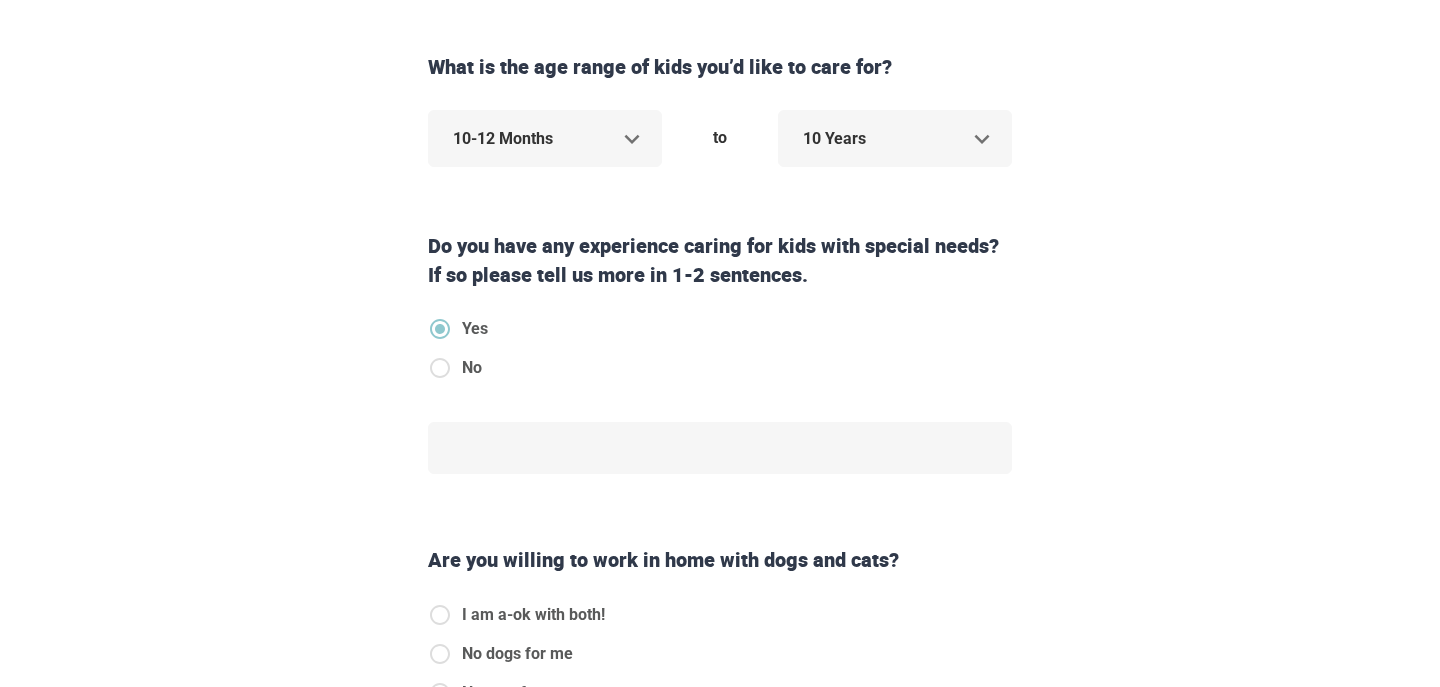click on "What is the age range of kids you’d like to care for? 10-12 Months **** to 10 Years ** Do you have any experience caring for kids with special needs? If so please tell us more in 1-2 sentences. Yes No * Are you willing to work in home with dogs and cats? I am a-ok with both! No dogs for me No cats for me No dogs or cats Do you speak another language besides English? Yes No Back Next" at bounding box center (720, 535) 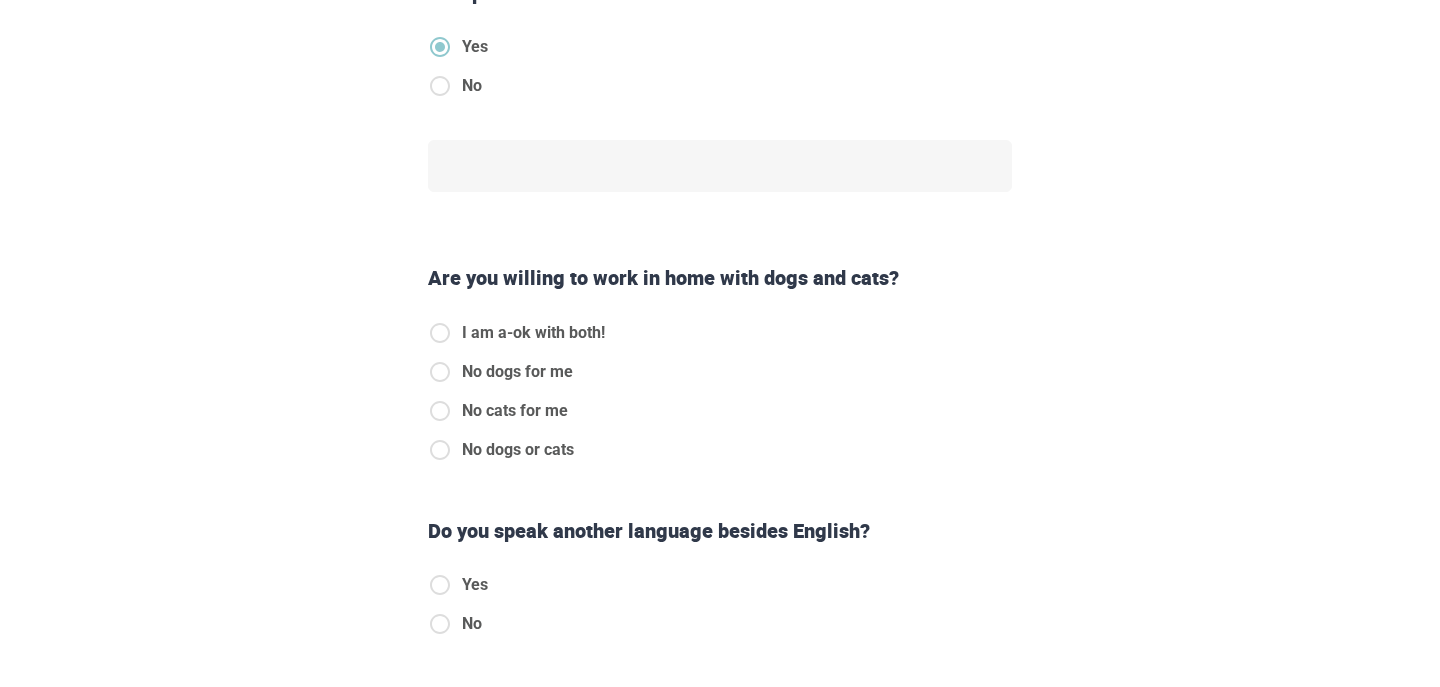 scroll, scrollTop: 566, scrollLeft: 0, axis: vertical 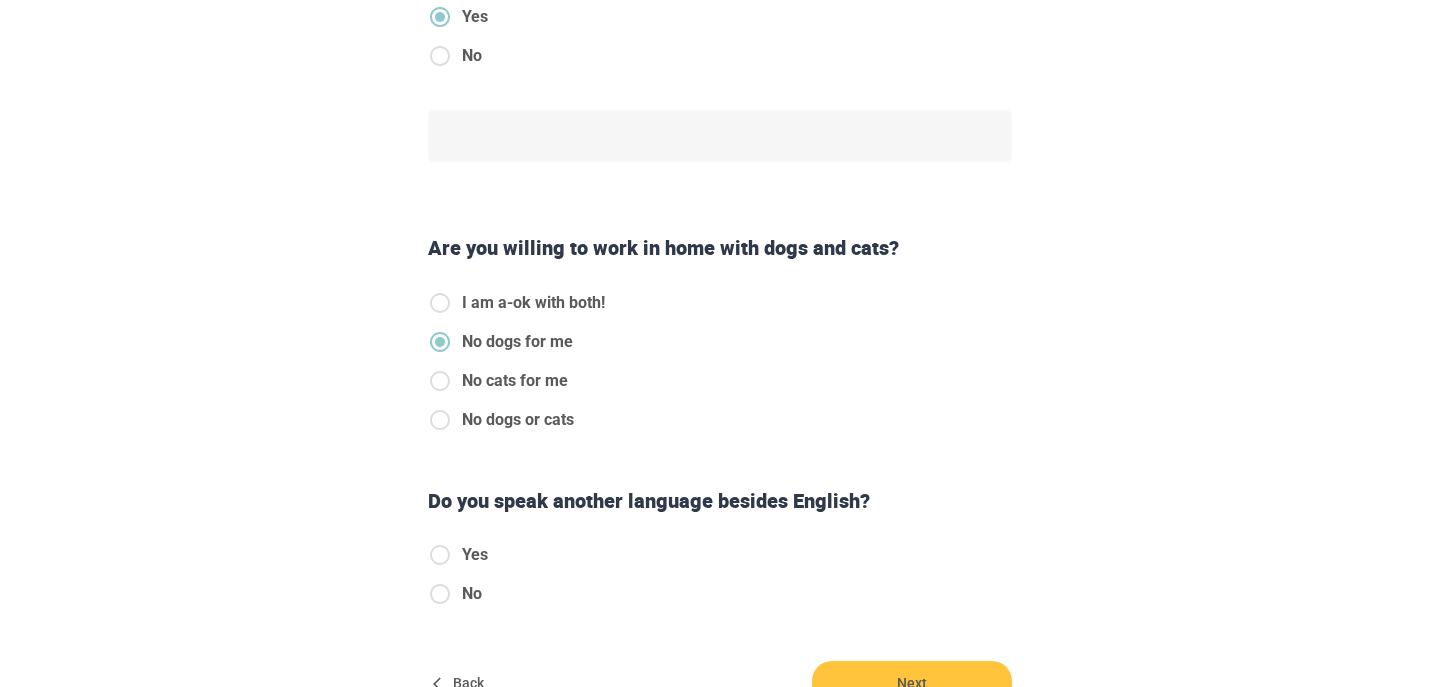 click on "What is the age range of kids you’d like to care for? 10-12 Months **** to 10 Years ** Do you have any experience caring for kids with special needs? If so please tell us more in 1-2 sentences. Yes No * Are you willing to work in home with dogs and cats? I am a-ok with both! No dogs for me No cats for me No dogs or cats Do you speak another language besides English? Yes No Back Next" at bounding box center [720, 223] 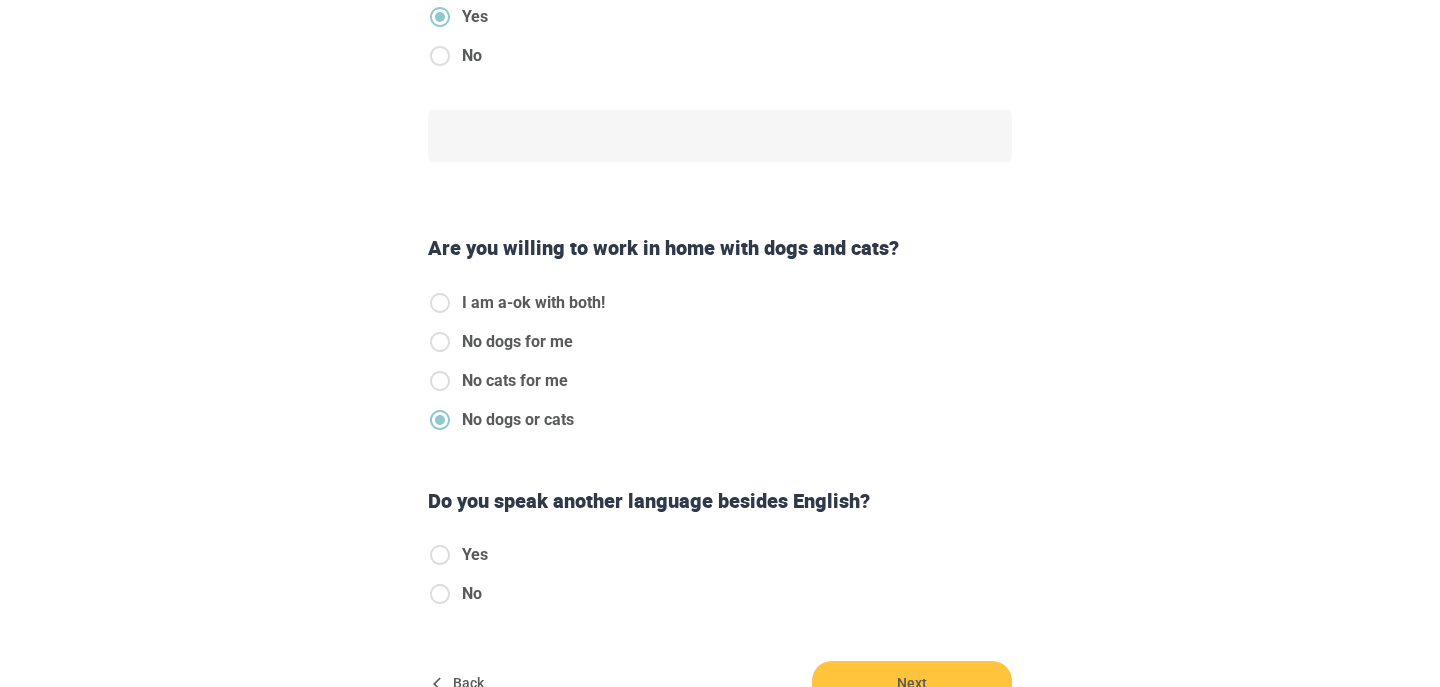 click on "What is the age range of kids you’d like to care for? 10-12 Months **** to 10 Years ** Do you have any experience caring for kids with special needs? If so please tell us more in 1-2 sentences. Yes No * Are you willing to work in home with dogs and cats? I am a-ok with both! No dogs for me No cats for me No dogs or cats Do you speak another language besides English? Yes No Back Next" at bounding box center [720, 223] 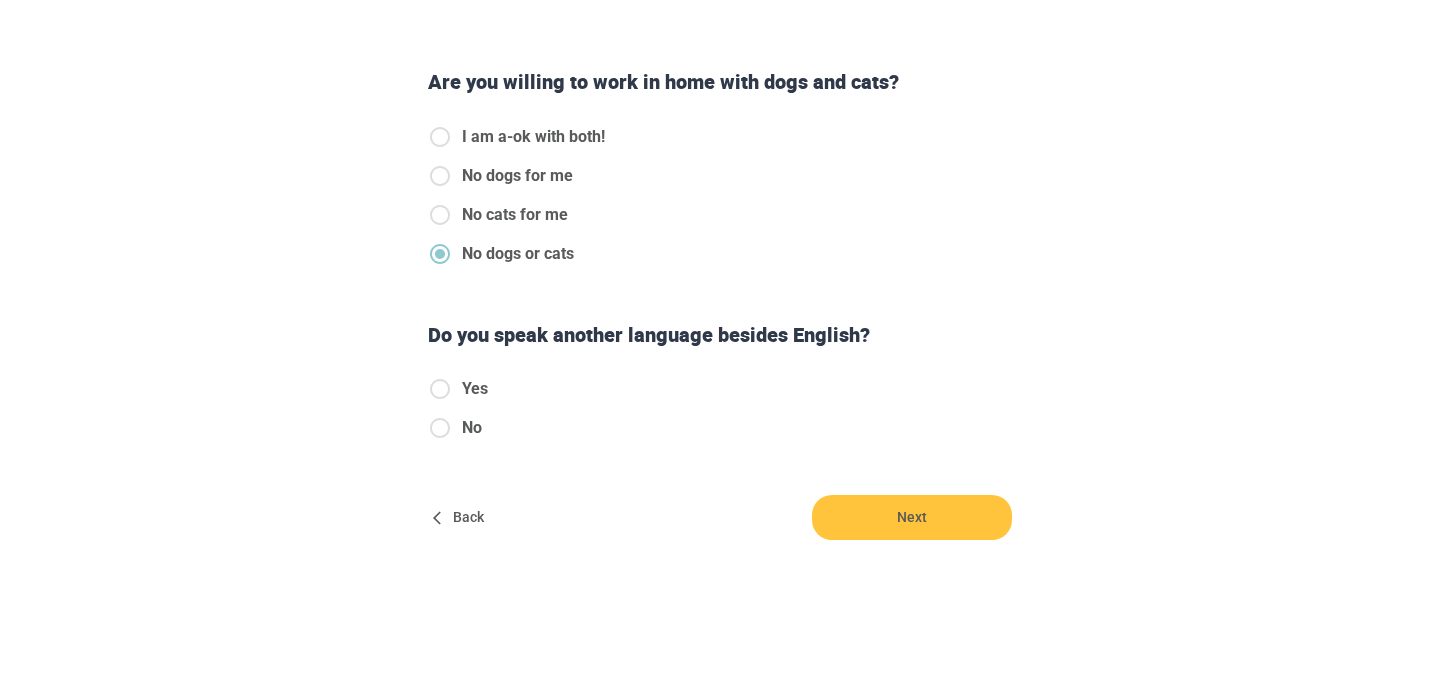 scroll, scrollTop: 746, scrollLeft: 0, axis: vertical 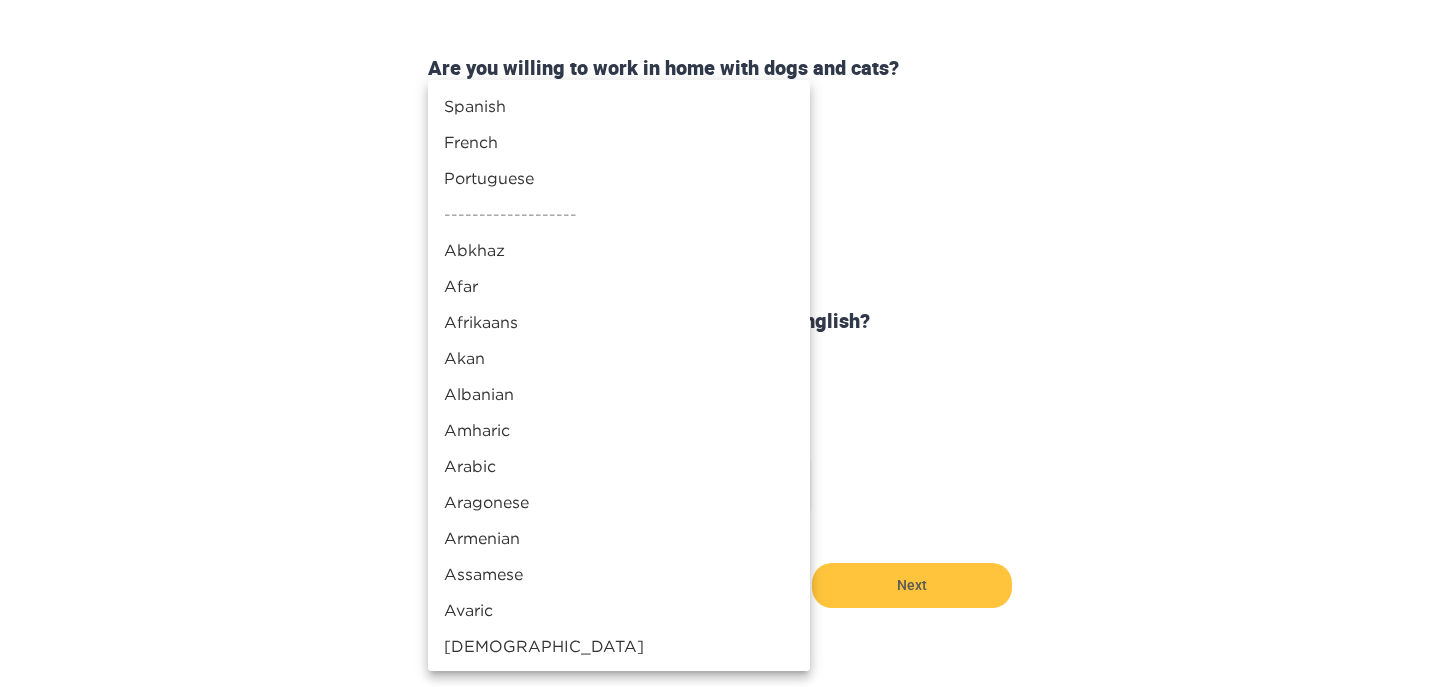 click on "Step  4   of   6 Let’s fine-tune your matches. What is the age range of kids you’d like to care for? 10-12 Months **** to 10 Years ** Do you have any experience caring for kids with special needs? If so please tell us more in 1-2 sentences. Yes No * Are you willing to work in home with dogs and cats? I am a-ok with both! No dogs for me No cats for me No dogs or cats Do you speak another language besides English? Yes No ​ Back Next Copyright  2025 hello@theapiari.com 1.212.381.9687 Jobs Signup Terms of service Privacy The Sweet Life Spanish French Portuguese ------------------- Abkhaz Afar Afrikaans Akan Albanian Amharic Arabic Aragonese Armenian Assamese Avaric Avestan Aymara Azerbaijani Bambara Bashkir Basque Belarusian Bengali Bihari Bislama Bosnian Breton Bulgarian Burmese Catalan Chamorro Chechen Chichewa Chinese (Mandarin) Chinese (Cantonese) Chuvash Cornish Corsican Cree Croatian Czech Danish Divehi Dutch Dzongkha Esperanto Estonian Ewe Faroese Fijian Finnish French Fula Galician Georgian German" at bounding box center [720, -403] 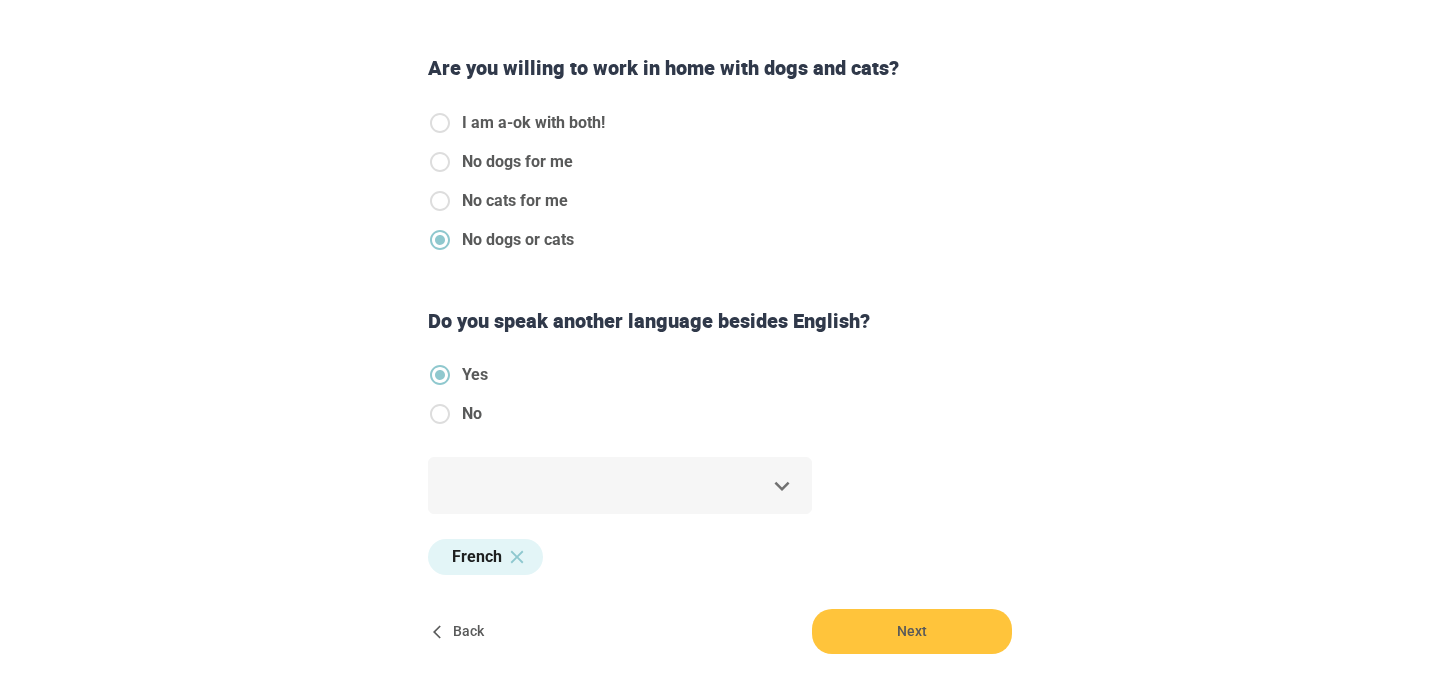 click on "Back Next" at bounding box center [720, 631] 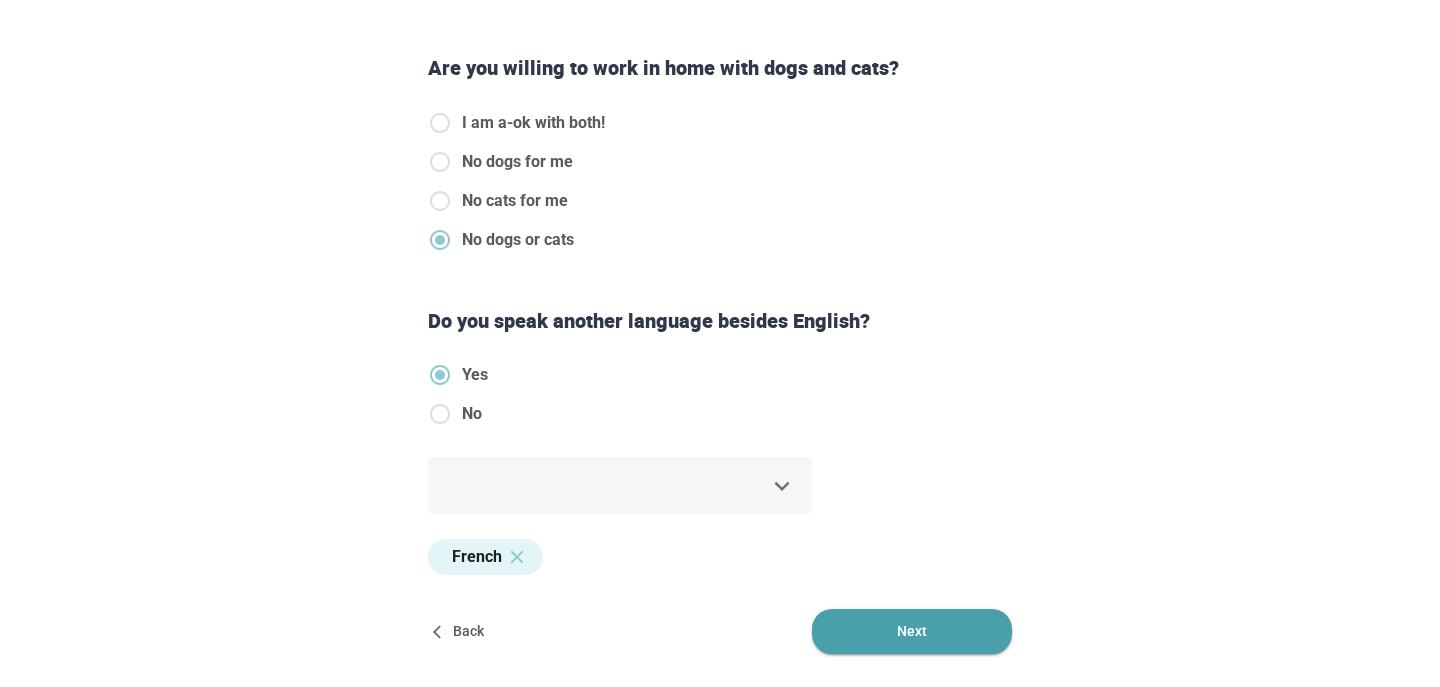 click on "Next" at bounding box center (912, 631) 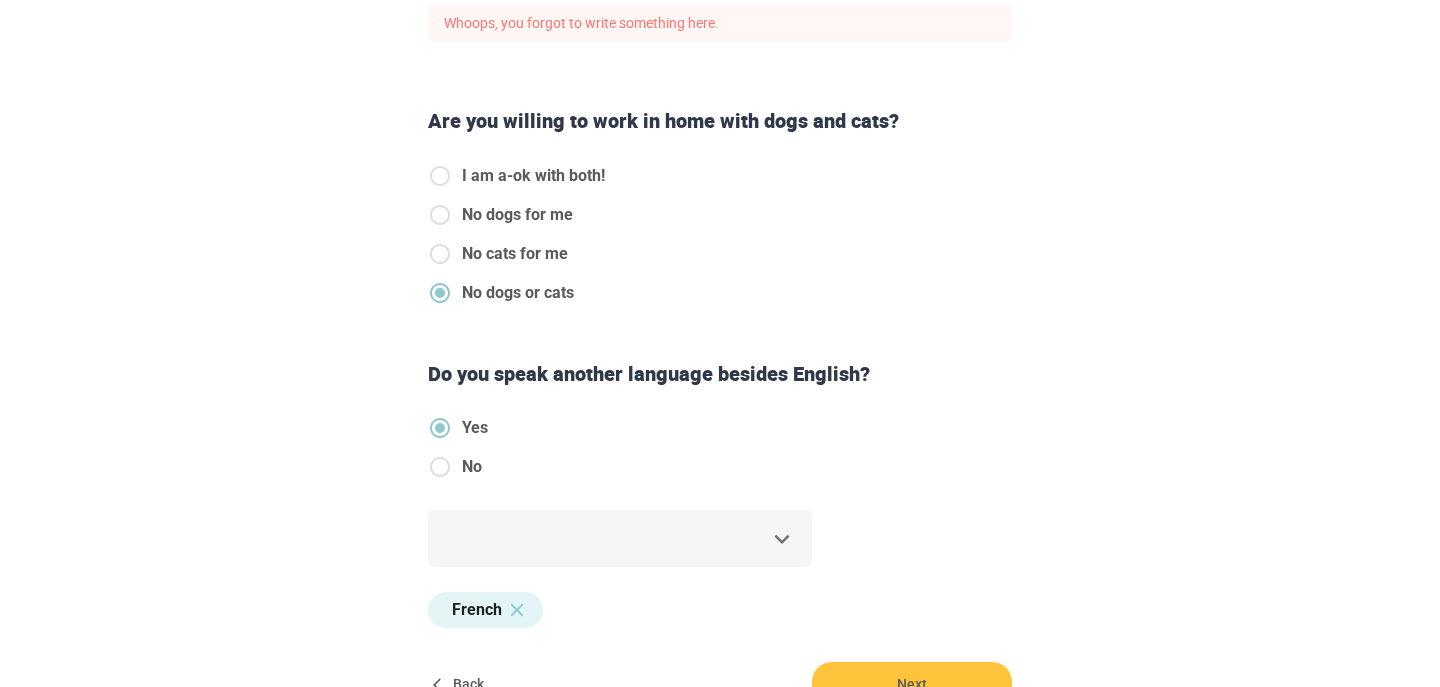 click on "French, French ** French" at bounding box center (720, 574) 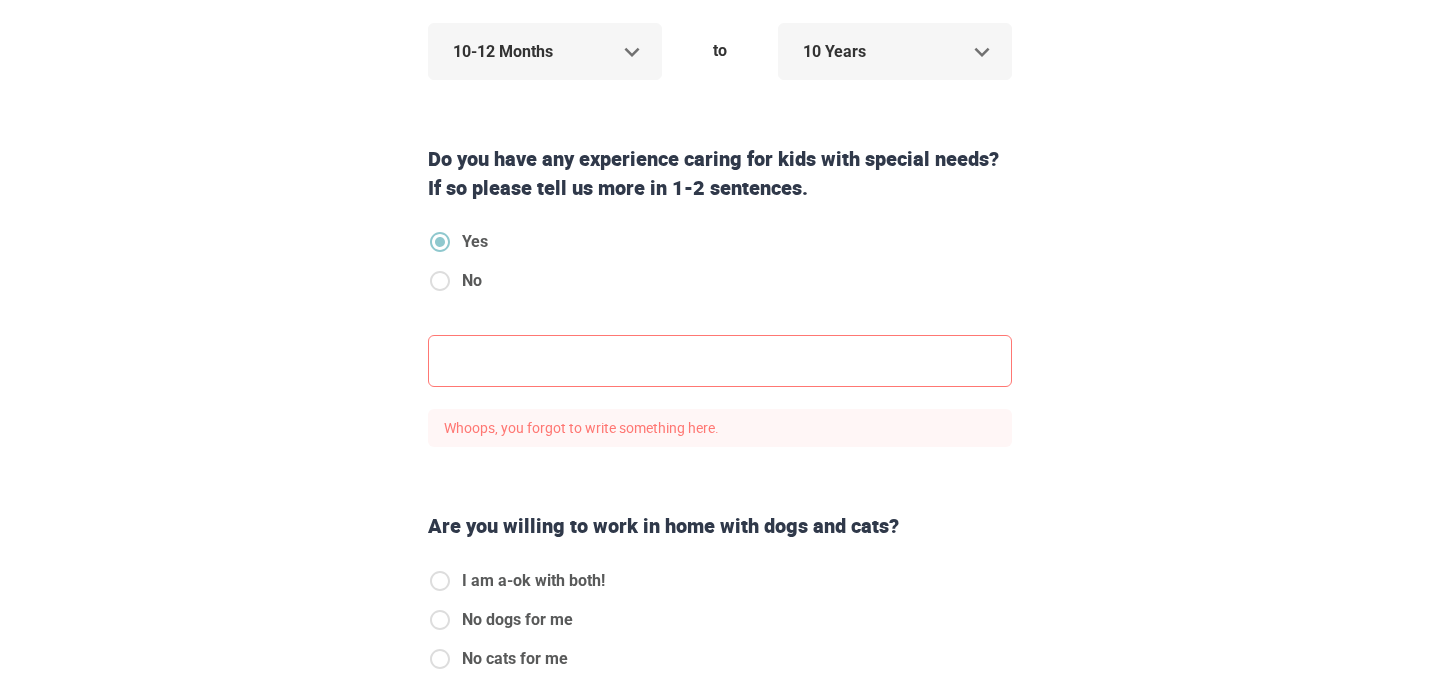 scroll, scrollTop: 306, scrollLeft: 0, axis: vertical 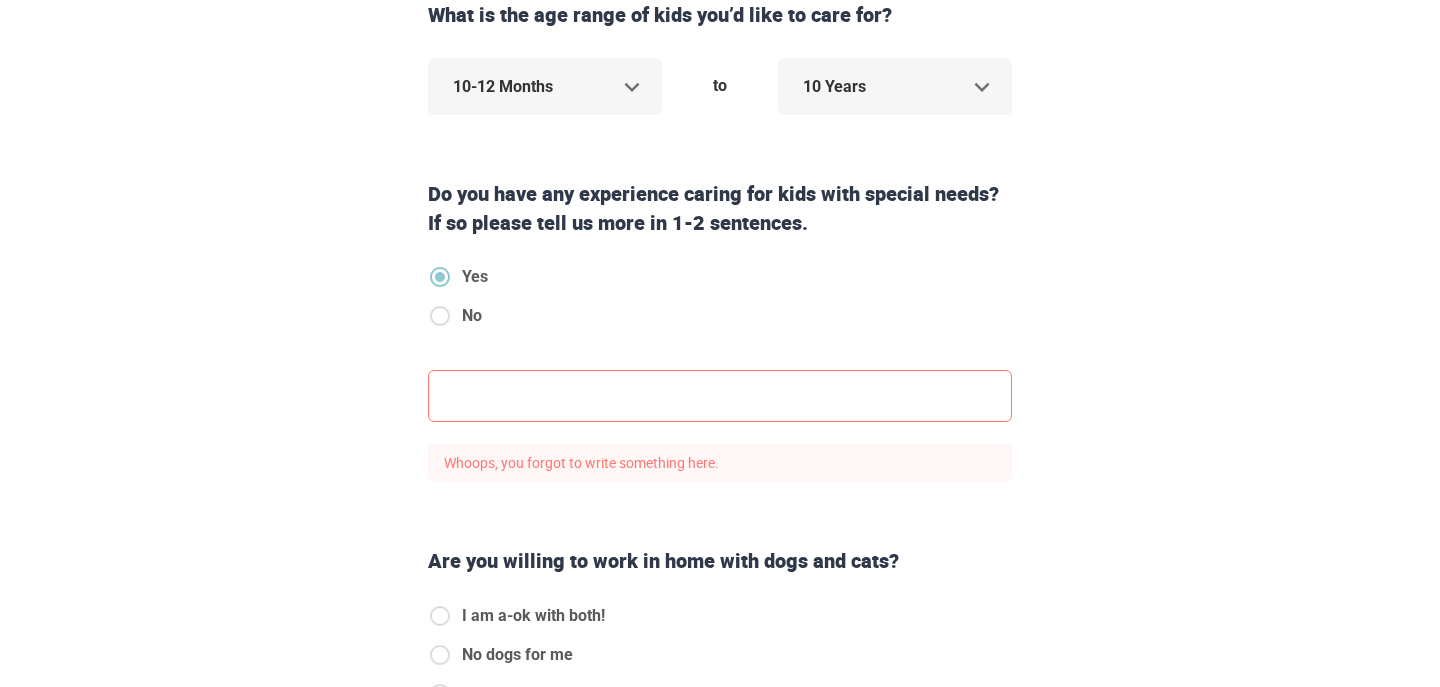 click at bounding box center [720, 396] 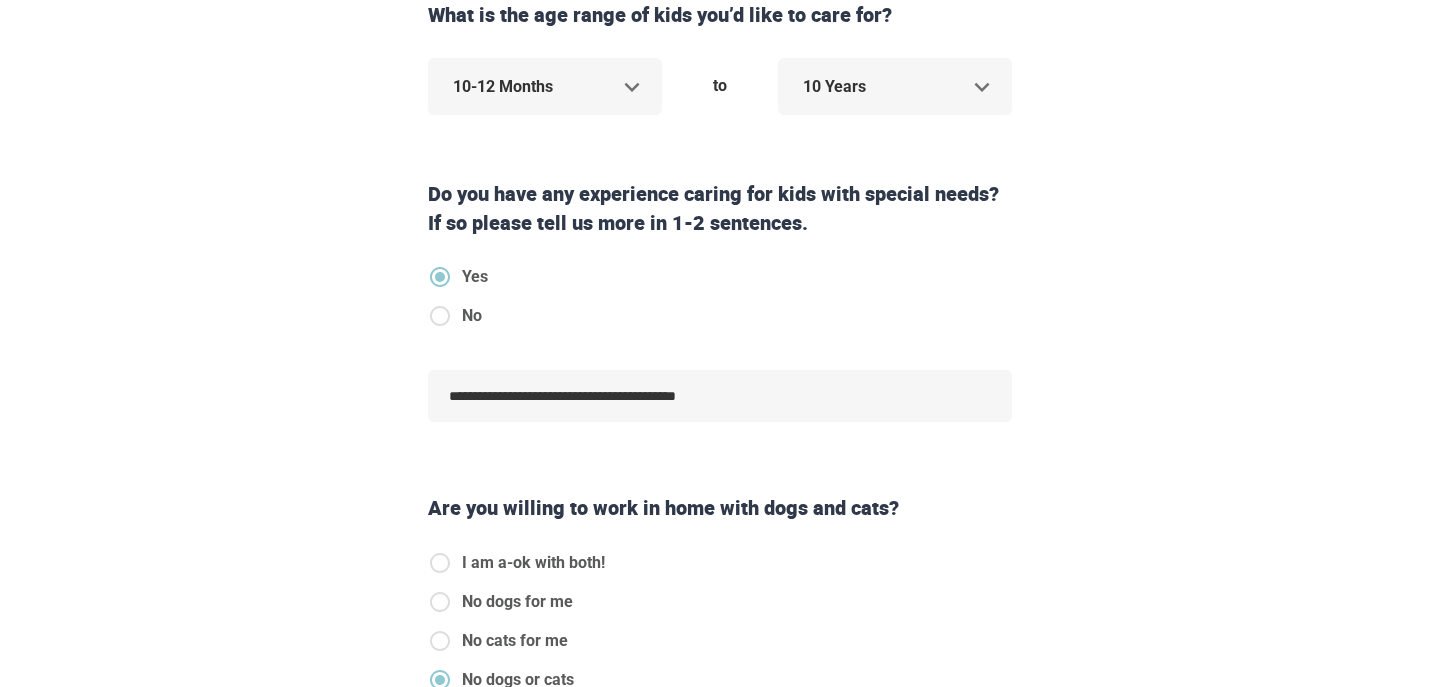 click on "**********" at bounding box center [720, 547] 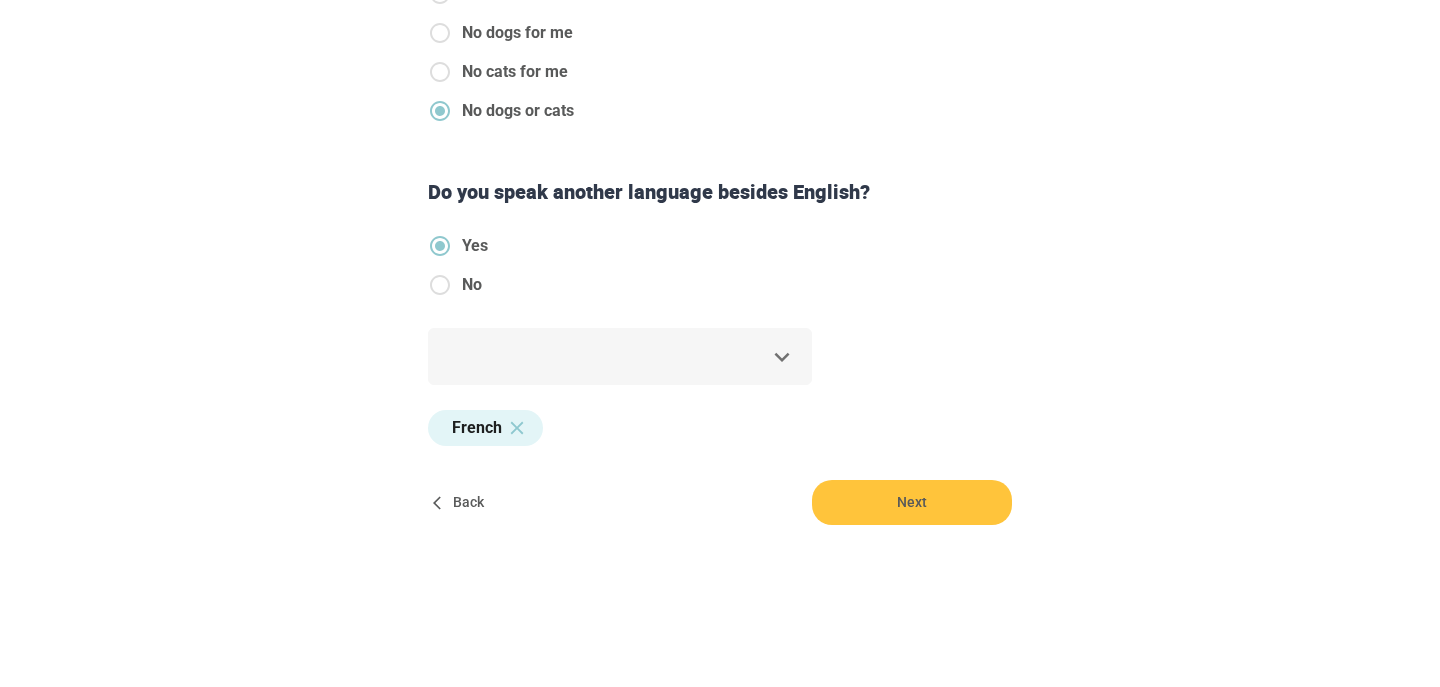scroll, scrollTop: 872, scrollLeft: 0, axis: vertical 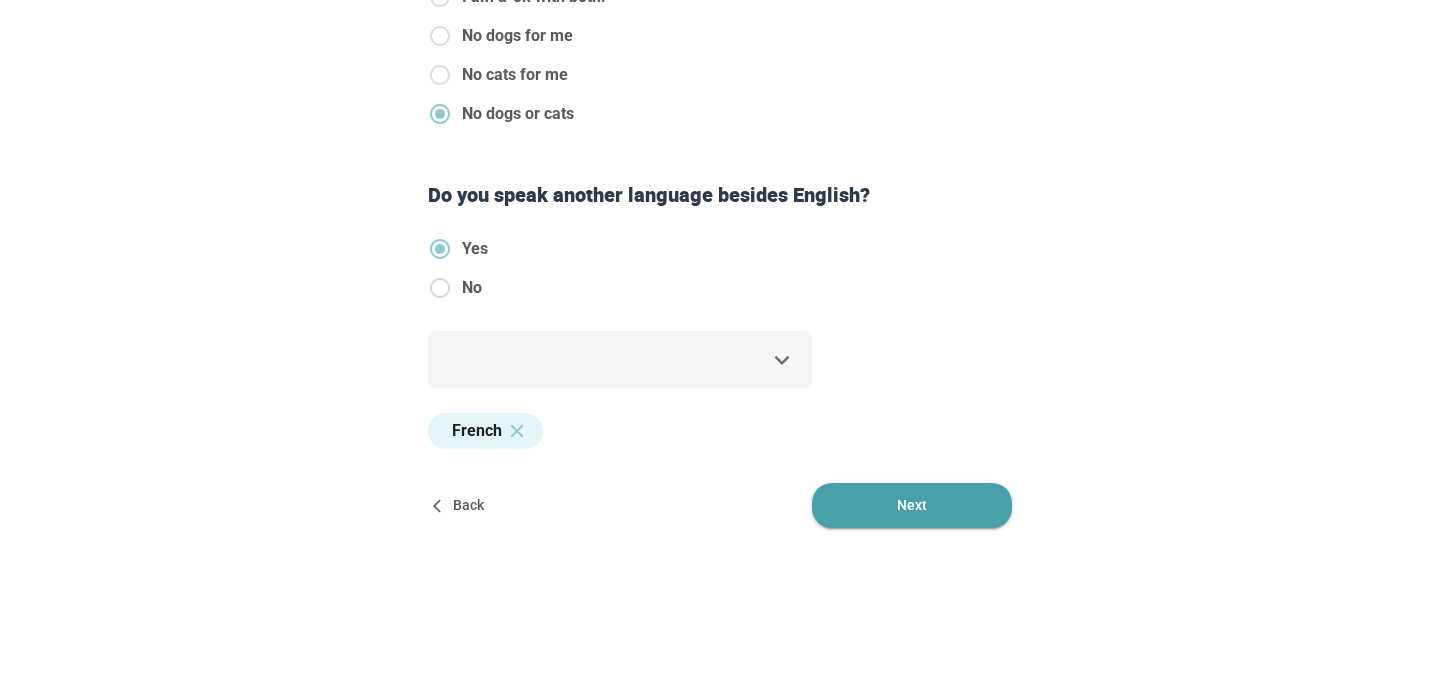click on "Next" at bounding box center (912, 505) 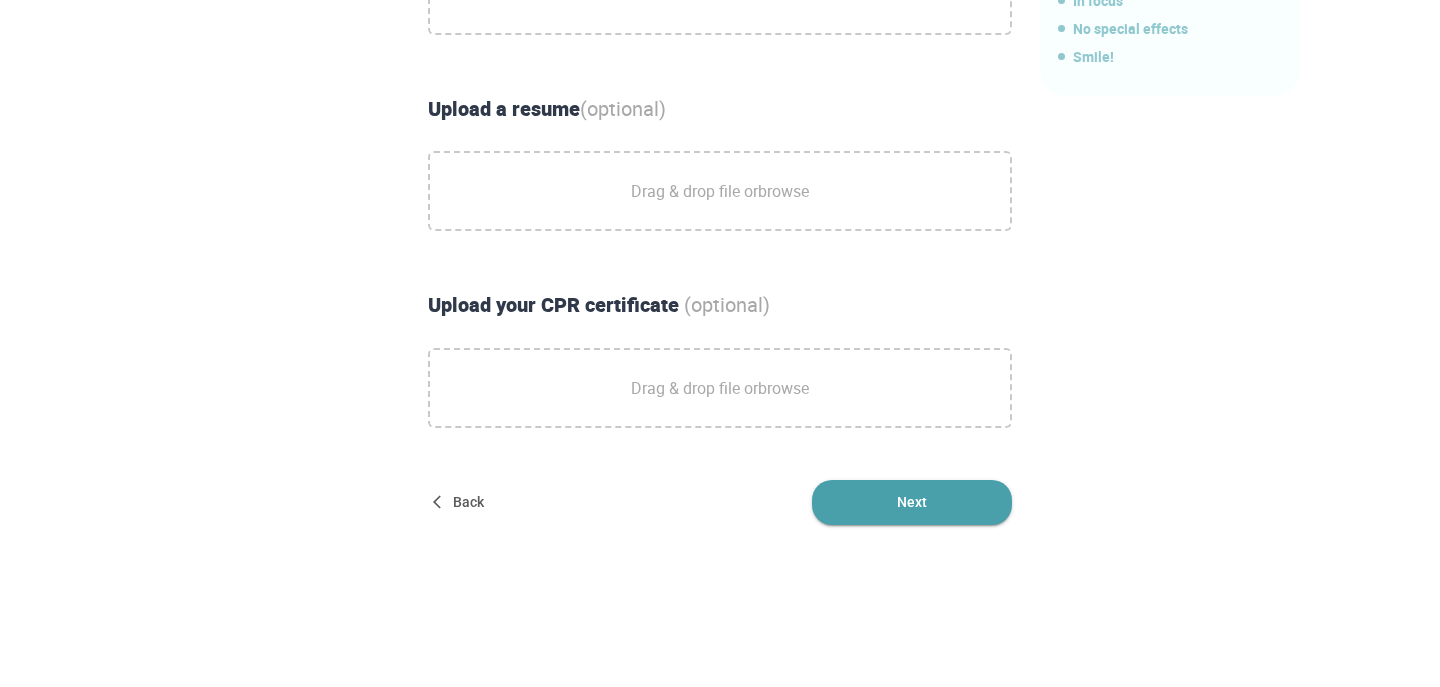 scroll, scrollTop: 0, scrollLeft: 0, axis: both 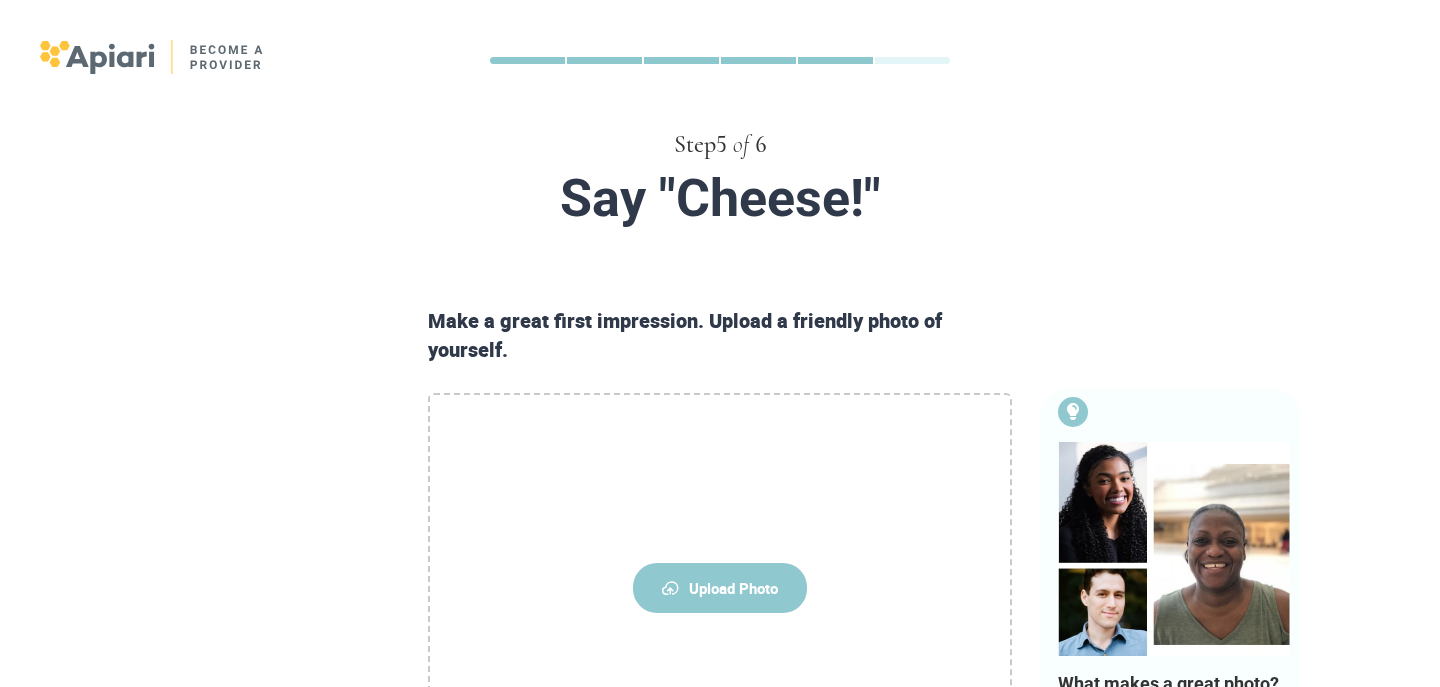 click on "Step  5   of   6 Say "Cheese!" Make a great first impression. Upload a friendly photo of yourself. Upload Photo   Upload a resume  (optional) Drag & drop file or  browse   Upload your CPR certificate   (optional) Drag & drop file or  browse   What makes a great photo? Natural light In focus No special effects Smile! Back Next" at bounding box center (720, 665) 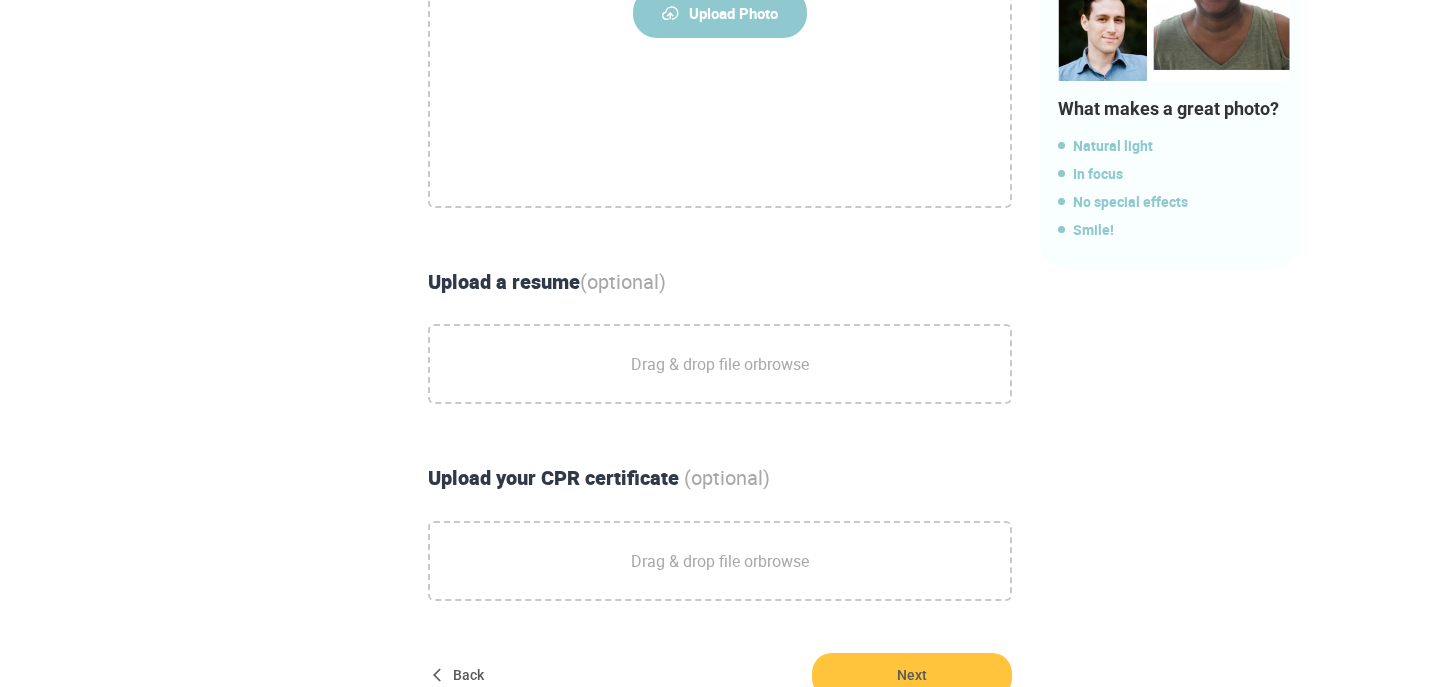 scroll, scrollTop: 580, scrollLeft: 0, axis: vertical 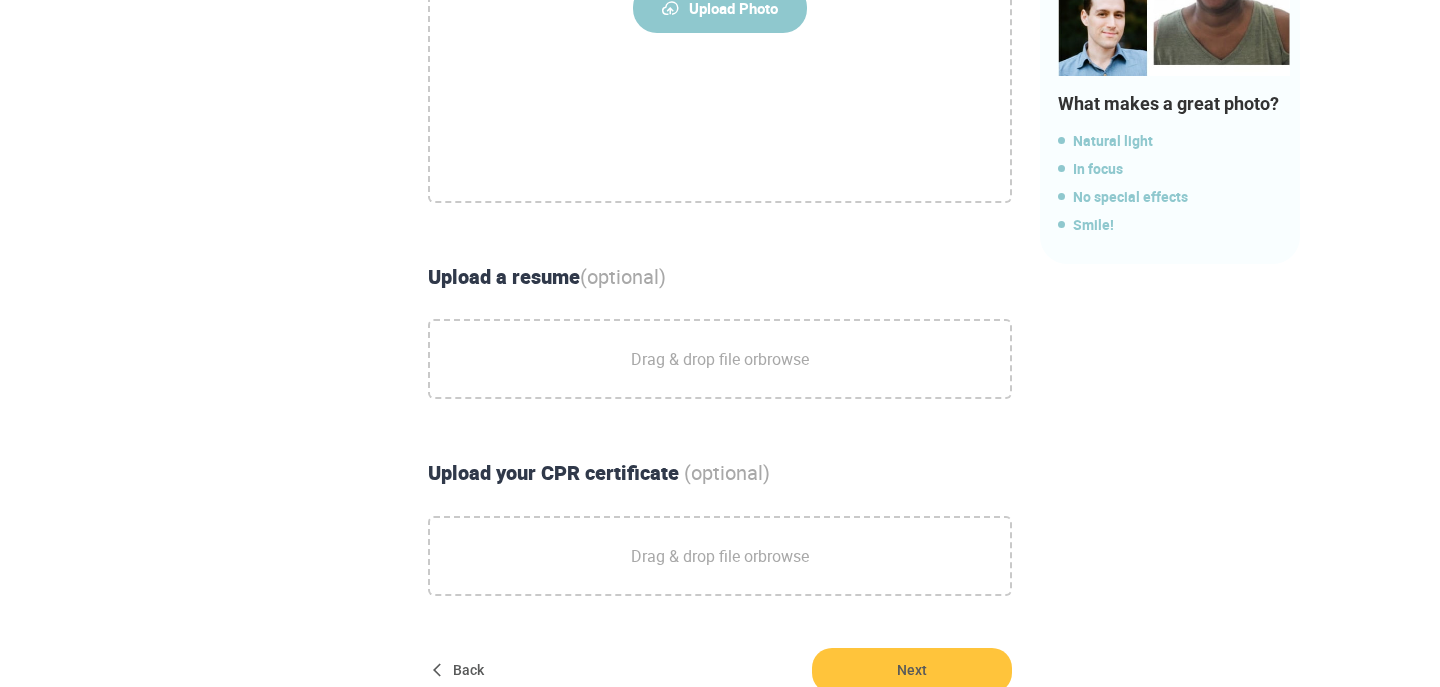 click on "Drag & drop file or  browse" at bounding box center [720, 359] 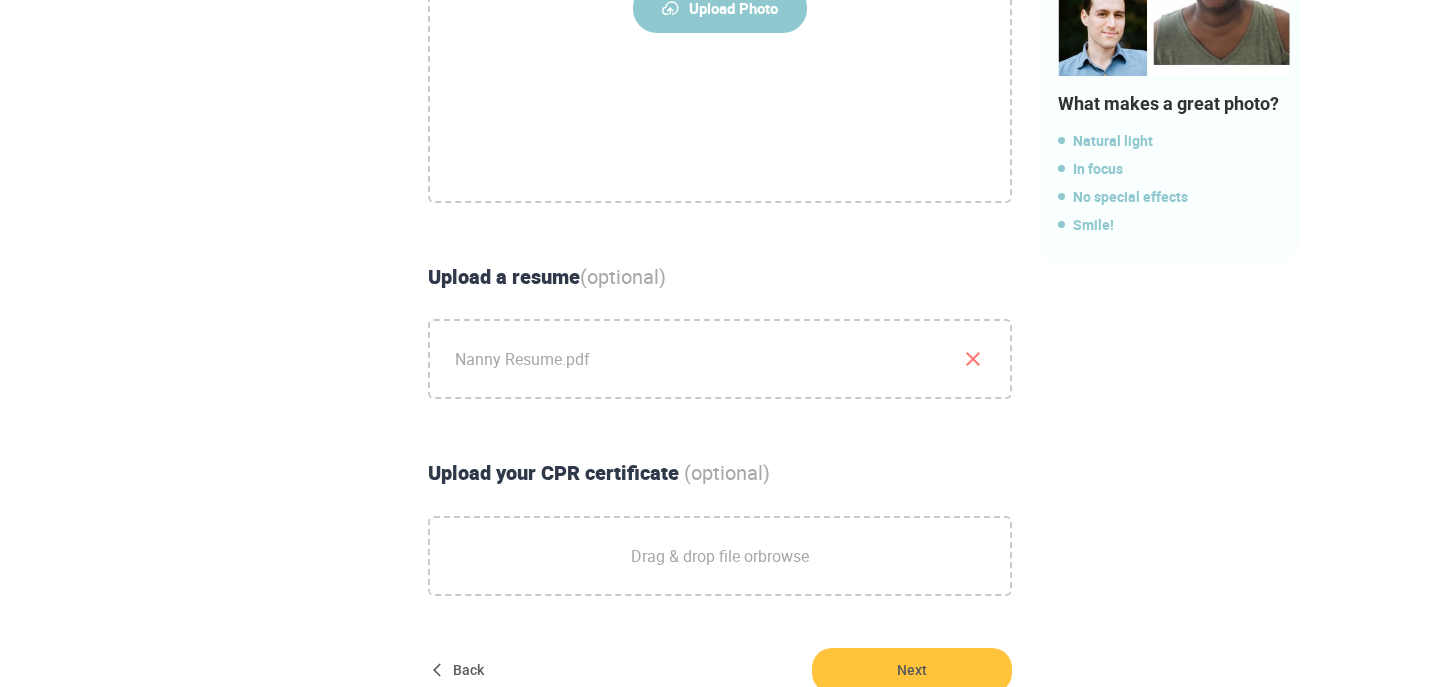 click on "Make a great first impression. Upload a friendly photo of yourself. Upload Photo   Upload a resume  (optional) Nanny Resume.pdf   Upload your CPR certificate   (optional) Drag & drop file or  browse   What makes a great photo? Natural light In focus No special effects Smile! Back Next" at bounding box center (720, 209) 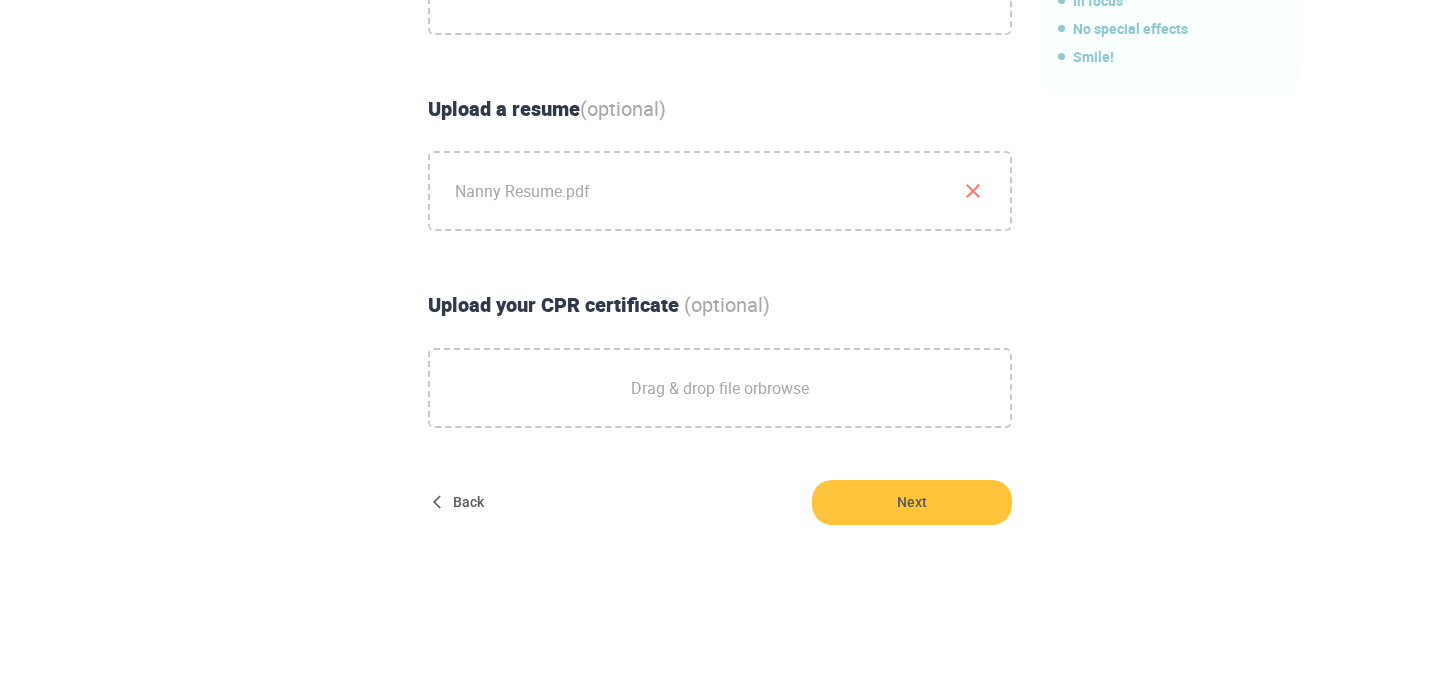 scroll, scrollTop: 745, scrollLeft: 0, axis: vertical 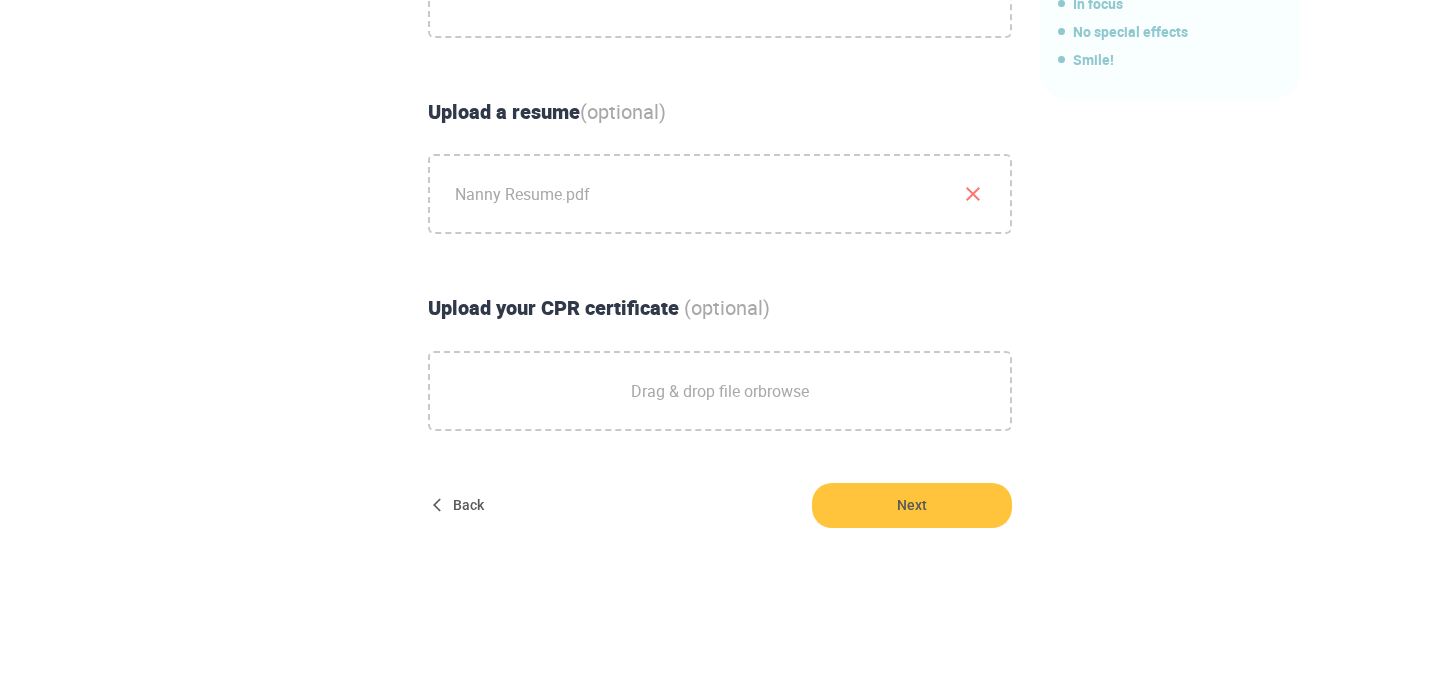 click on "Nanny Resume.pdf" at bounding box center [720, 194] 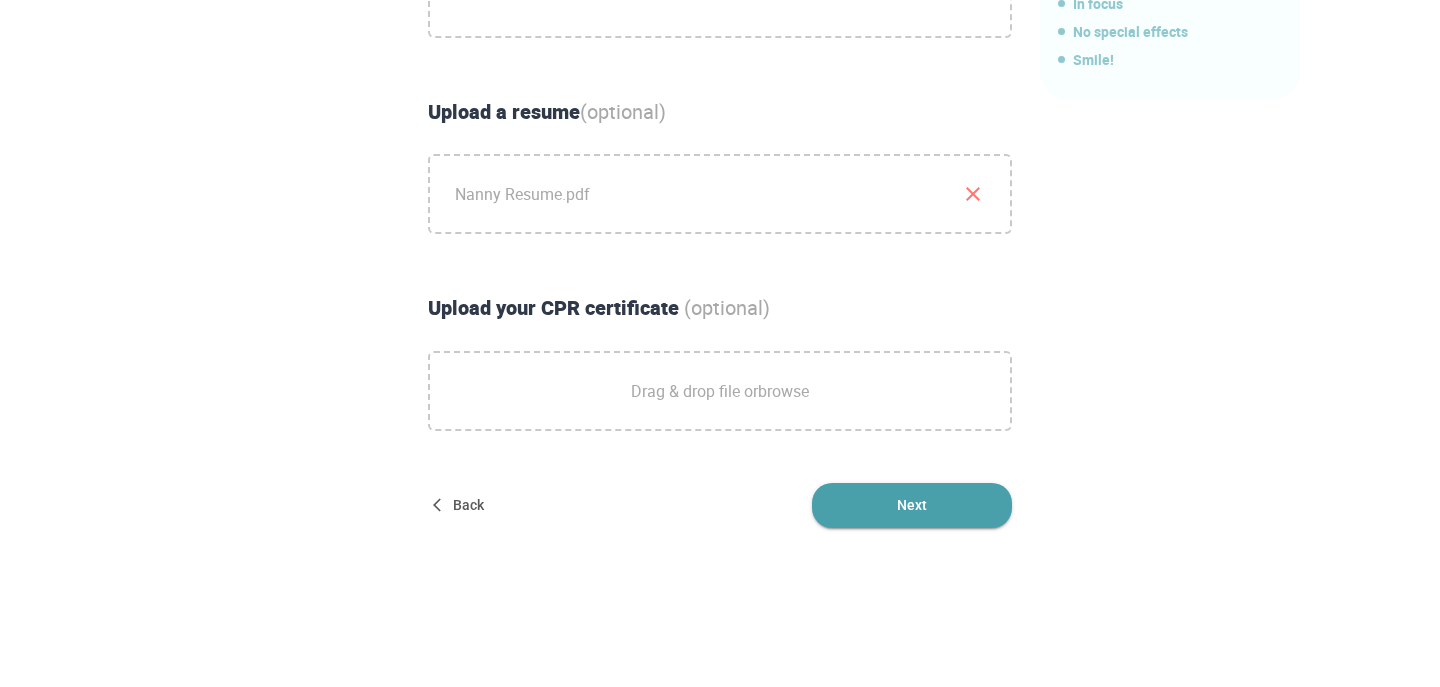 click on "Next" at bounding box center (912, 505) 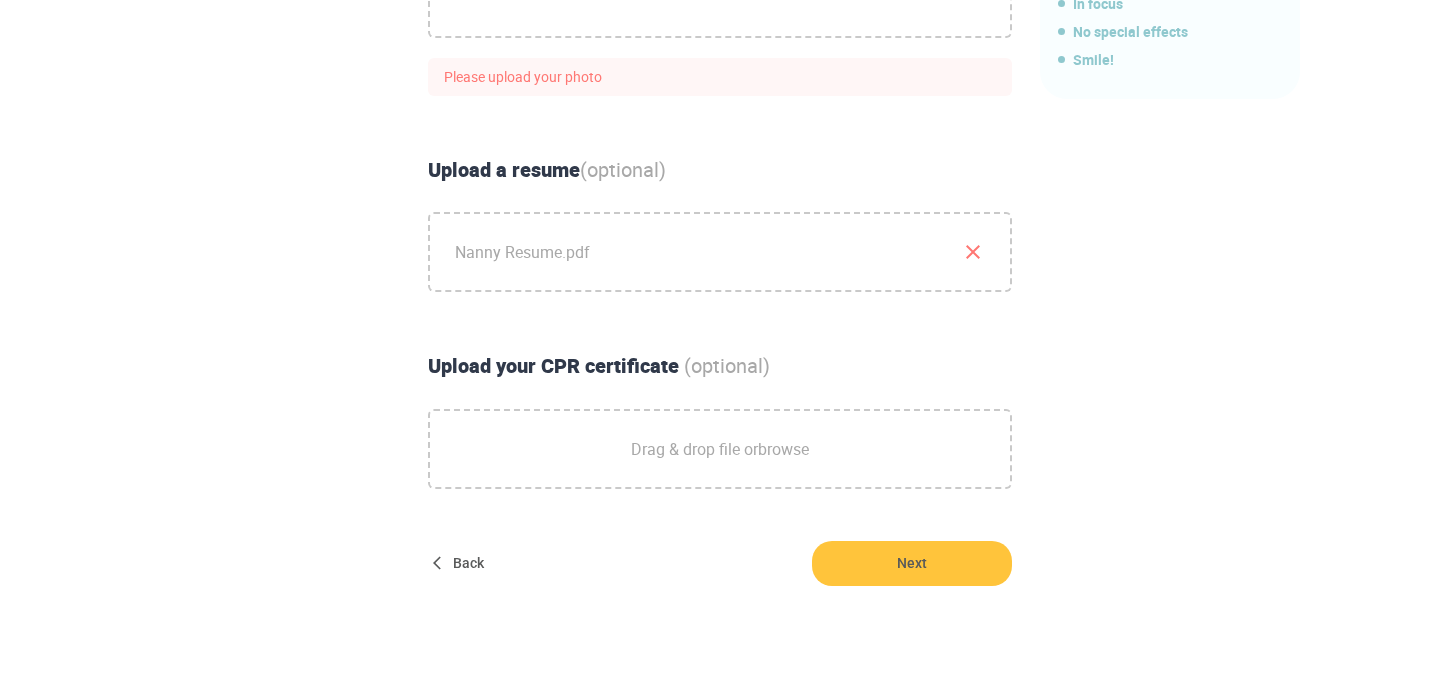 click on "Make a great first impression. Upload a friendly photo of yourself. Upload Photo   Please upload your photo Upload a resume  (optional) Nanny Resume.pdf   Upload your CPR certificate   (optional) Drag & drop file or  browse   What makes a great photo? Natural light In focus No special effects Smile! Back Next" at bounding box center [720, 73] 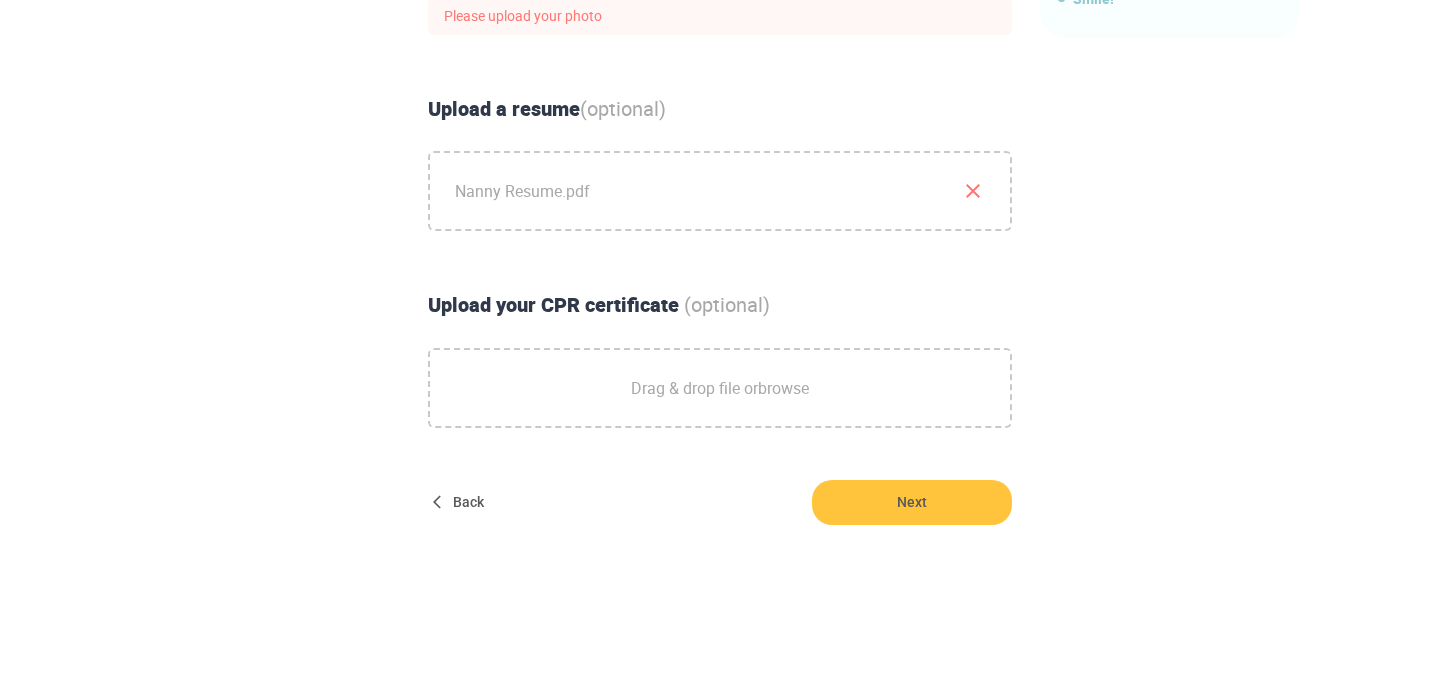 scroll, scrollTop: 803, scrollLeft: 0, axis: vertical 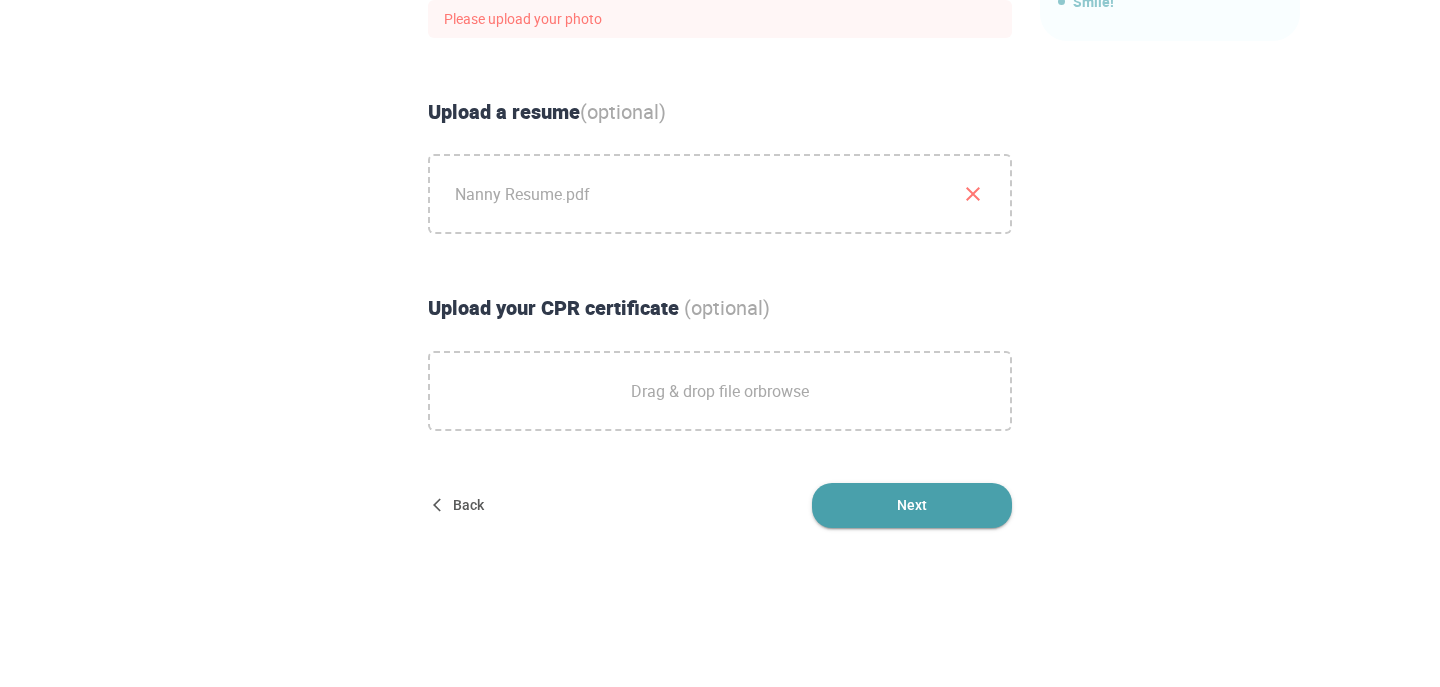 click on "Next" at bounding box center (912, 505) 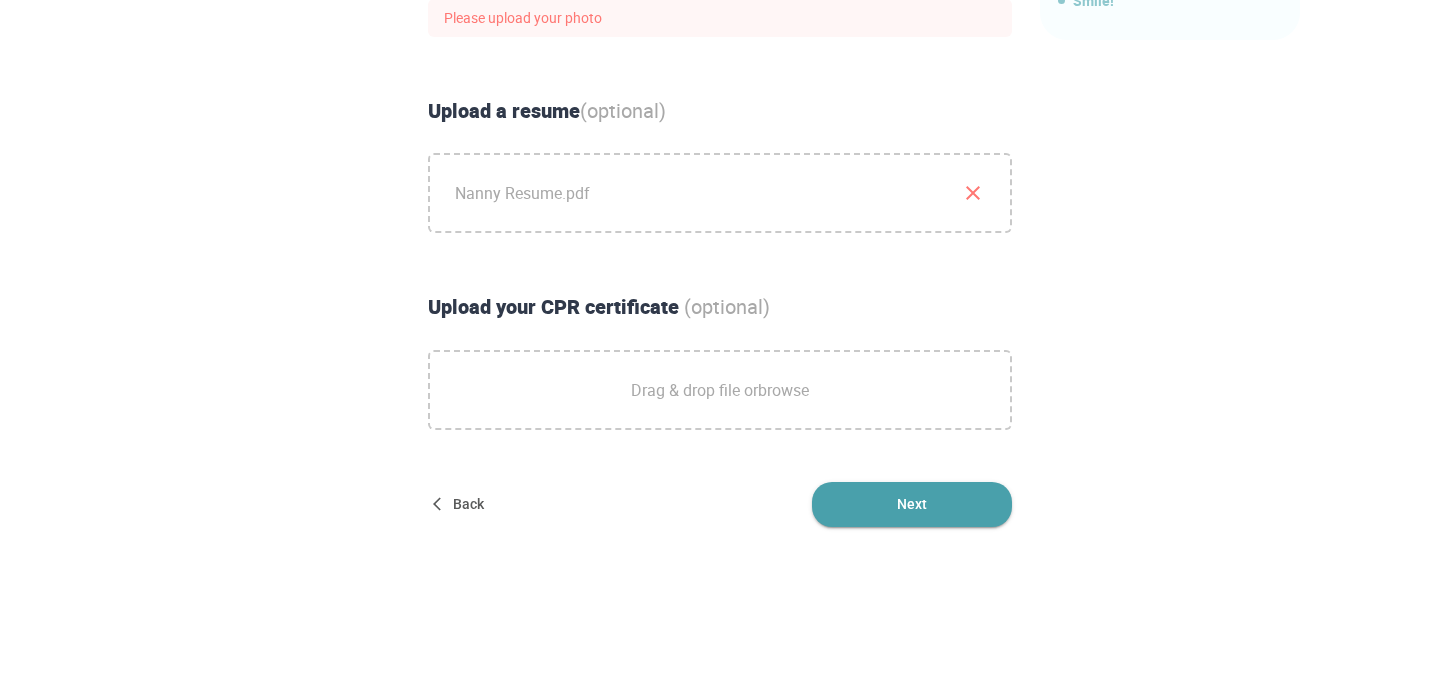 scroll, scrollTop: 803, scrollLeft: 0, axis: vertical 